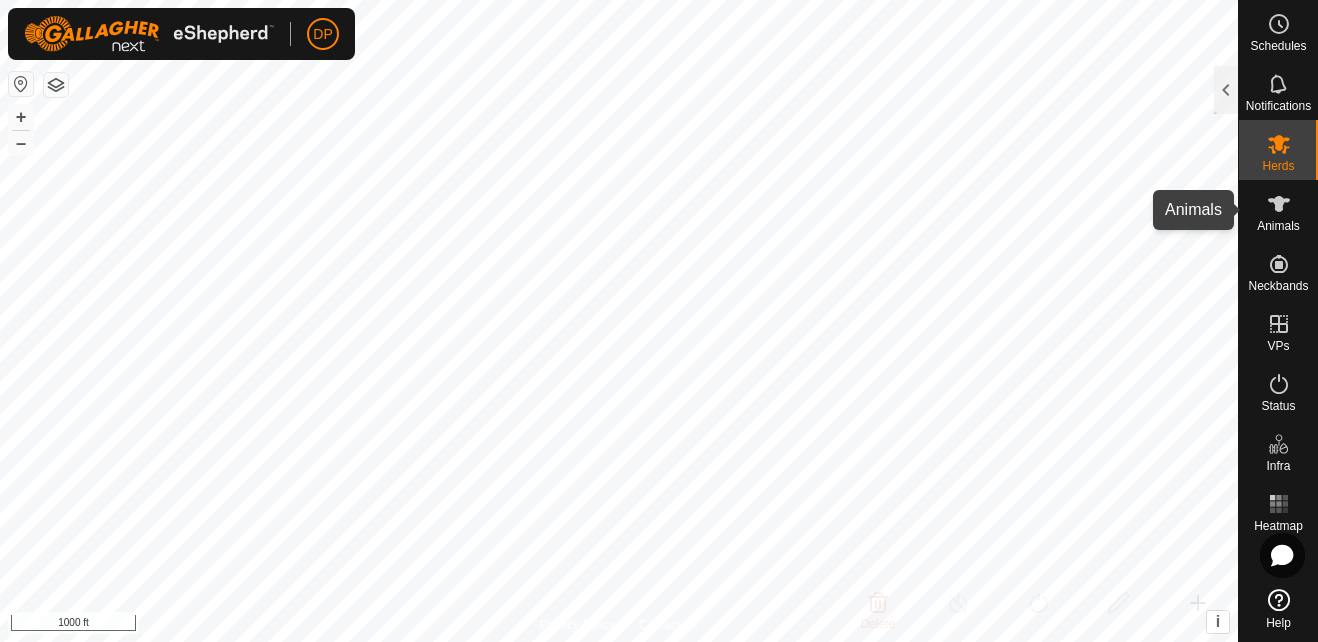 scroll, scrollTop: 0, scrollLeft: 0, axis: both 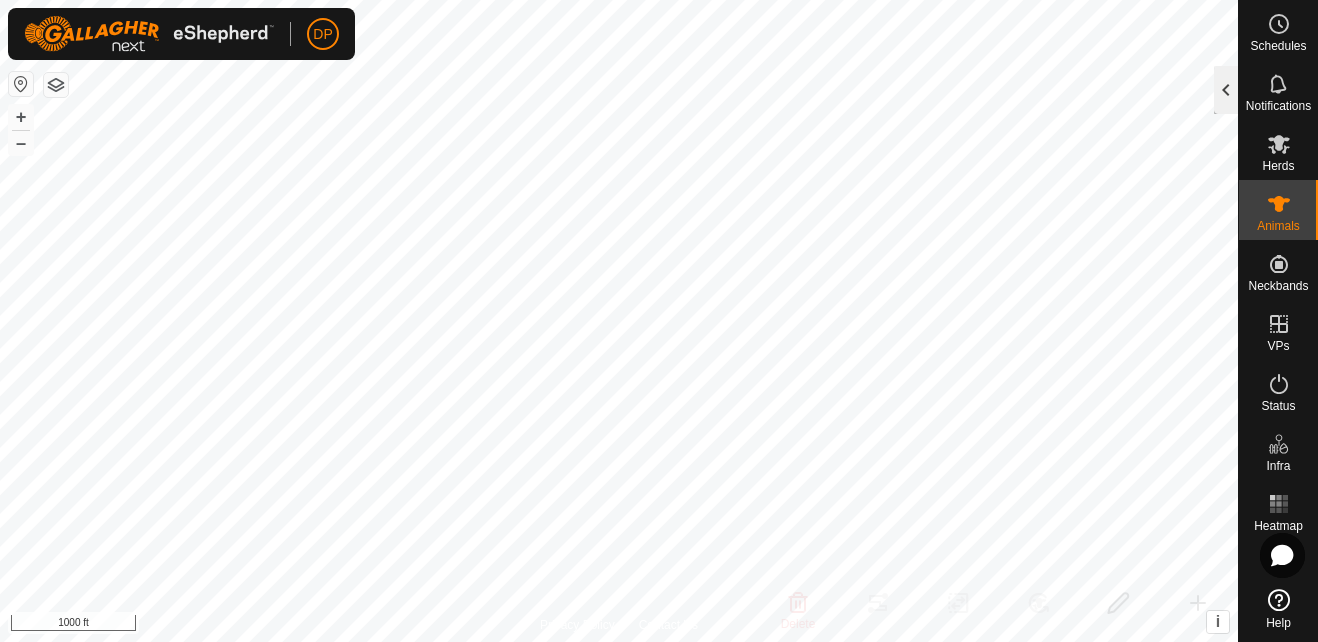 click 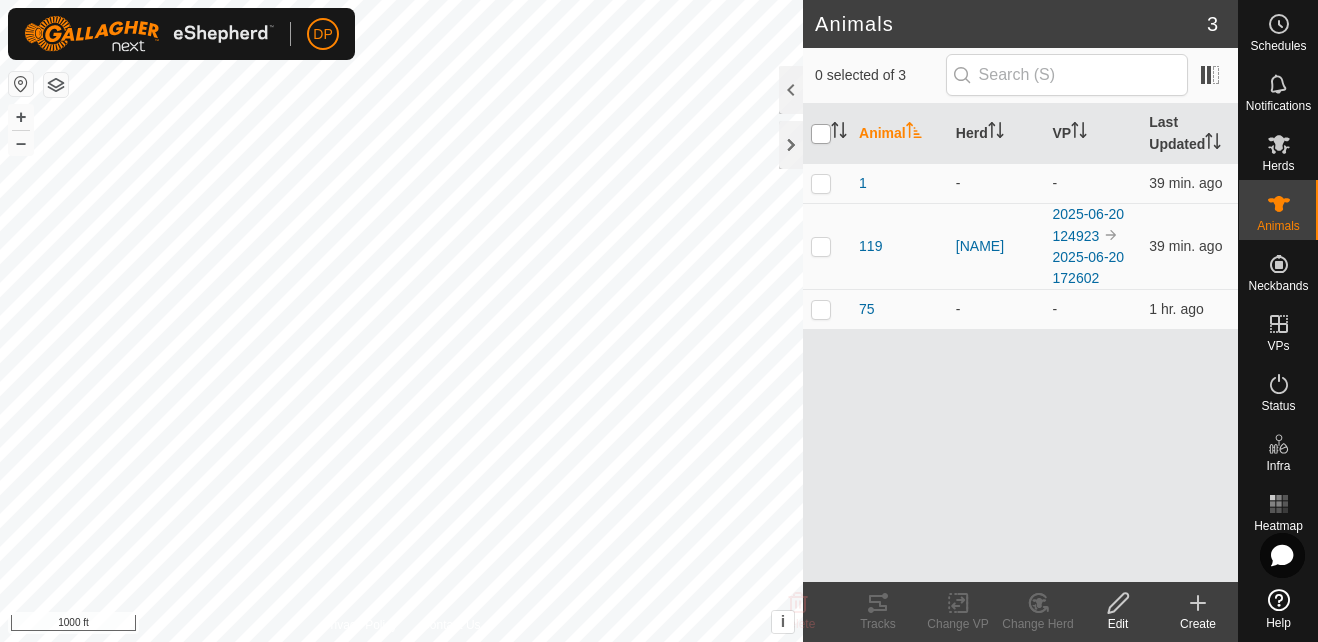 click at bounding box center [821, 134] 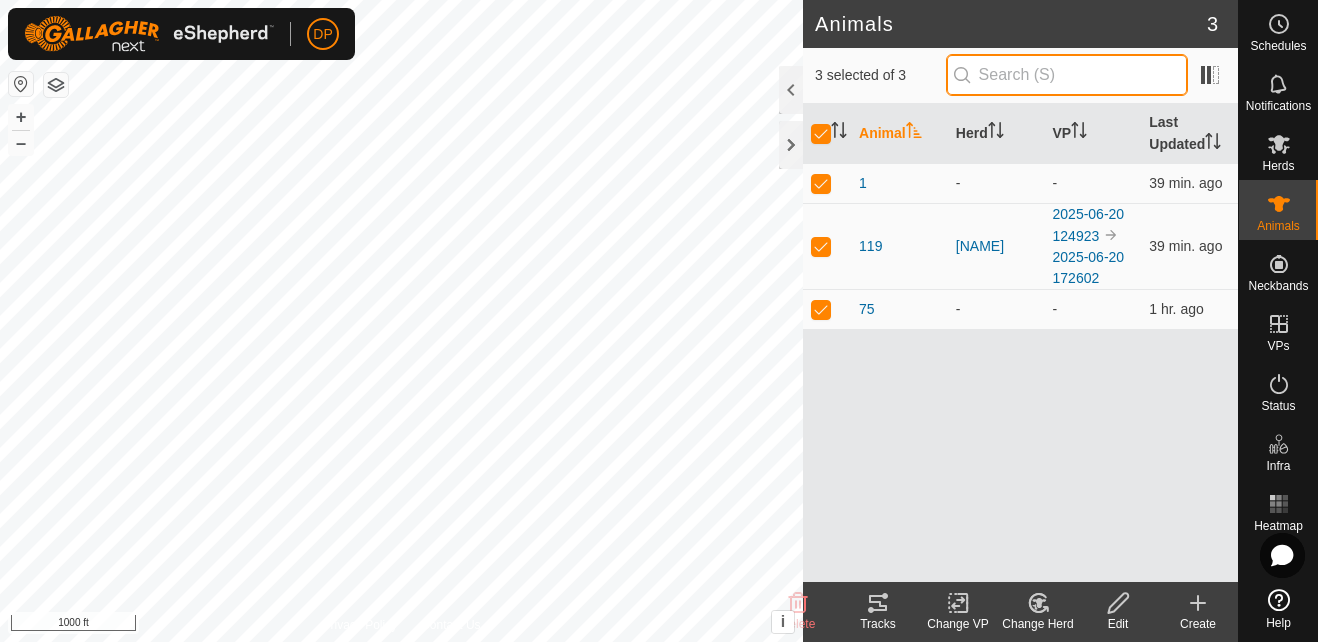 click at bounding box center (1067, 75) 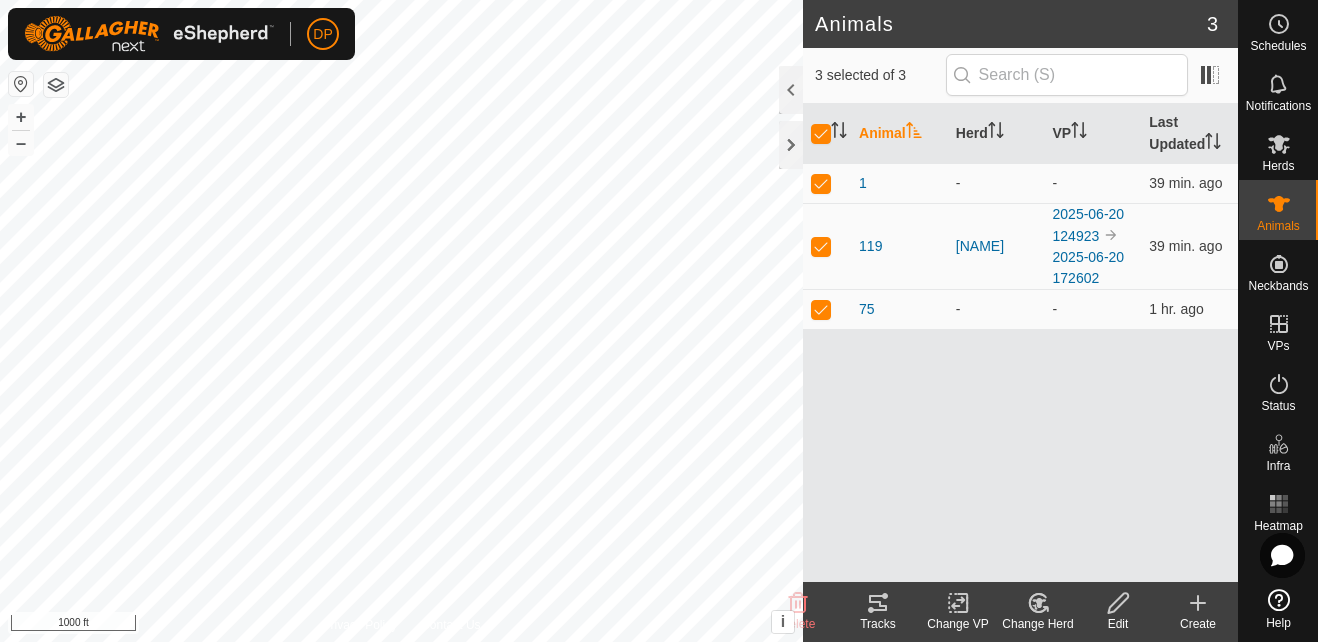 click 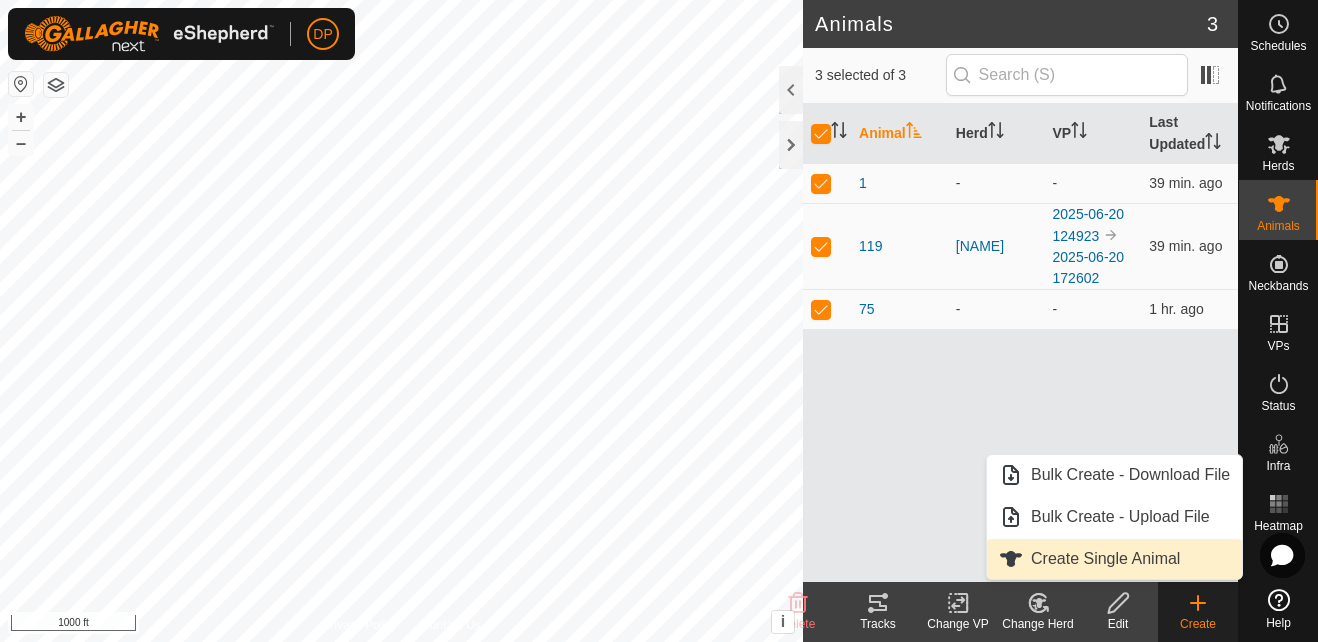 click on "Create Single Animal" at bounding box center [1114, 559] 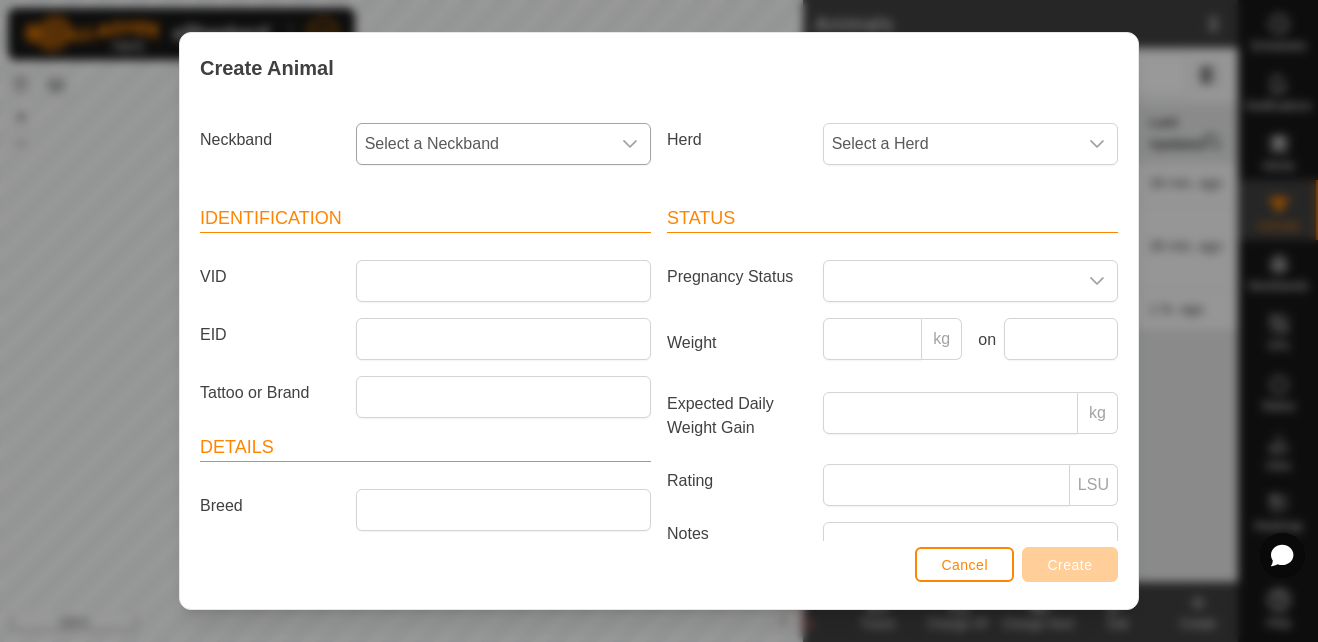 click 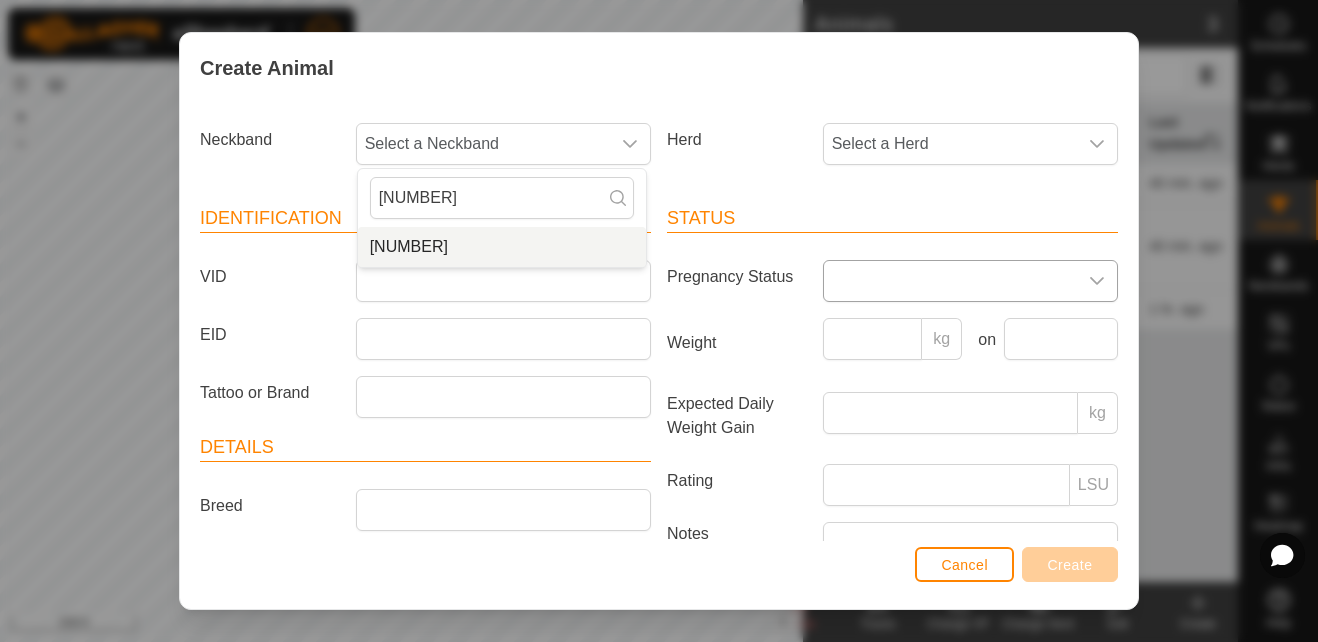 type on "[NUMBER]" 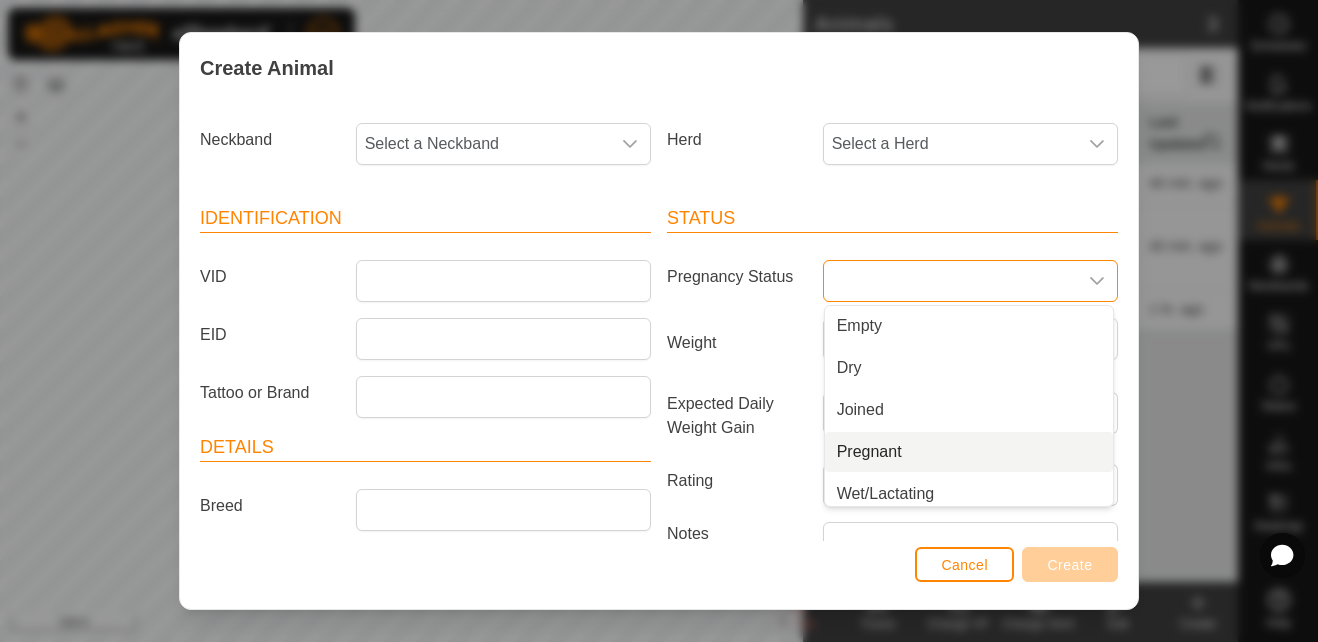 click on "Pregnant" at bounding box center (969, 452) 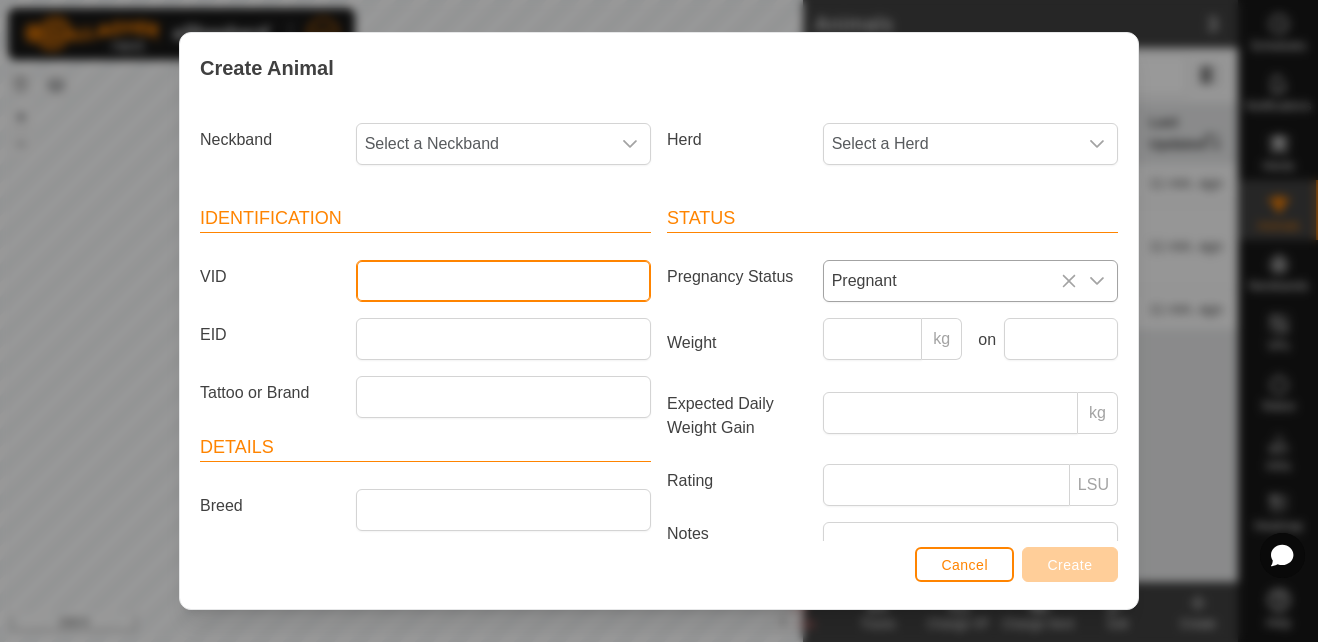 click on "VID" at bounding box center (503, 281) 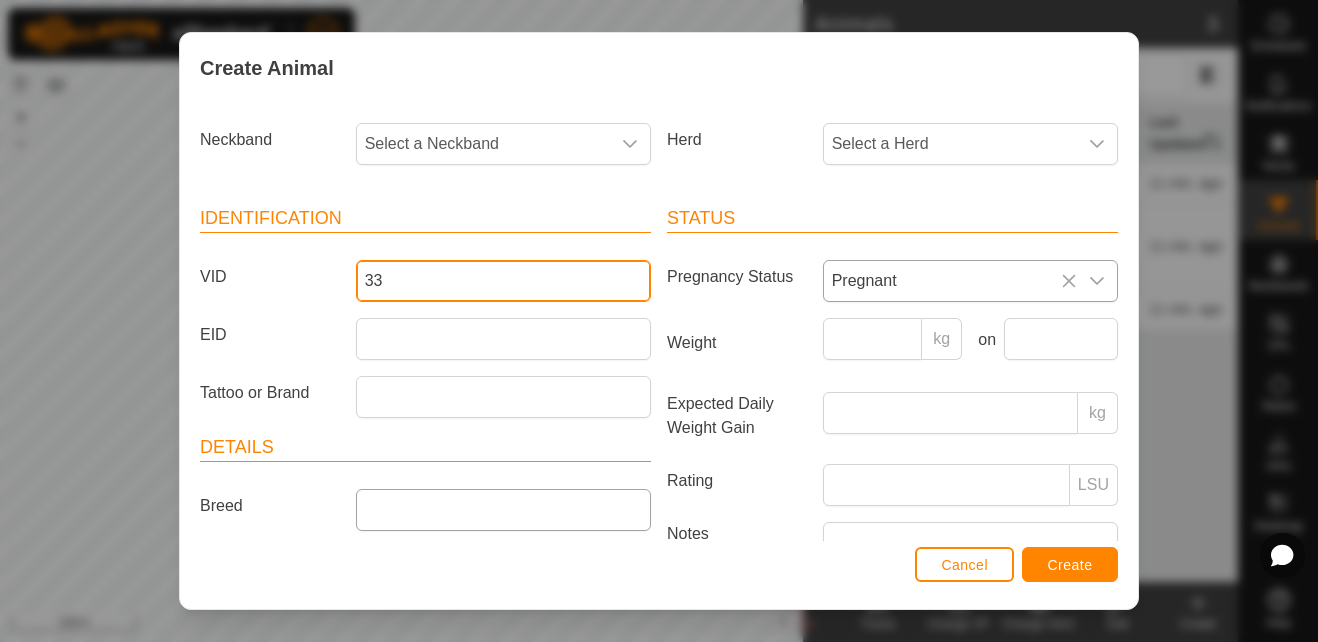 type on "33" 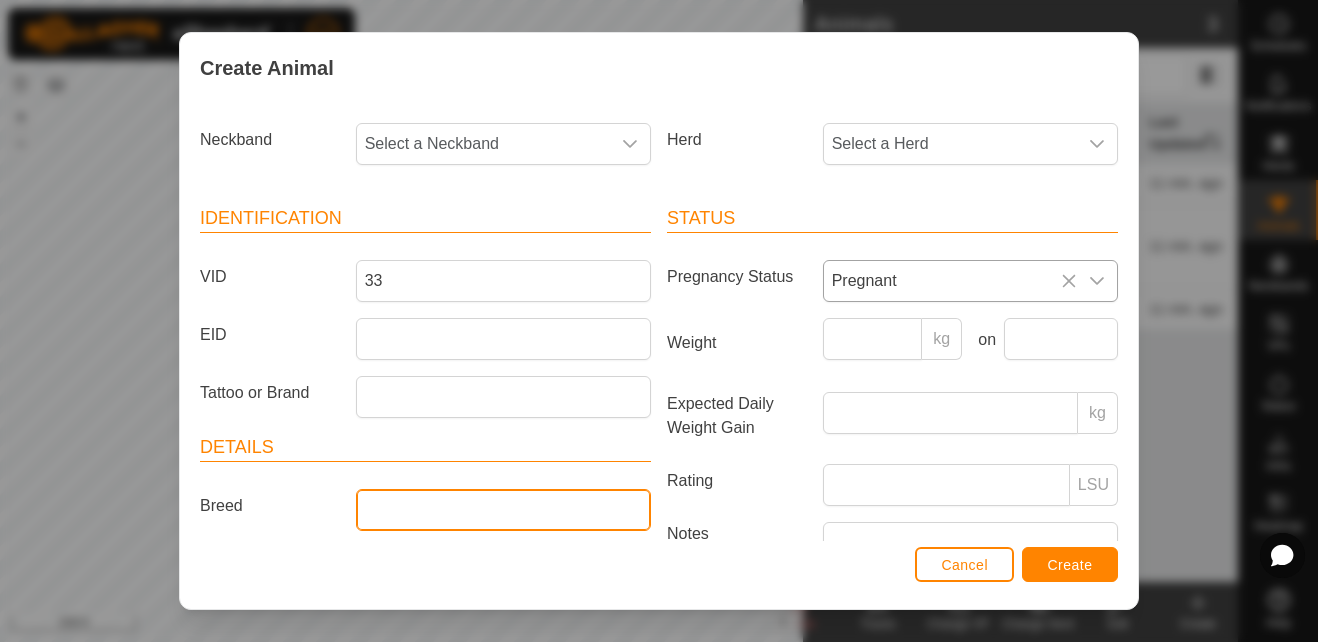 click on "Breed" at bounding box center [503, 510] 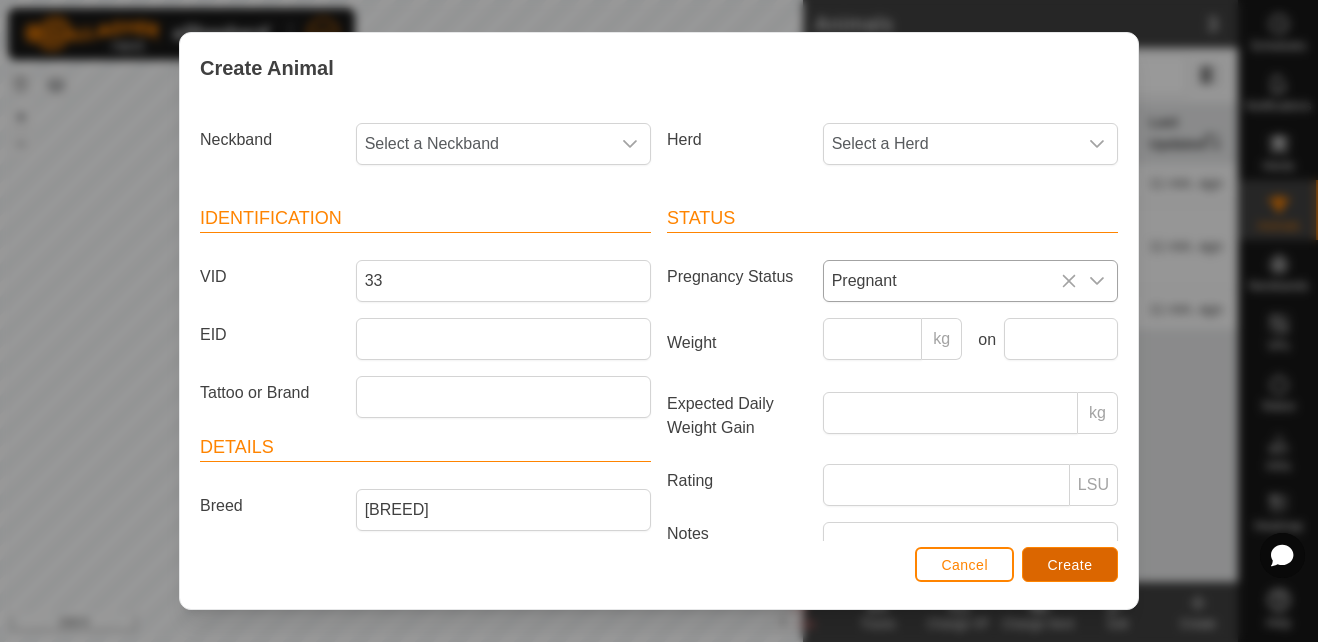 click on "Create" at bounding box center [1070, 565] 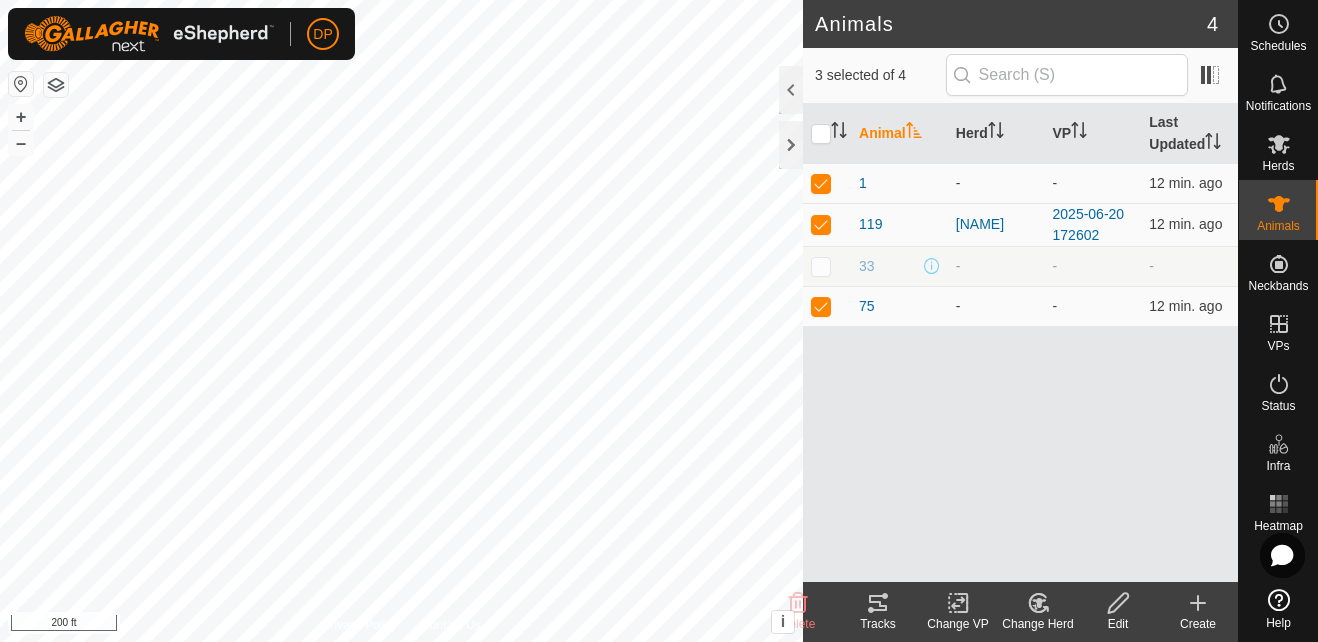 click on "Animal Herd VP Last Updated 1 - - 12 min. ago 119 [NAME] 2025-06-20 172602 12 min. ago 33 - - - 75 - - 12 min. ago" at bounding box center (1020, 343) 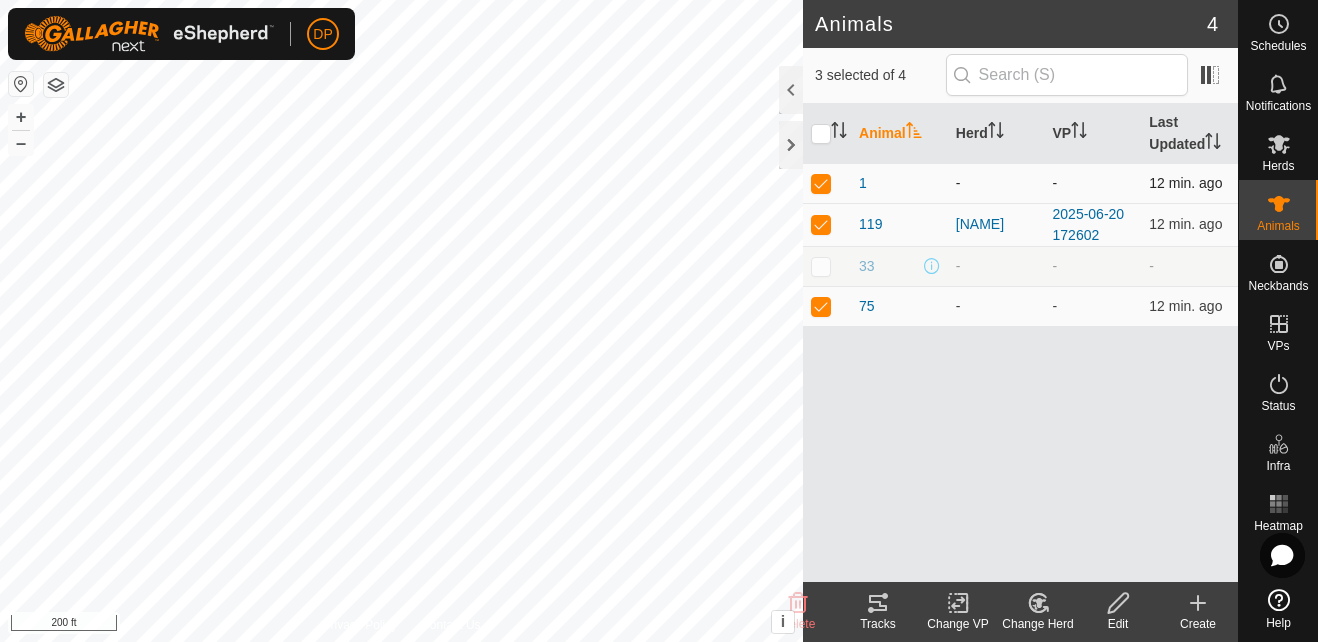 click on "1" at bounding box center [899, 183] 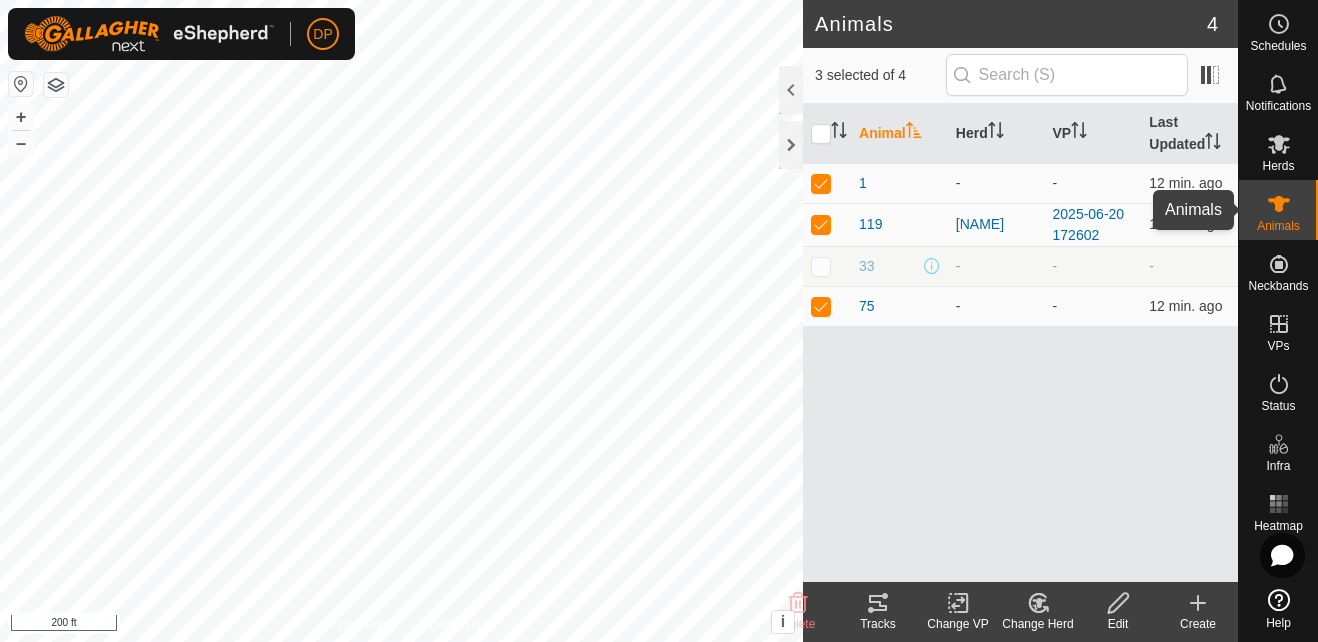 click 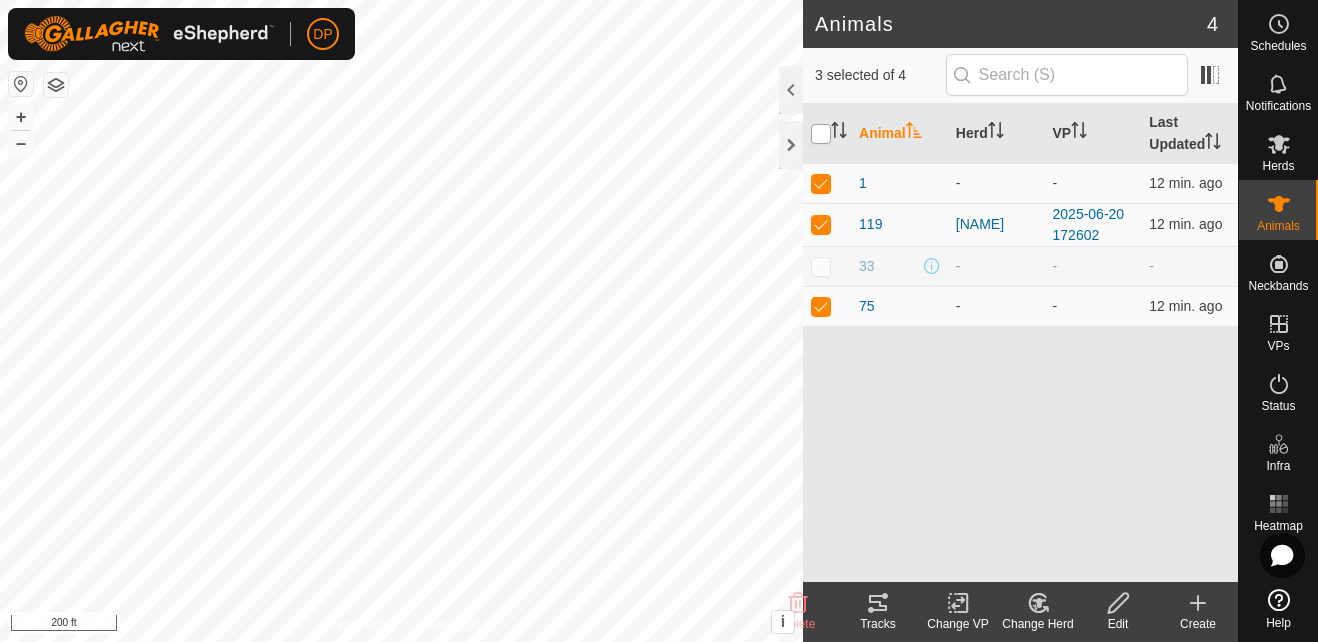 click at bounding box center [821, 134] 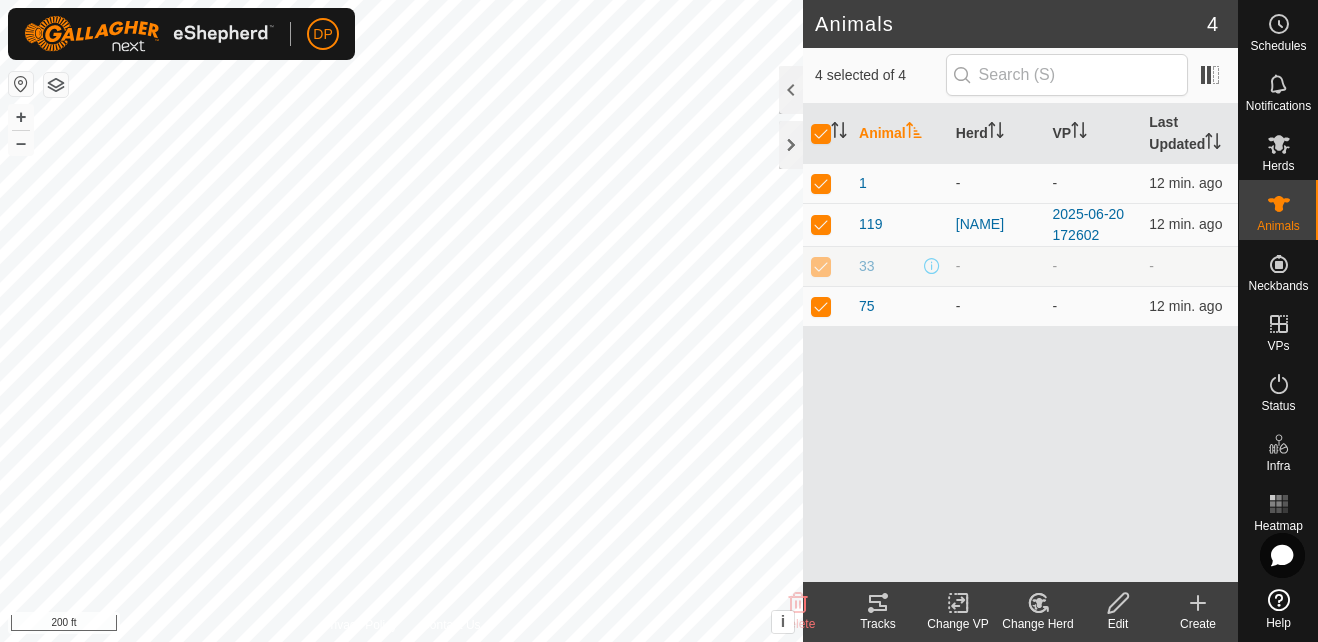 click 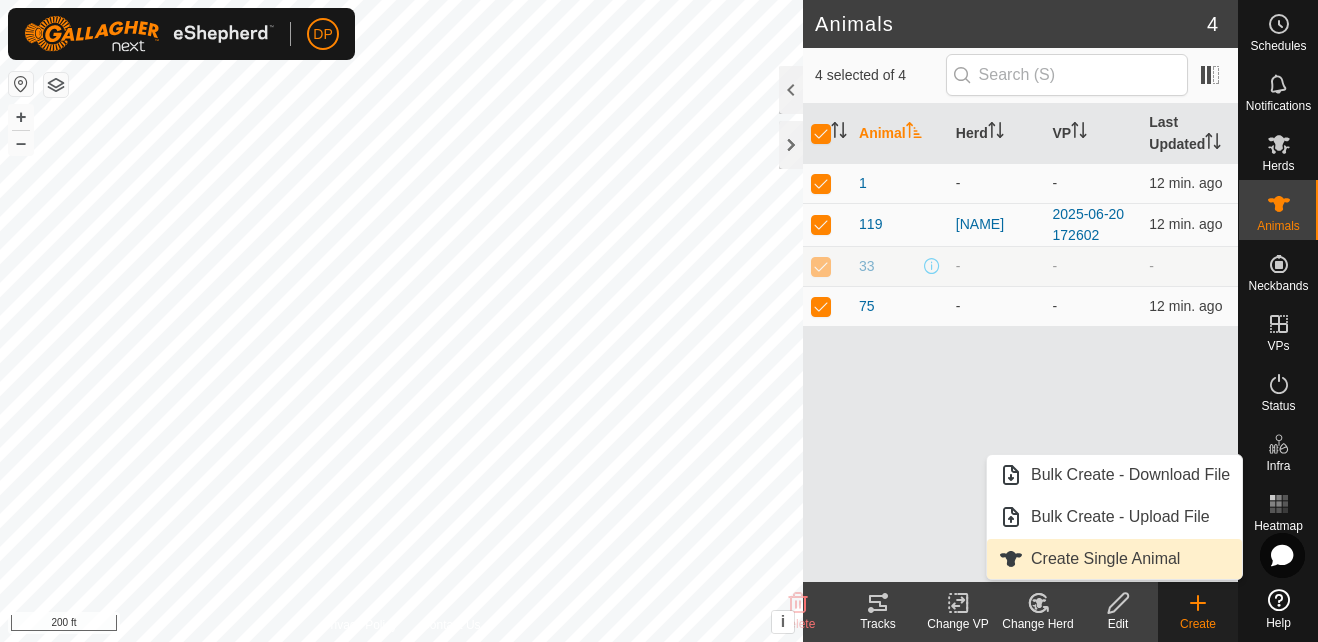 click on "Create Single Animal" at bounding box center [1114, 559] 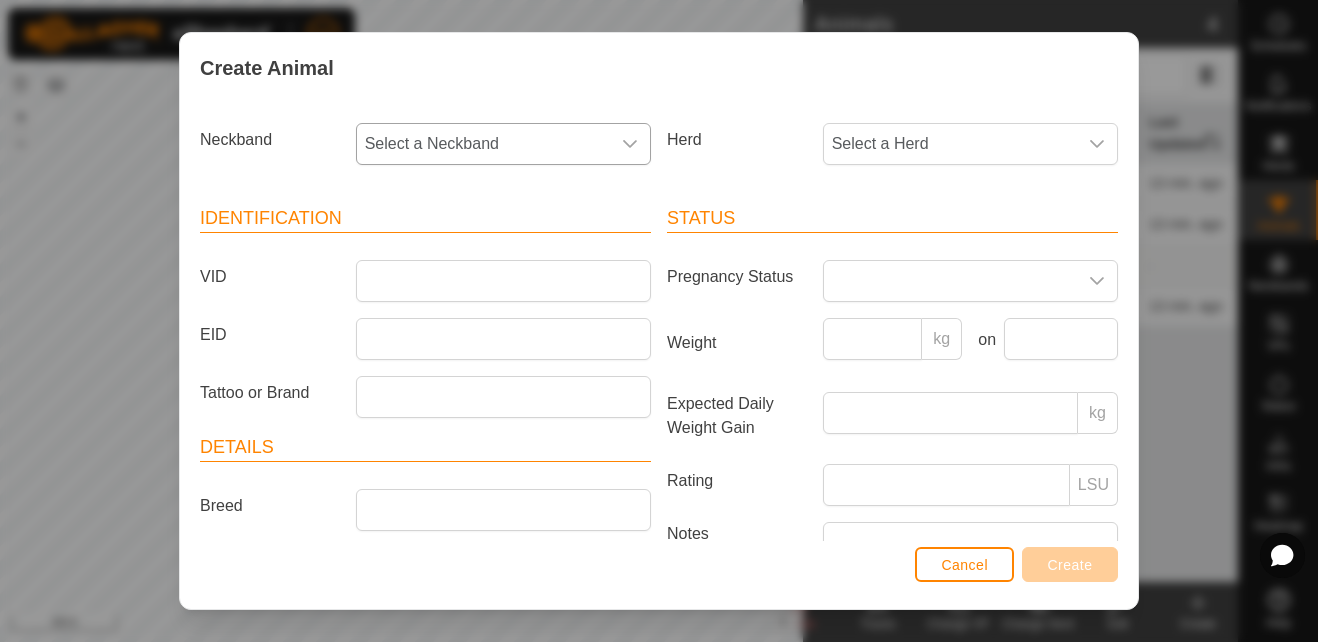 click 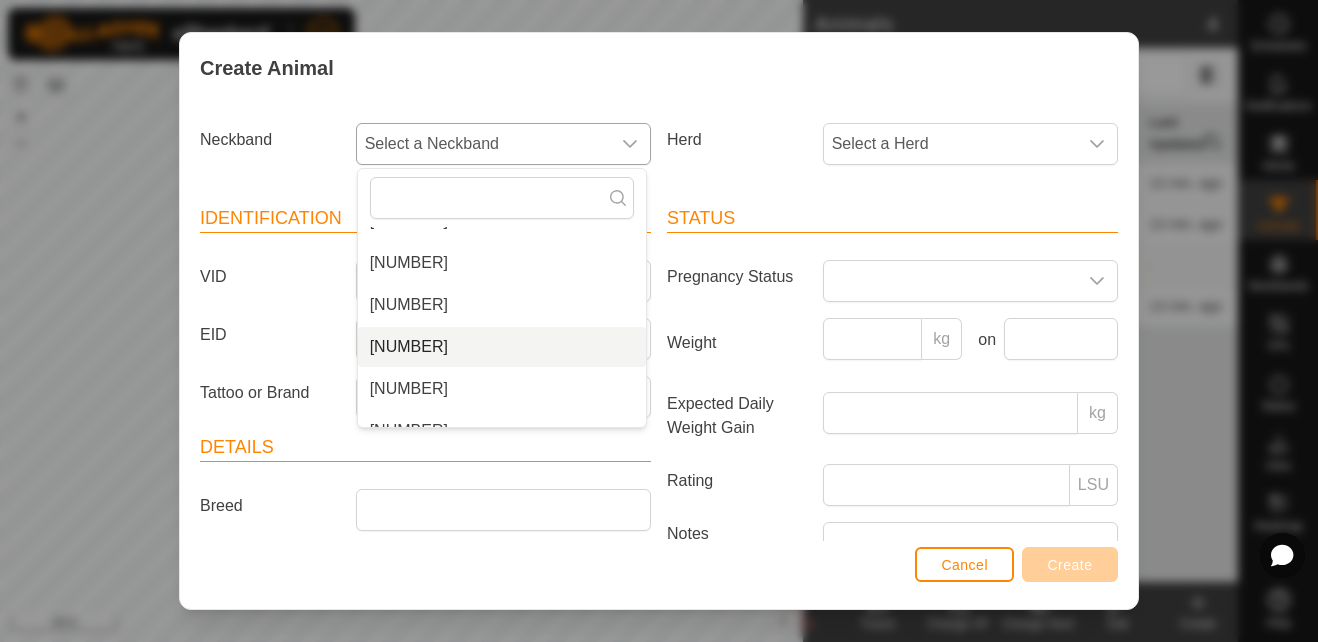scroll, scrollTop: 2100, scrollLeft: 0, axis: vertical 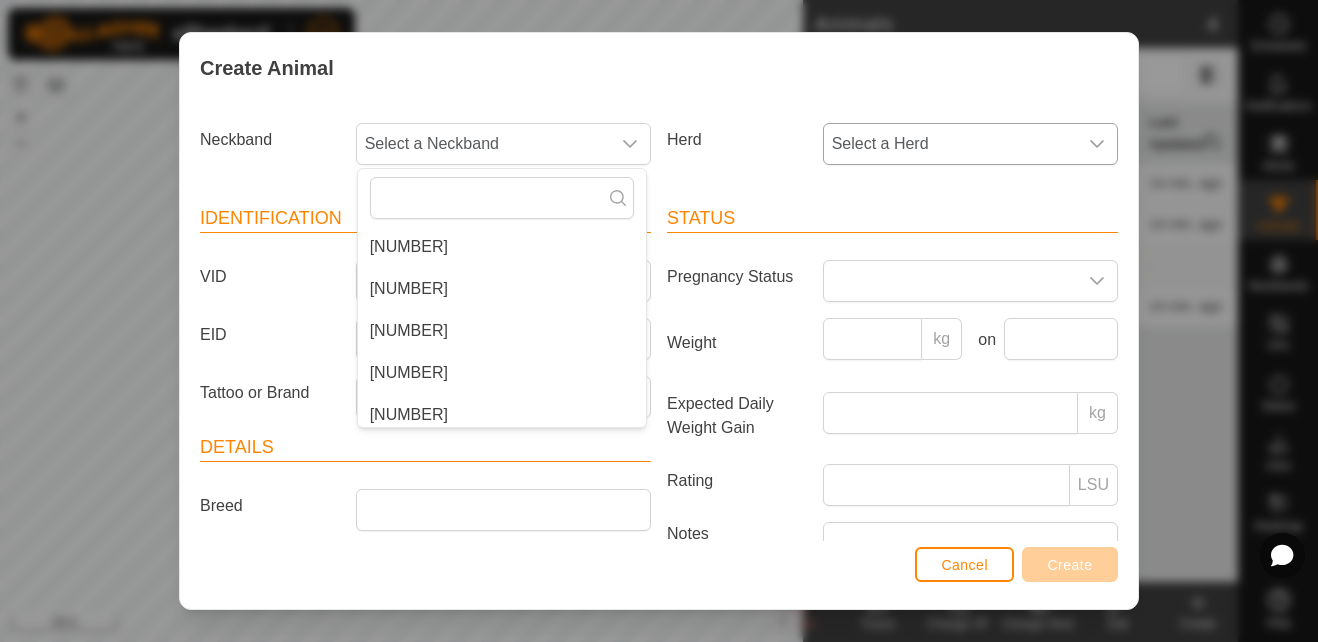 click 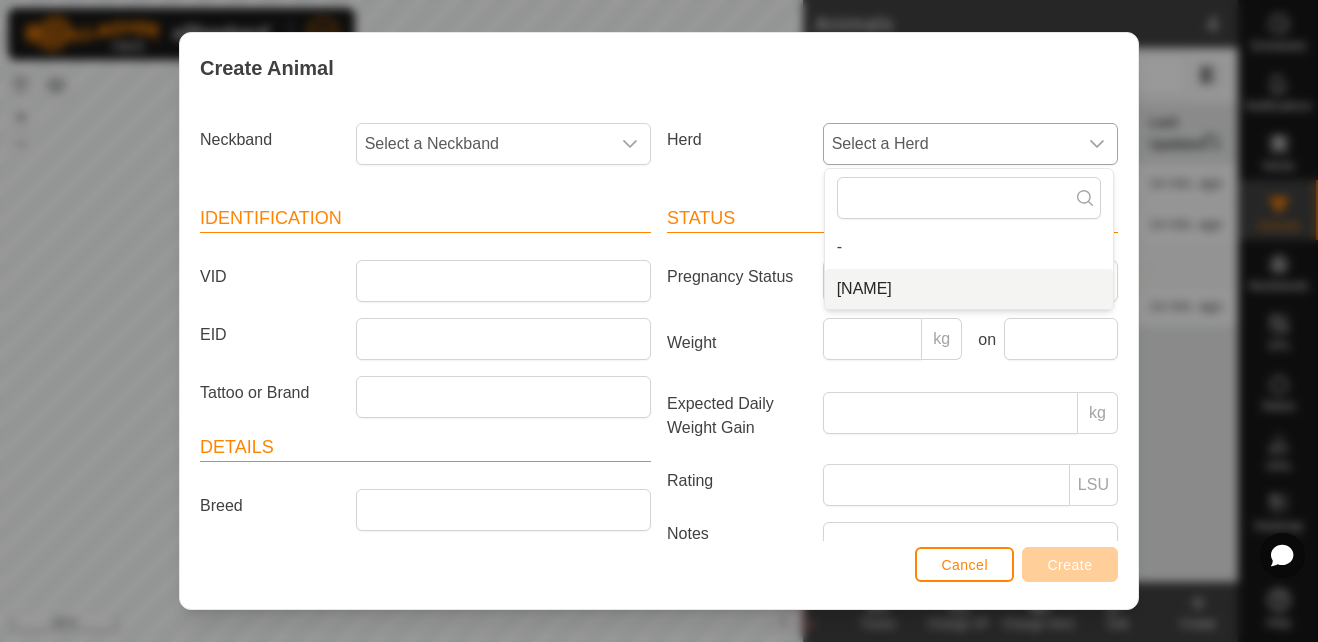 click on "[NAME]" at bounding box center (969, 289) 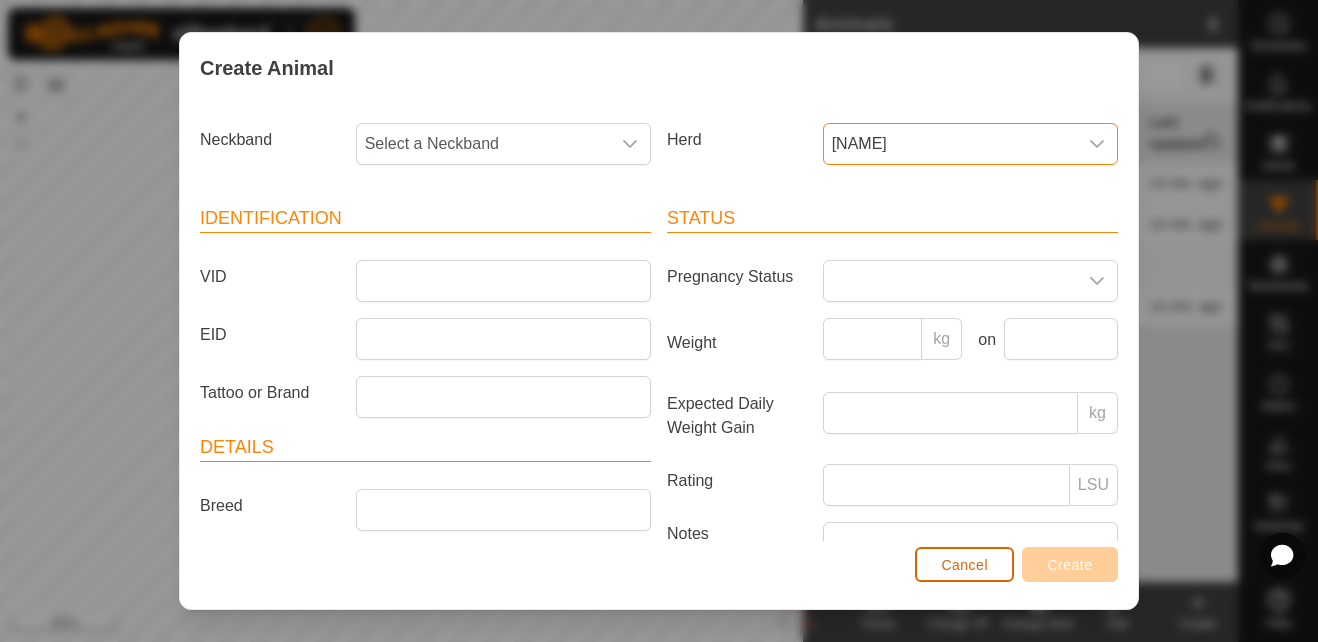 click on "Cancel" at bounding box center [964, 565] 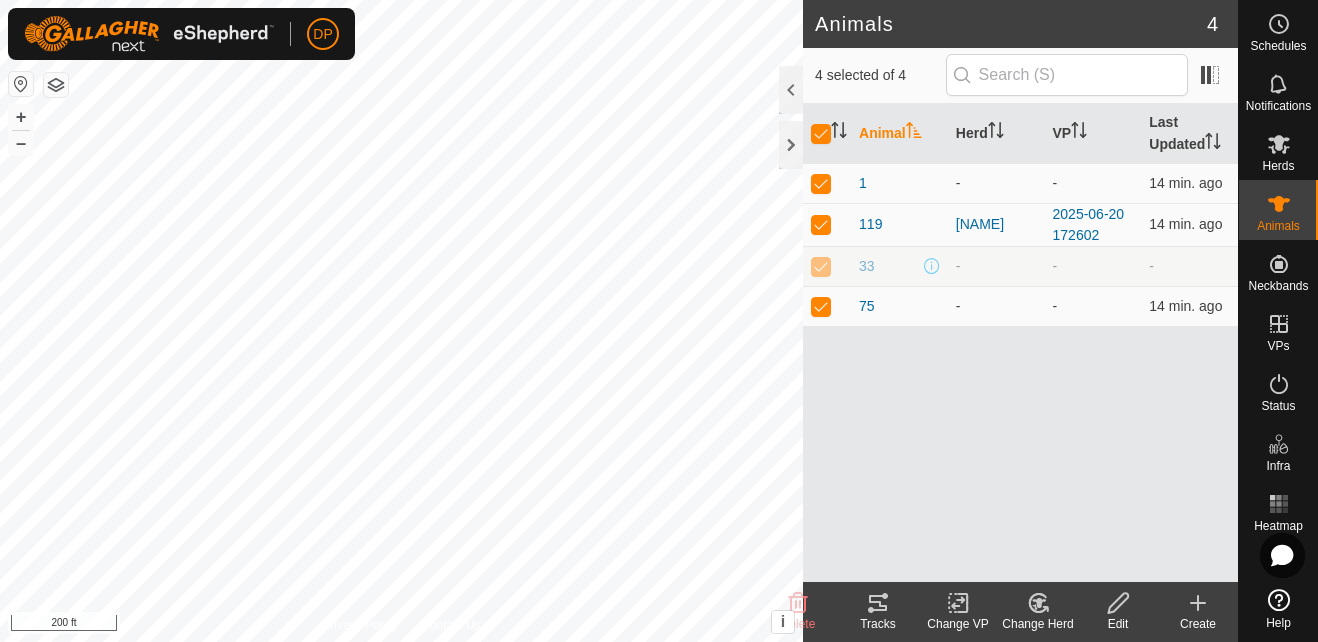 click 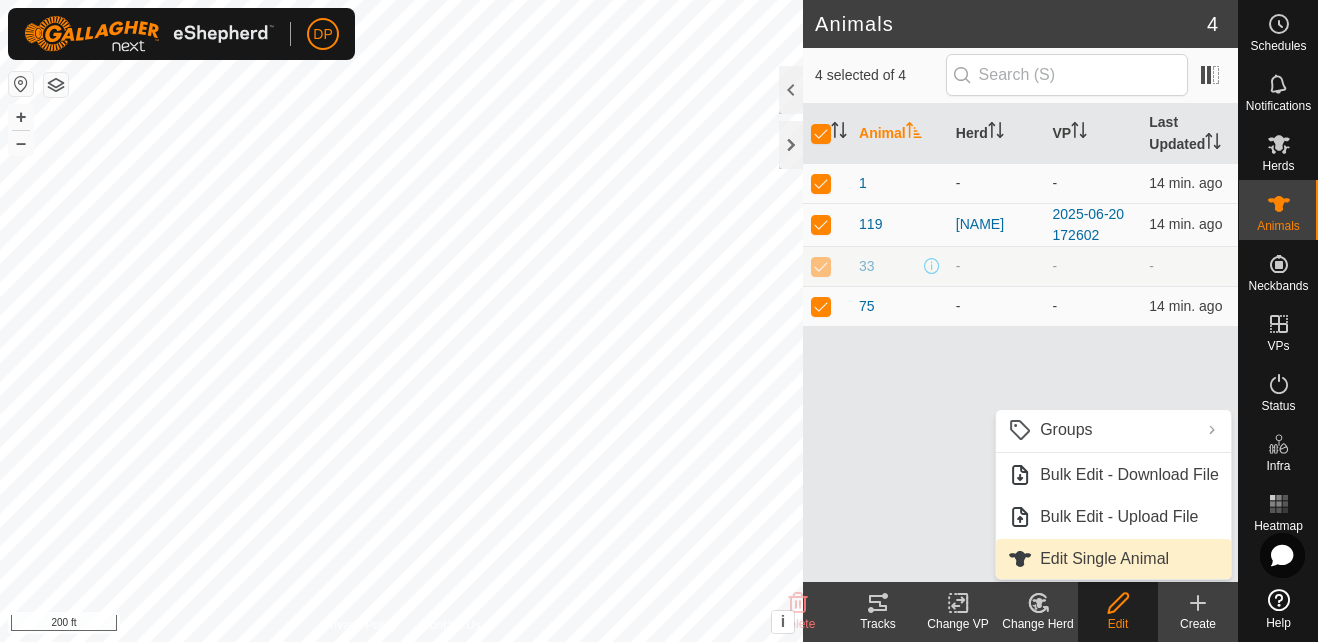 click on "Edit Single Animal" at bounding box center [1113, 559] 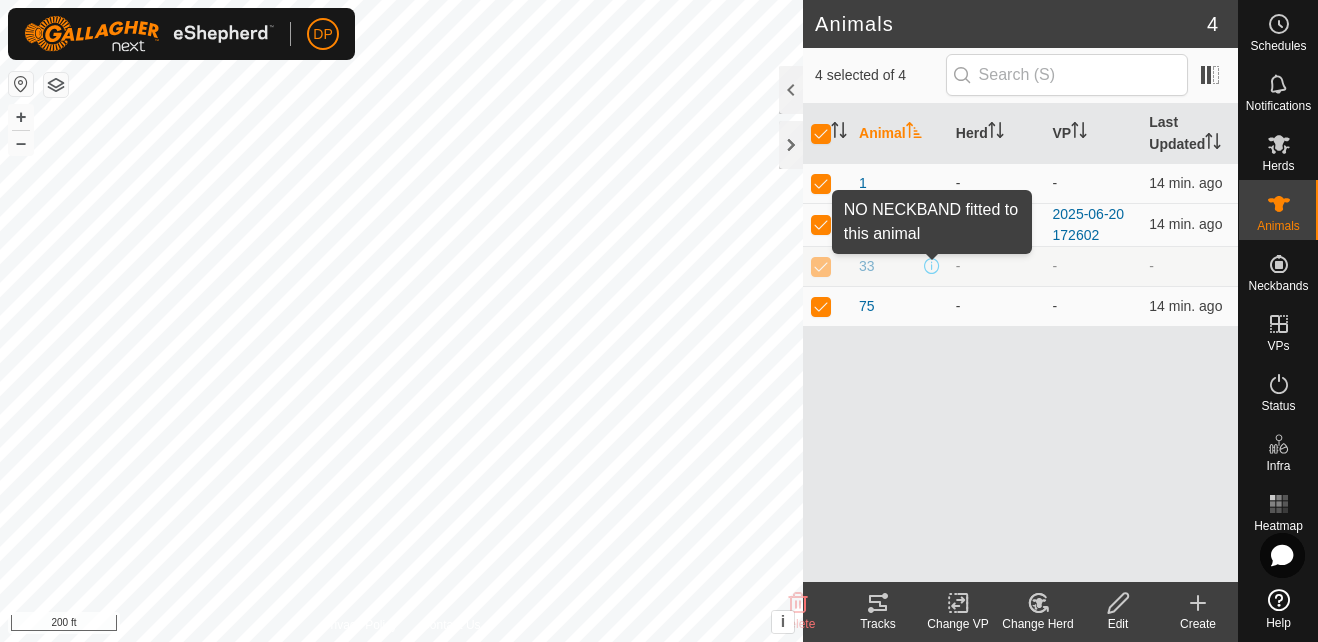 click at bounding box center [932, 266] 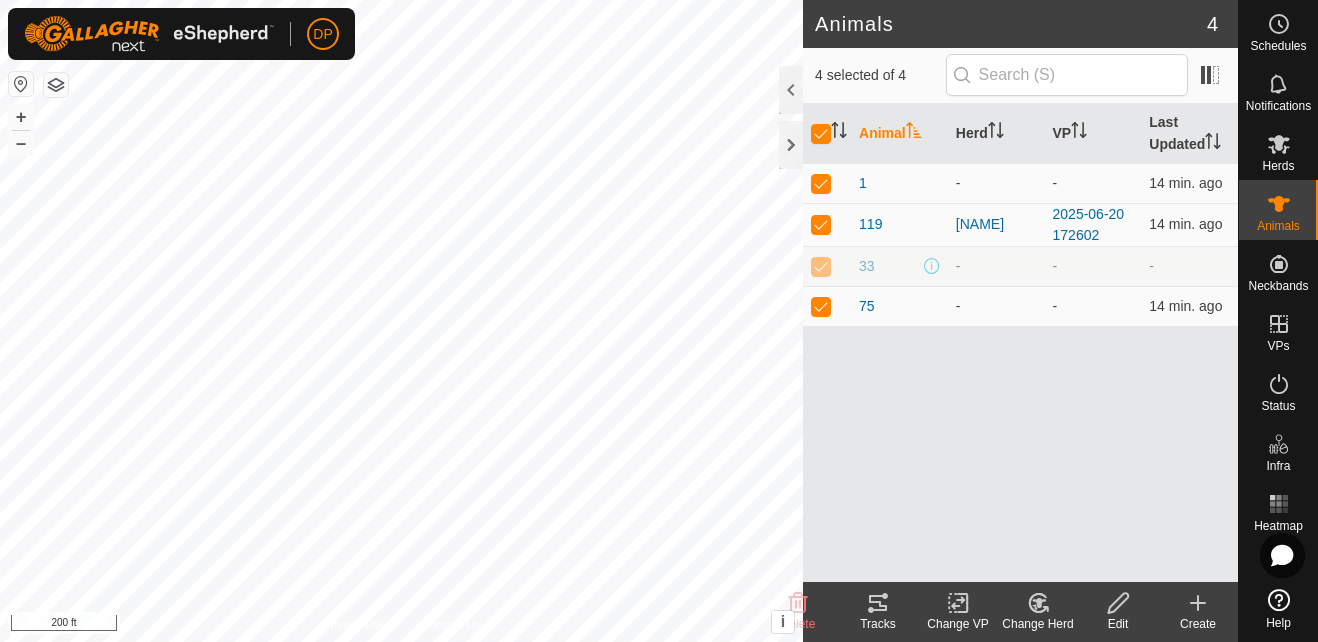 click on "33" at bounding box center (899, 266) 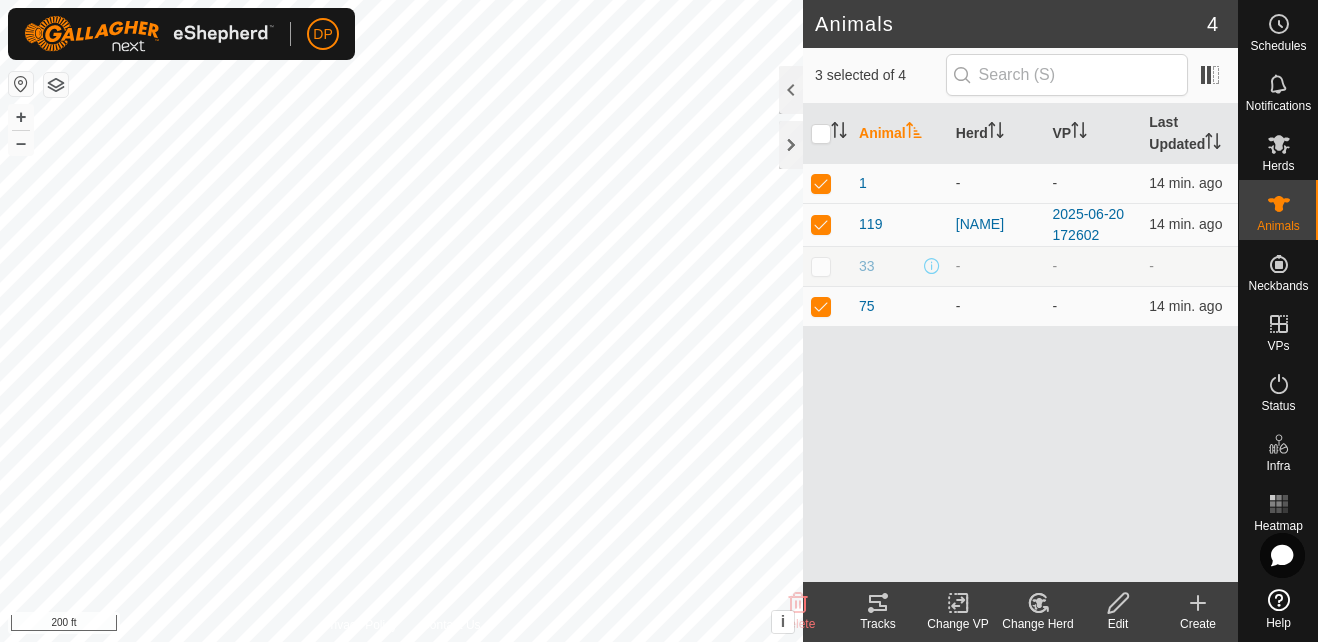 click at bounding box center (821, 266) 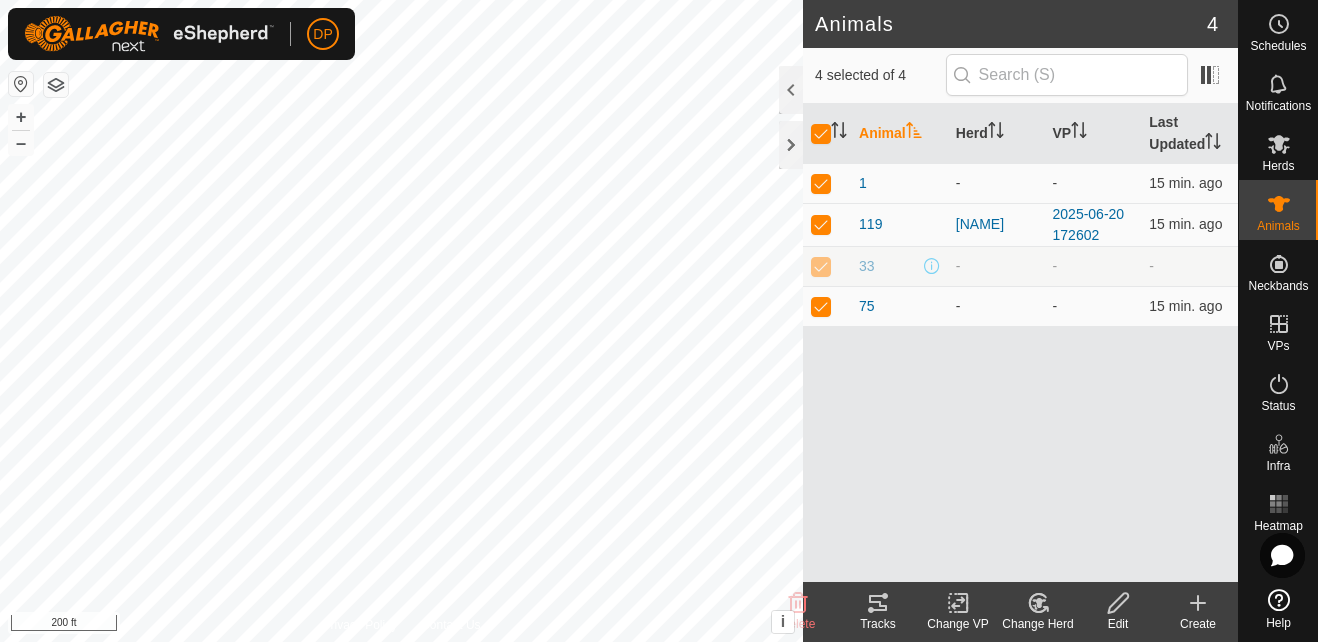 click 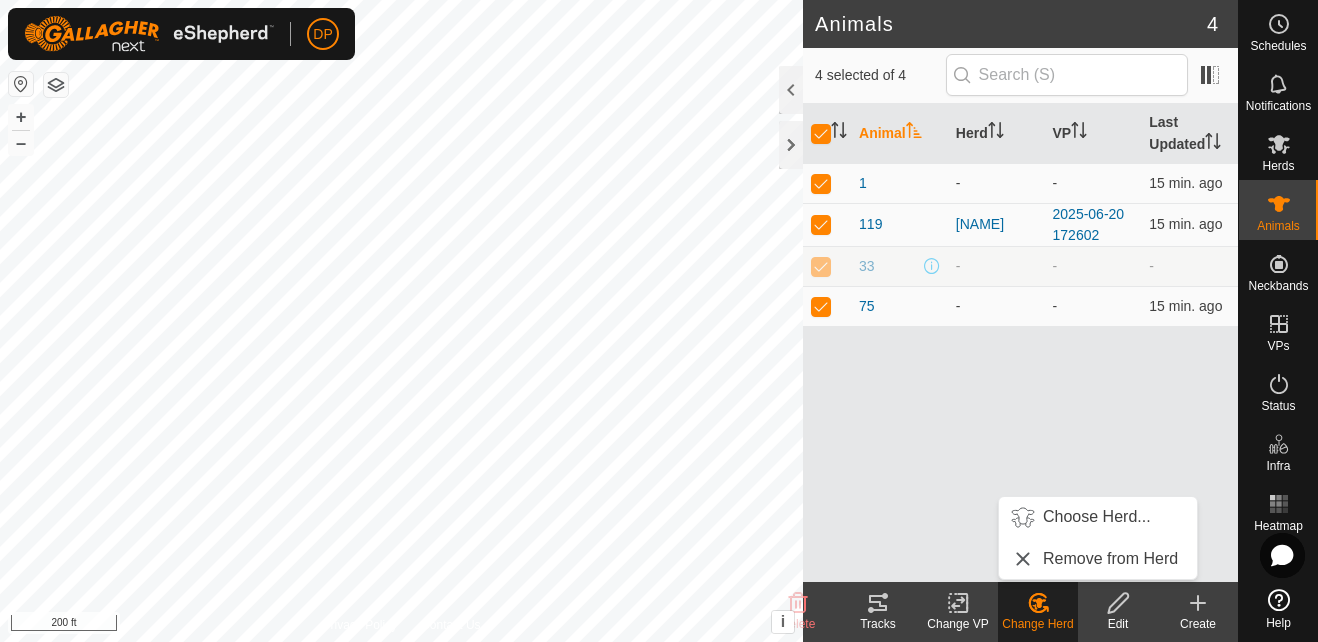 click on "Animal Herd VP Last Updated 1 - - 15 min. ago 119 [NAME] 2025-06-20 172602 15 min. ago 33 - - - 75 - - 15 min. ago" at bounding box center (1020, 343) 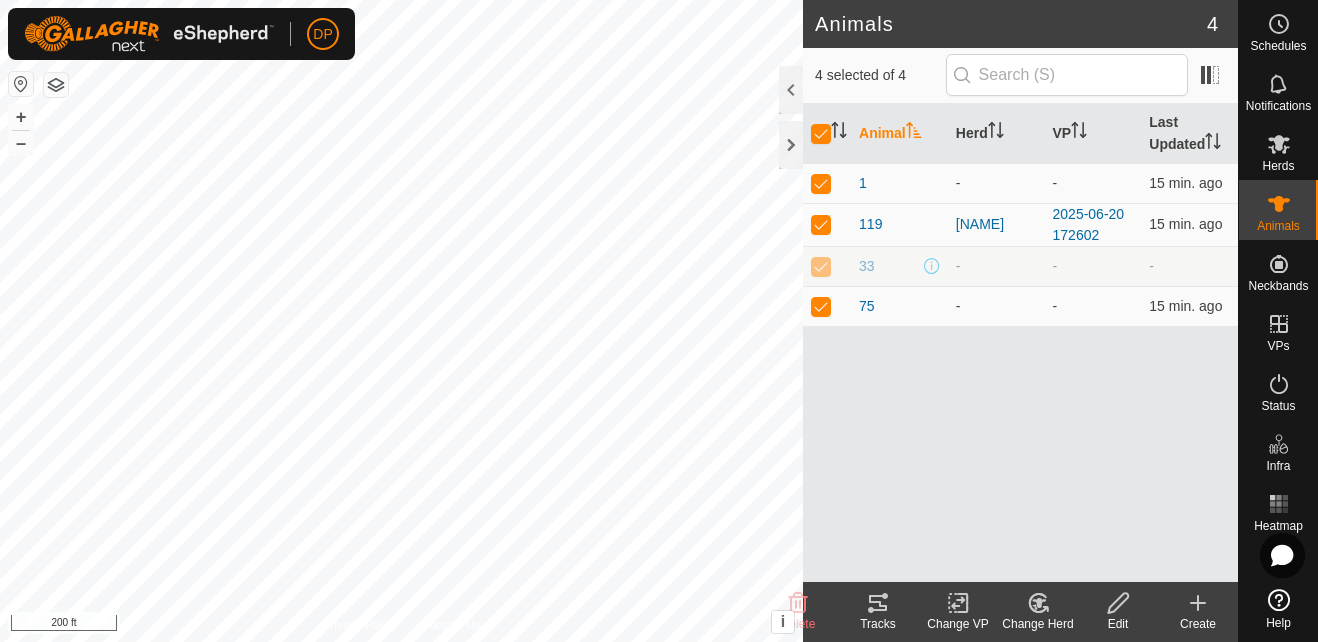 click 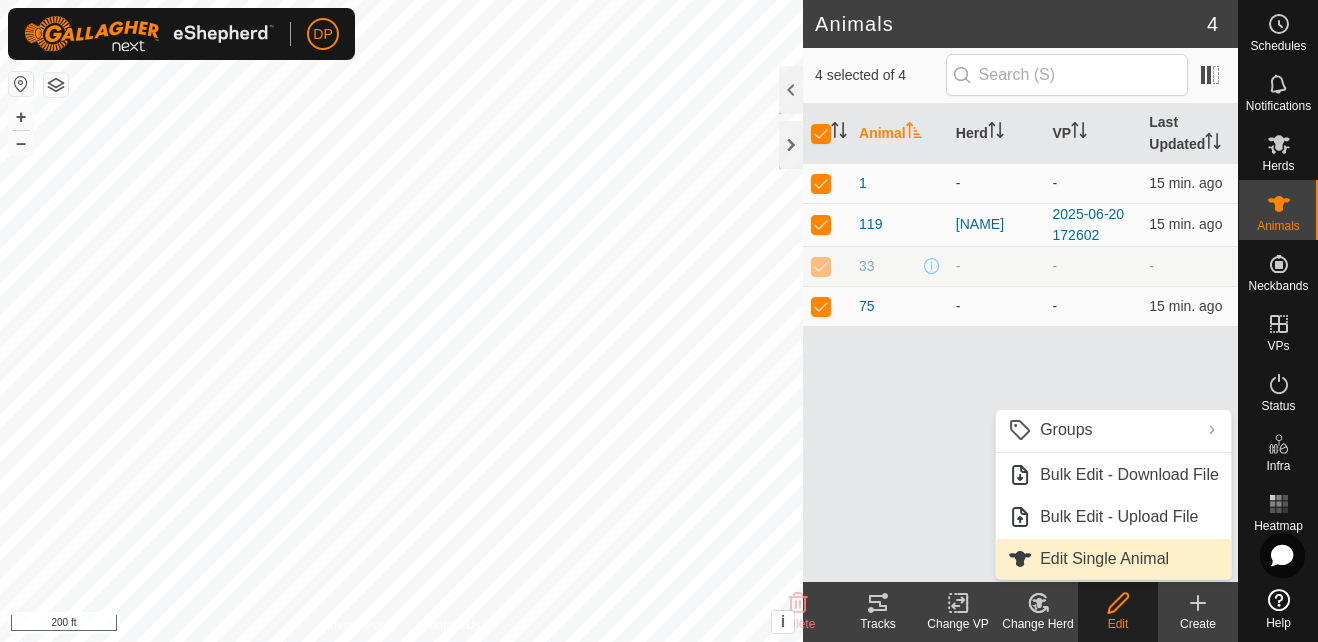 click on "Edit Single Animal" at bounding box center (1113, 559) 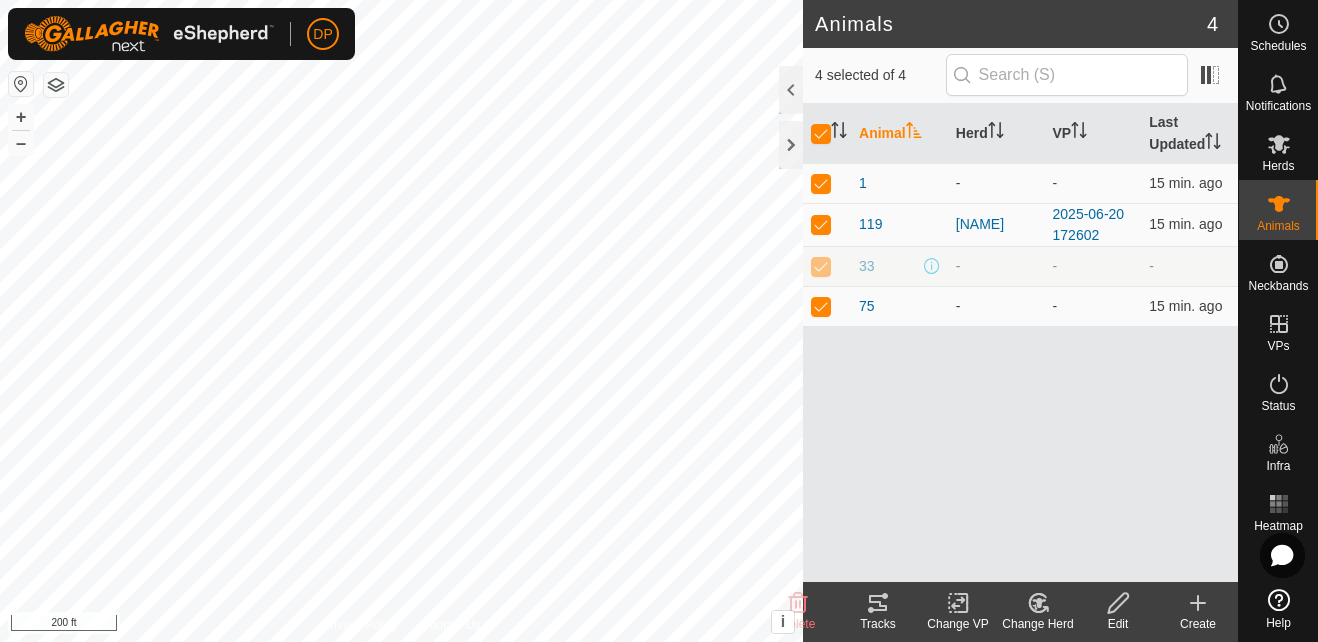 click at bounding box center (827, 266) 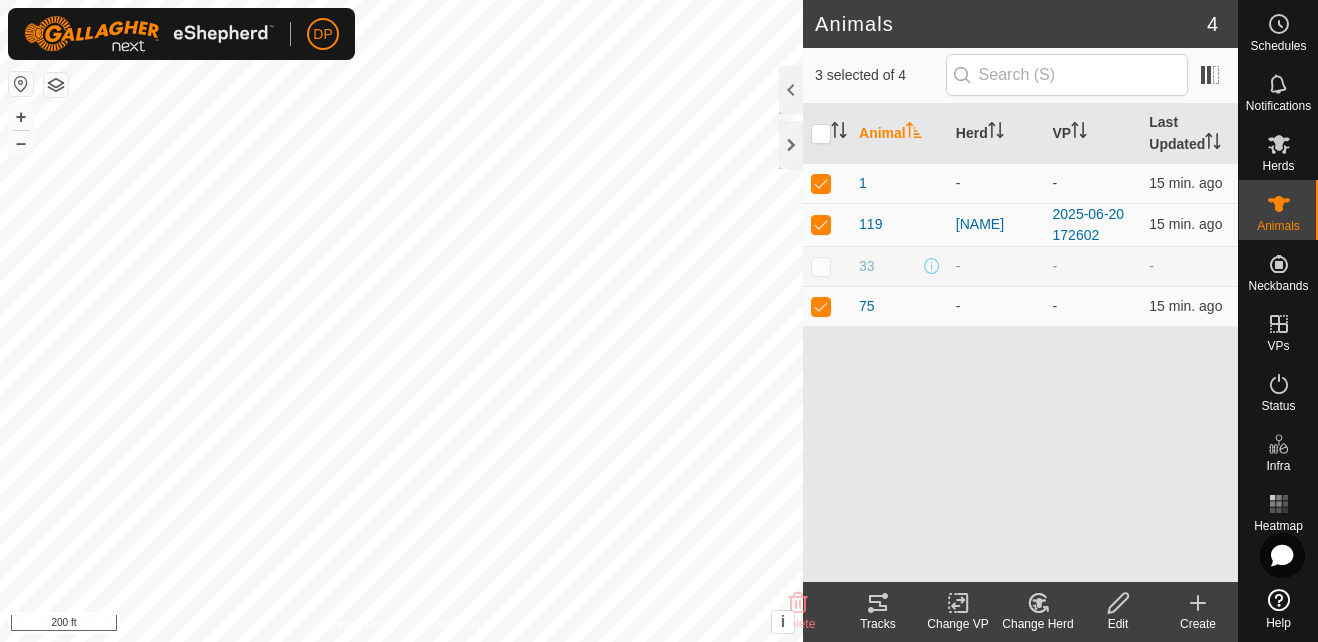 click at bounding box center [827, 266] 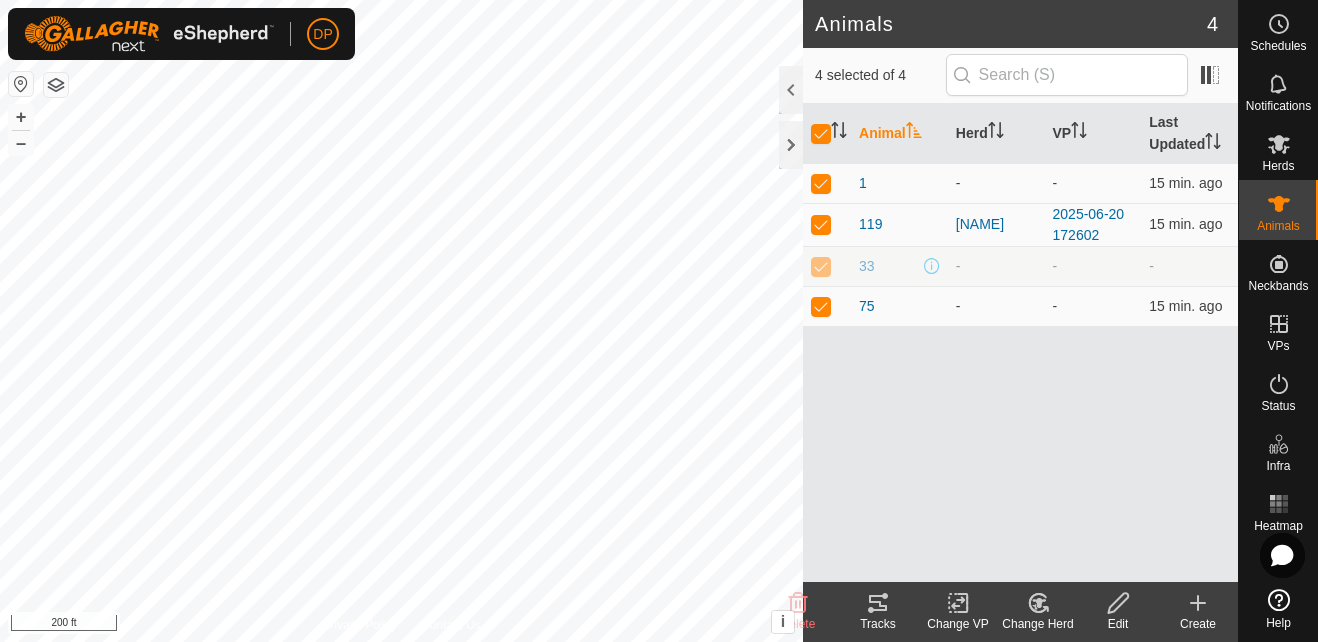 click on "Animal" at bounding box center (899, 134) 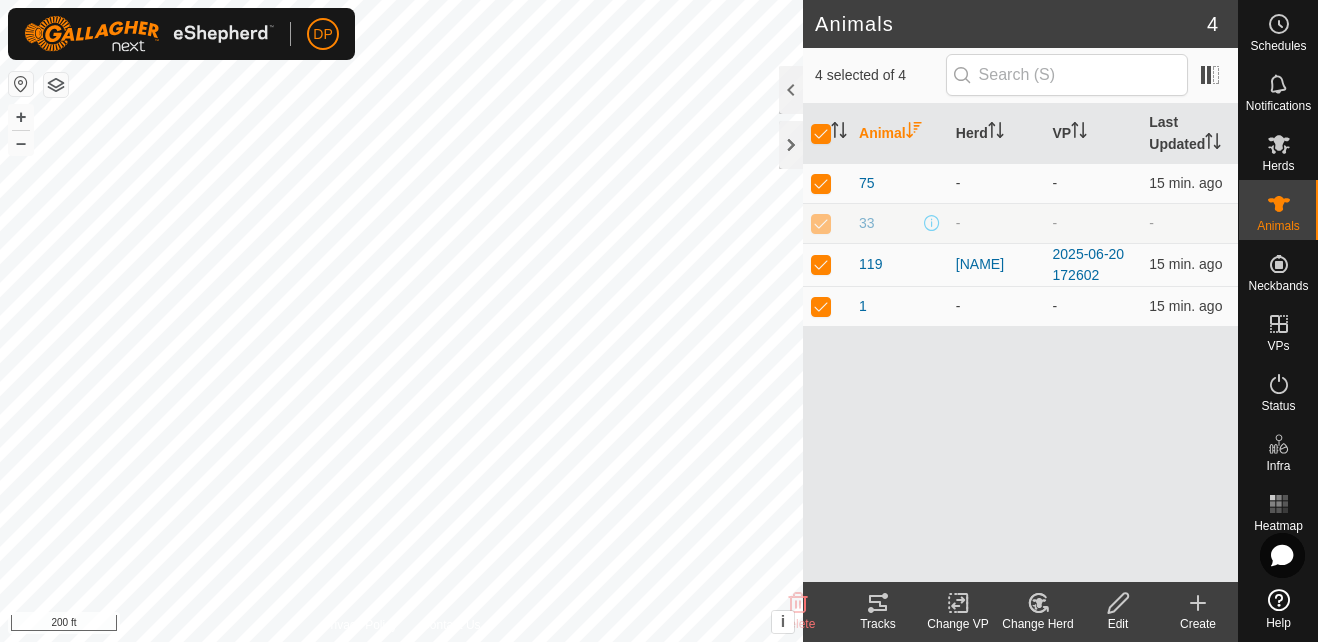 click on "Animal" at bounding box center (899, 134) 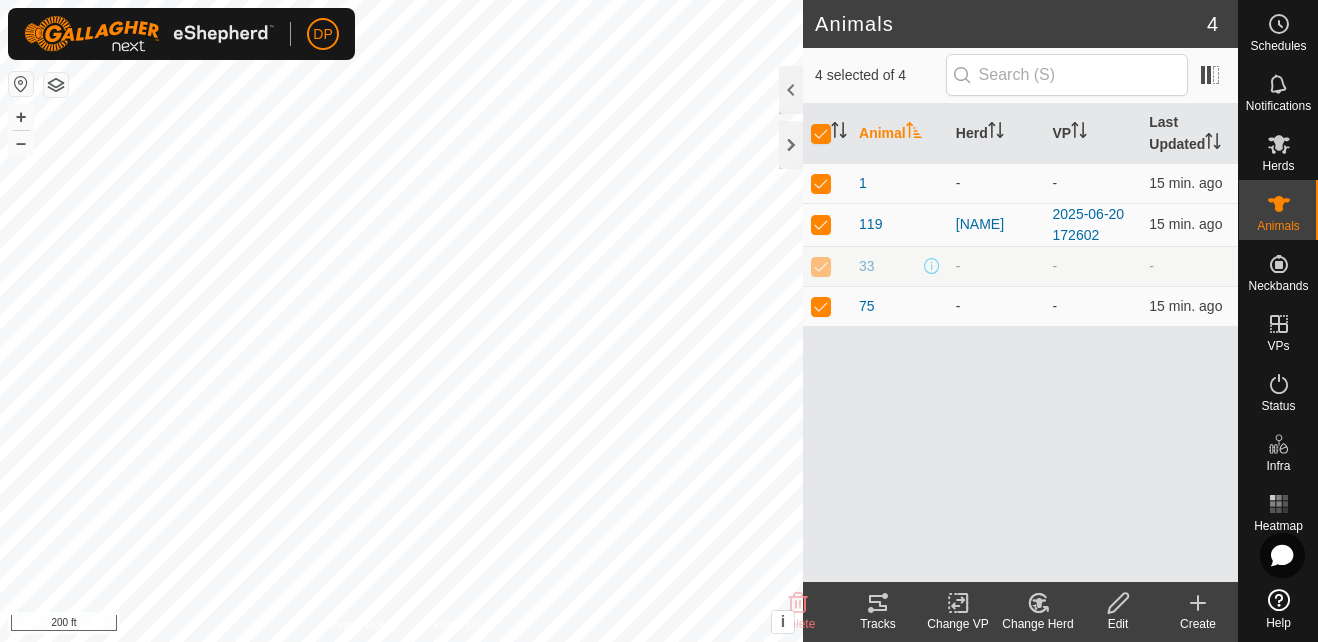 click on "Animal" at bounding box center [899, 134] 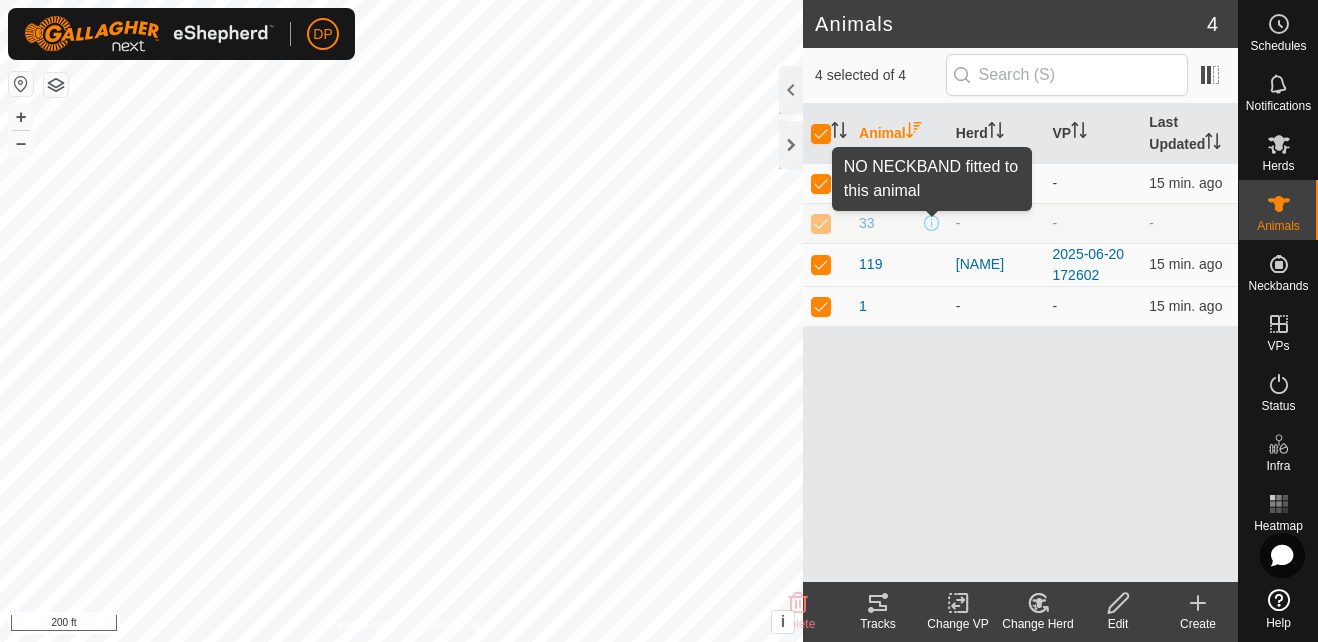 click at bounding box center [932, 223] 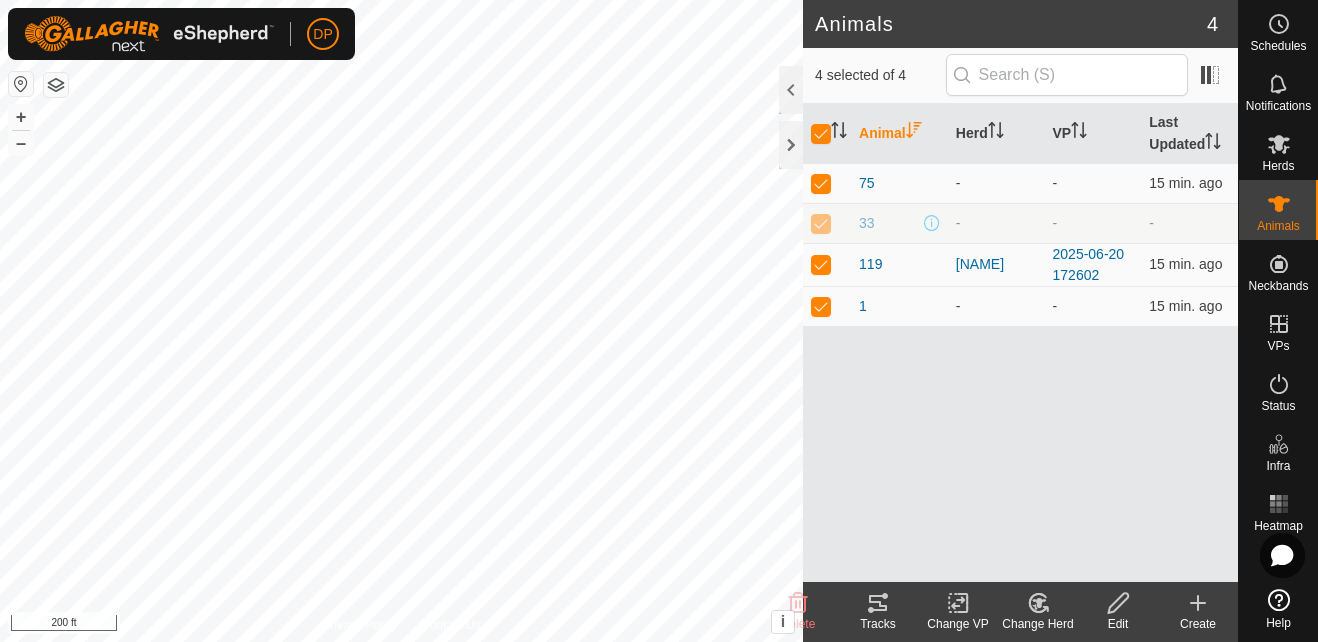 click at bounding box center (821, 223) 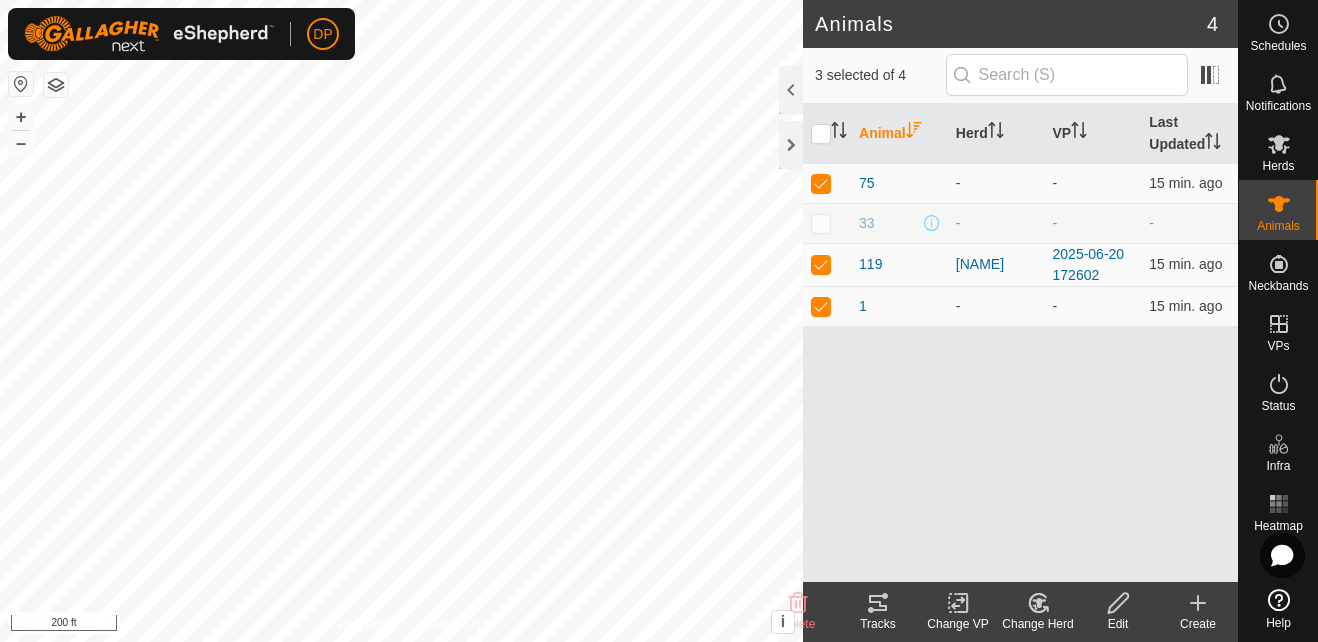 click at bounding box center (821, 223) 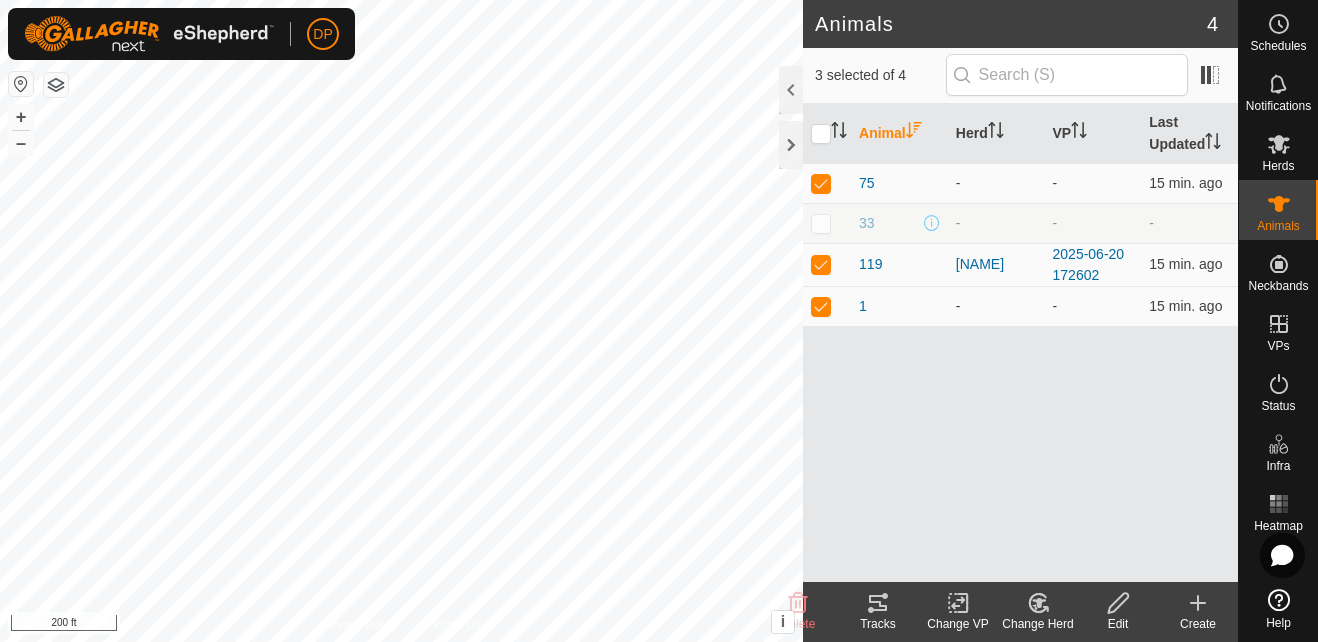 checkbox on "true" 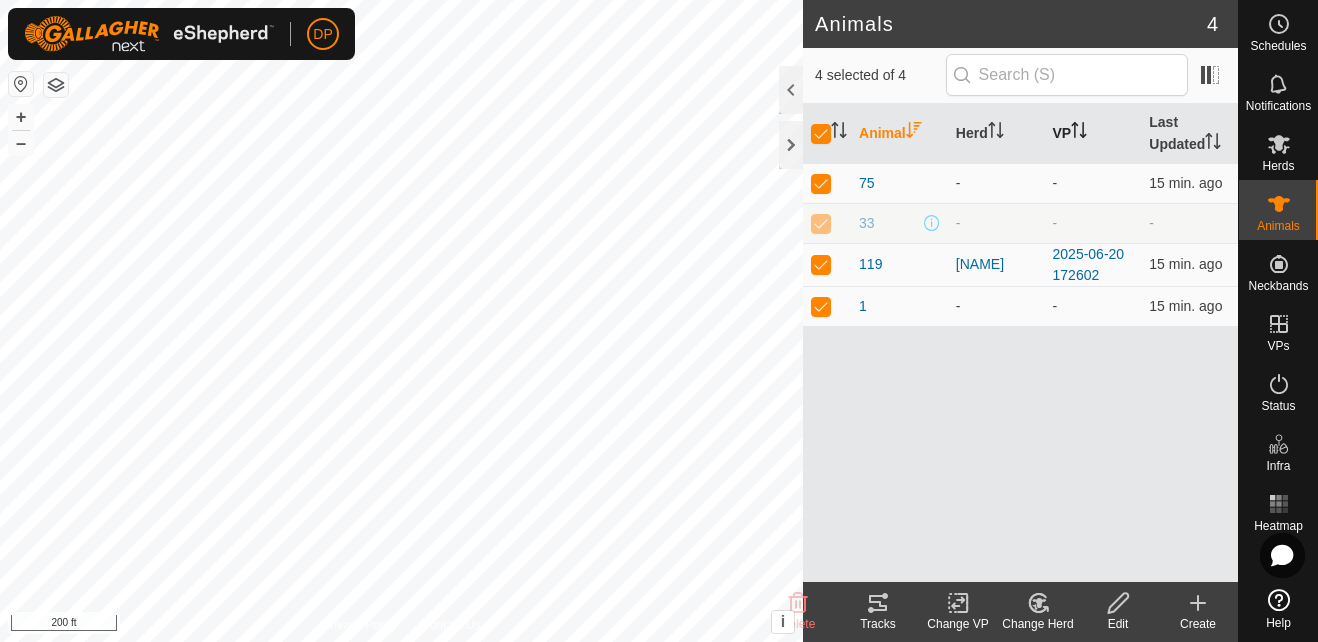click 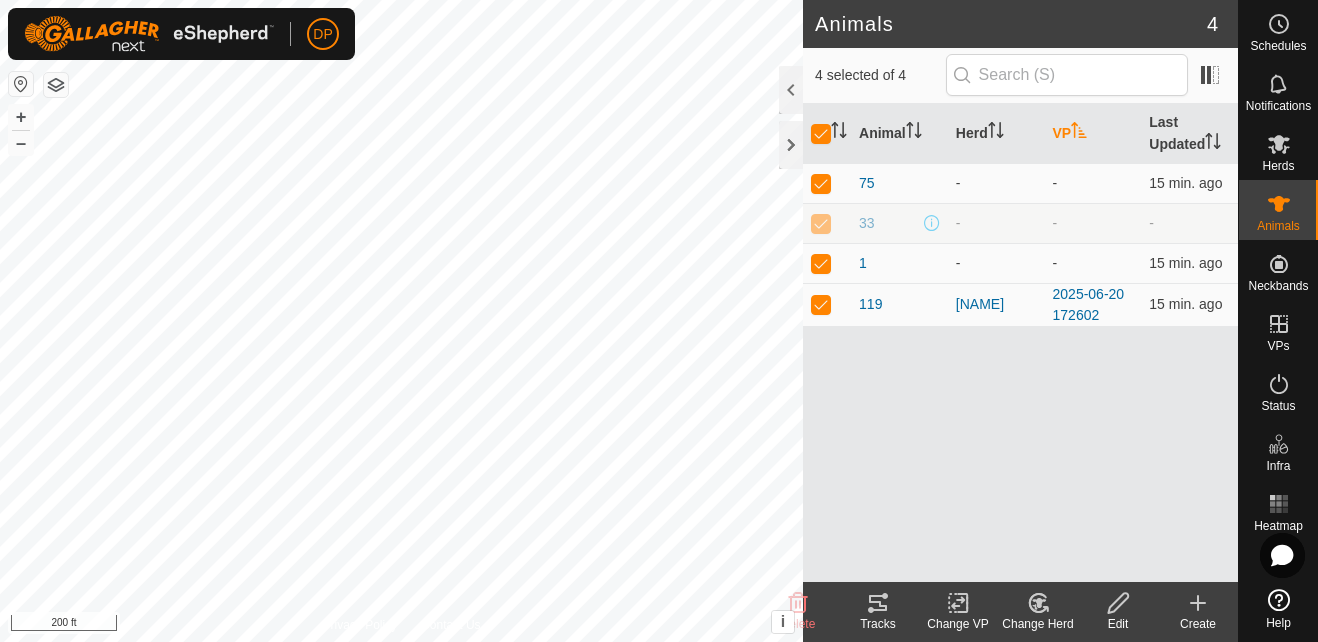 click 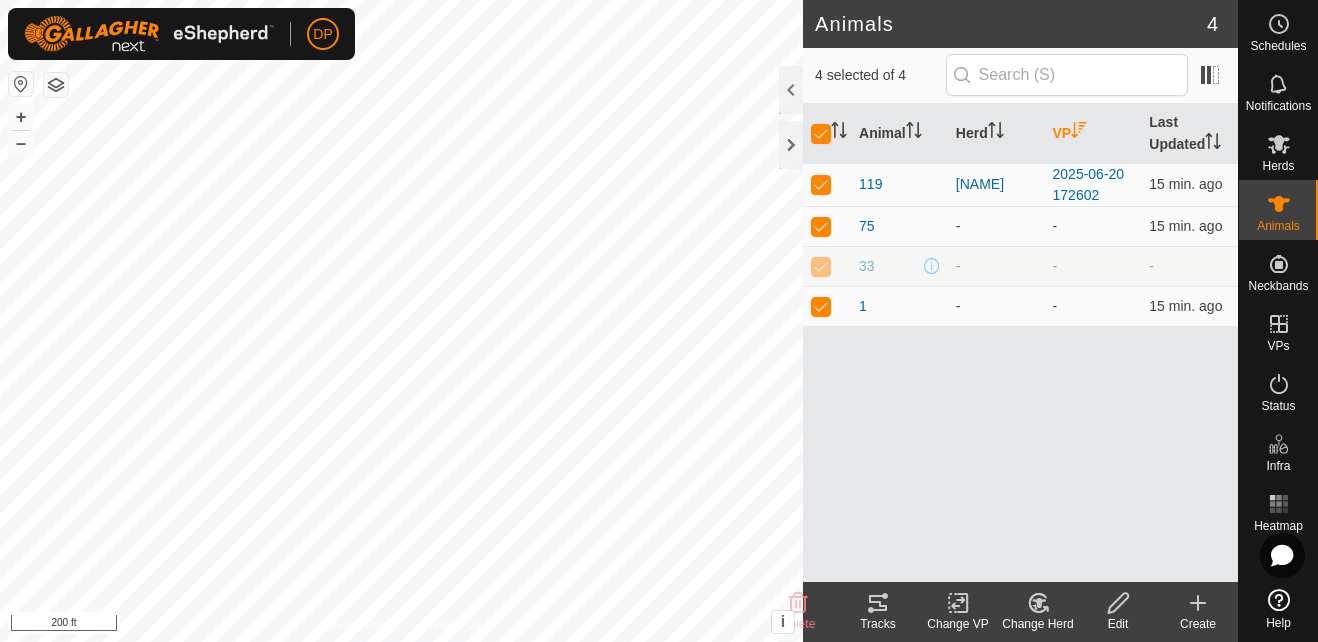 click 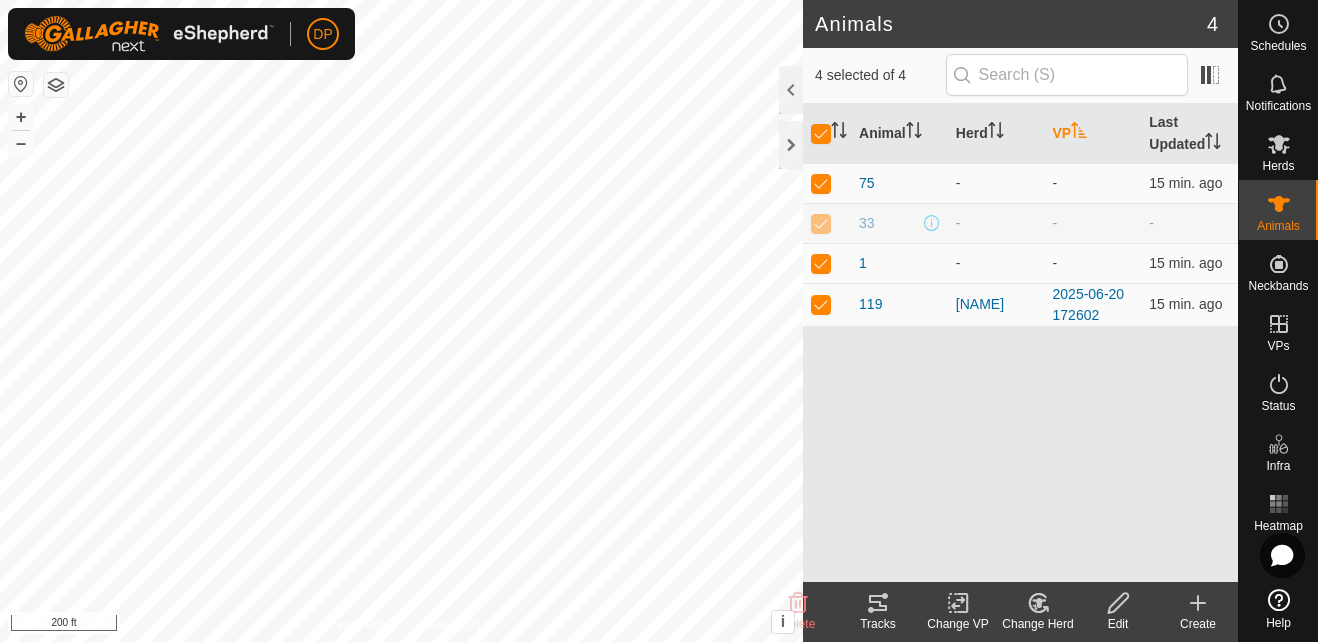click 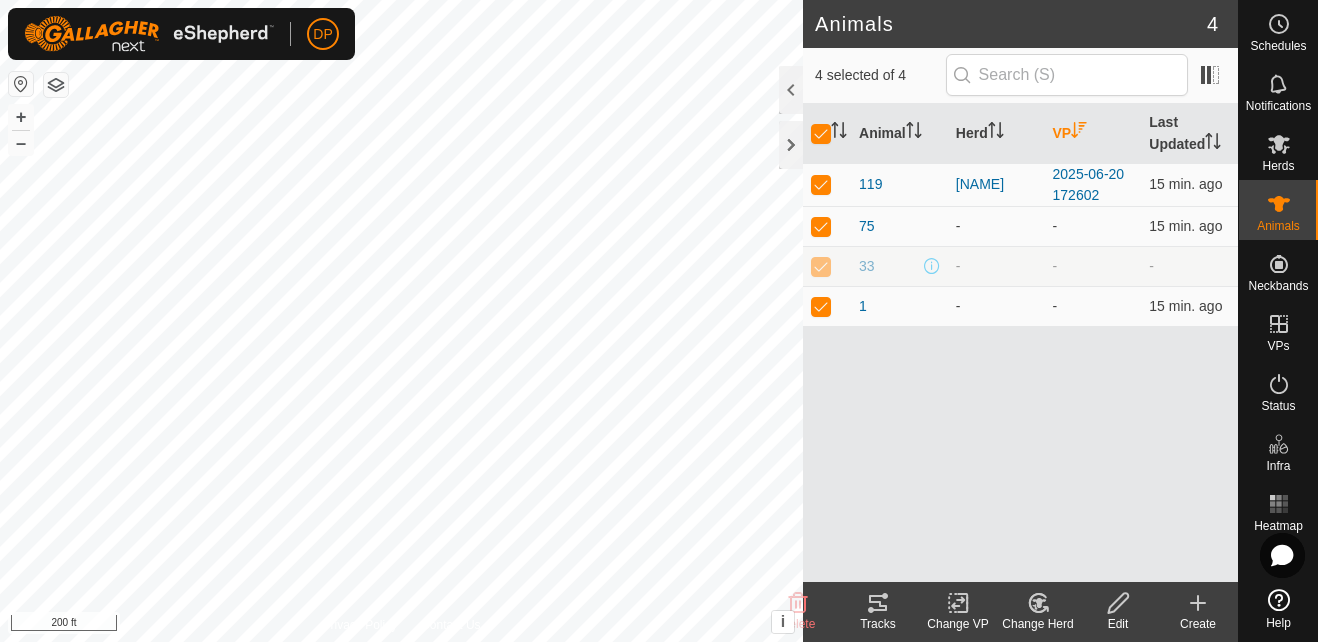 click 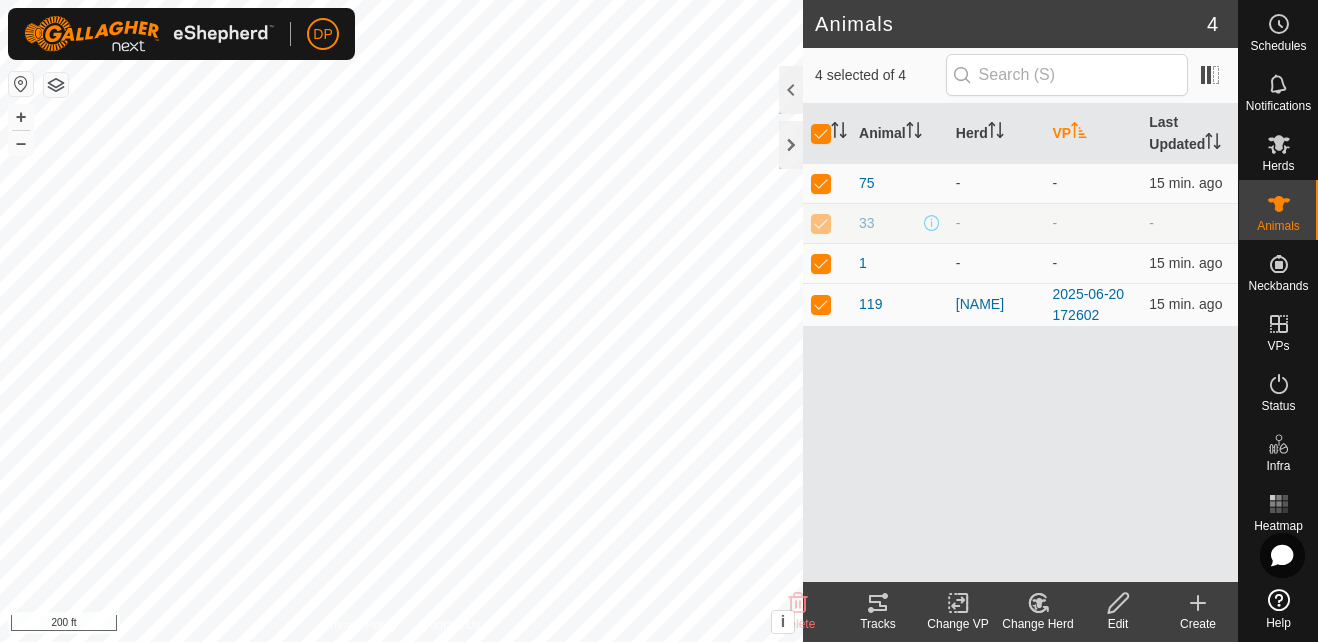 click 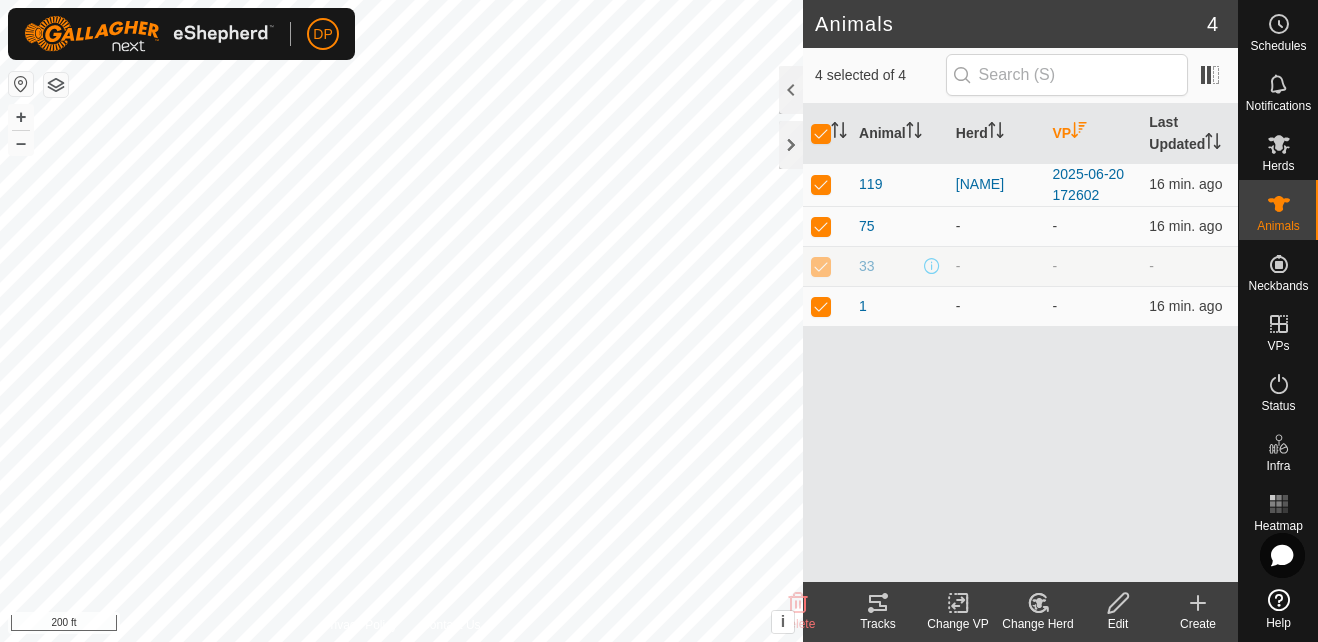 click 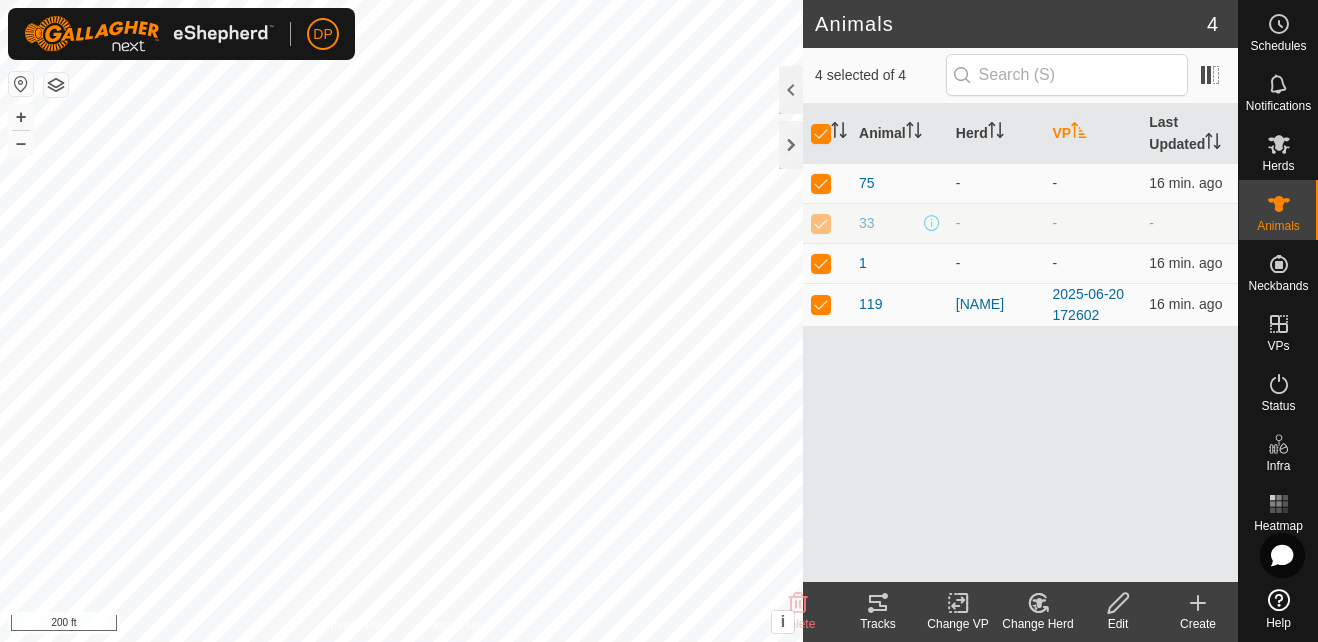 click 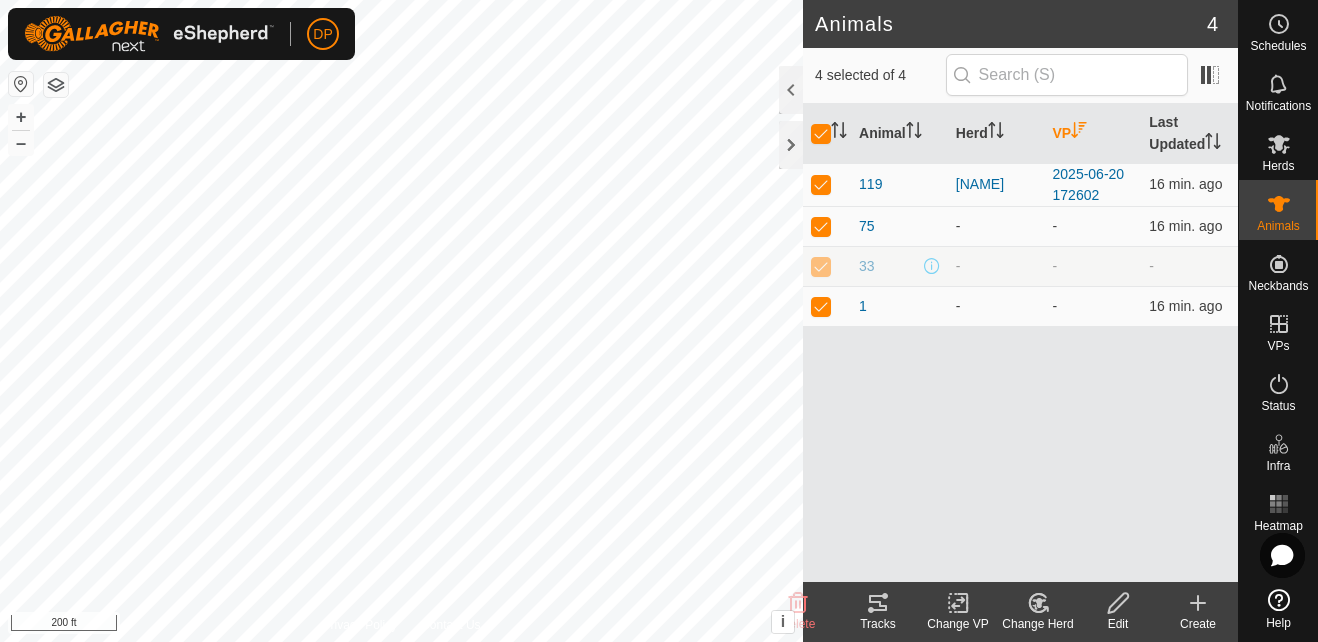 click 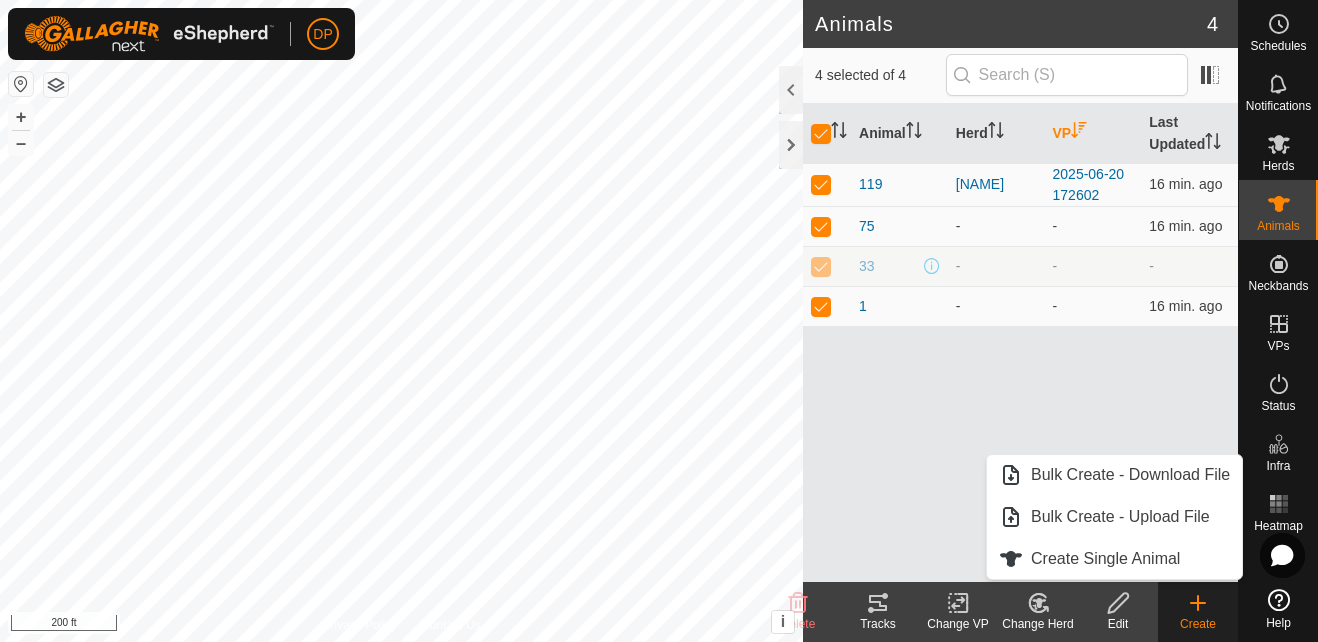 click on "33" at bounding box center [899, 266] 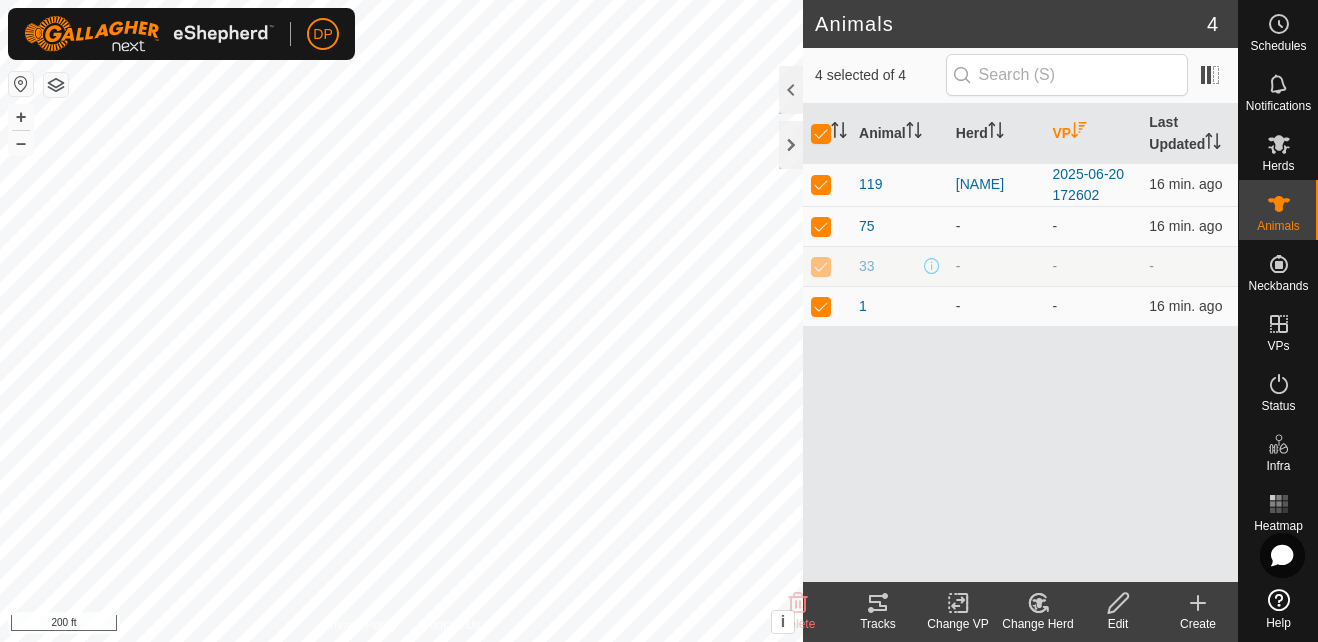 click on "33" at bounding box center (899, 266) 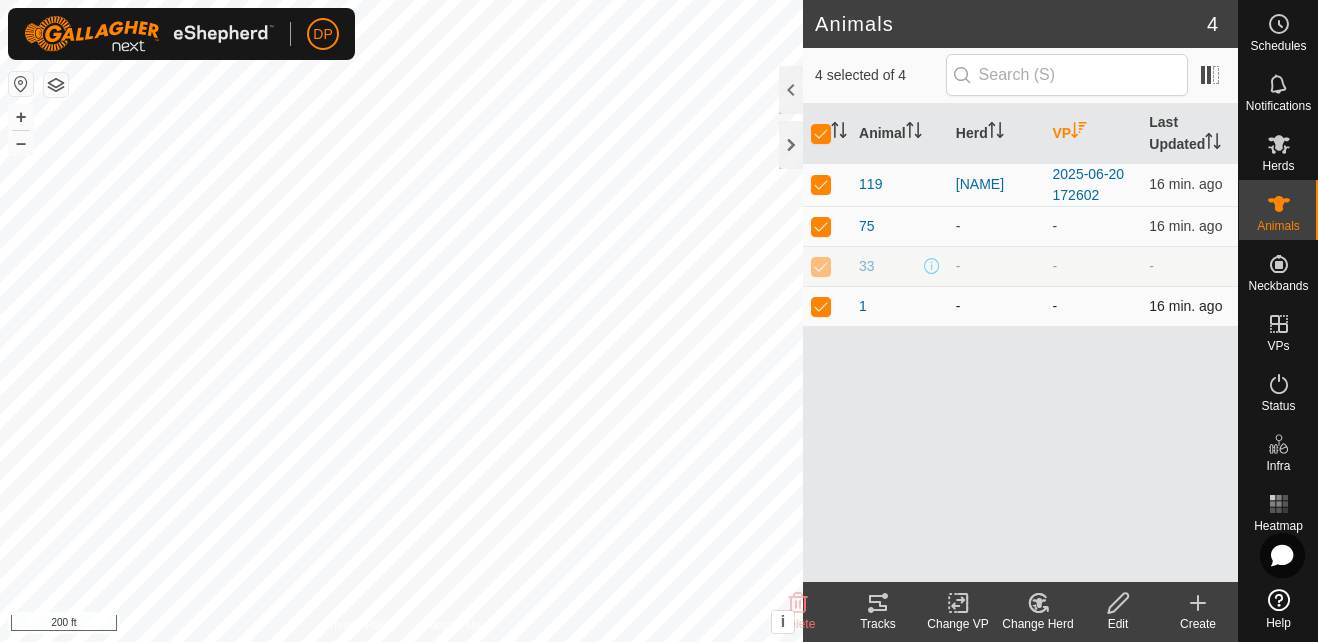 click on "-" at bounding box center [996, 306] 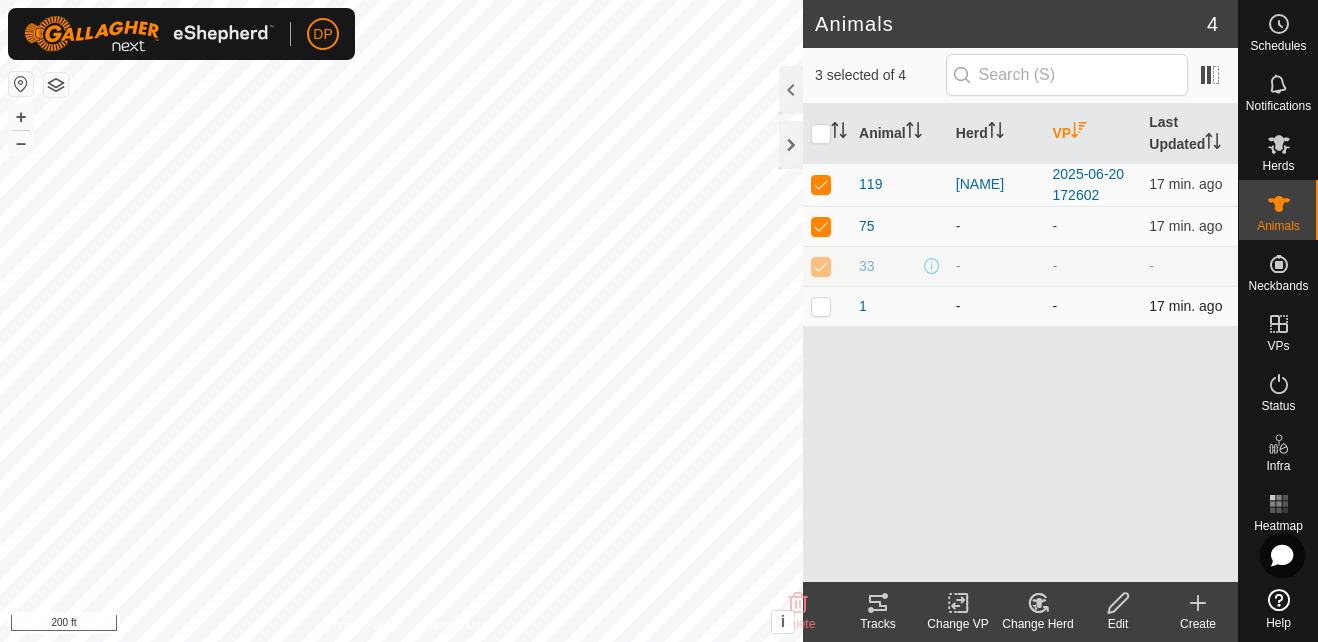 click at bounding box center (827, 306) 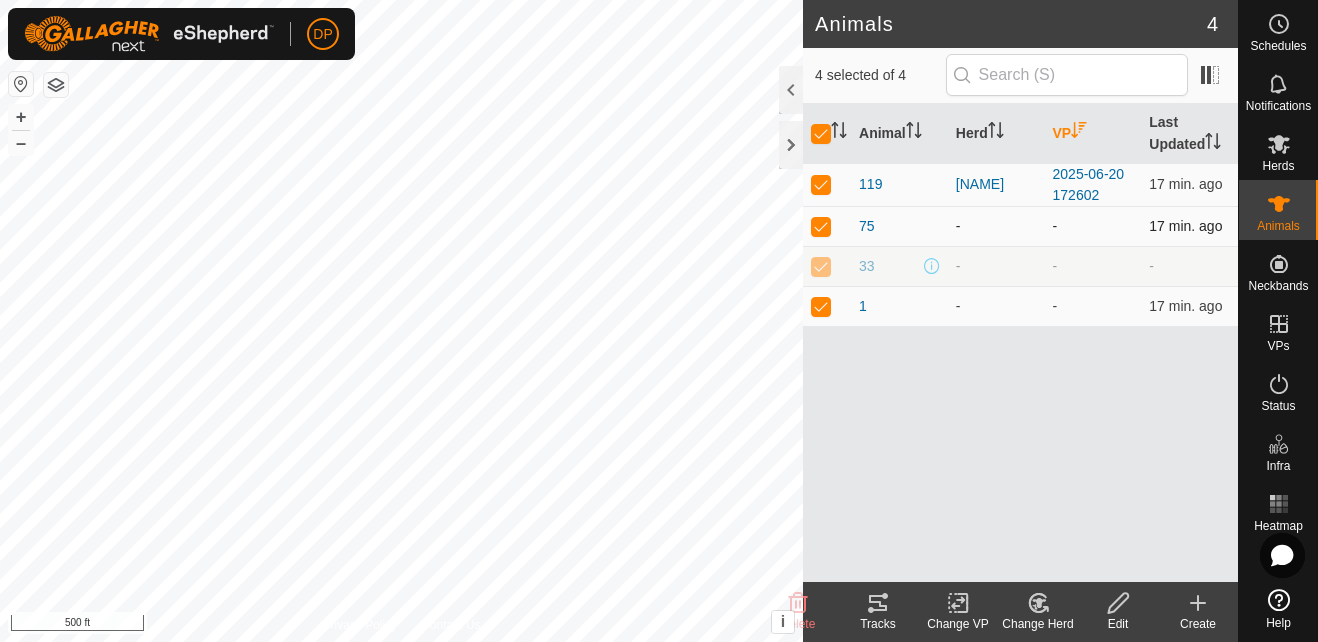 click on "75" at bounding box center [899, 226] 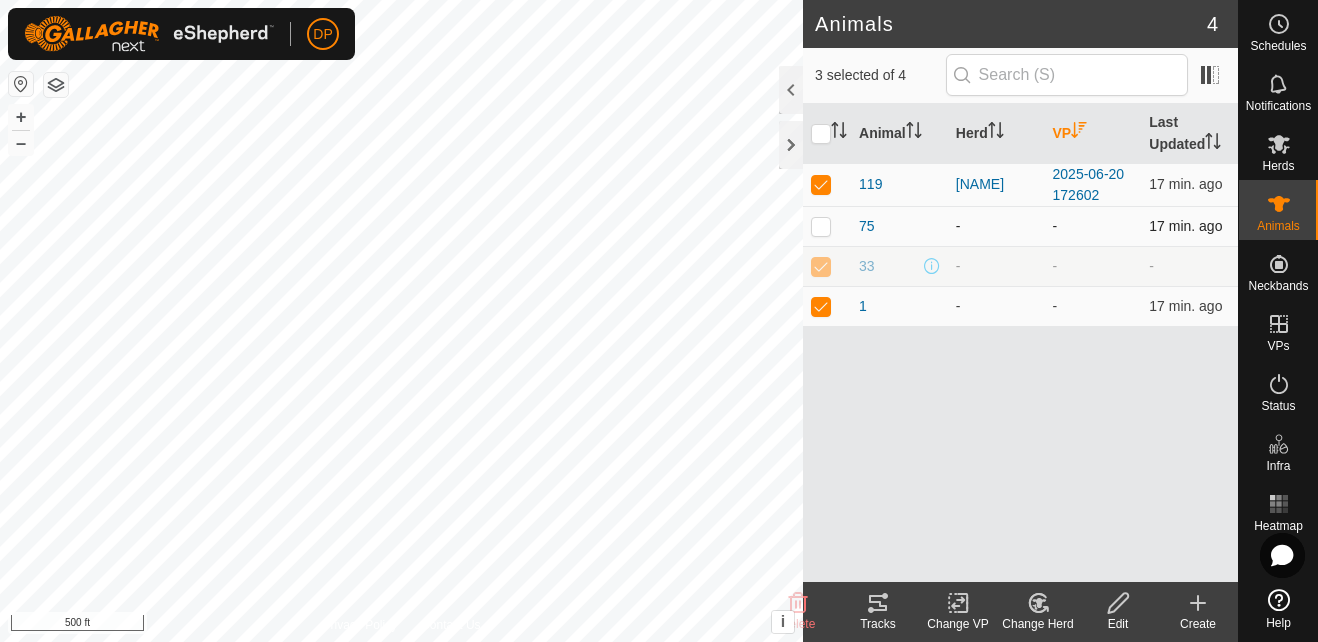 click at bounding box center (821, 226) 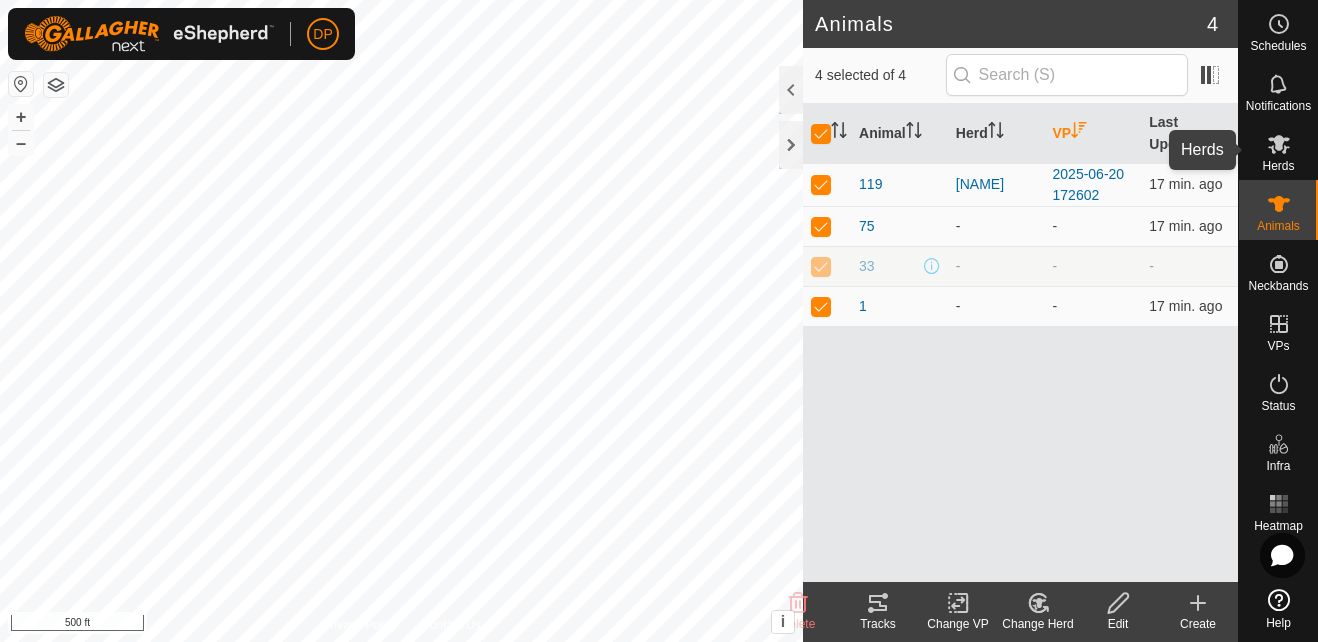 click 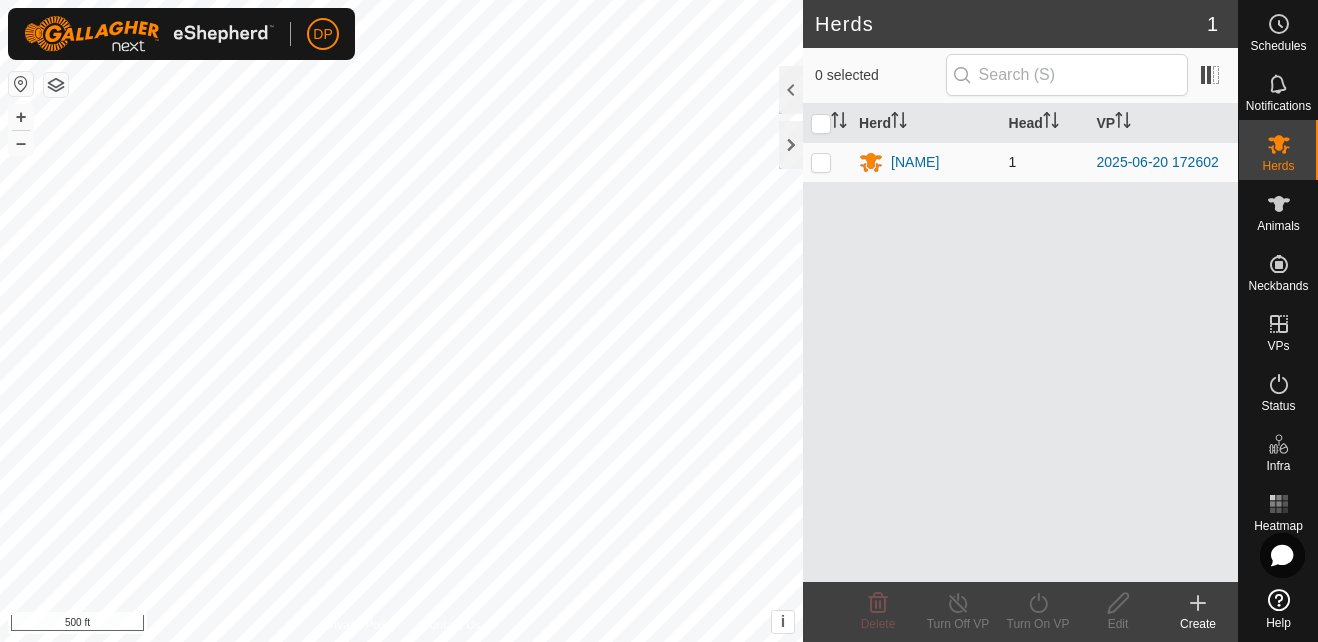 click at bounding box center (821, 162) 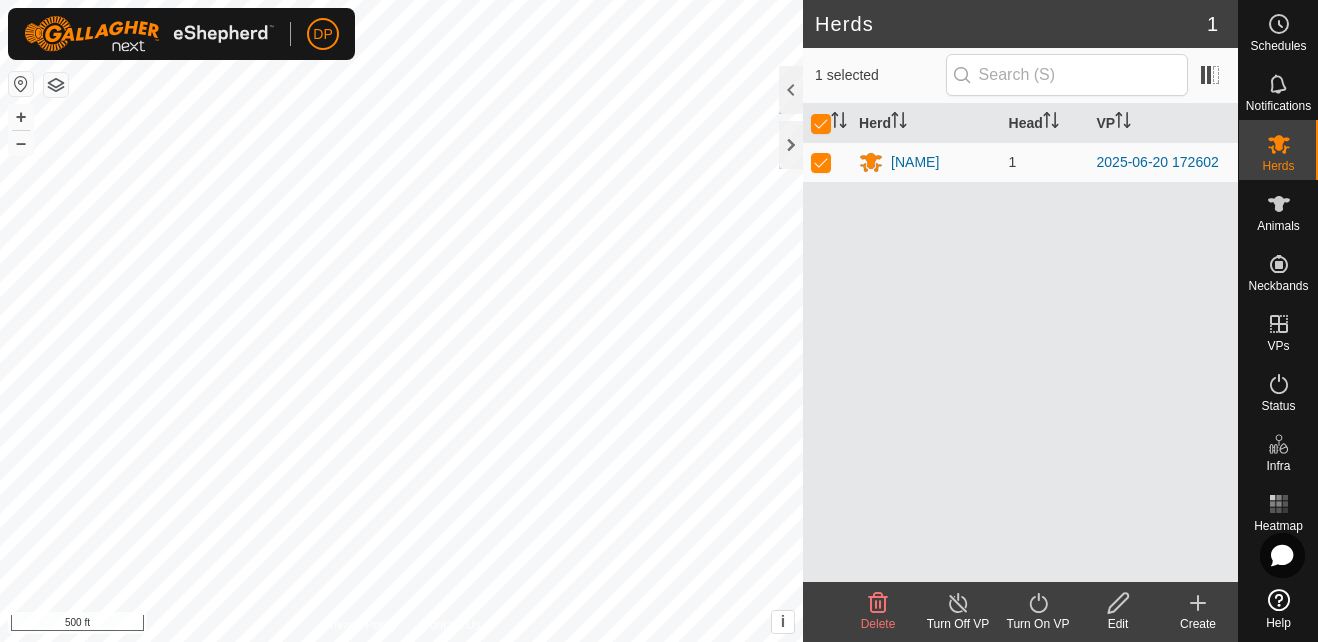 click 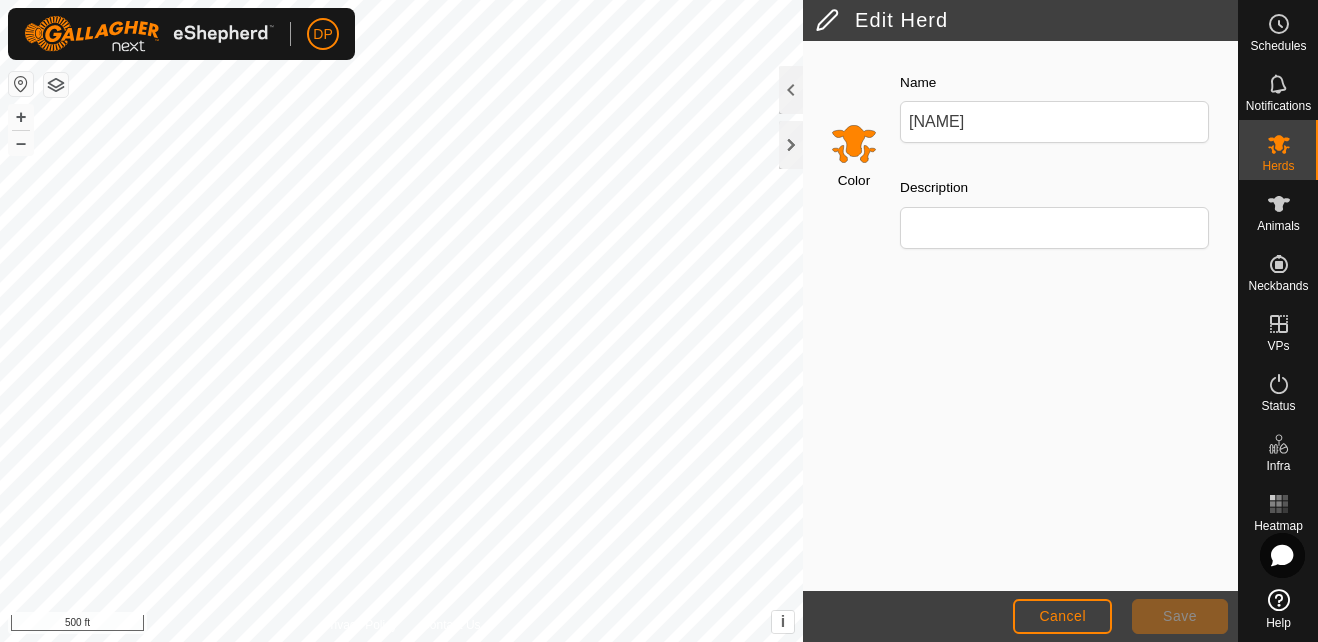 click 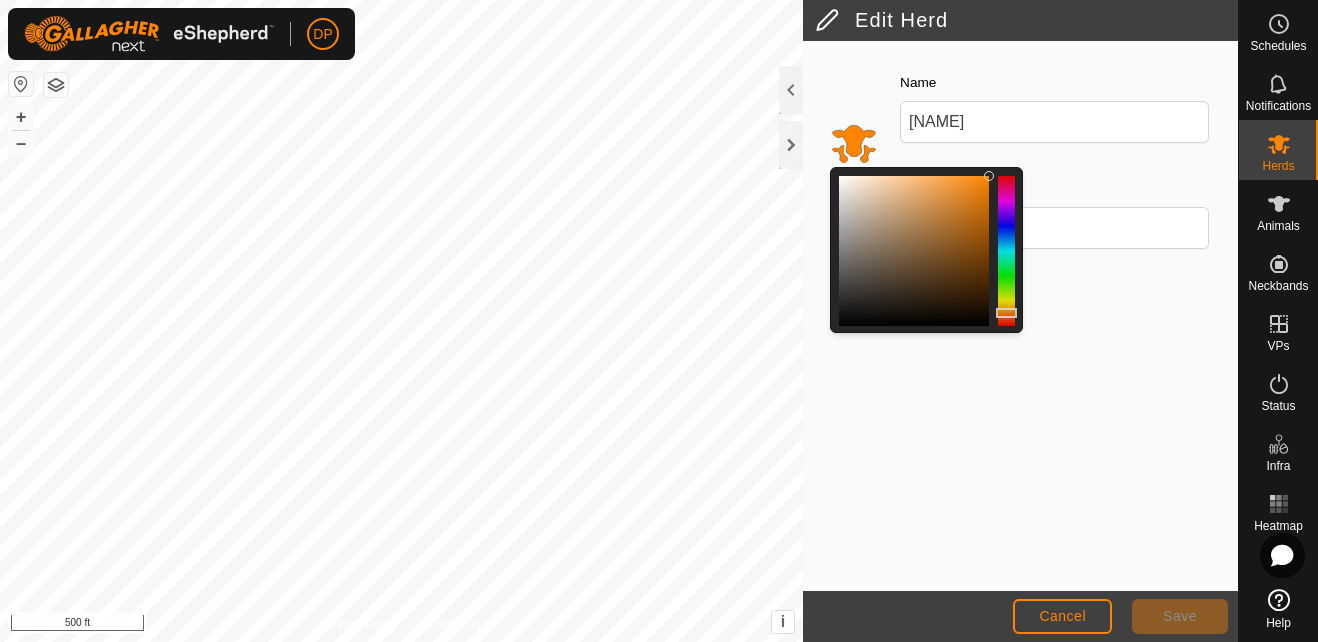 click 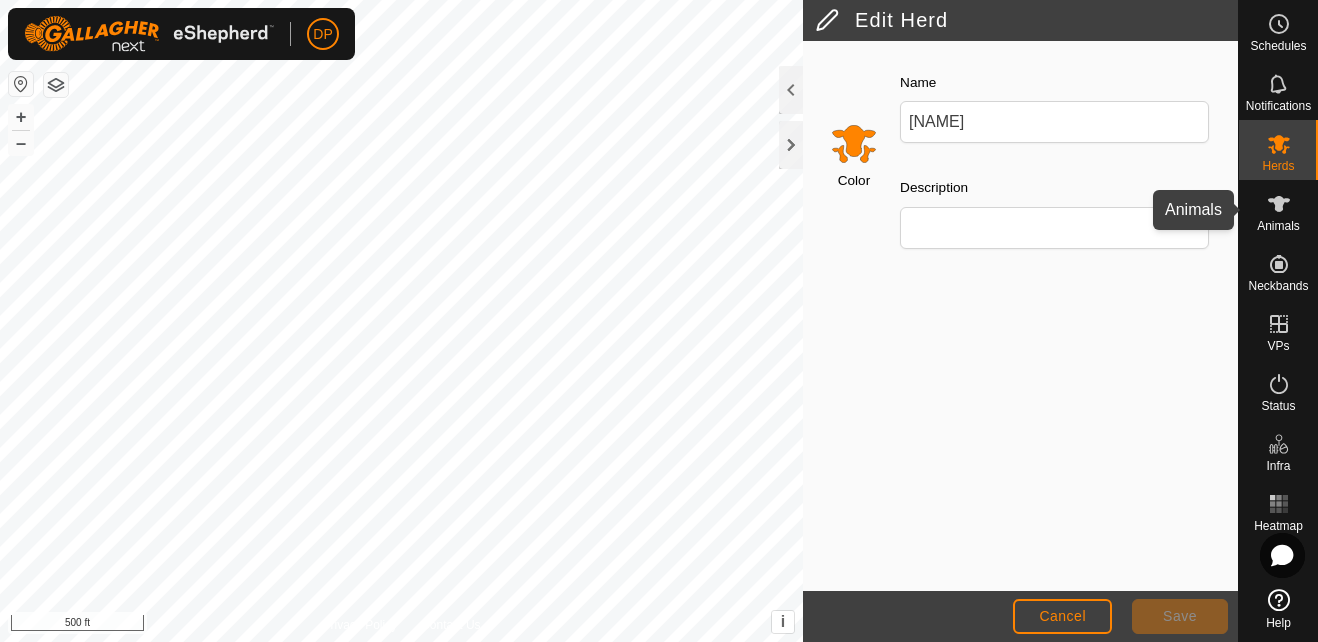 click 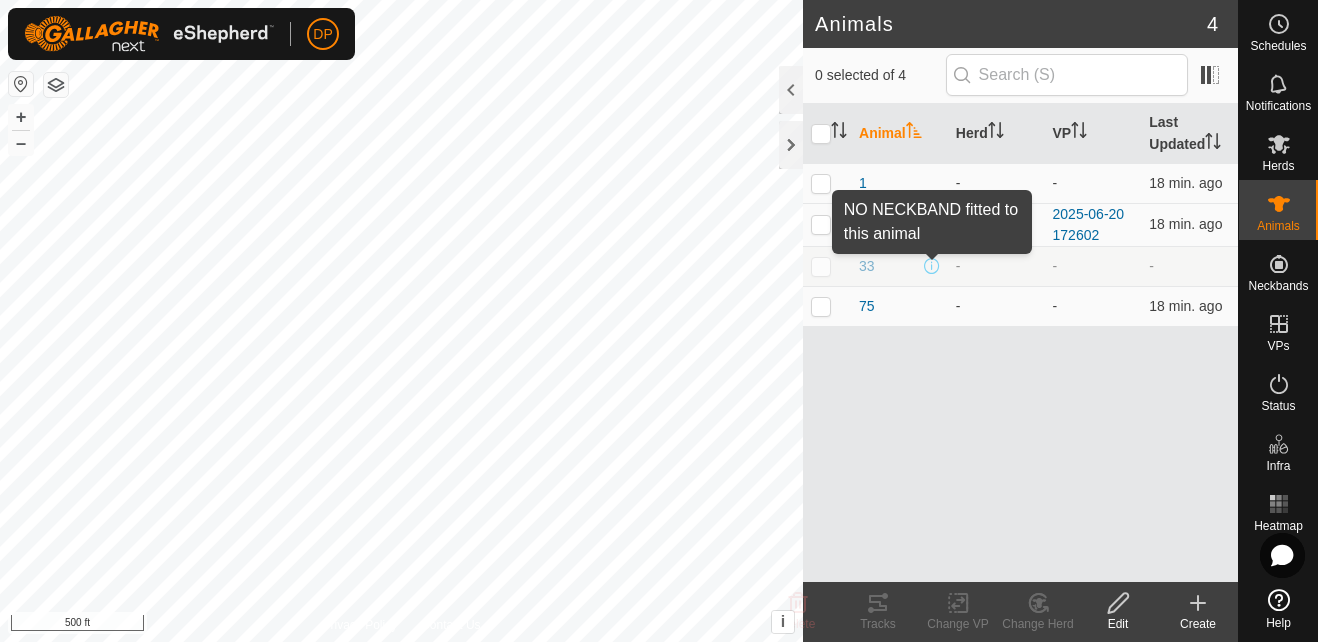 click at bounding box center (932, 266) 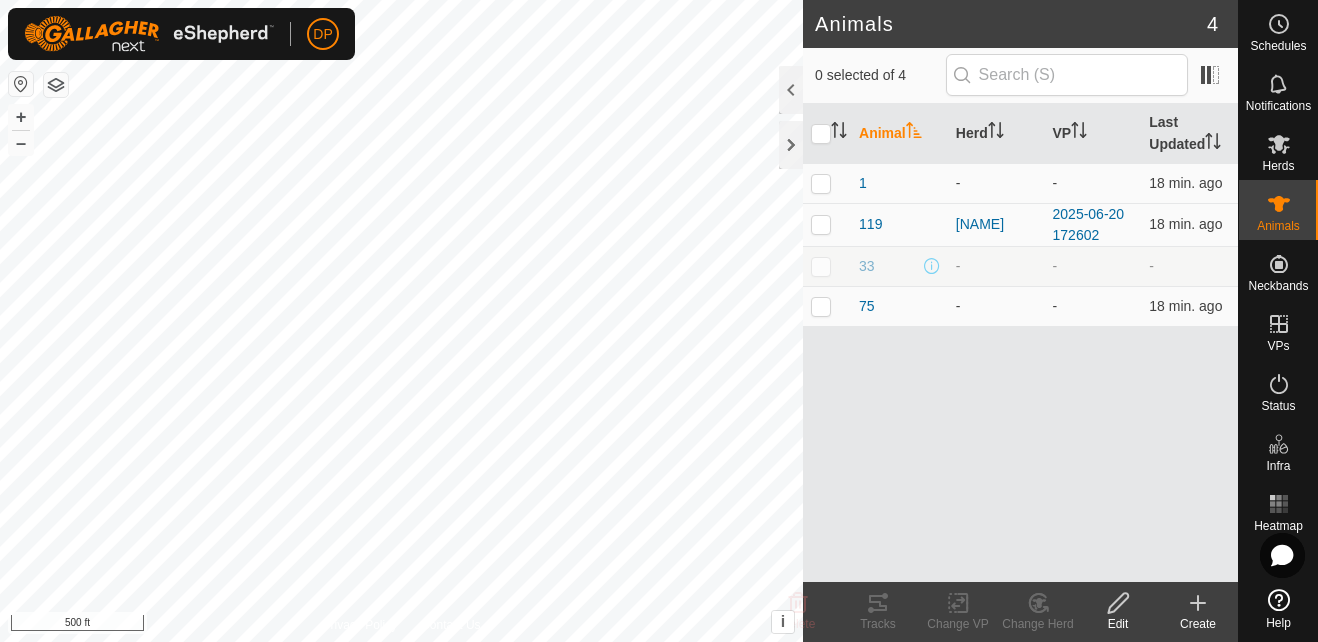 click at bounding box center (932, 266) 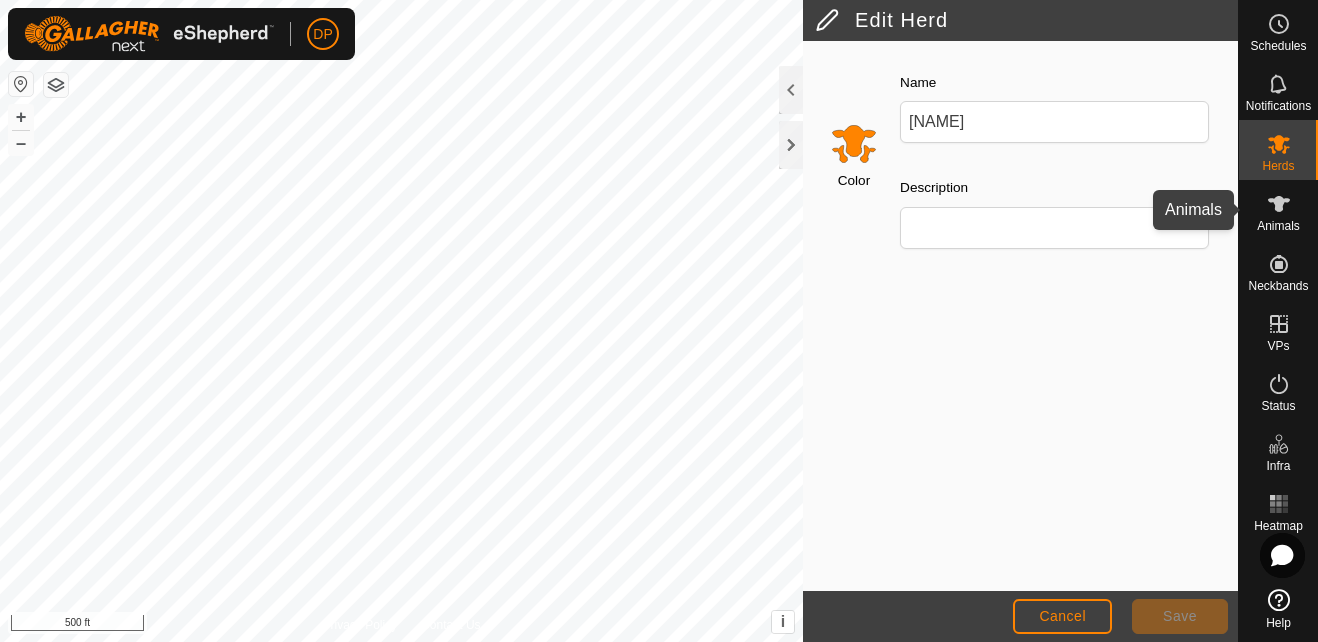 click 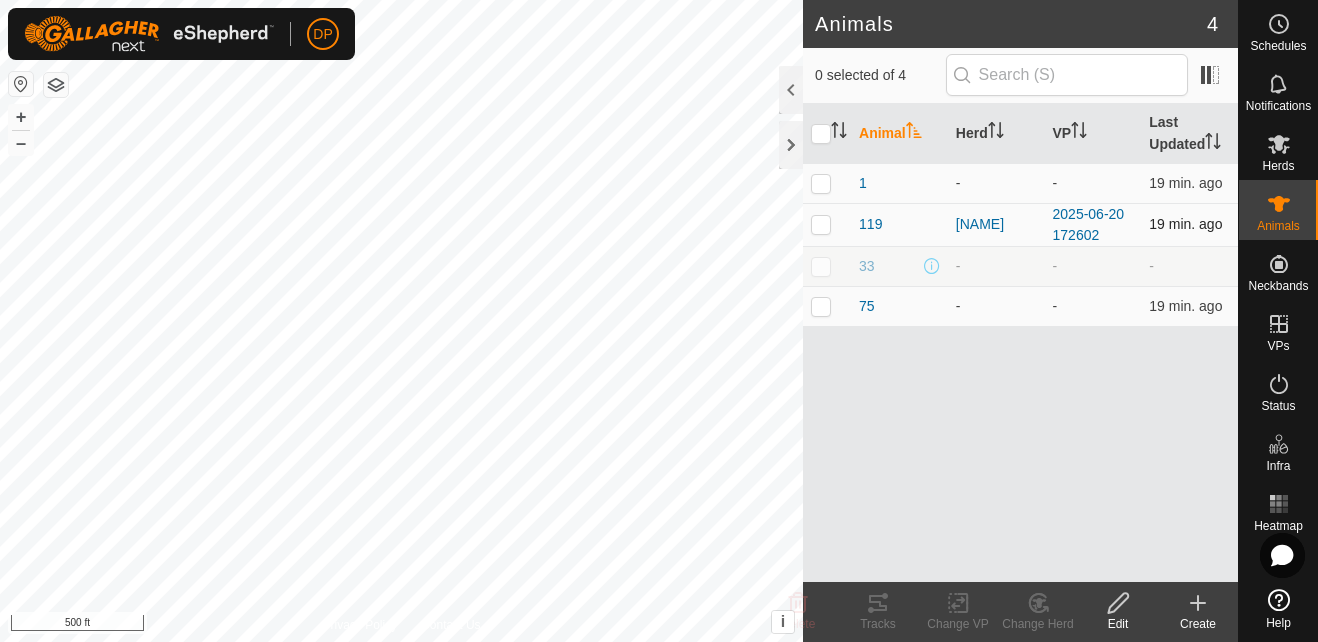 click at bounding box center (821, 224) 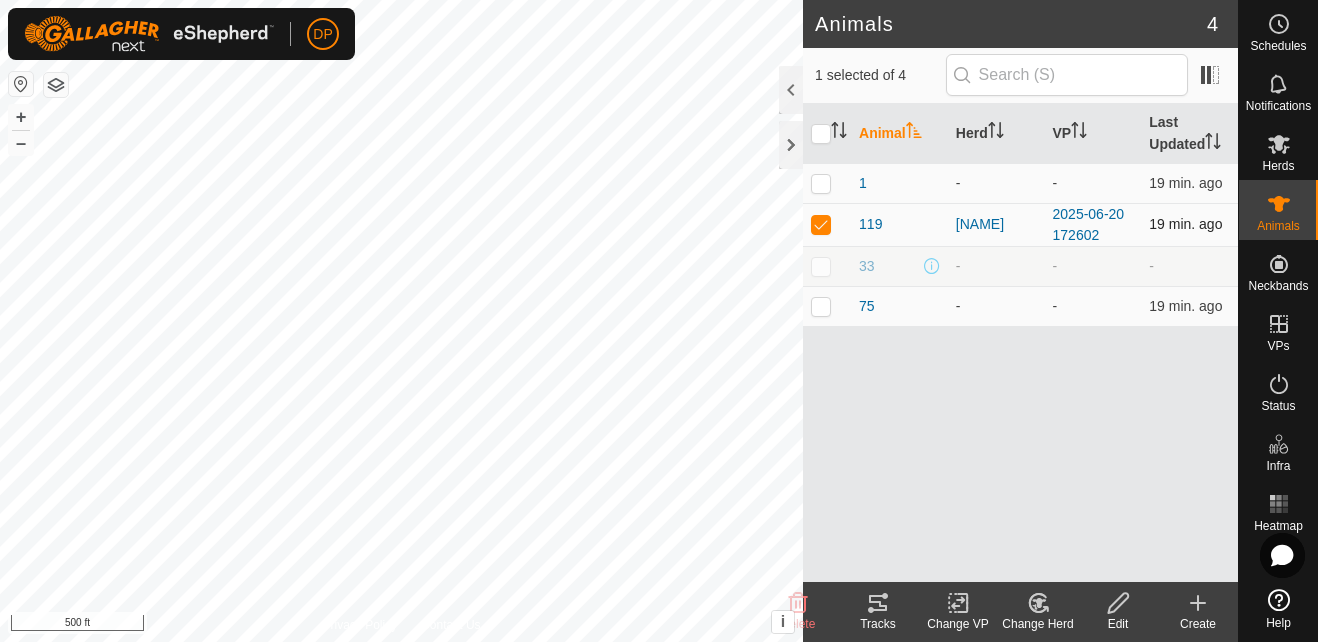 click at bounding box center (821, 224) 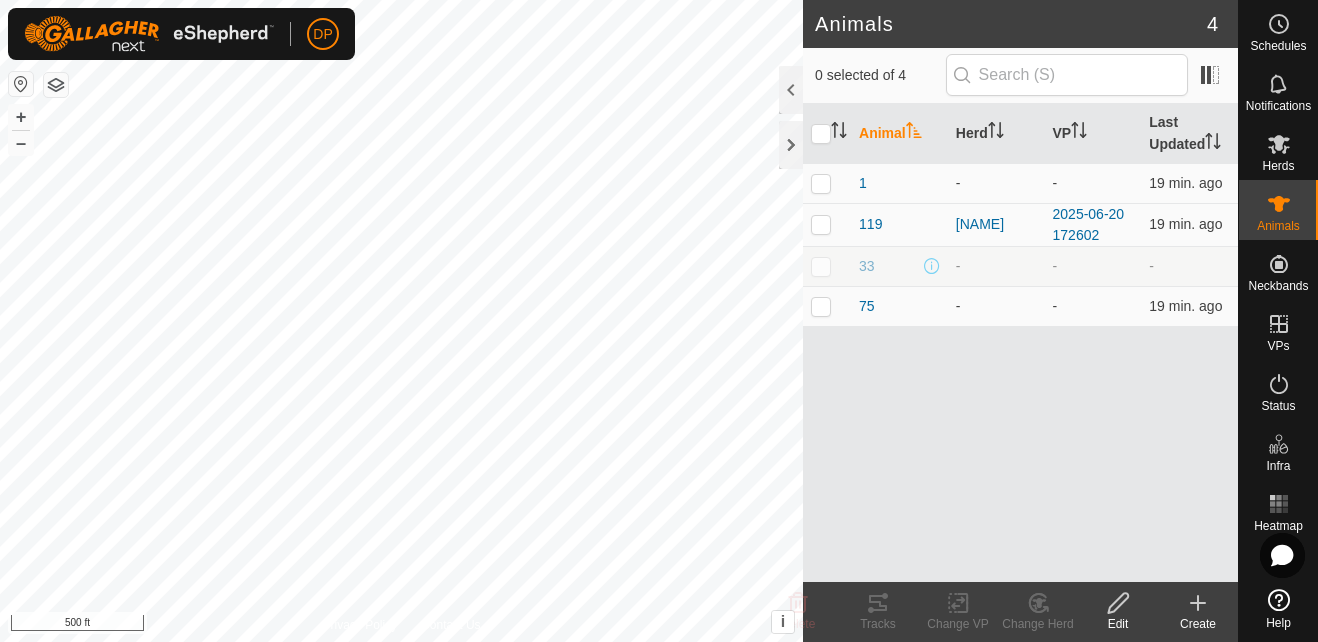 click at bounding box center (821, 266) 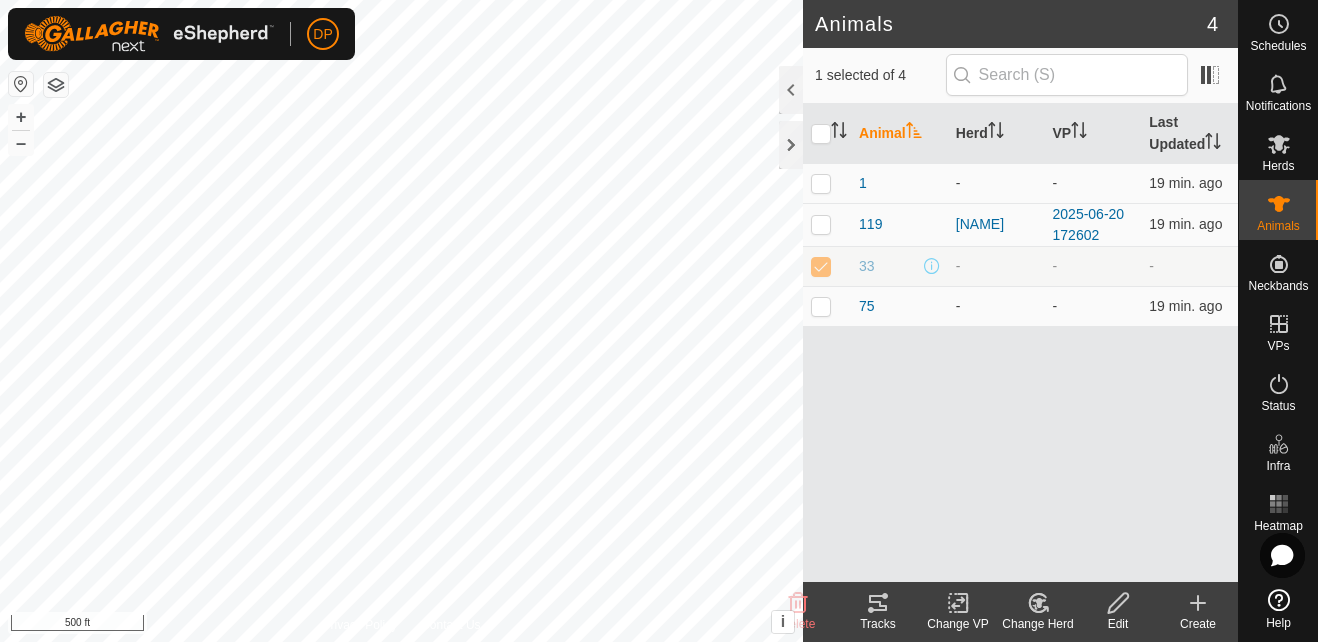 click at bounding box center [821, 266] 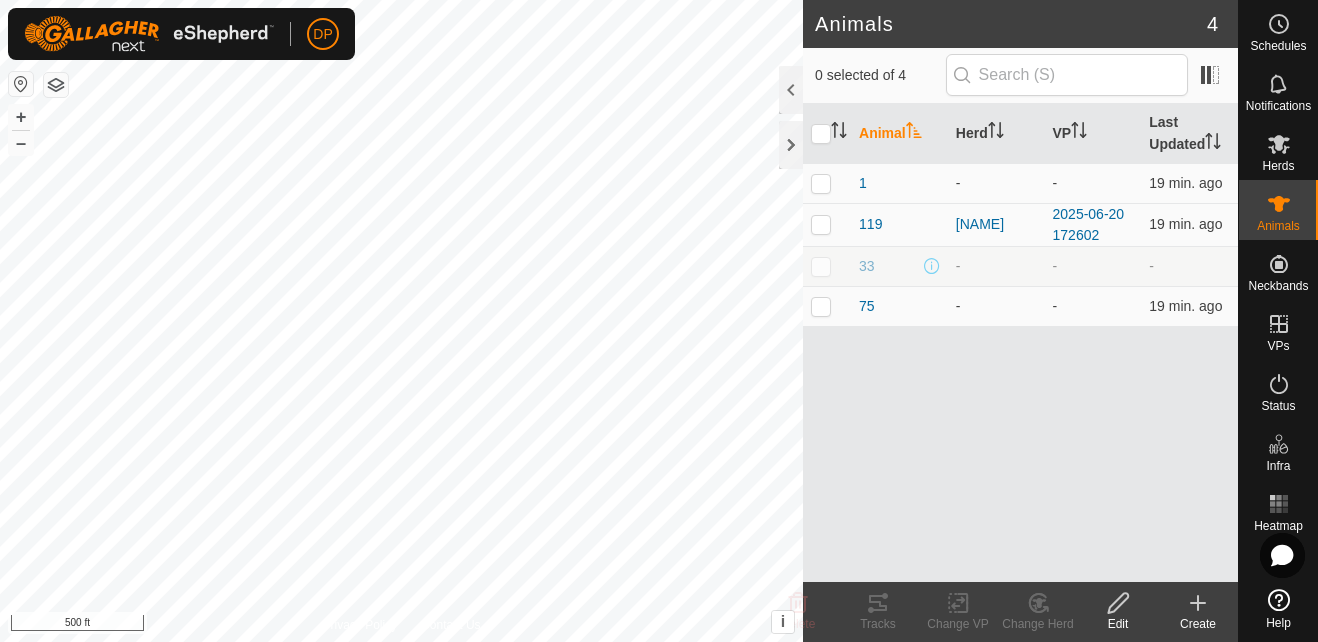 click at bounding box center (821, 266) 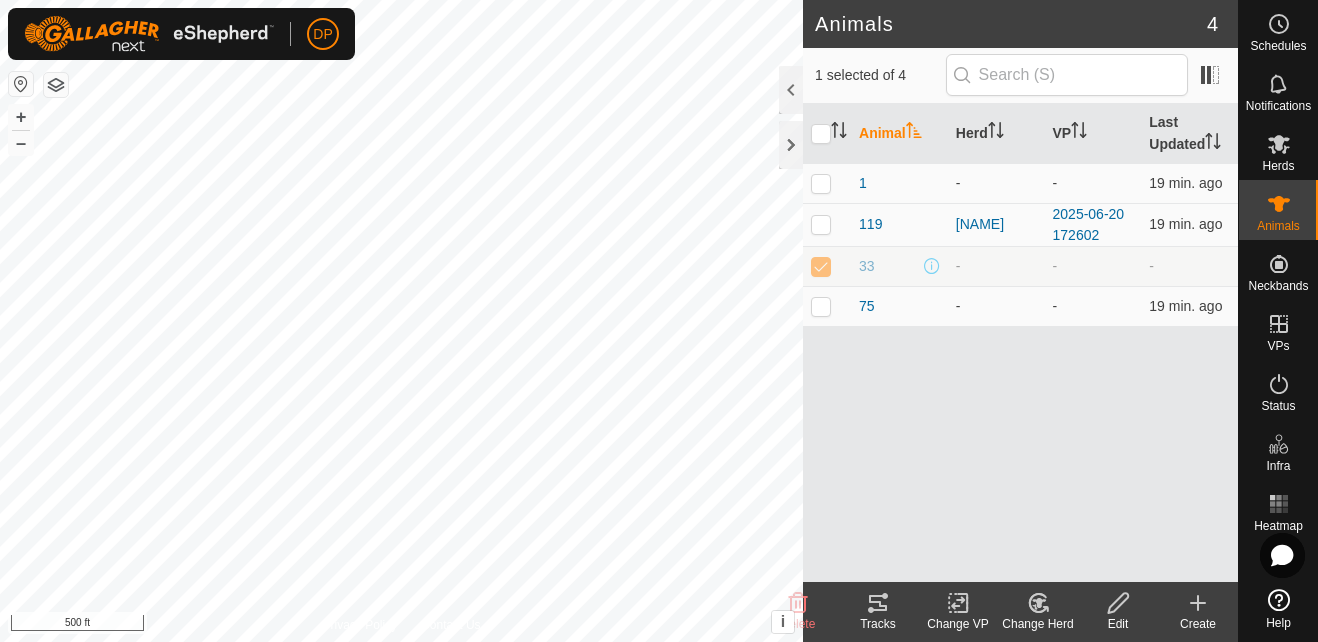 click 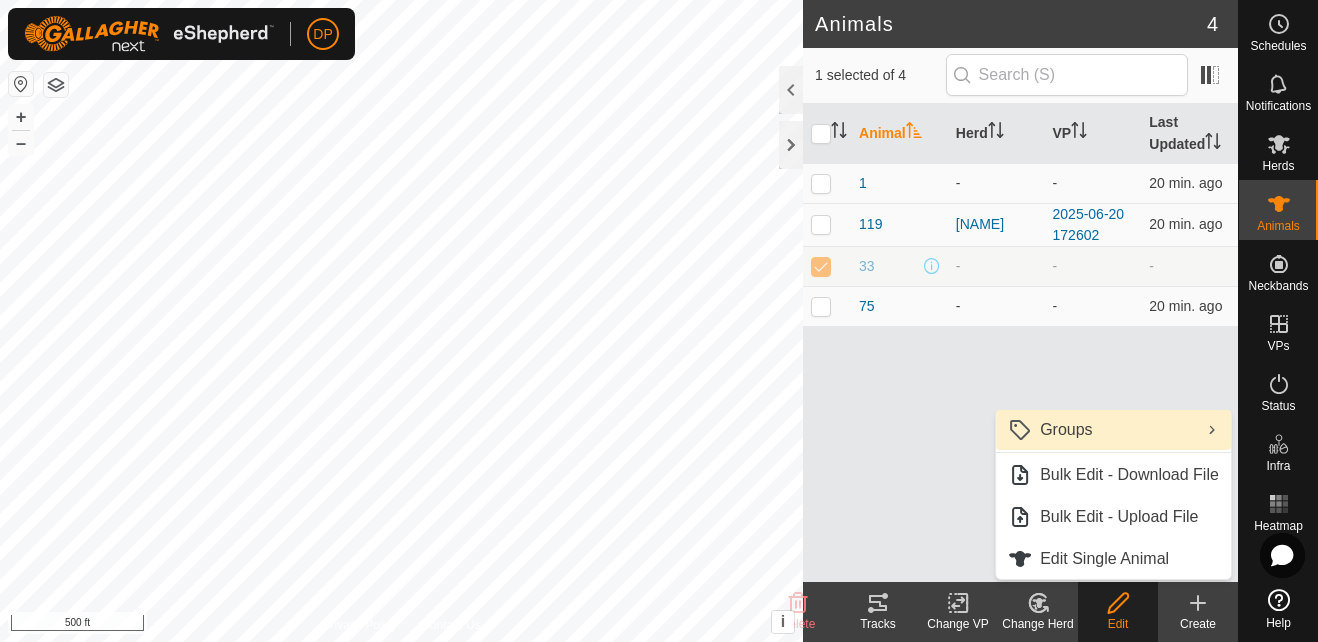 click on "Groups" at bounding box center (1113, 430) 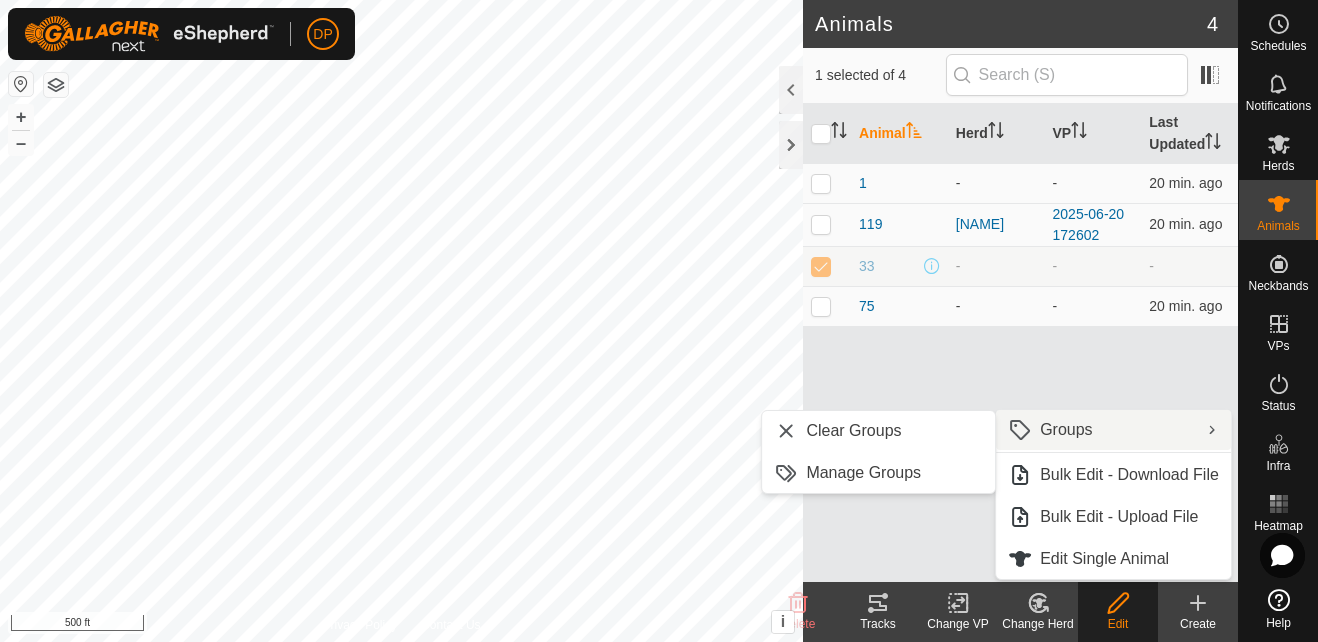 click on "Animal Herd VP Last Updated 1 - - 20 min. ago 119 [NAME] 2025-06-20 172602 20 min. ago 33 - - - 75 - - 20 min. ago" at bounding box center (1020, 343) 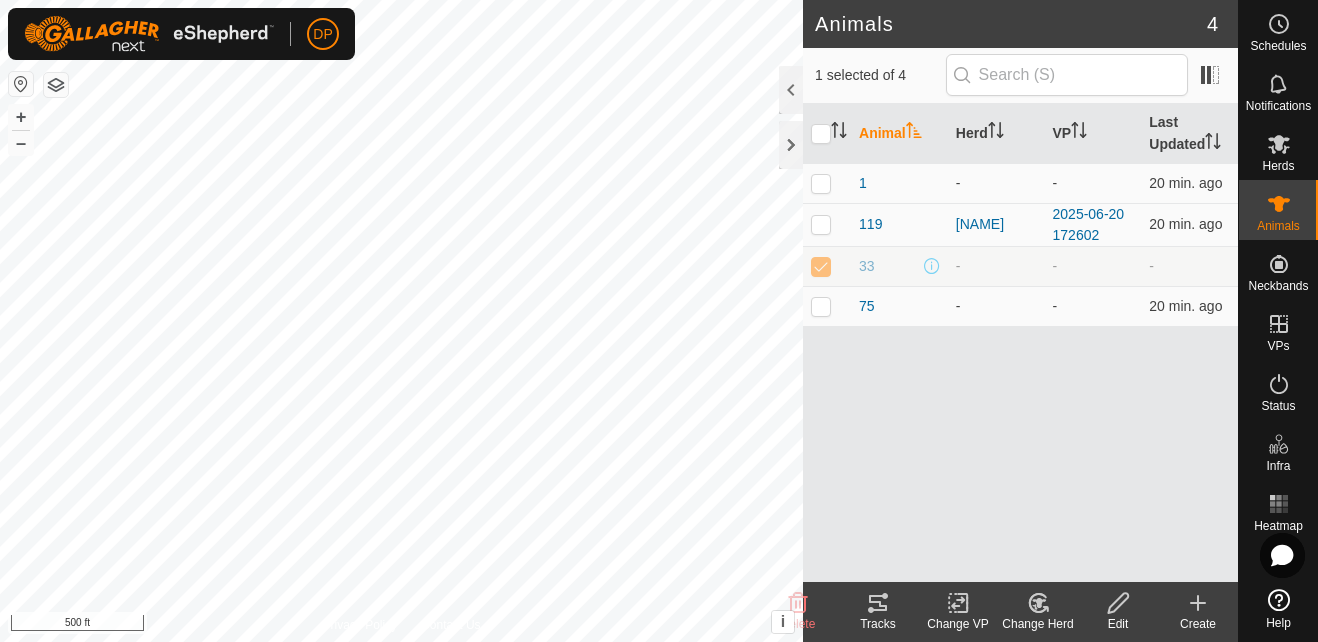 click 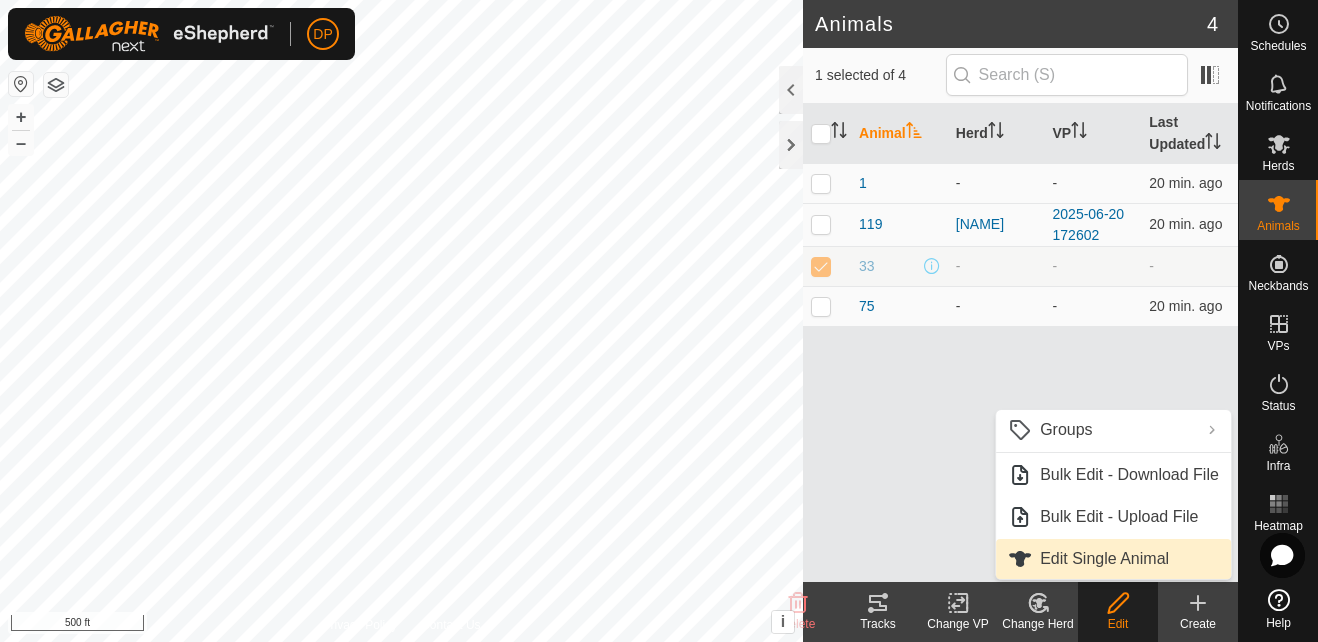 click on "Edit Single Animal" at bounding box center (1113, 559) 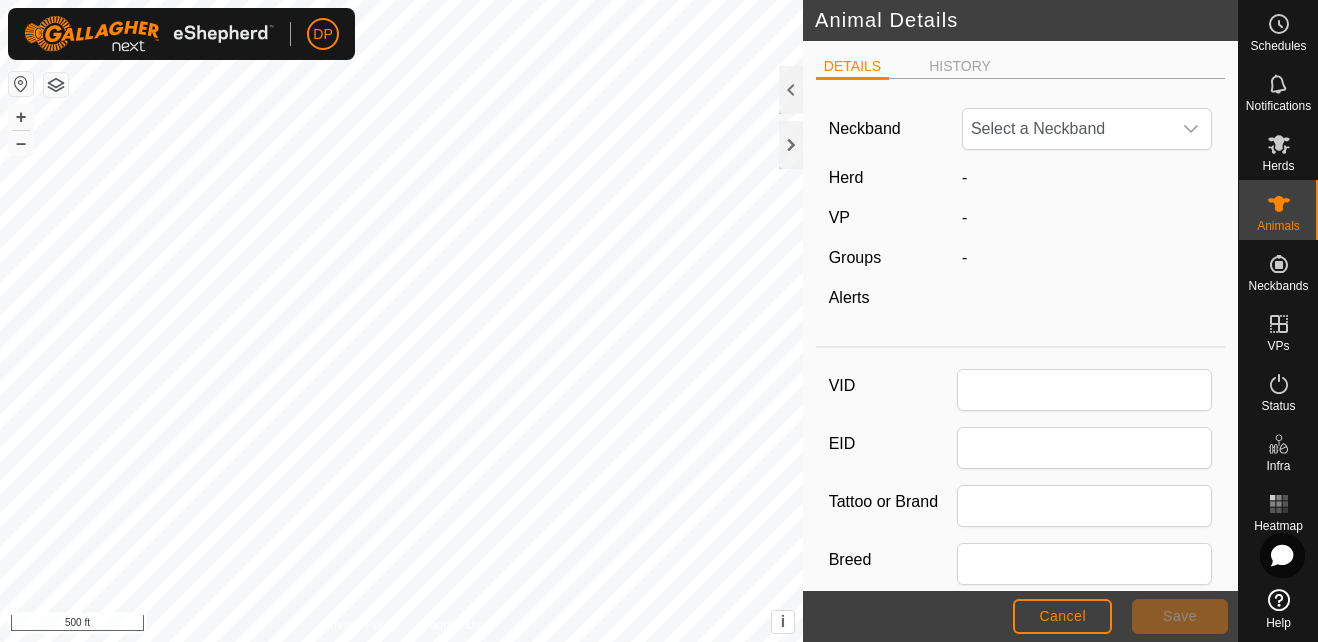 type on "33" 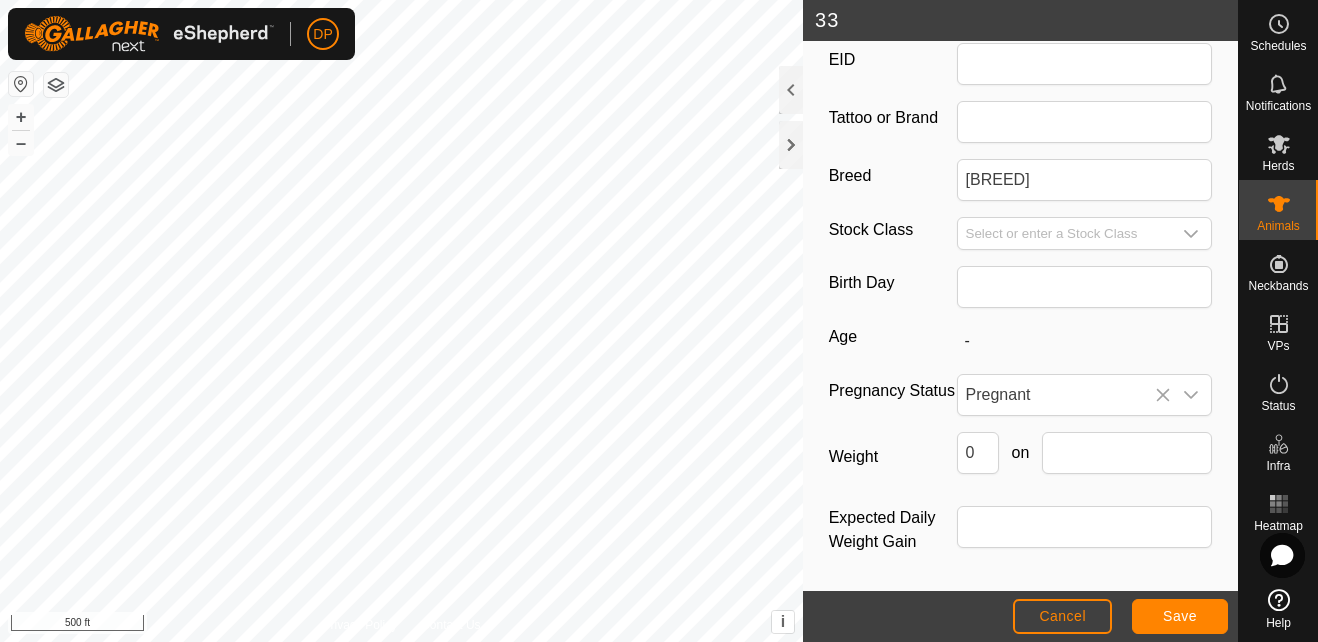 scroll, scrollTop: 298, scrollLeft: 0, axis: vertical 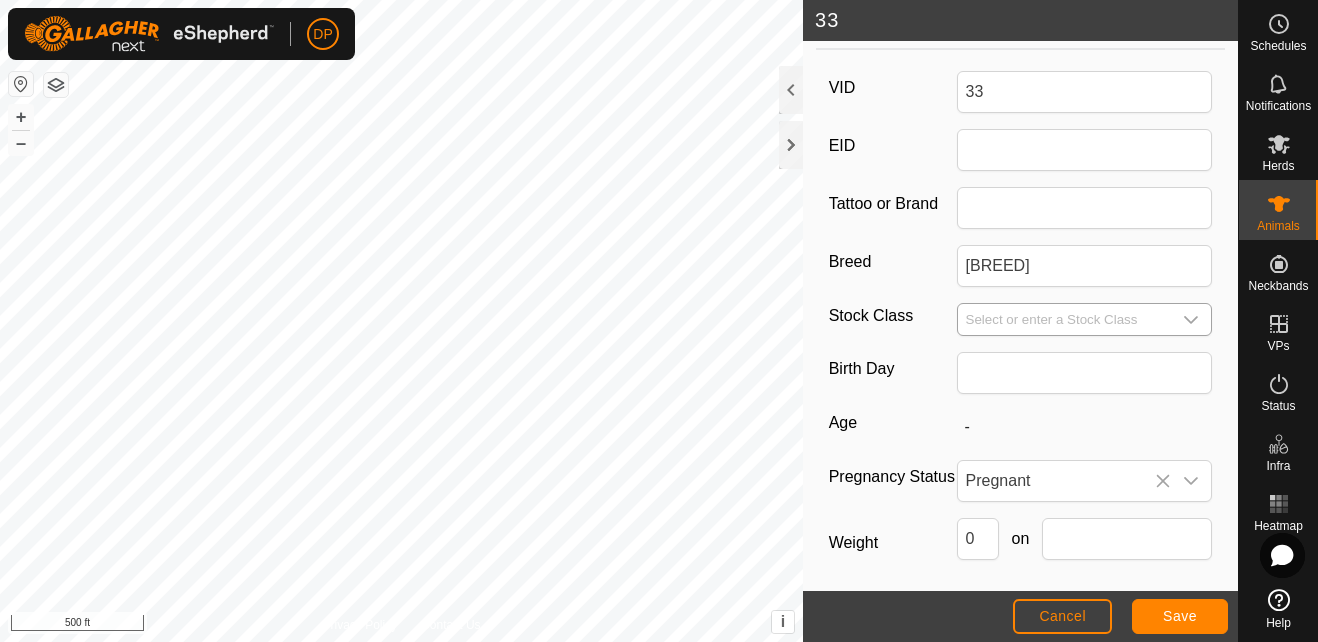 click 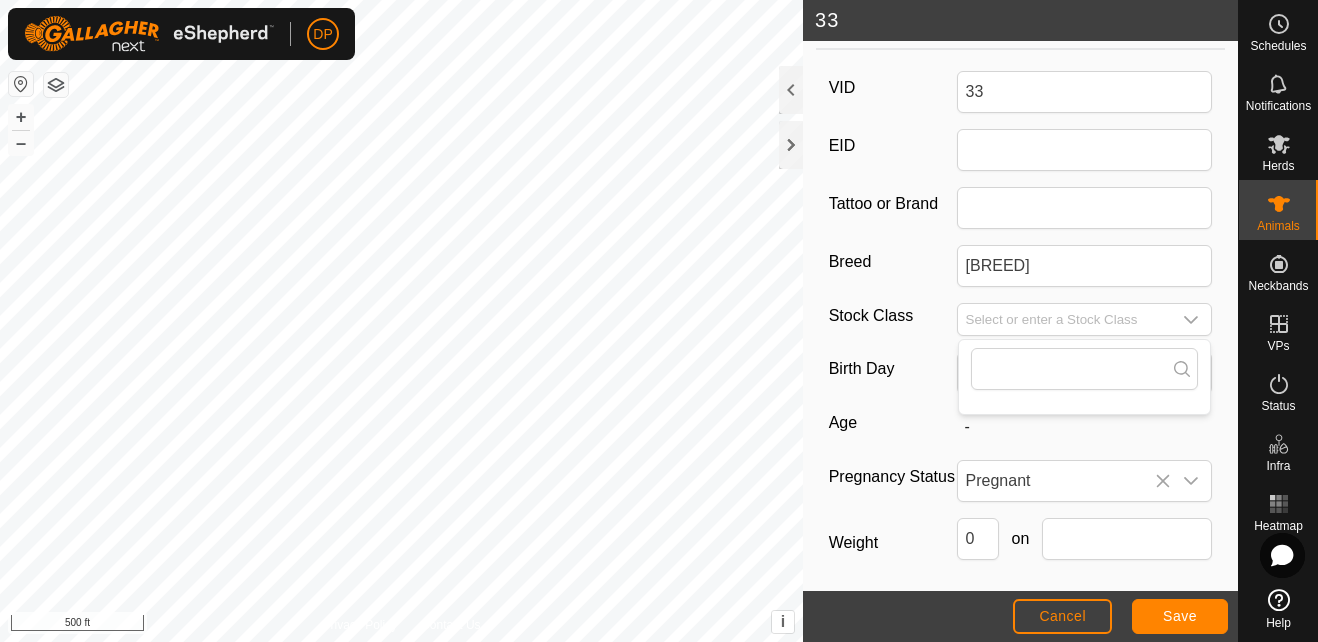 click on "Birth Day" 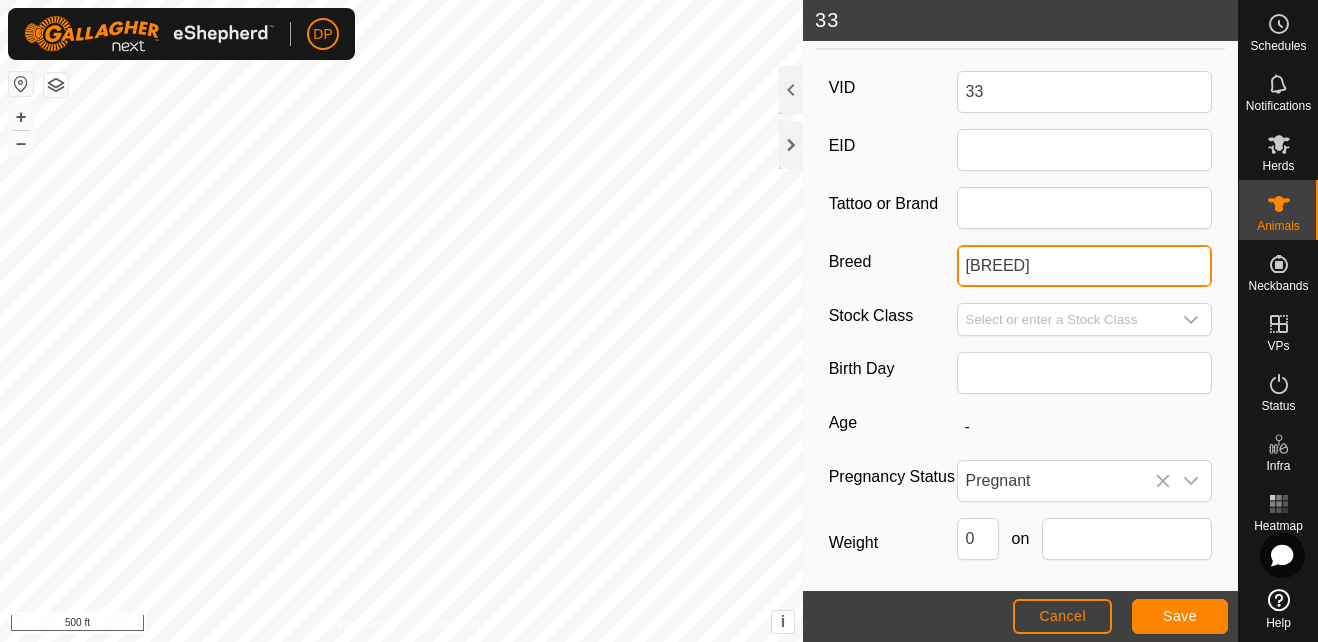 click on "[BREED]" at bounding box center (1085, 266) 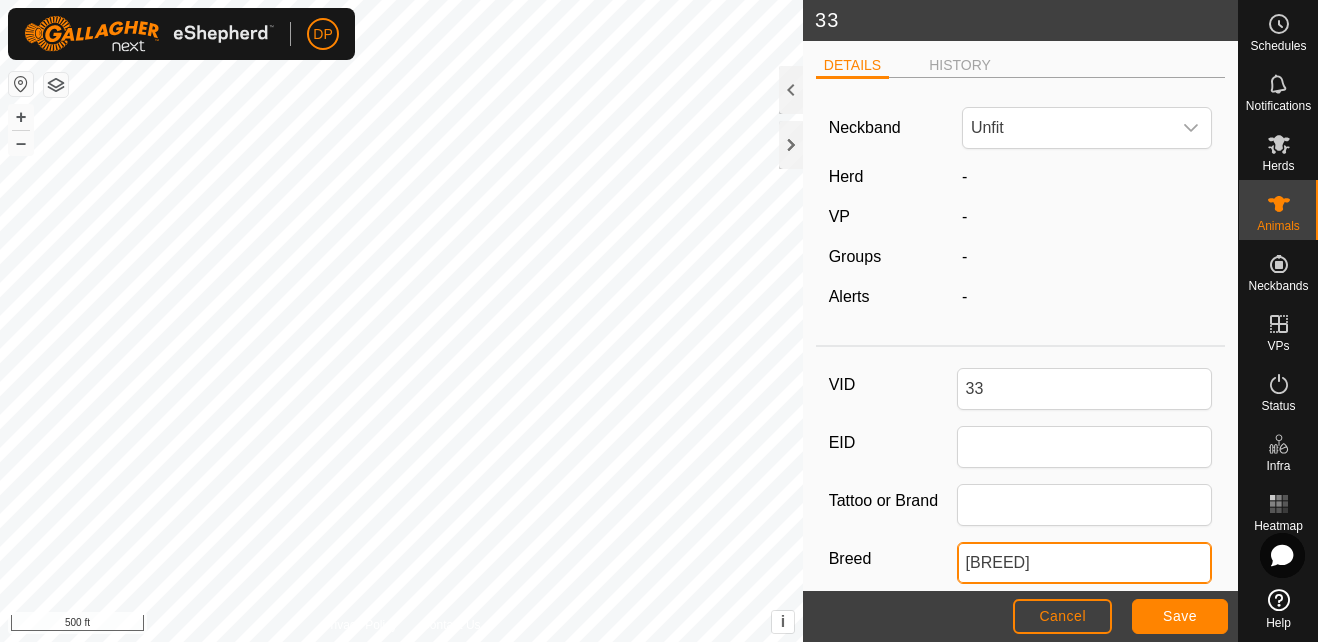 scroll, scrollTop: 0, scrollLeft: 0, axis: both 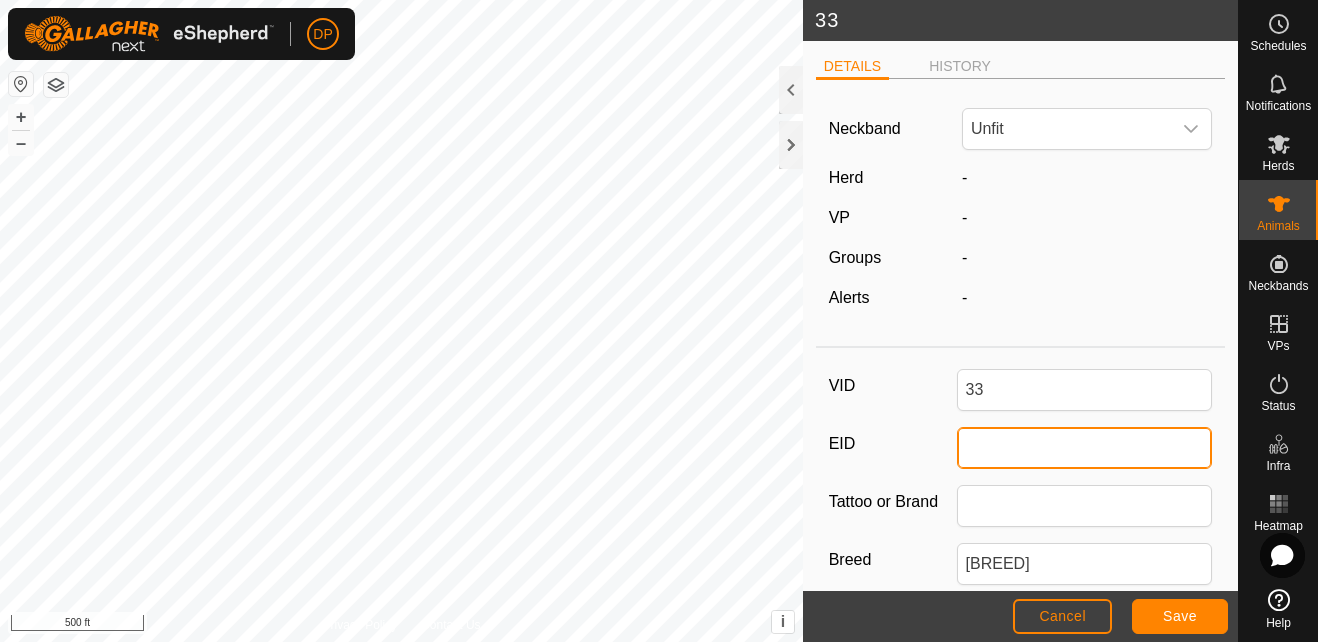 click on "EID" at bounding box center [1085, 448] 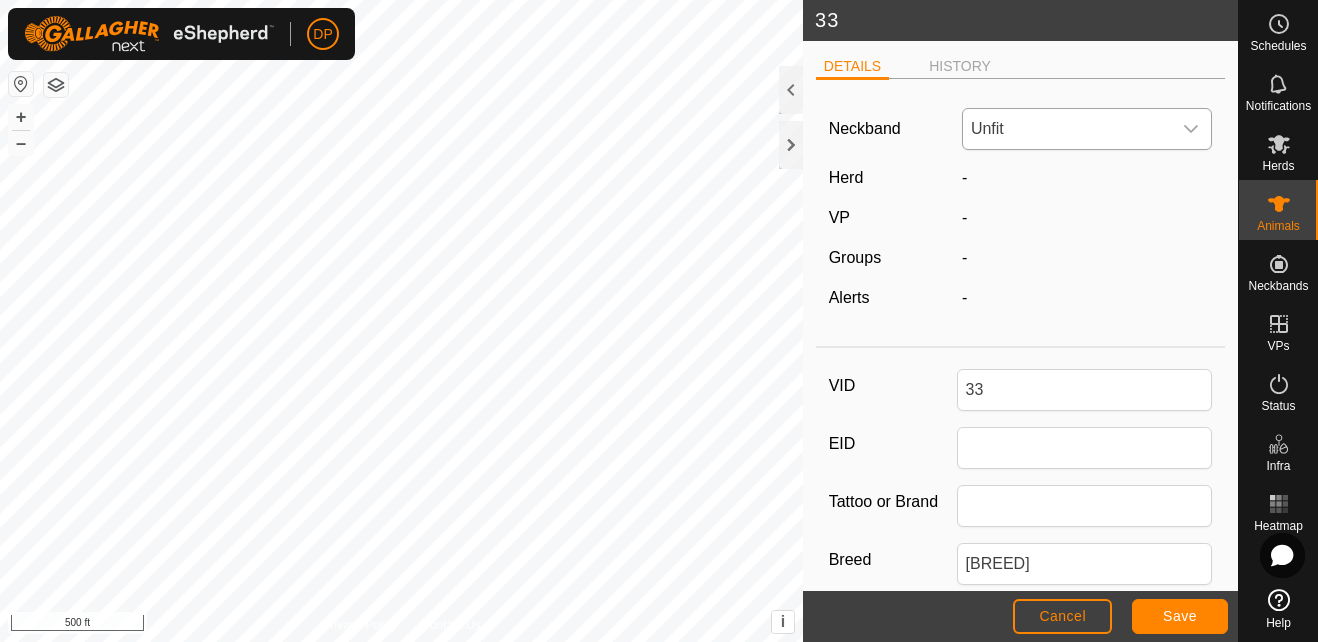 click on "Unfit" at bounding box center [1067, 129] 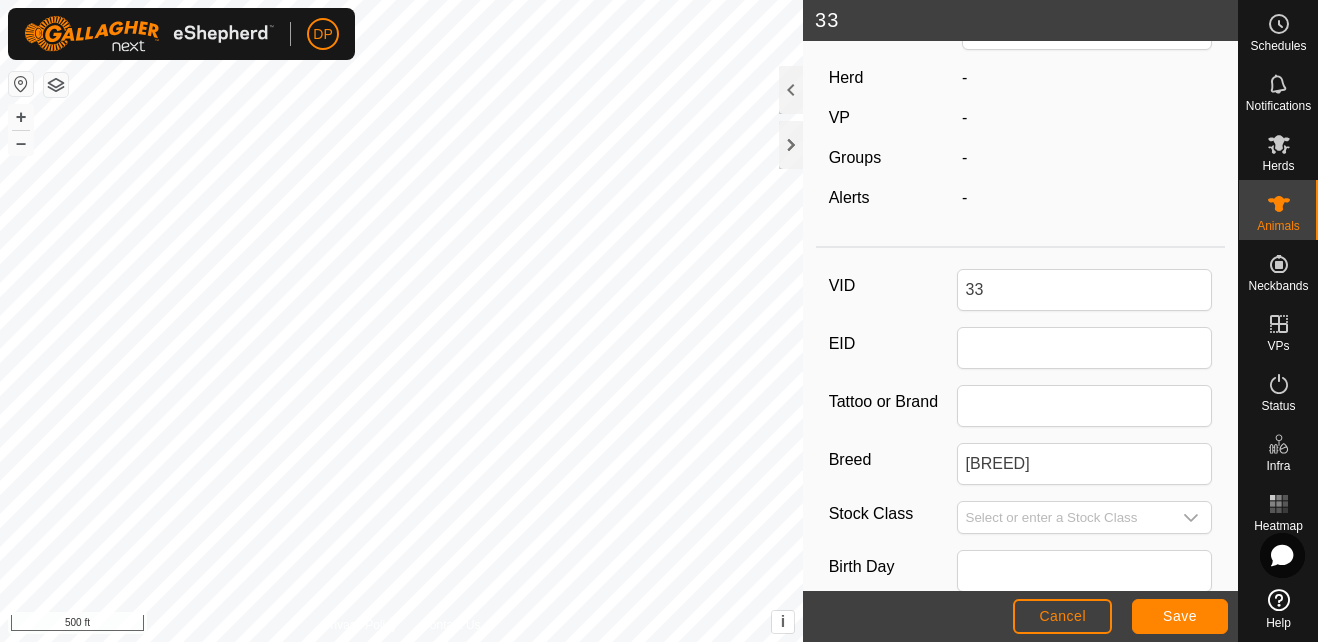 scroll, scrollTop: 0, scrollLeft: 0, axis: both 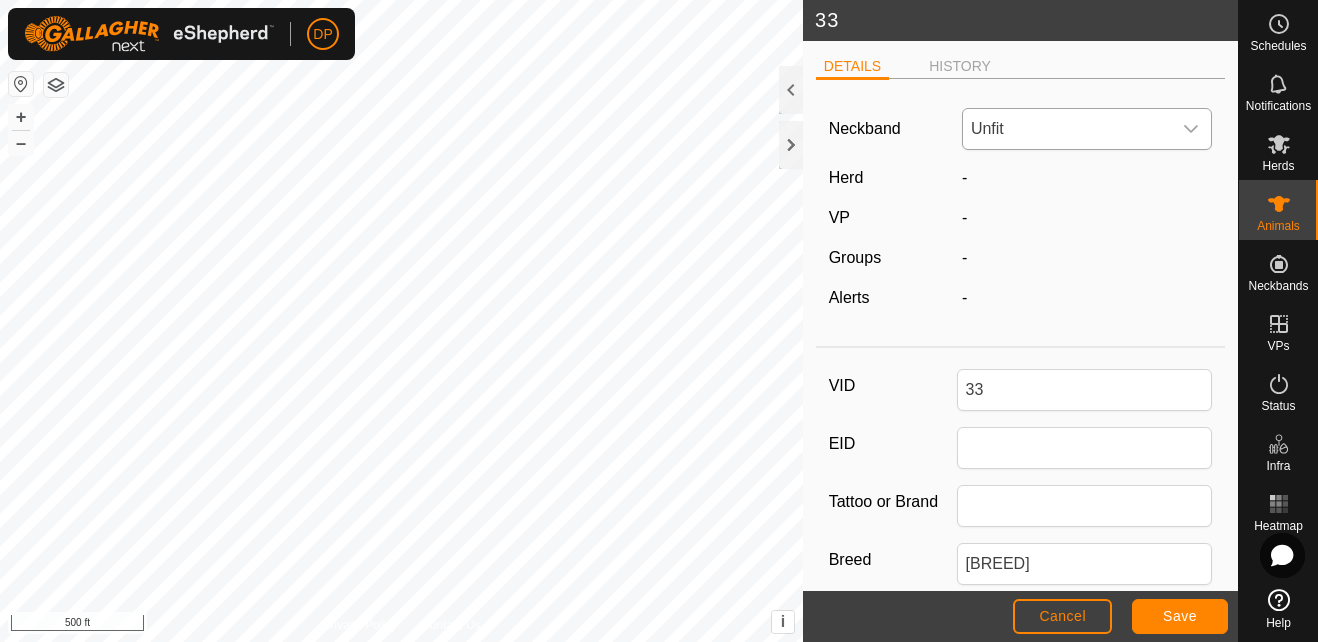 click 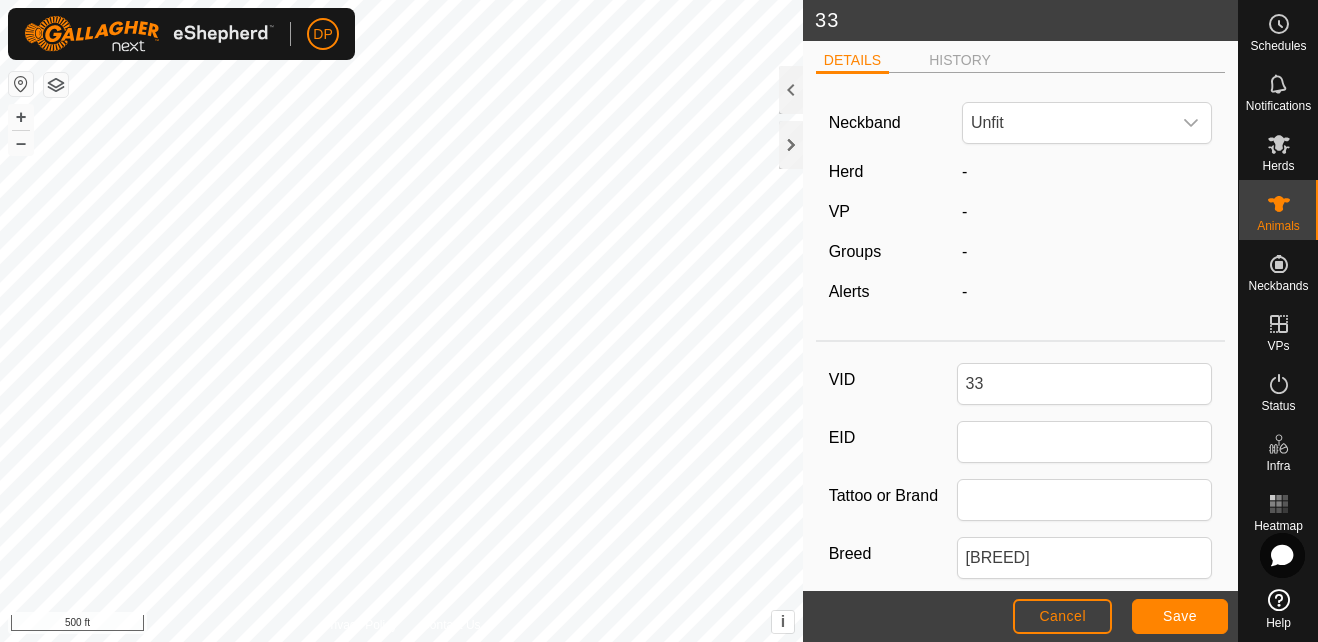 scroll, scrollTop: 0, scrollLeft: 0, axis: both 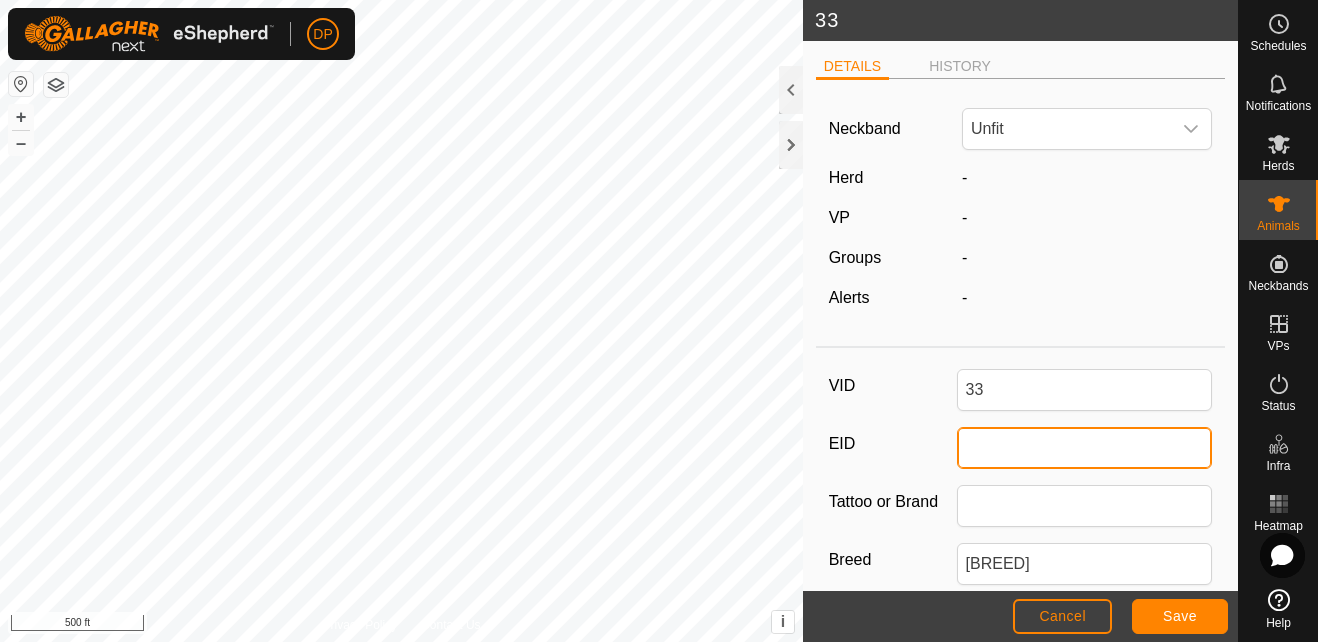 click on "EID" at bounding box center (1085, 448) 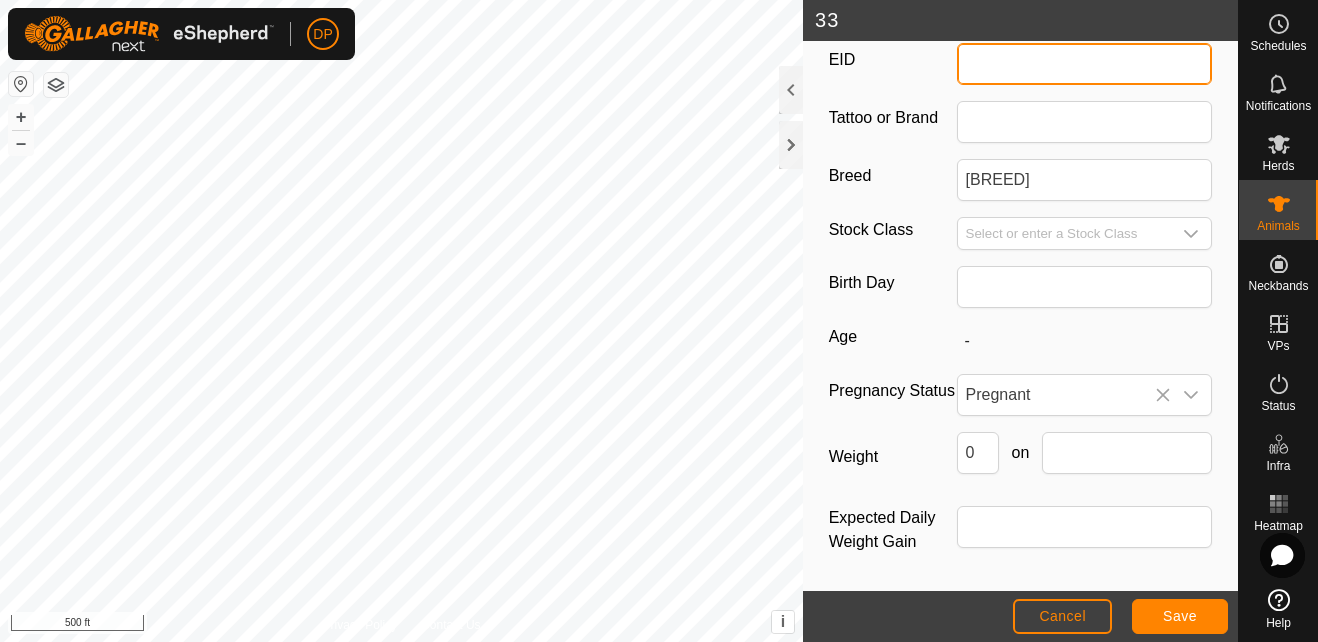 scroll, scrollTop: 298, scrollLeft: 0, axis: vertical 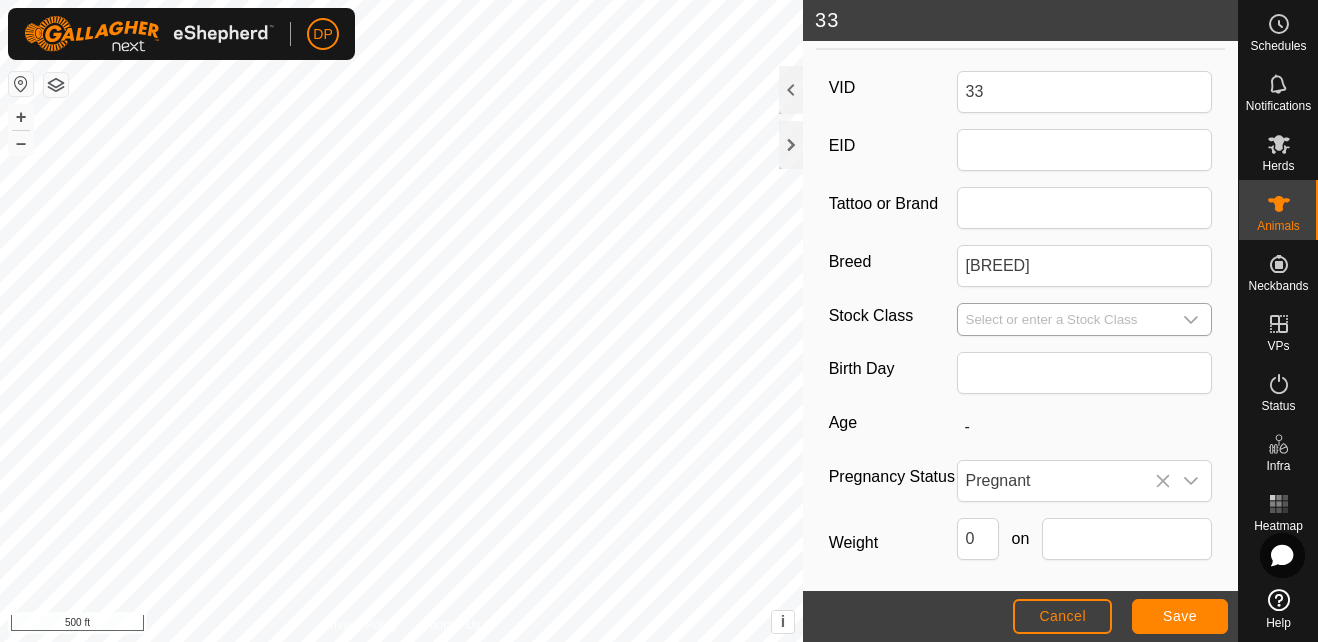 click 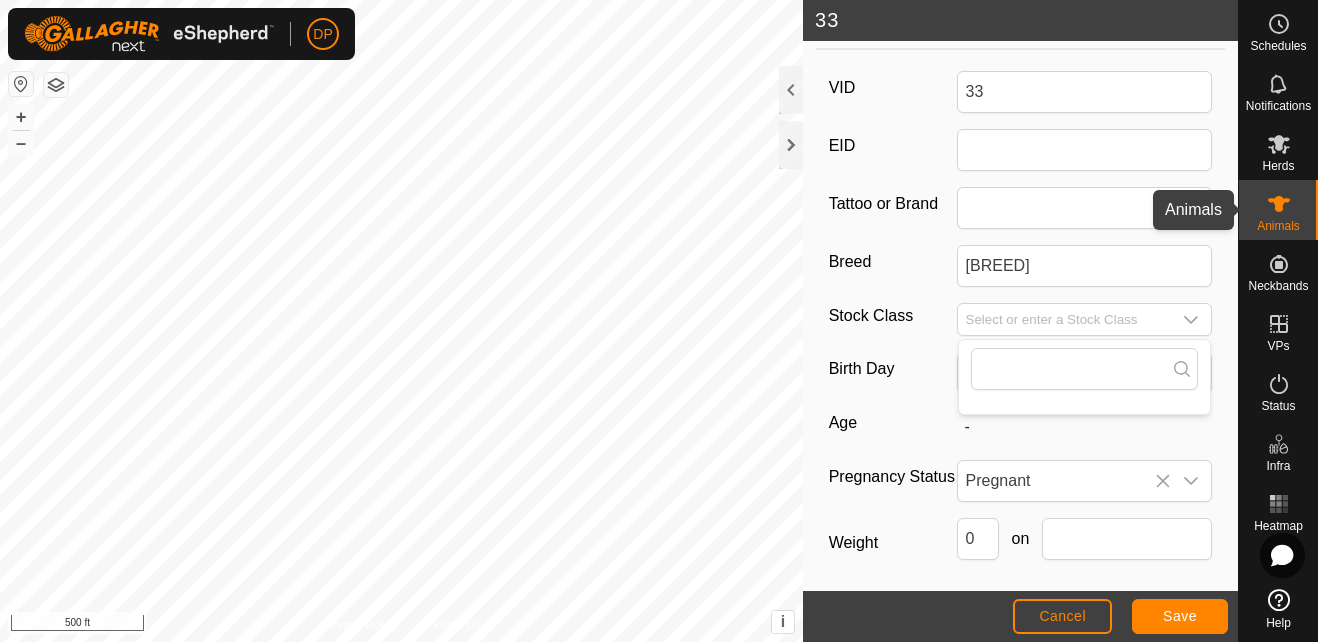 click 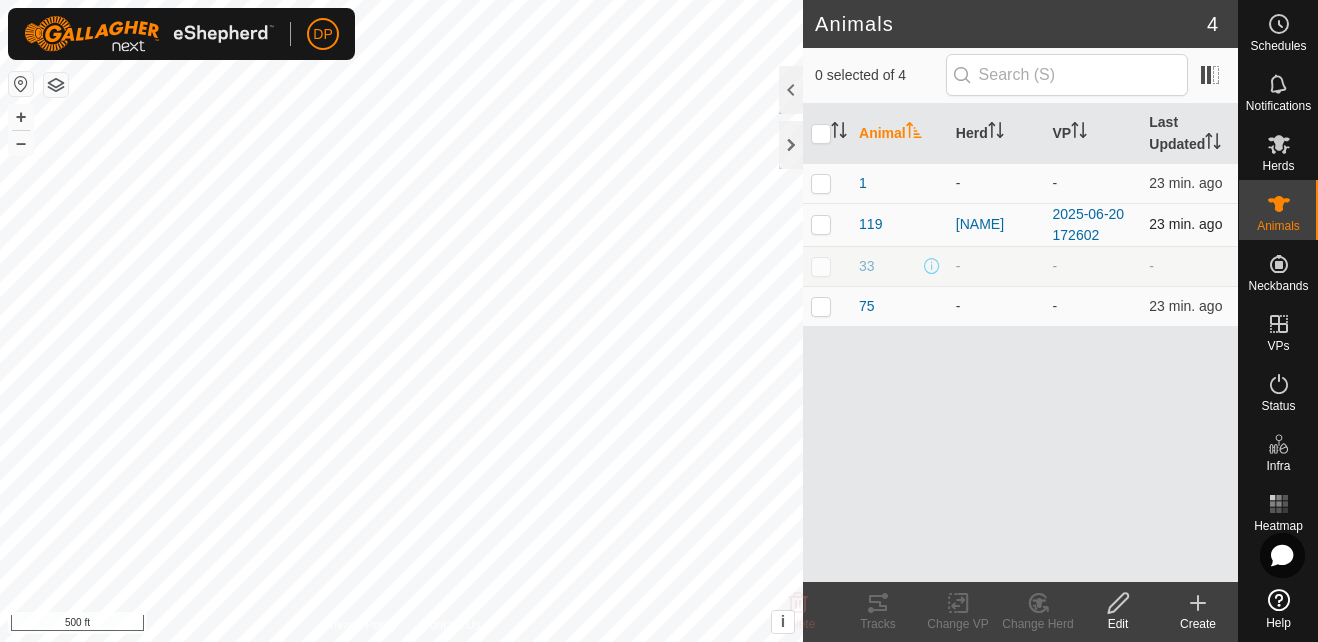 click at bounding box center (821, 224) 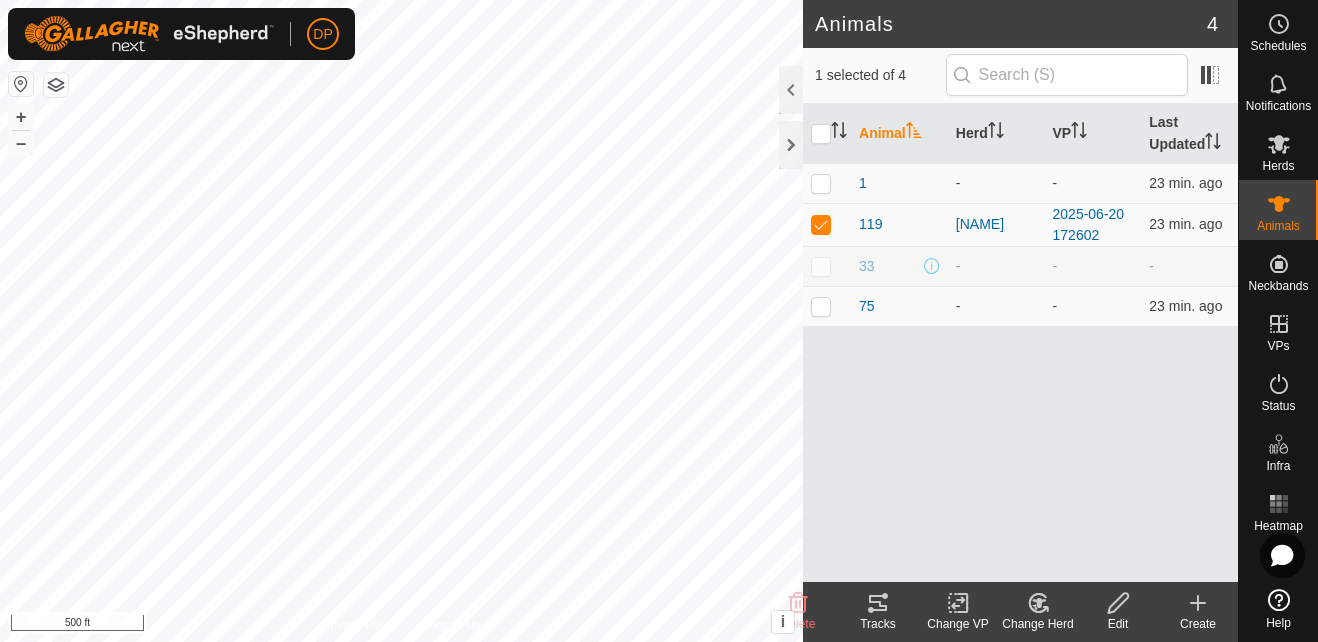 click 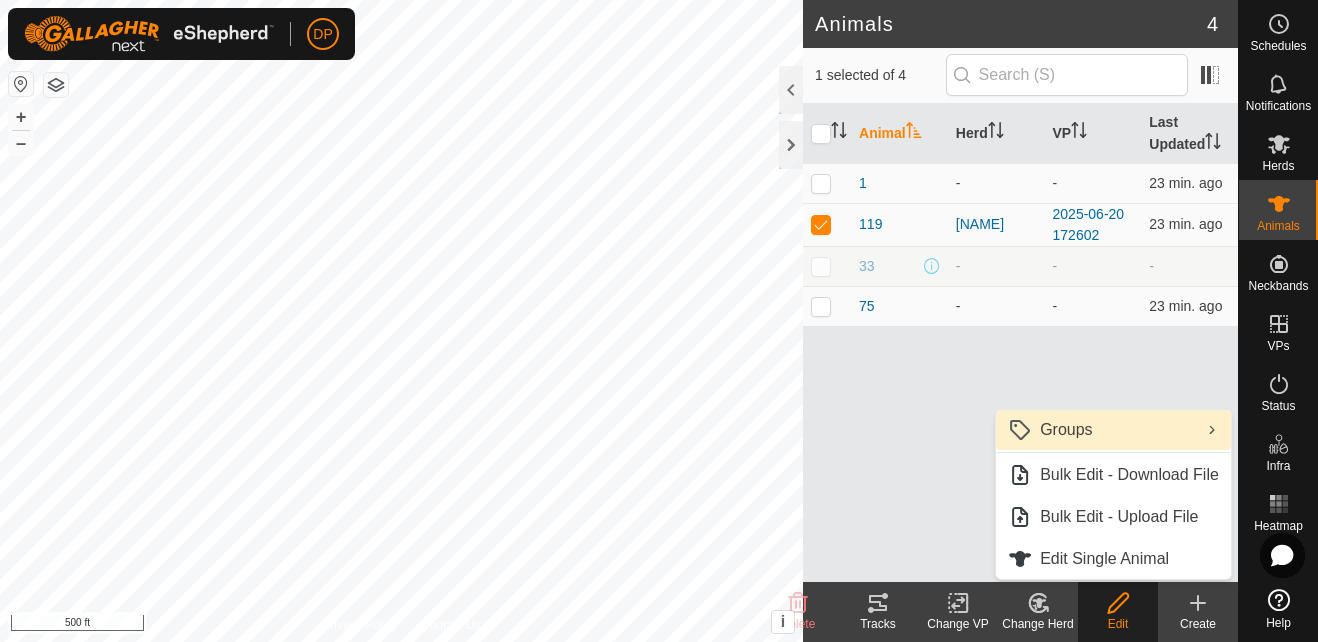 click on "Groups" at bounding box center [1113, 430] 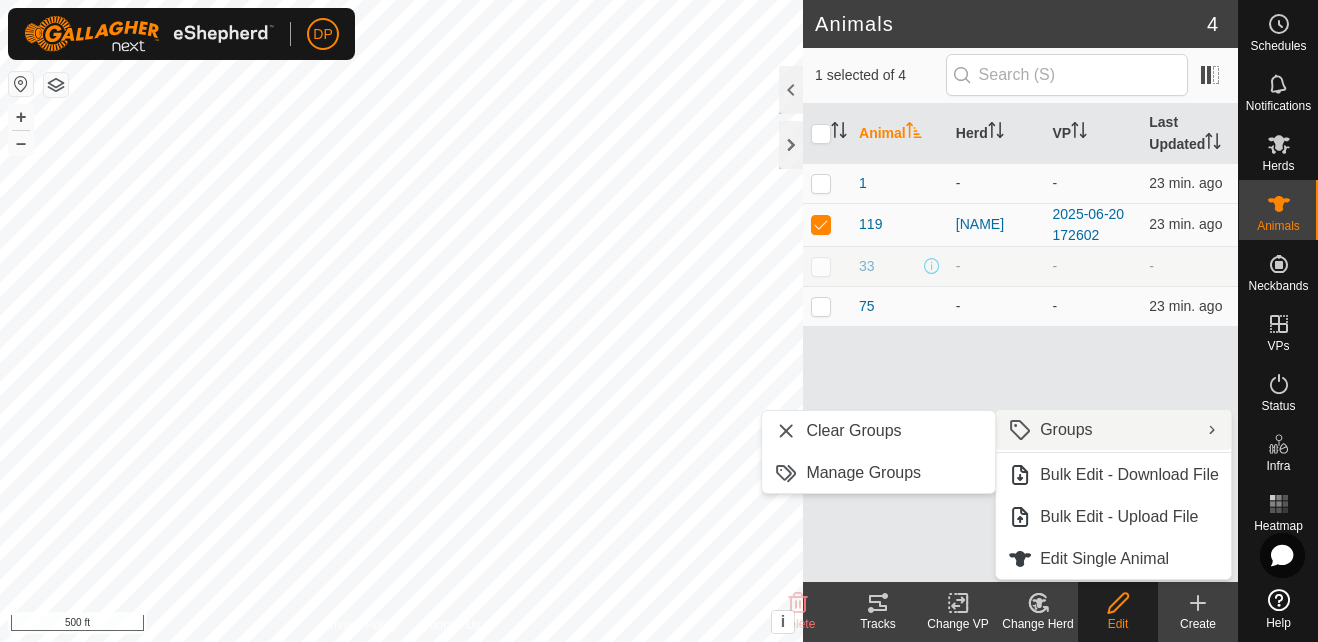 click on "Animal Herd VP Last Updated 1 - - 23 min. ago 119 [NAME] 2025-06-20 172602 23 min. ago 33 - - - 75 - - 23 min. ago" at bounding box center (1020, 343) 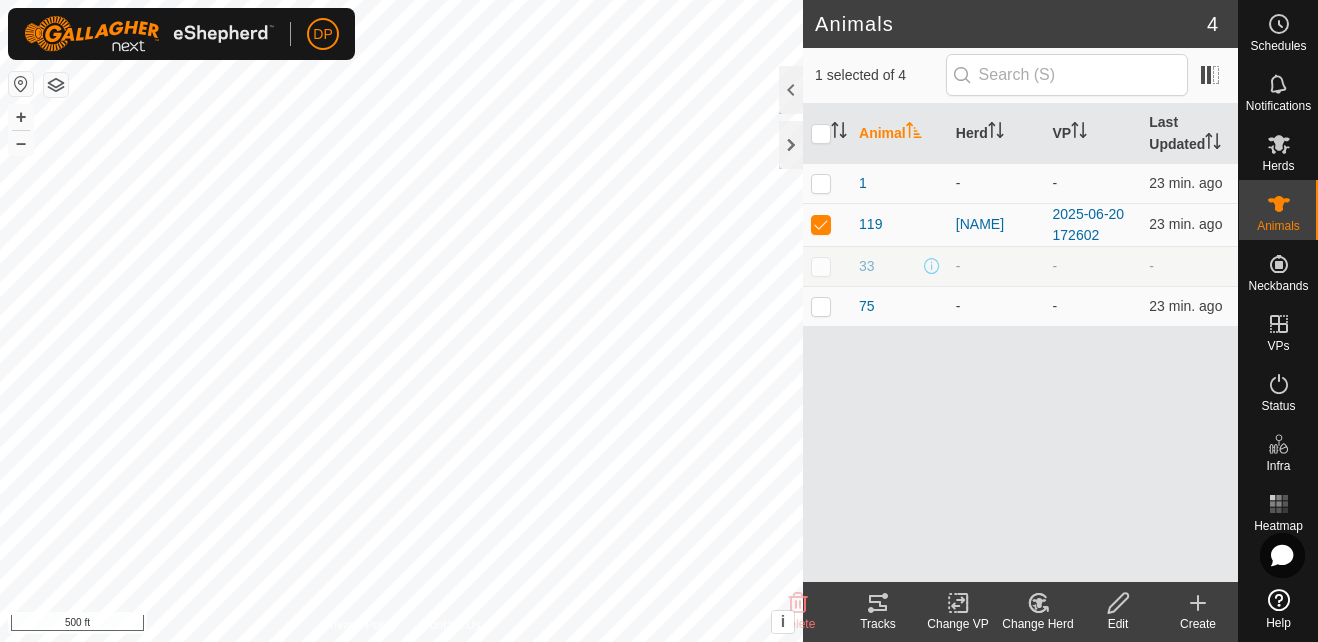 click 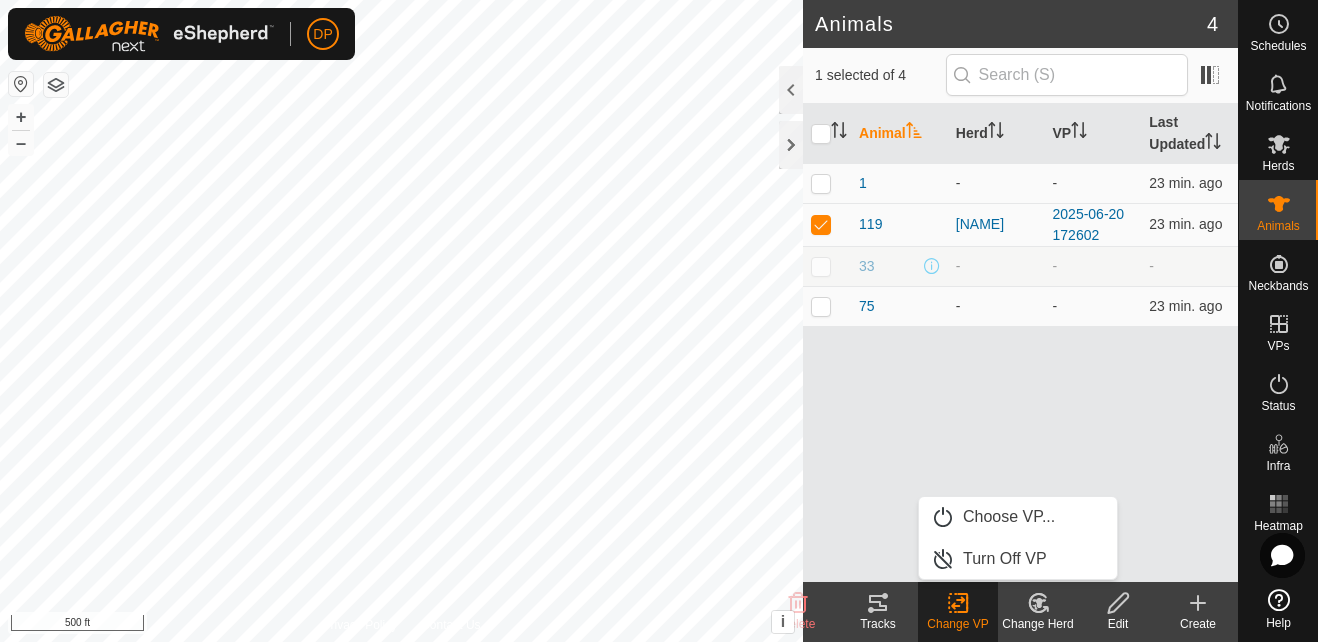 click on "Animal Herd VP Last Updated 1 - - 23 min. ago 119 [NAME] 2025-06-20 172602 23 min. ago 33 - - - 75 - - 23 min. ago" at bounding box center [1020, 343] 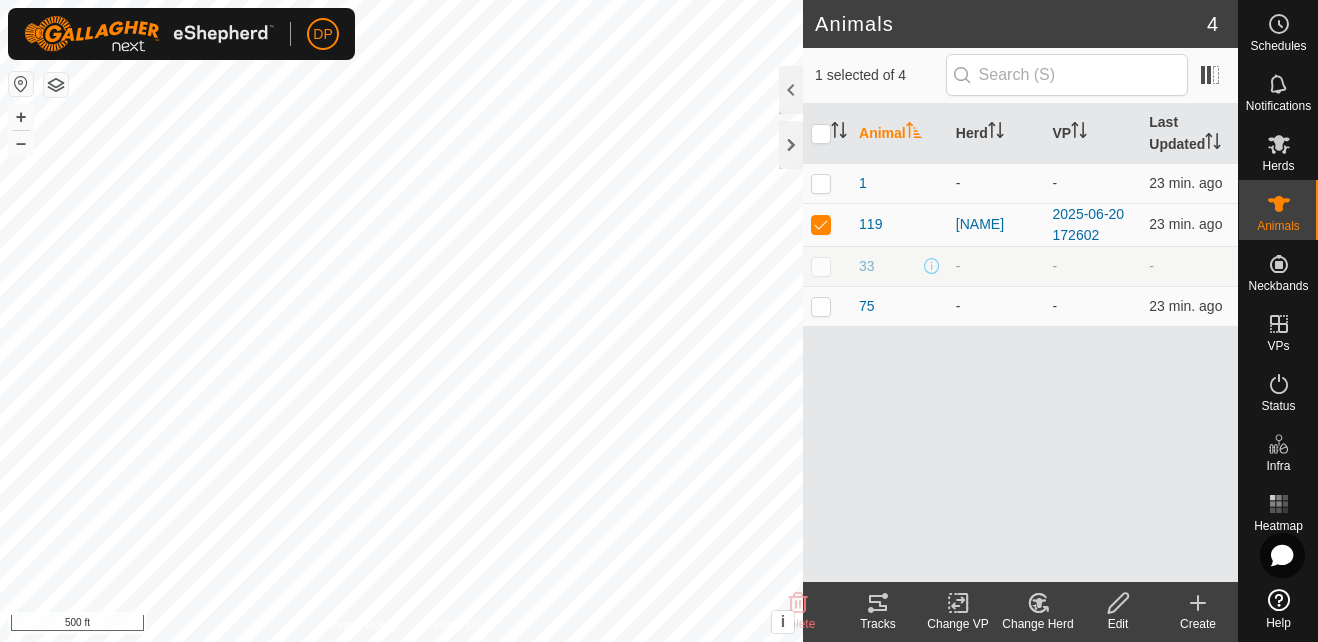 click 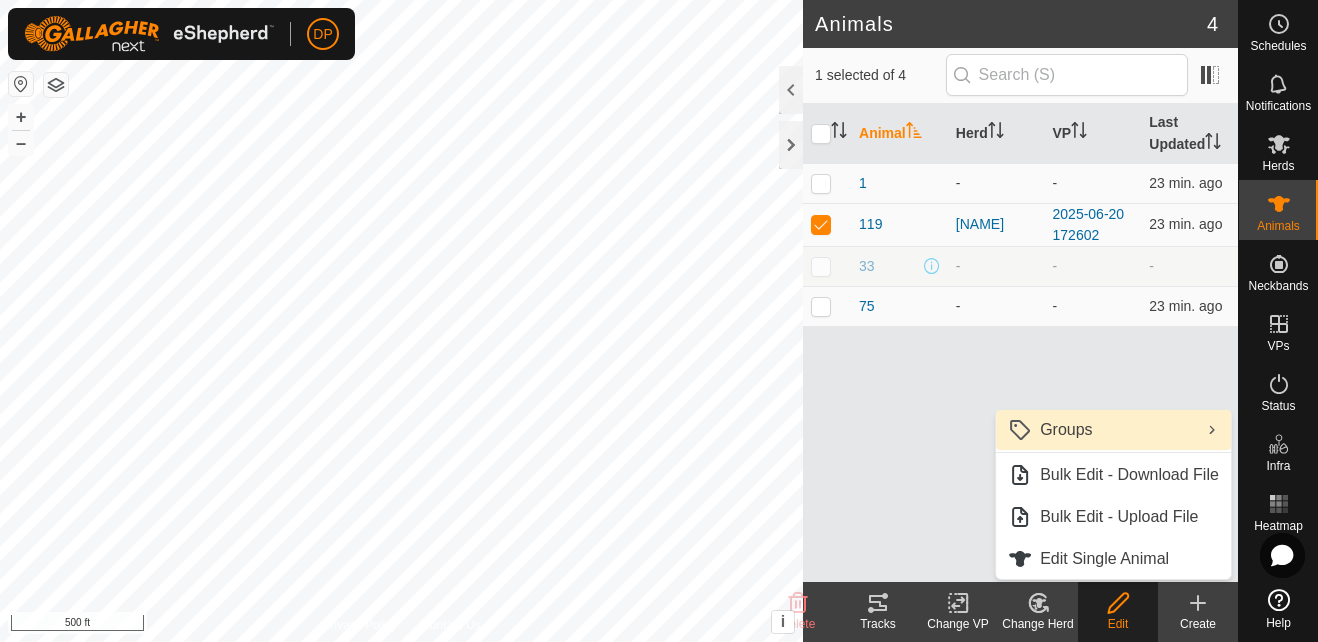 click on "Groups" at bounding box center [1113, 430] 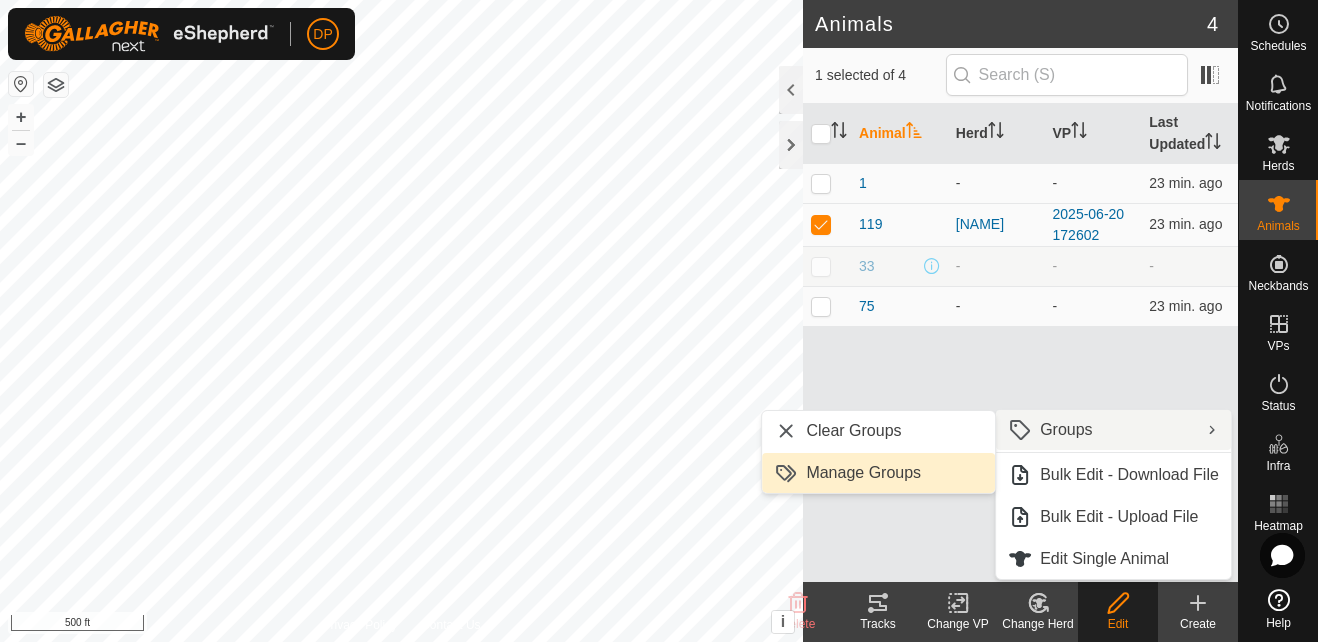 click on "Manage Groups" at bounding box center (878, 473) 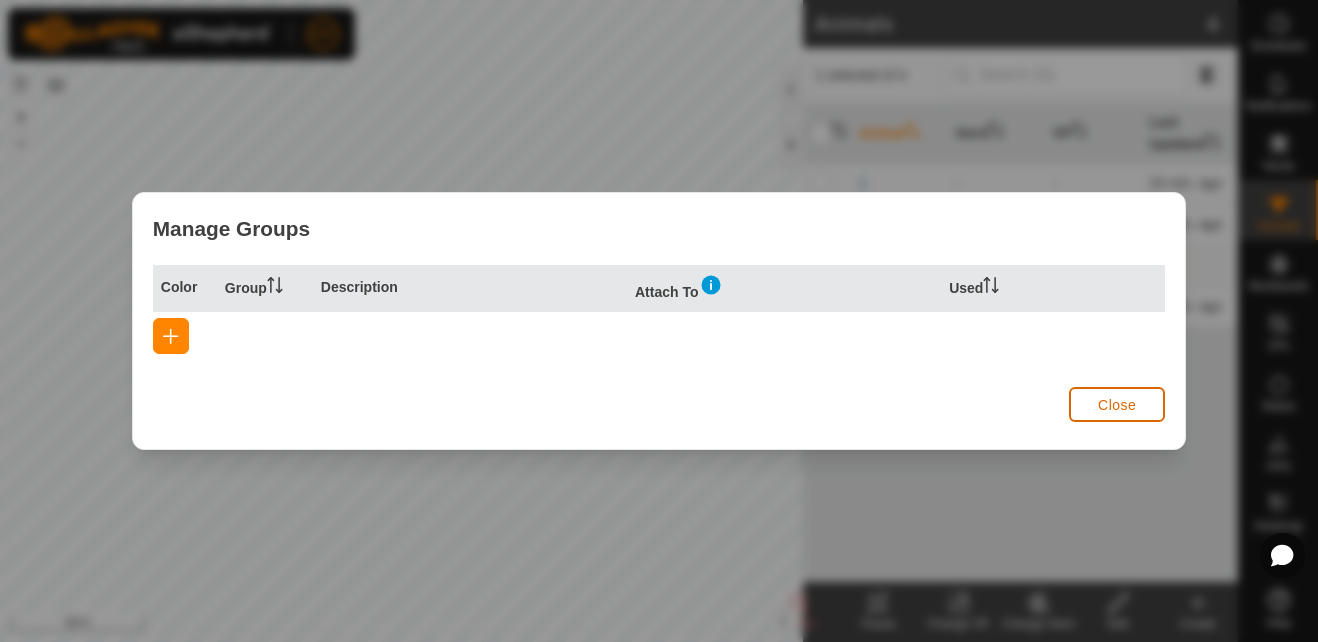 click on "Close" 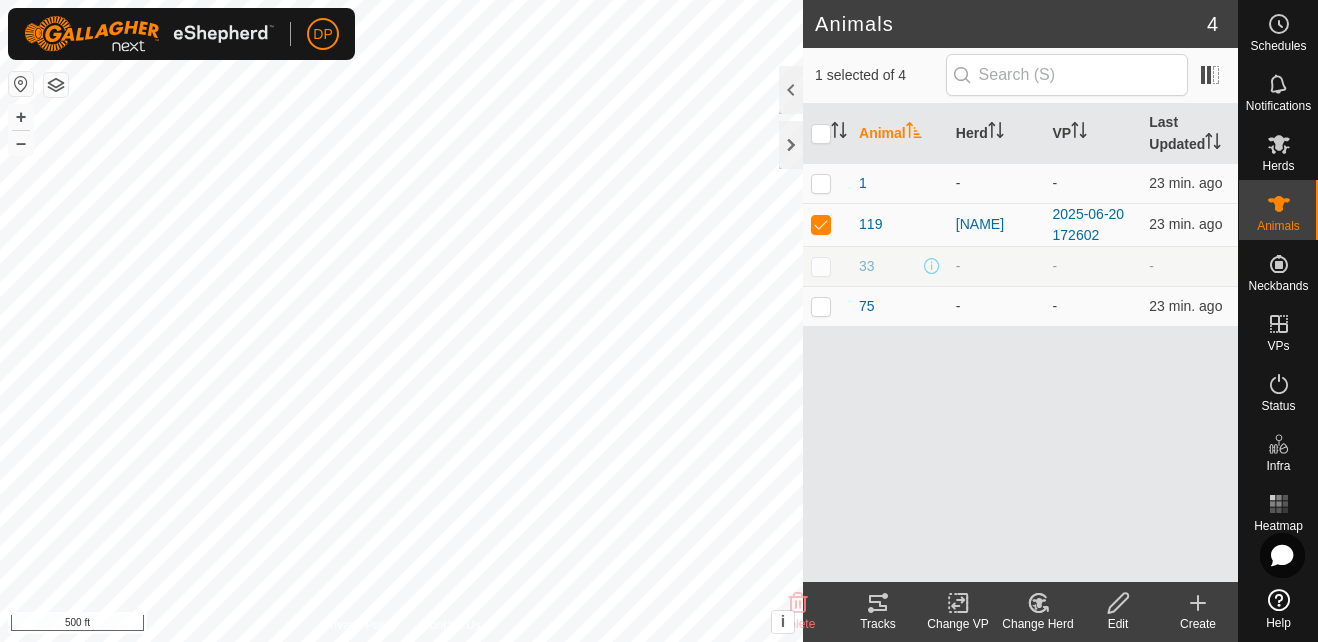 click 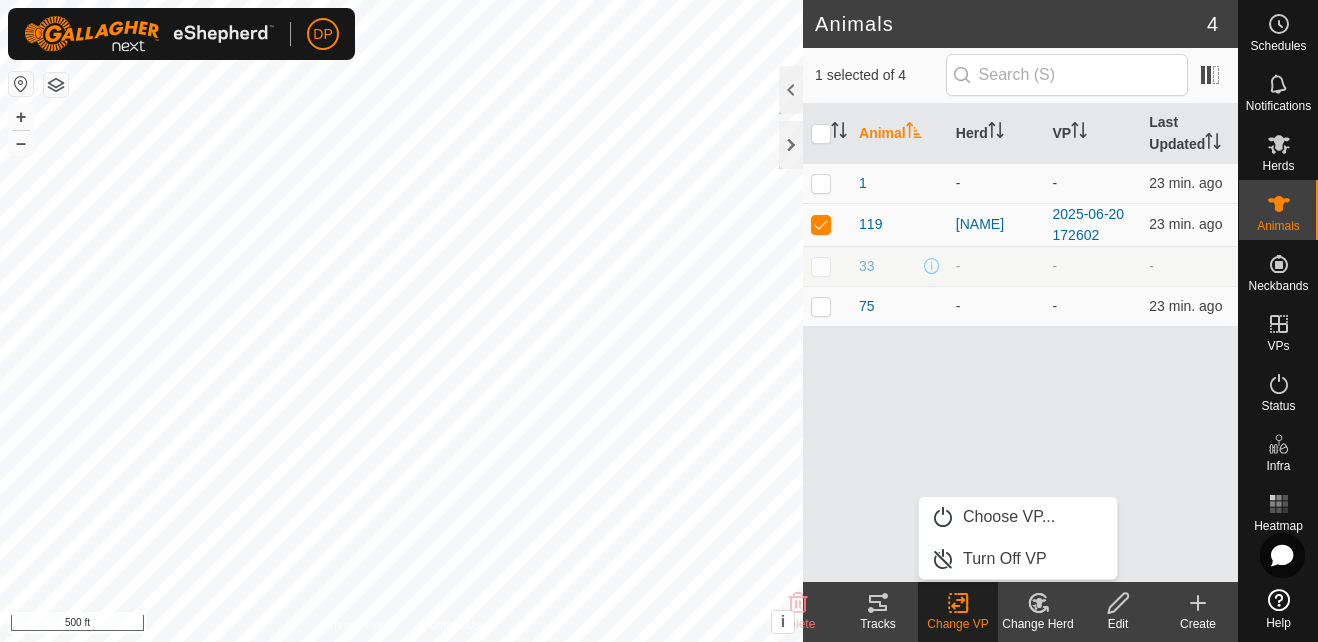 click on "Animal Herd VP Last Updated 1 - - 23 min. ago 119 [NAME] 2025-06-20 172602 23 min. ago 33 - - - 75 - - 23 min. ago" at bounding box center [1020, 343] 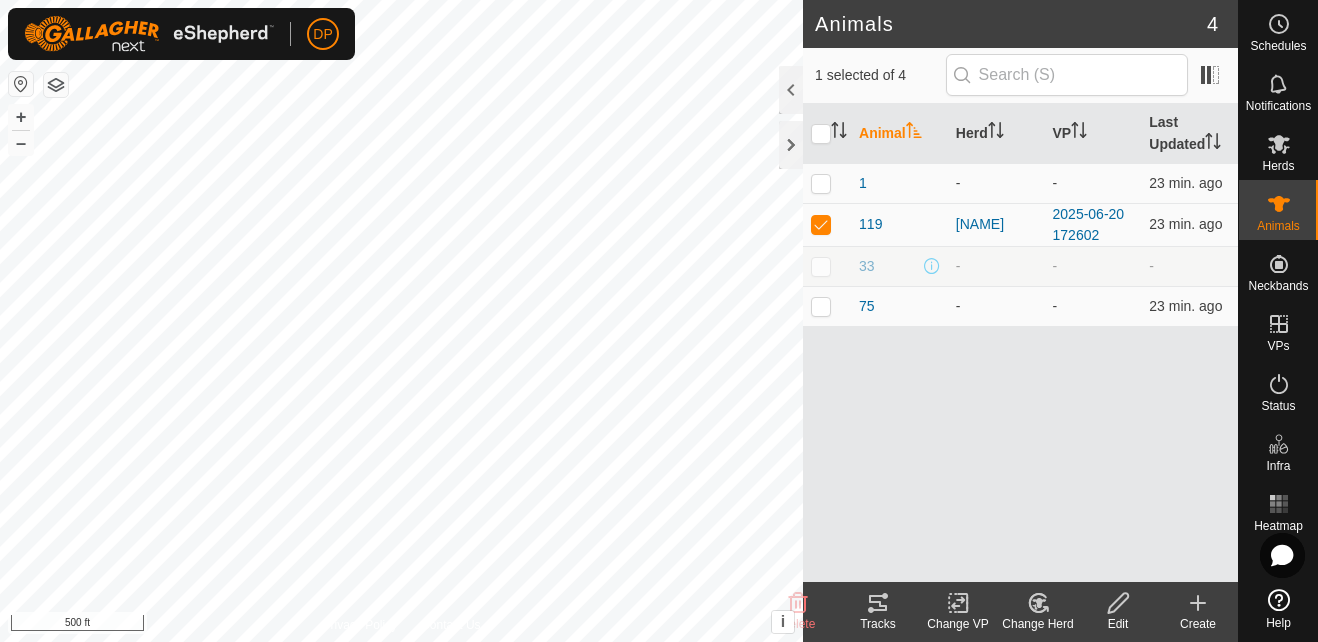 click 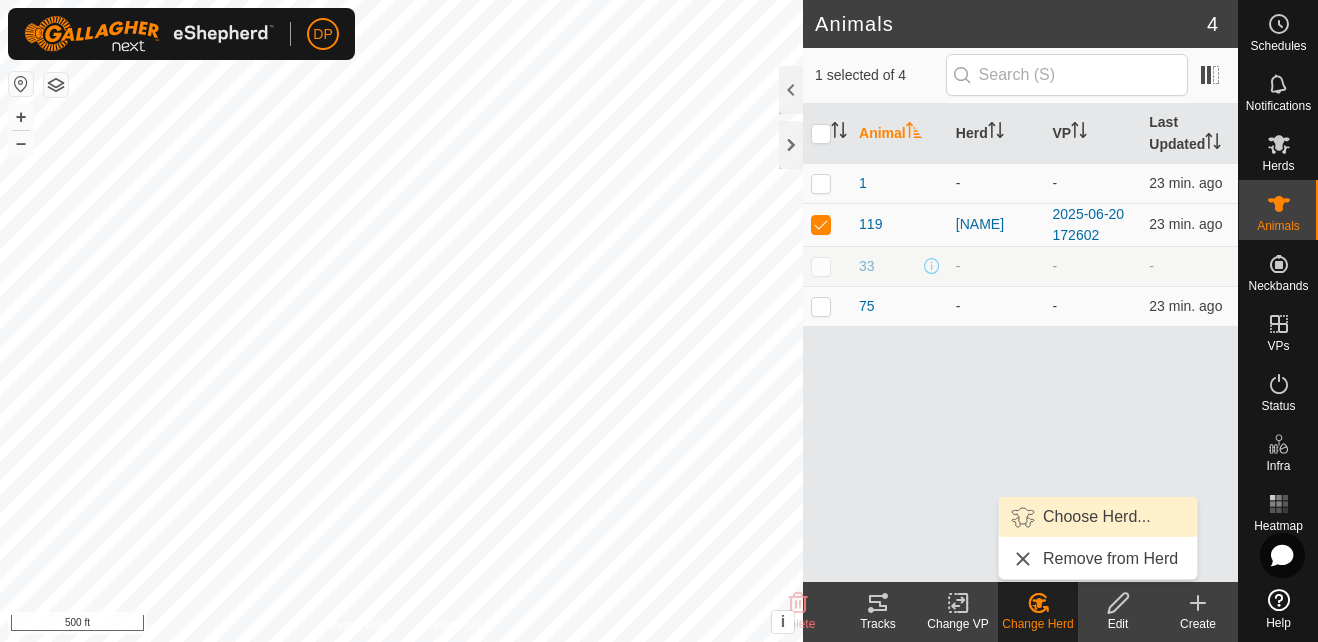 click on "Choose Herd..." at bounding box center (1098, 517) 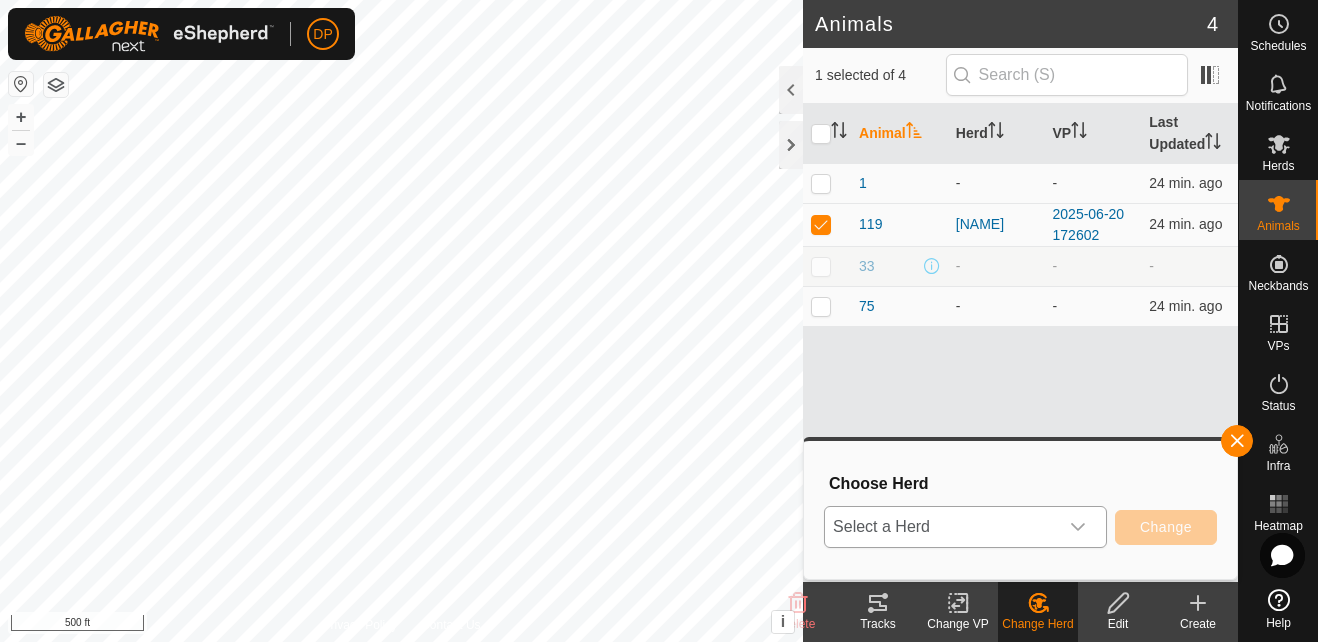 click 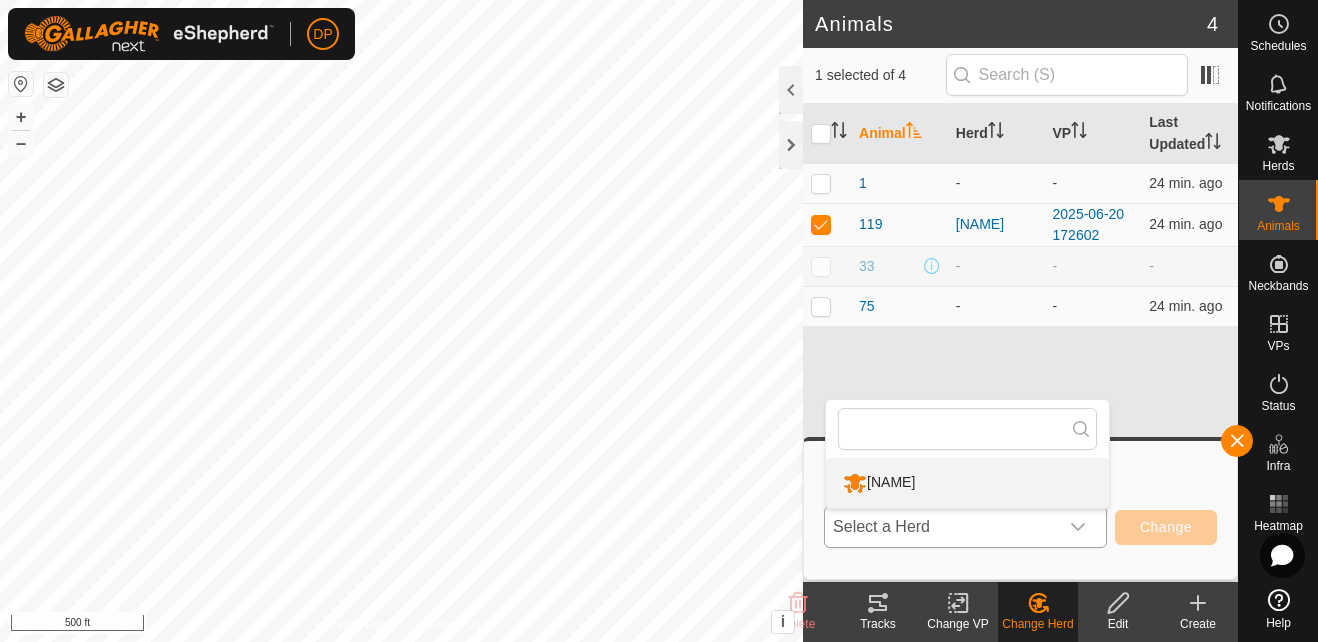 click on "[NAME]" at bounding box center (967, 483) 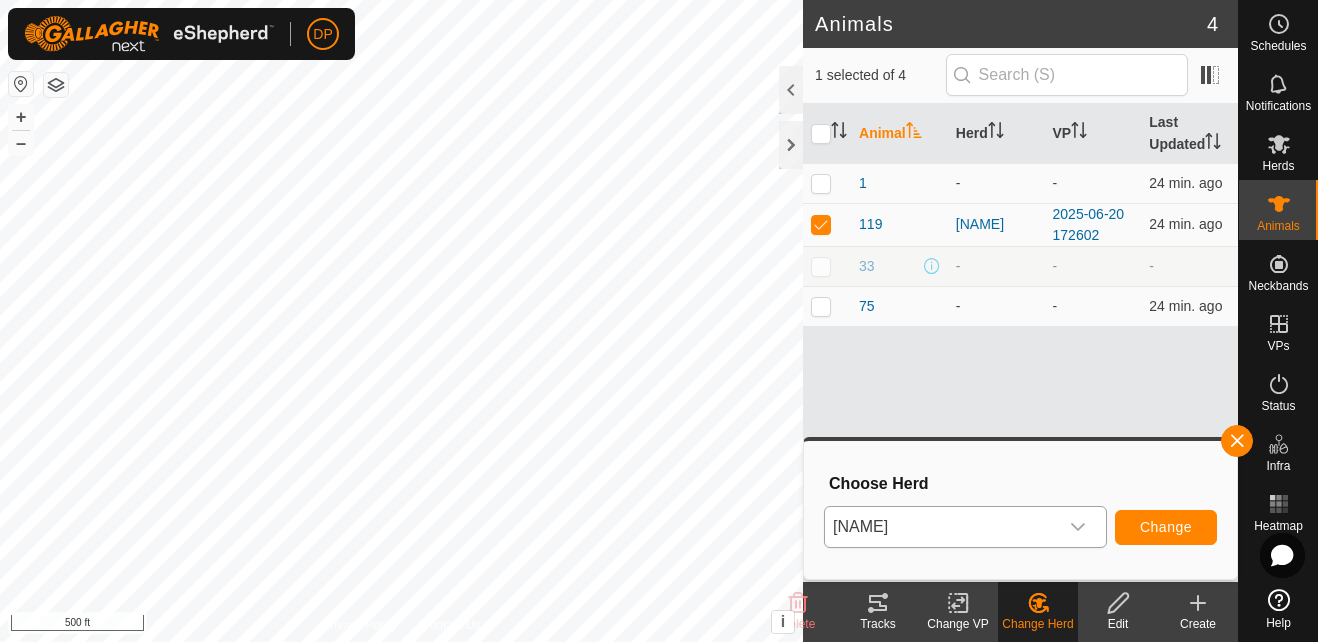 click at bounding box center [821, 266] 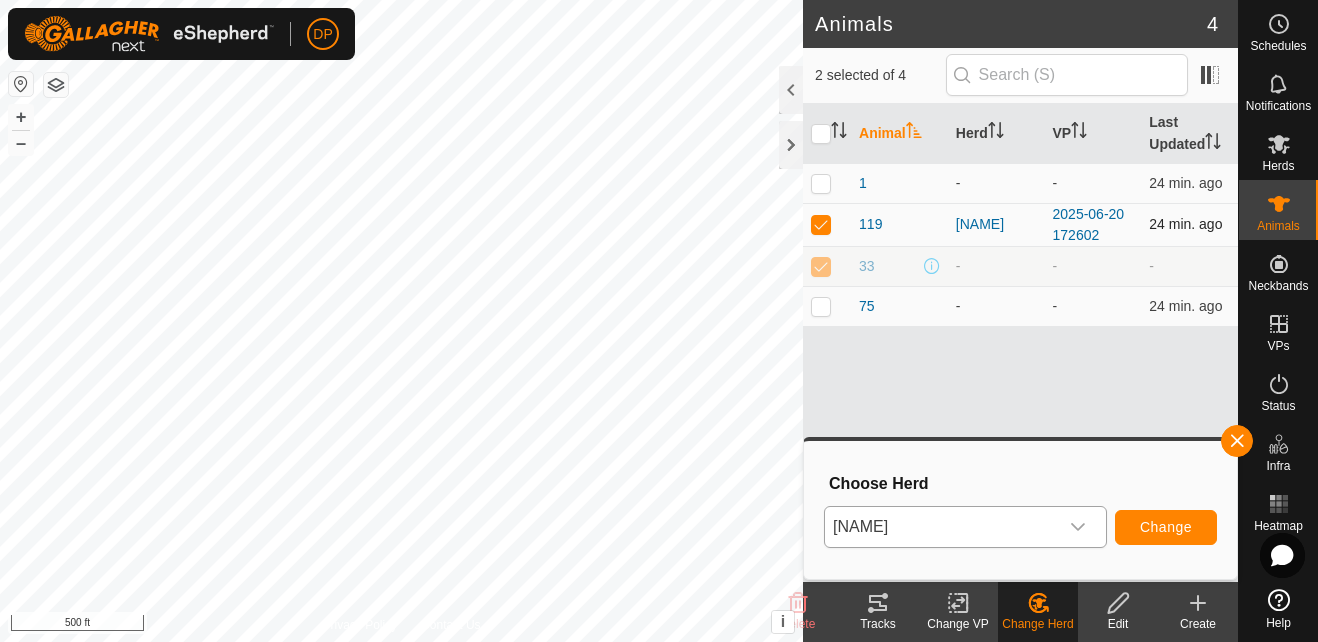 click at bounding box center (821, 224) 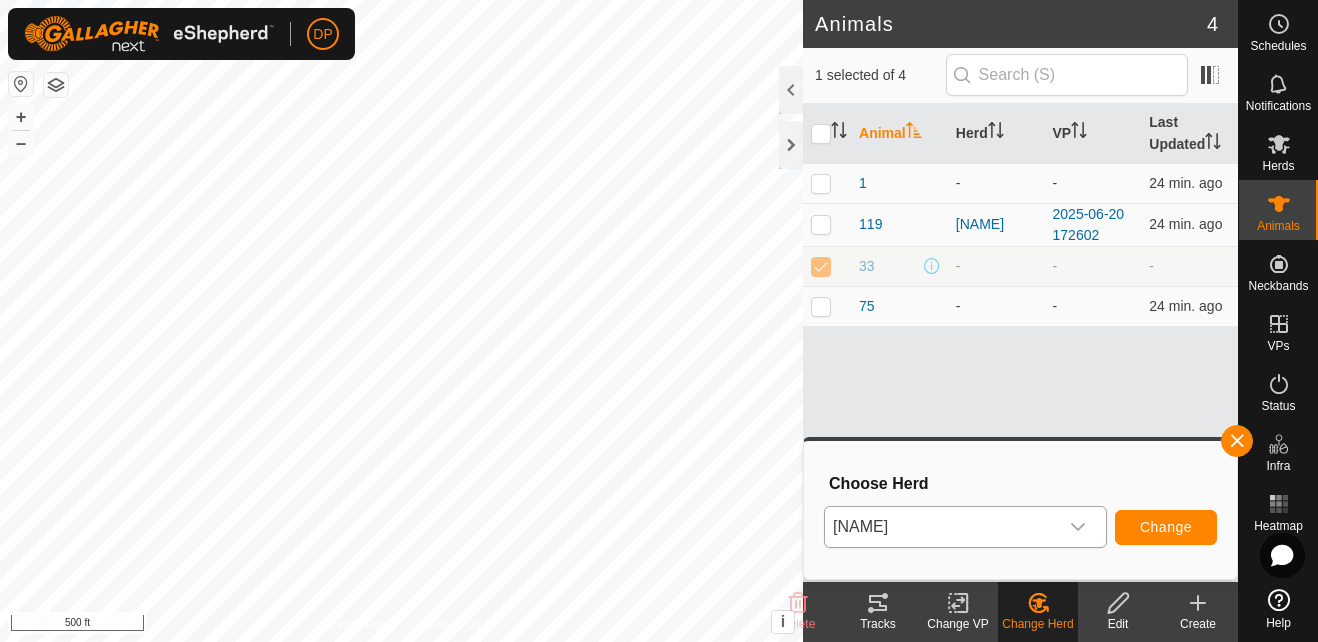 click 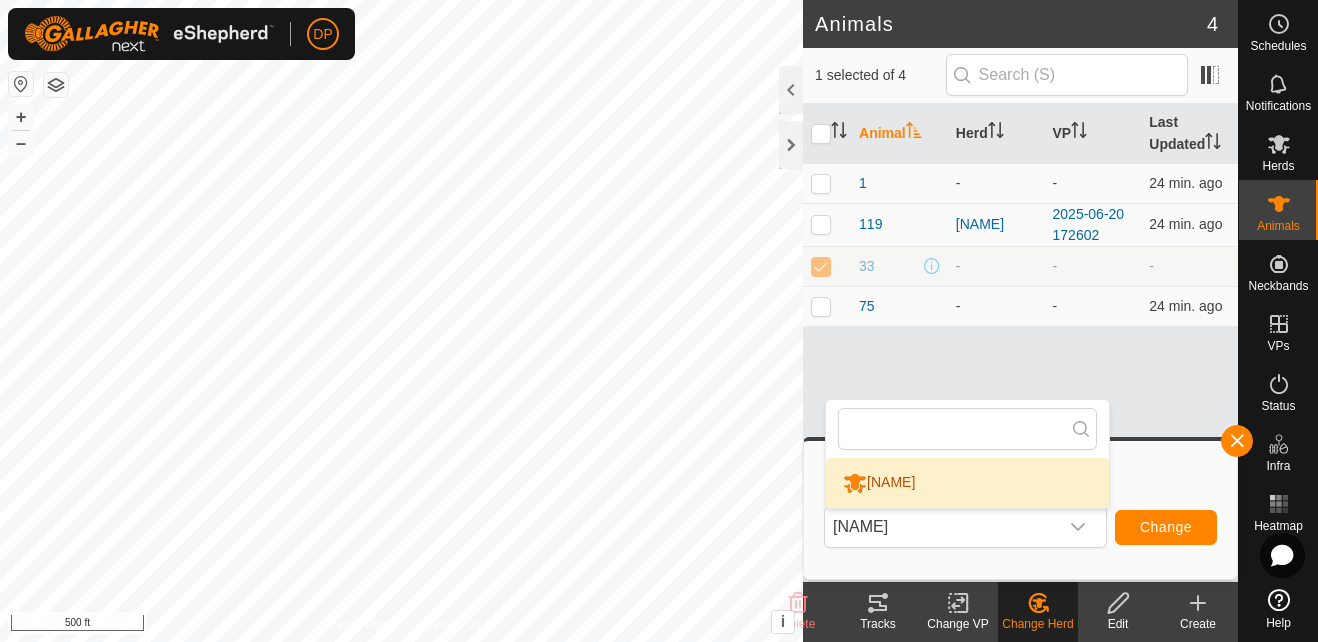 click on "[NAME]" at bounding box center (967, 483) 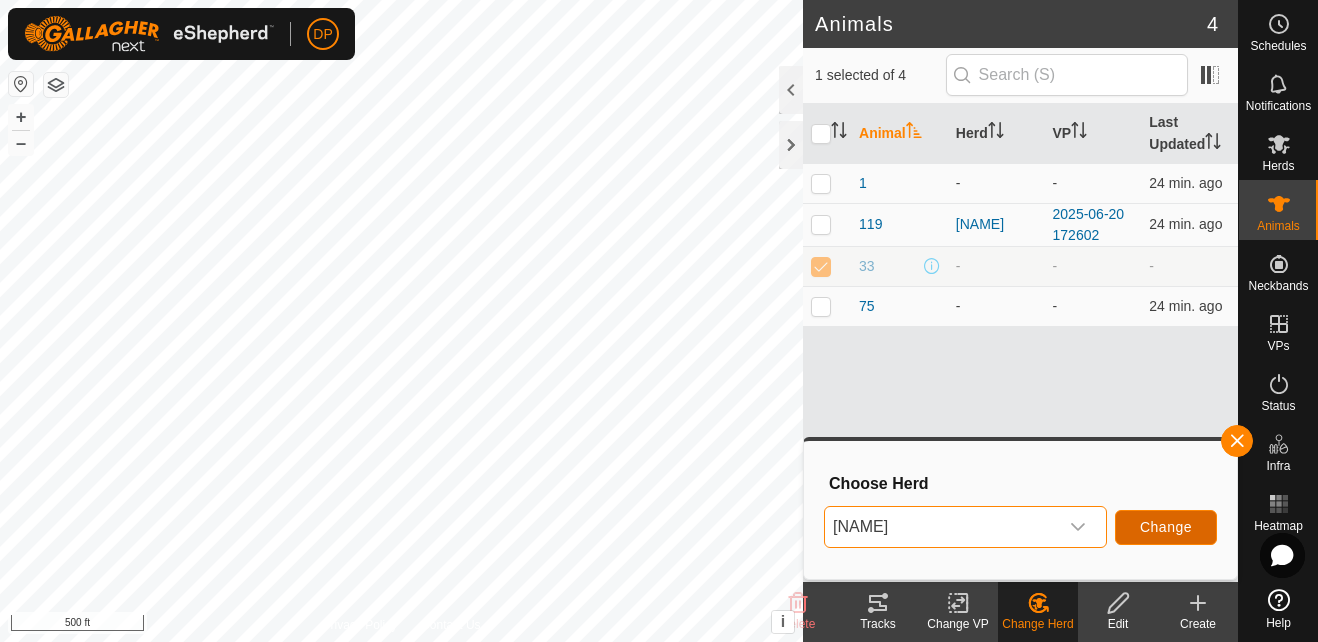 click on "Change" at bounding box center (1166, 527) 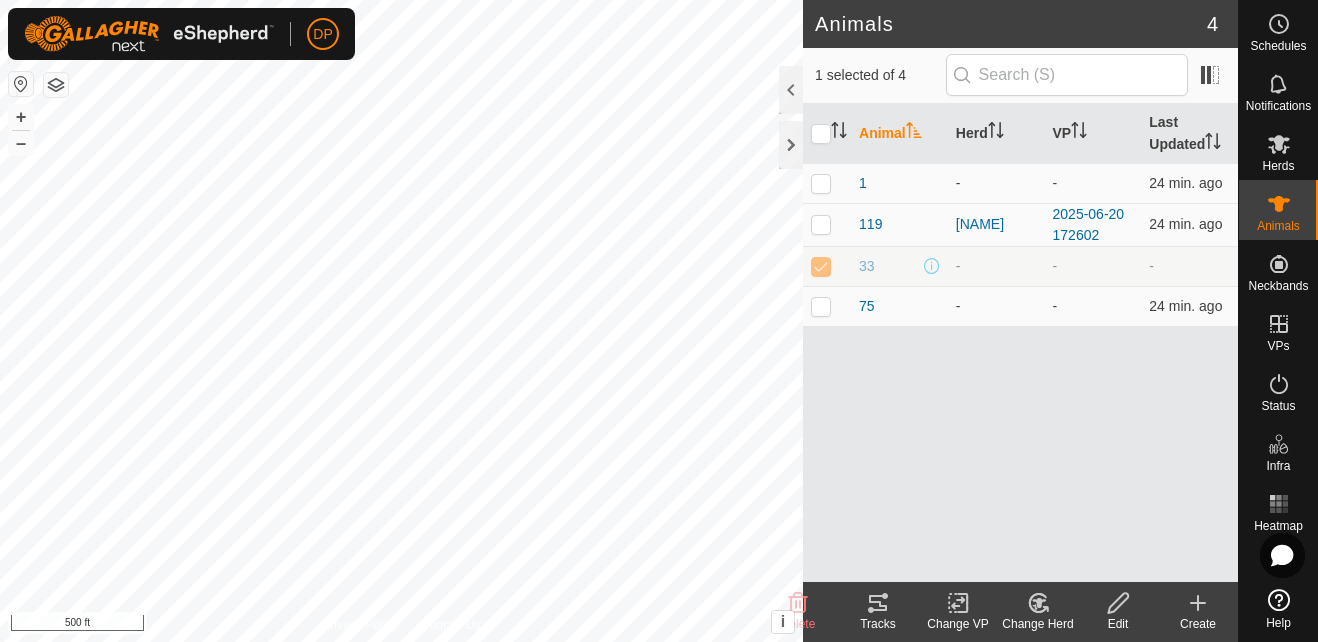 click at bounding box center [821, 266] 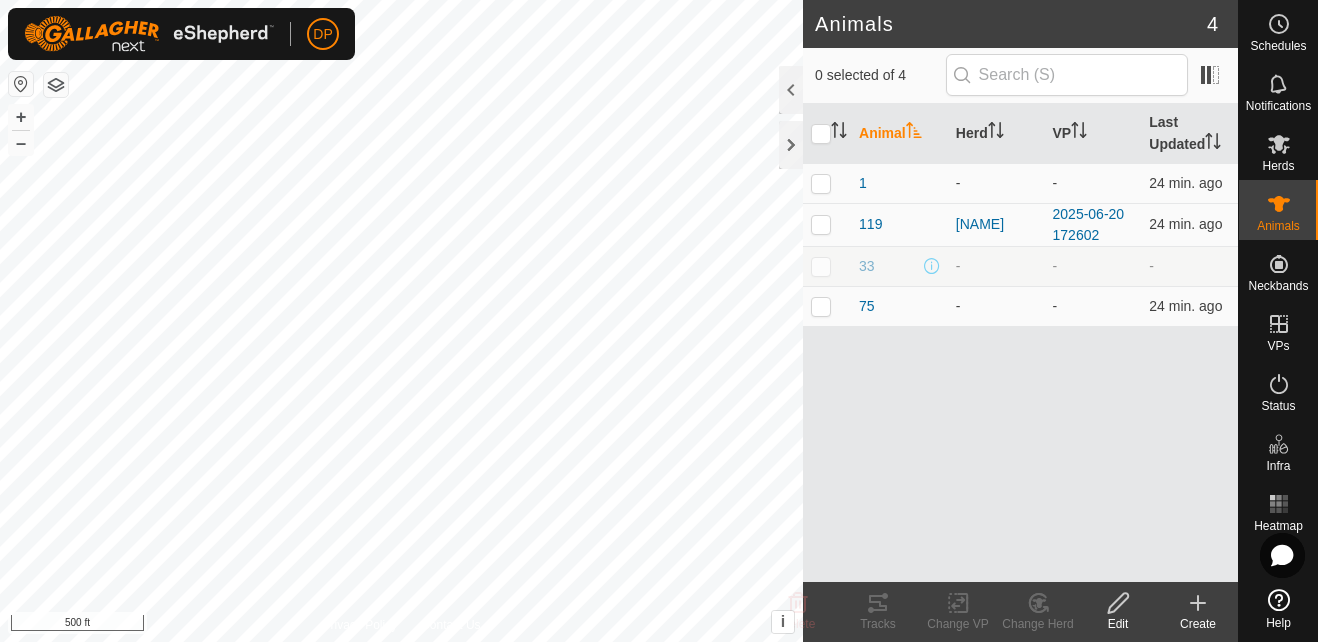 click at bounding box center [821, 266] 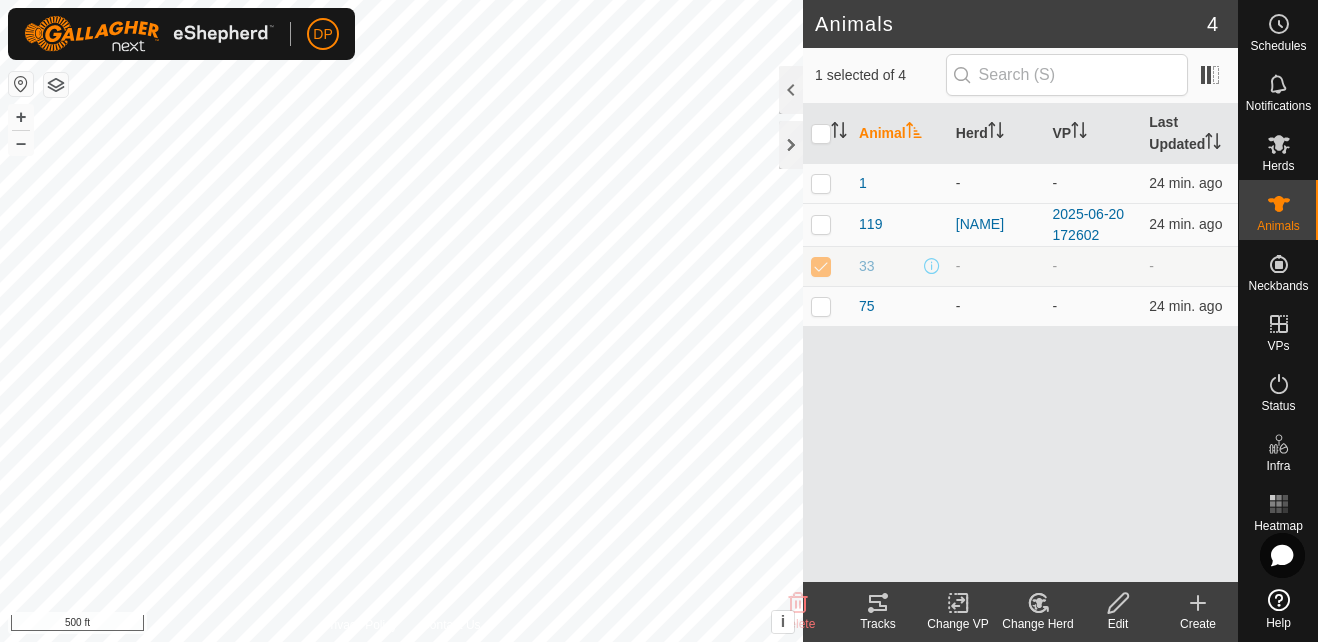 click 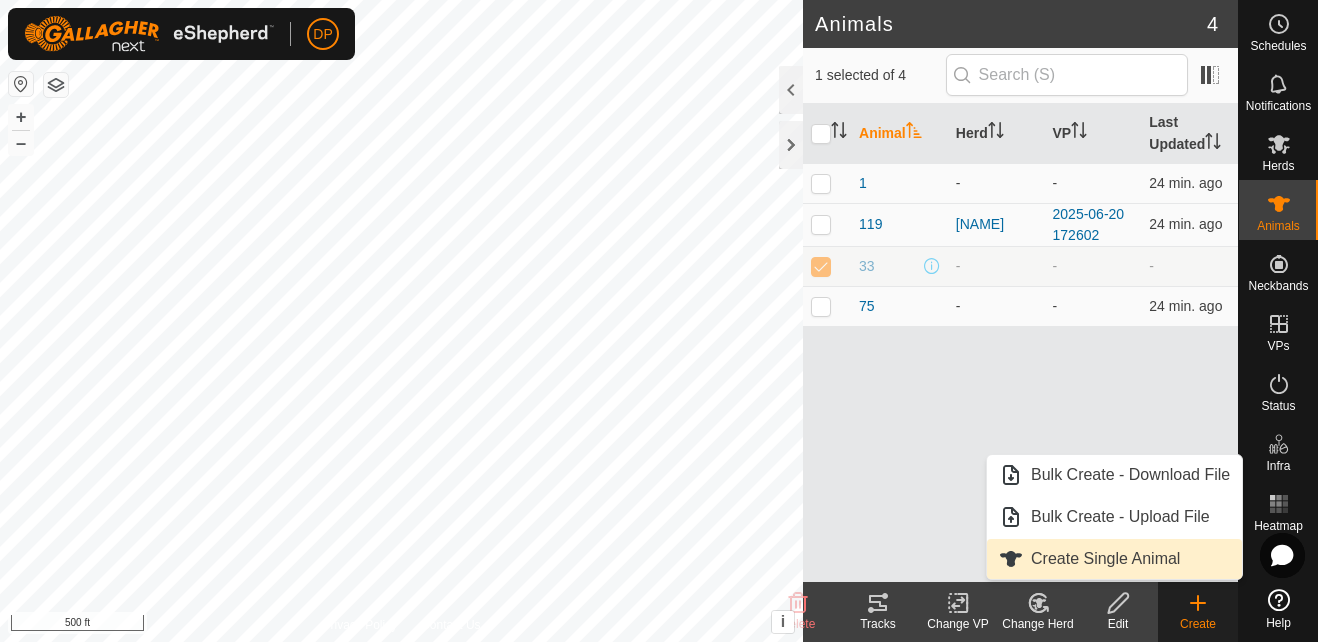 click on "Create Single Animal" at bounding box center (1114, 559) 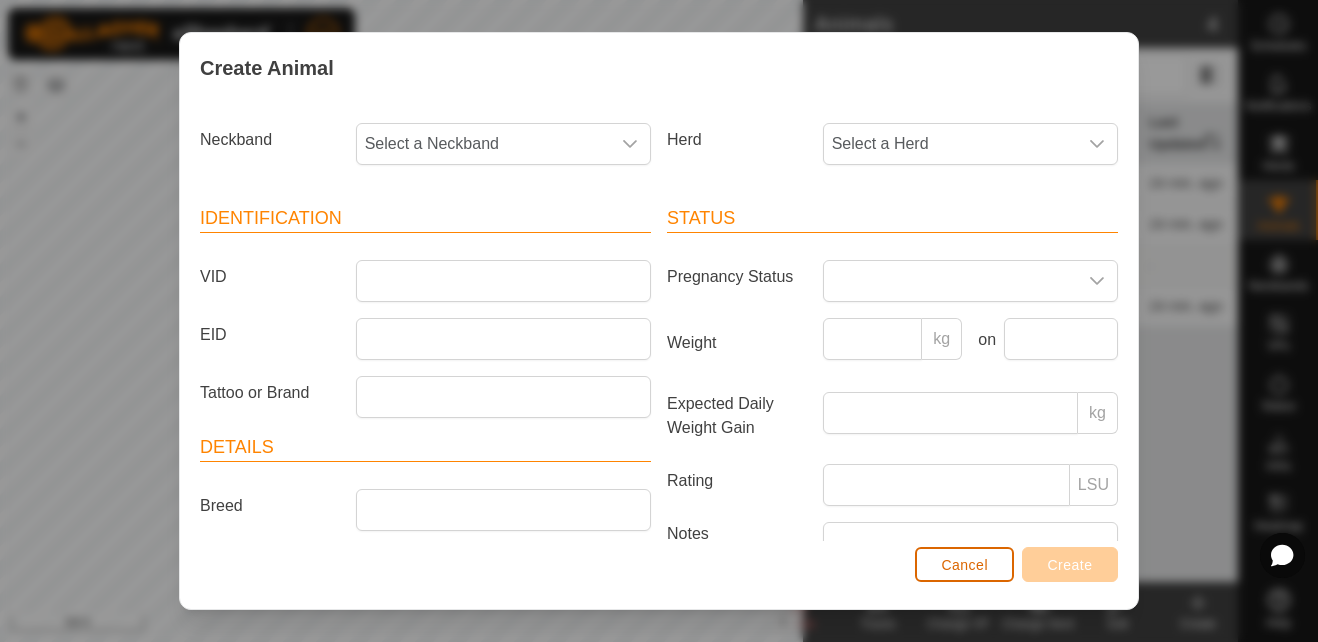 click on "Cancel" at bounding box center (964, 564) 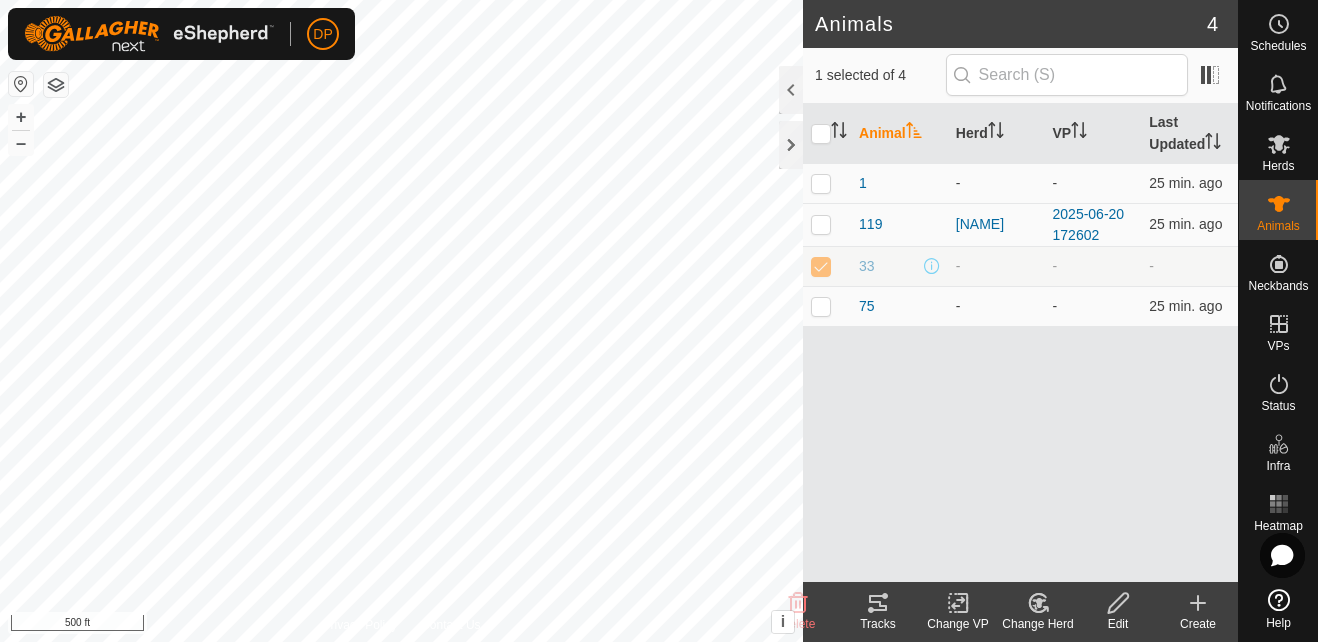 click 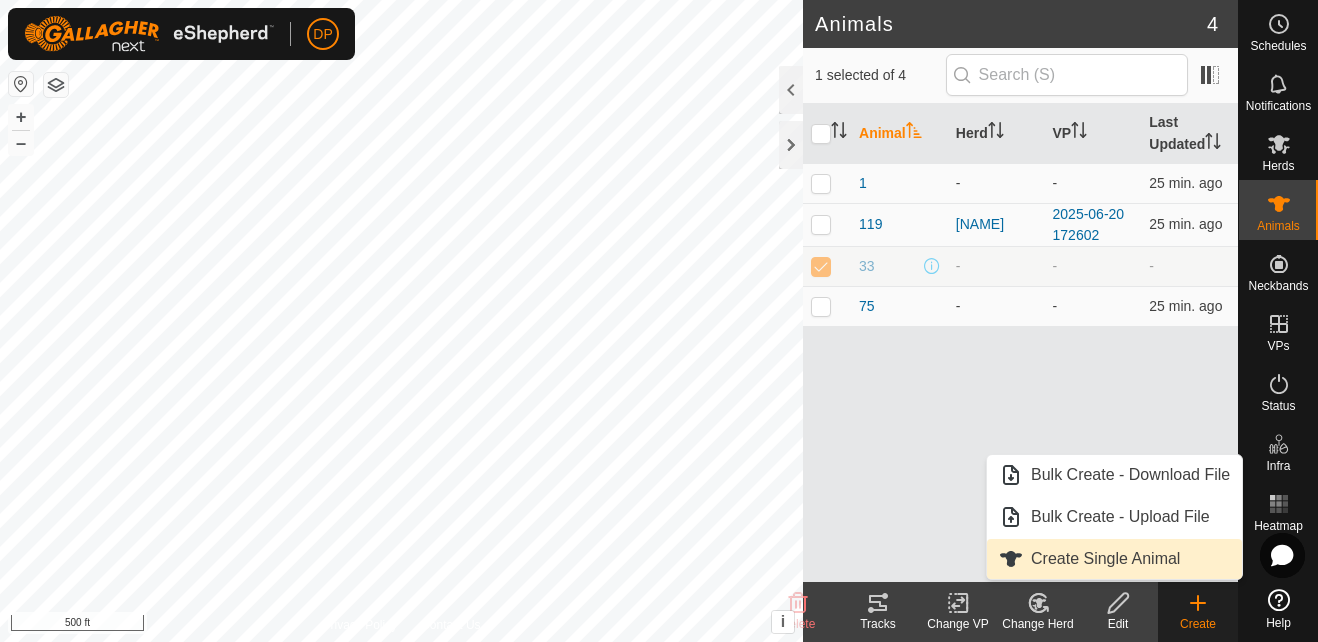click on "Create Single Animal" at bounding box center (1114, 559) 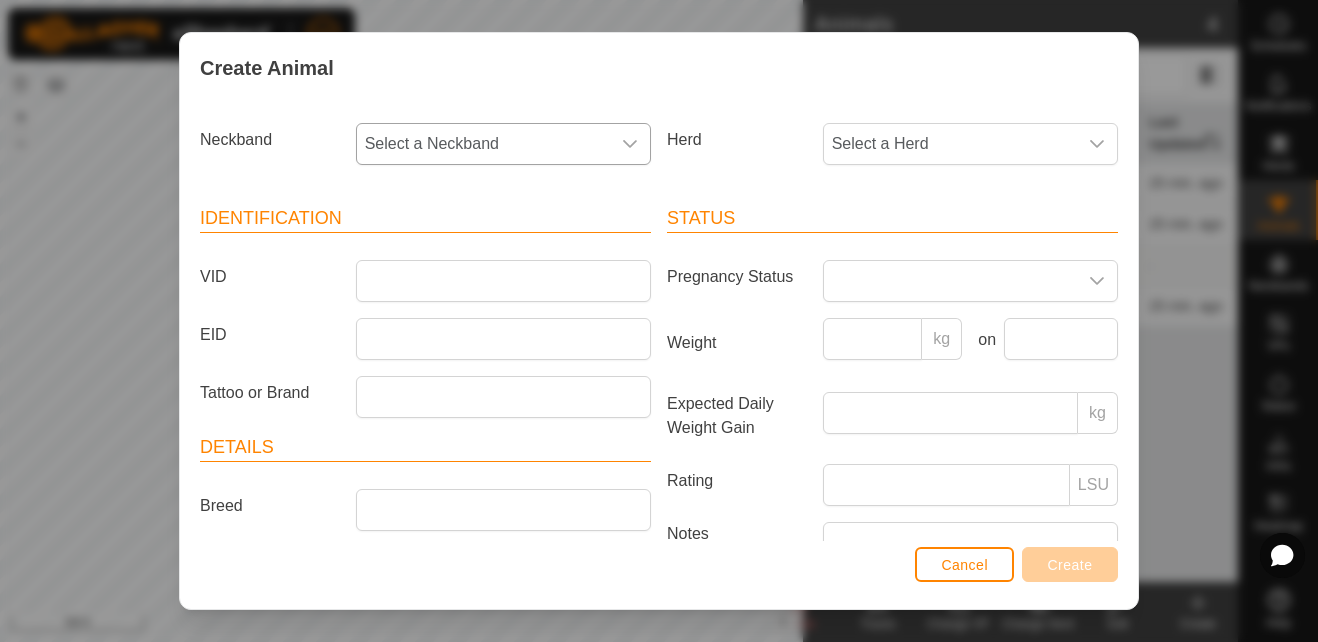 click 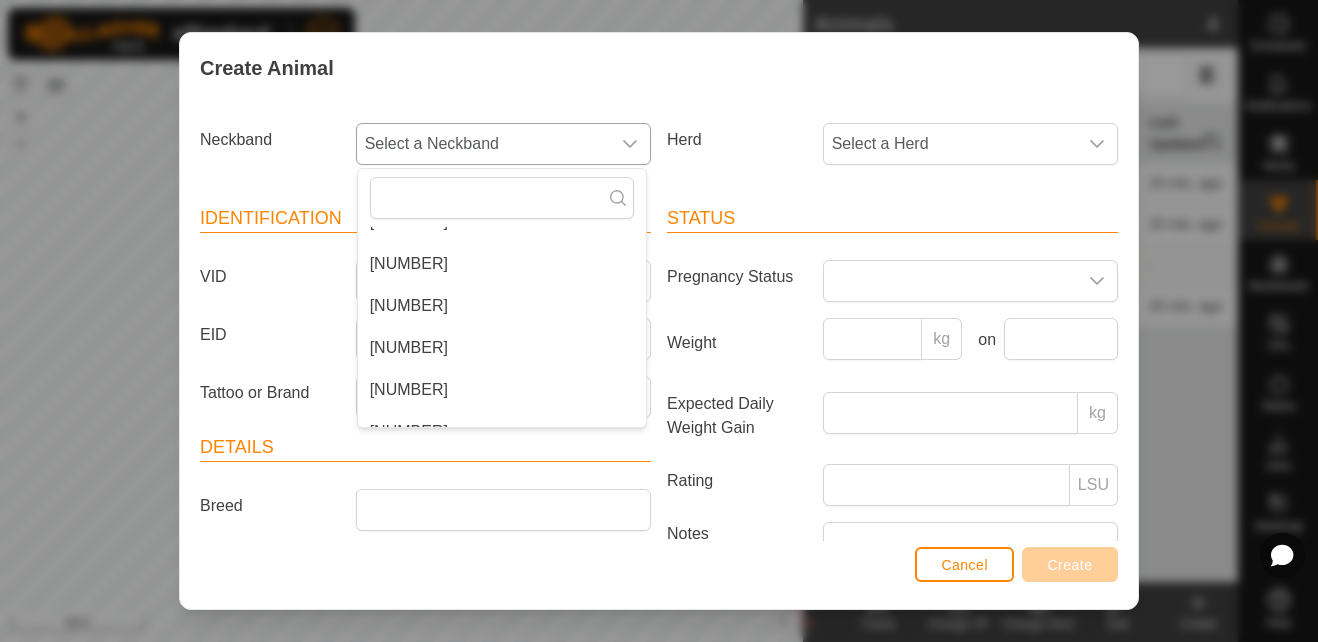 scroll, scrollTop: 2234, scrollLeft: 0, axis: vertical 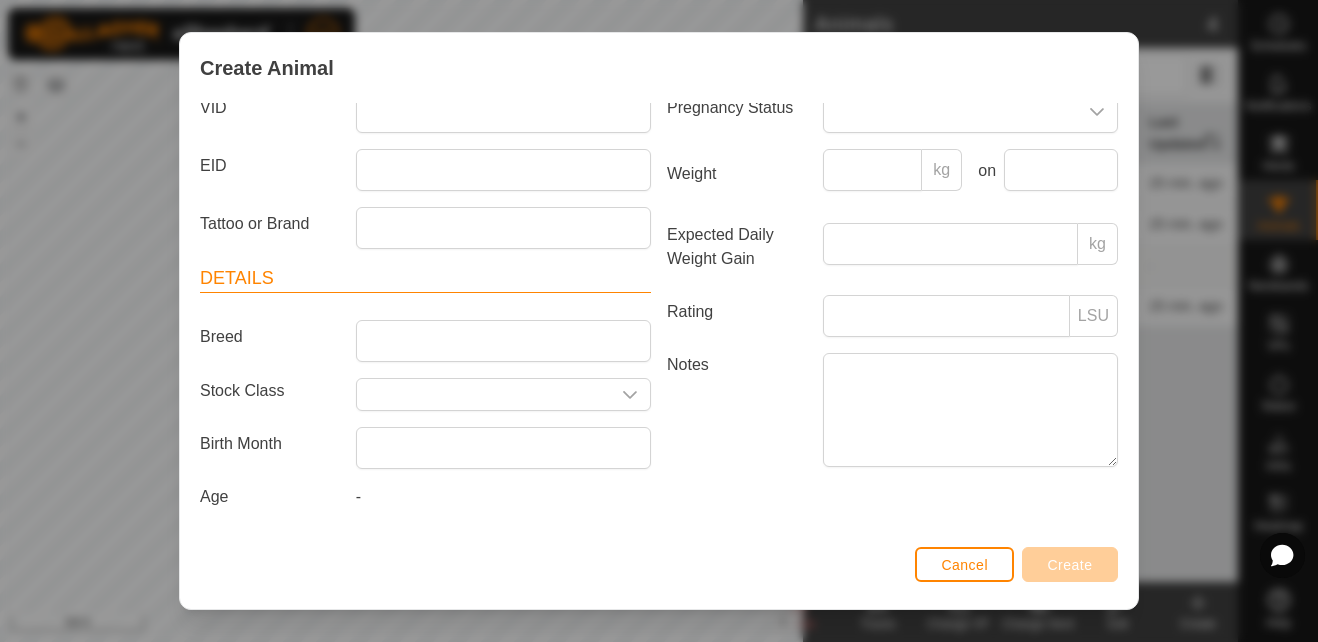 drag, startPoint x: 760, startPoint y: 373, endPoint x: 765, endPoint y: 499, distance: 126.09917 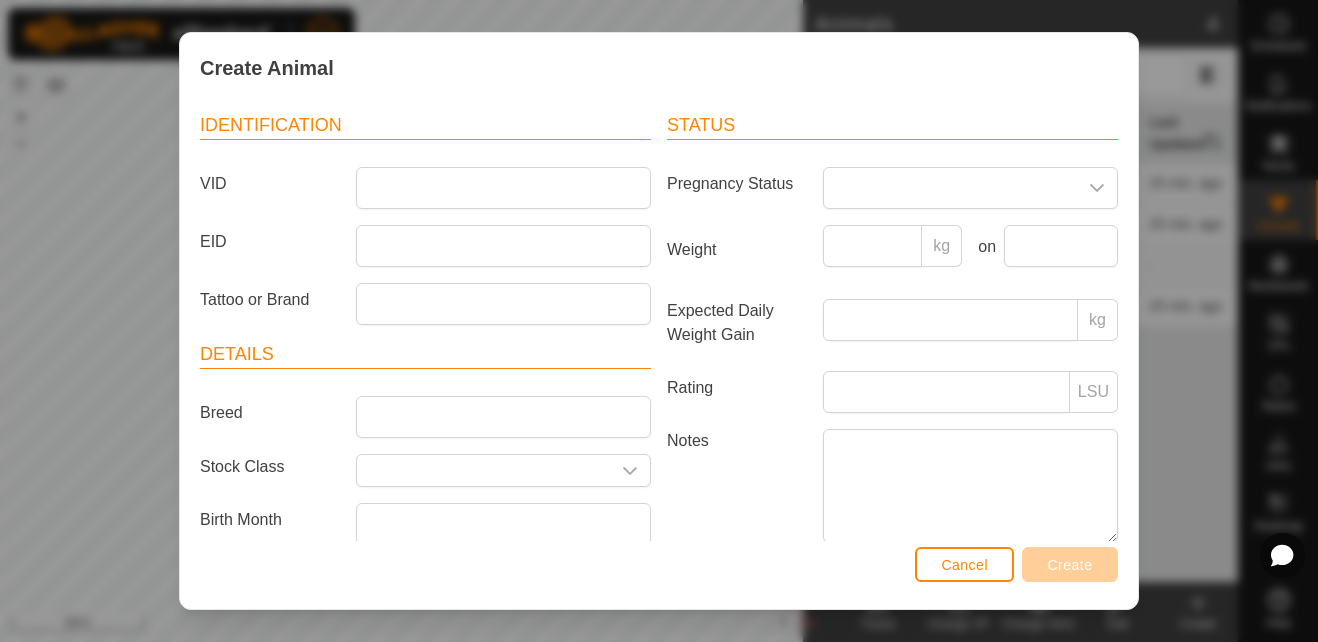 scroll, scrollTop: 0, scrollLeft: 0, axis: both 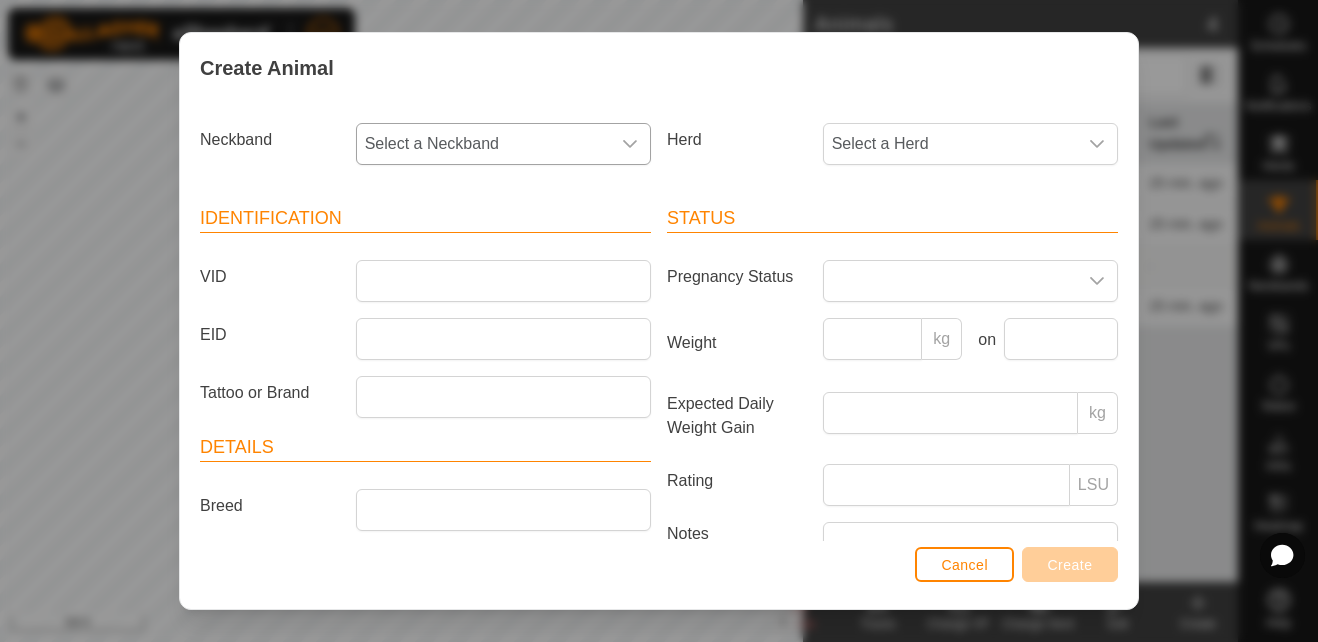 click 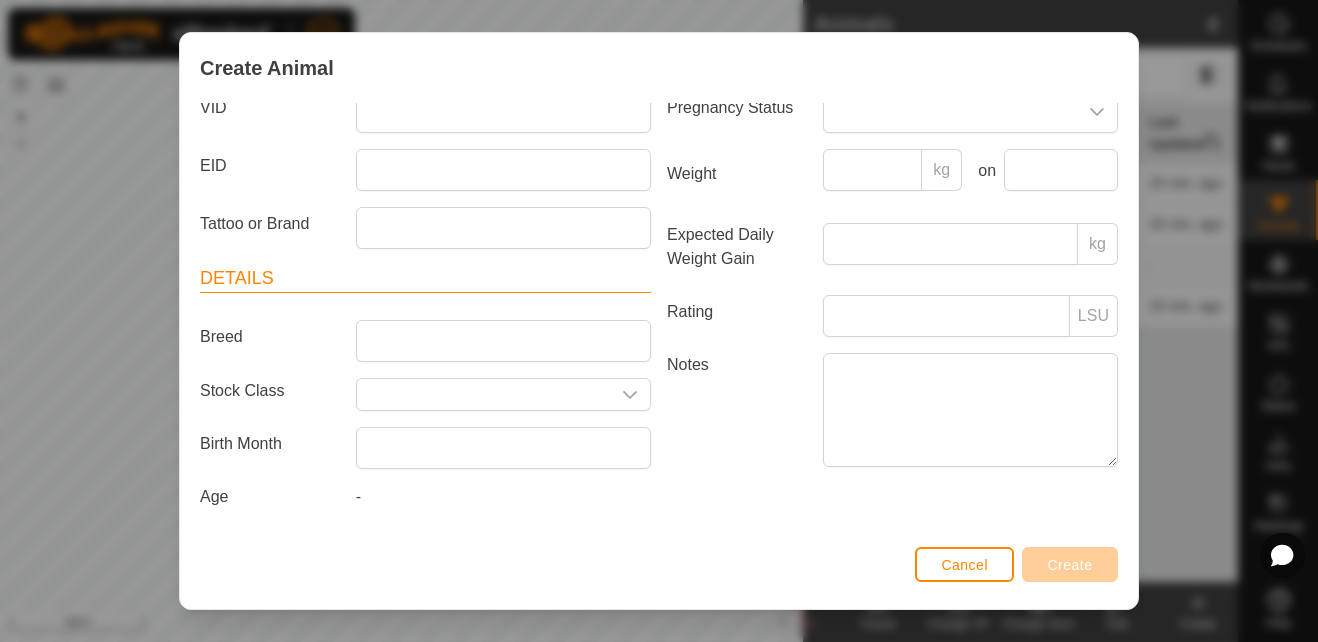 scroll, scrollTop: 0, scrollLeft: 0, axis: both 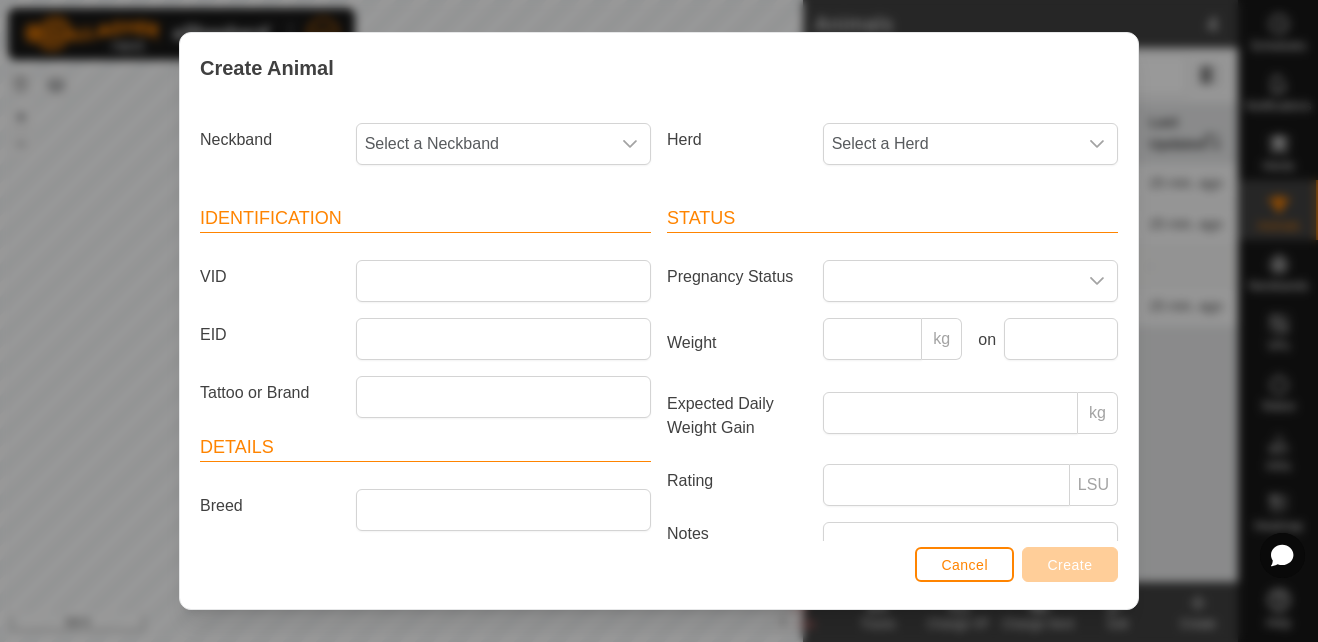 click at bounding box center (630, 144) 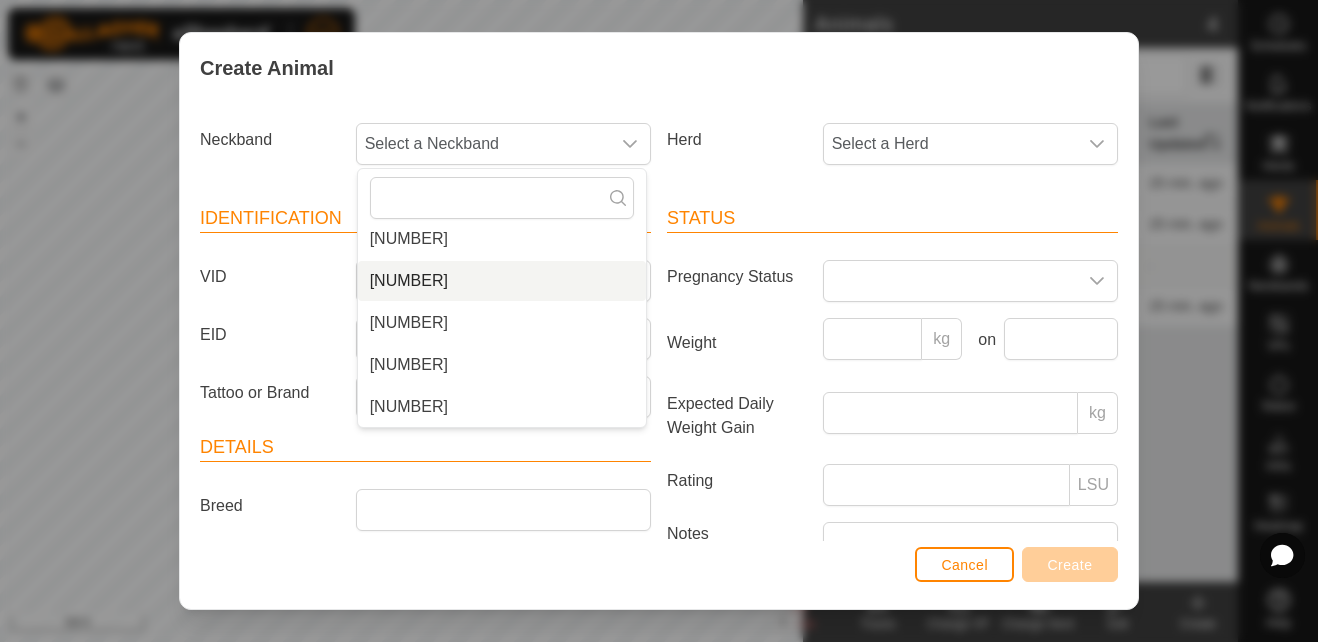 scroll, scrollTop: 2134, scrollLeft: 0, axis: vertical 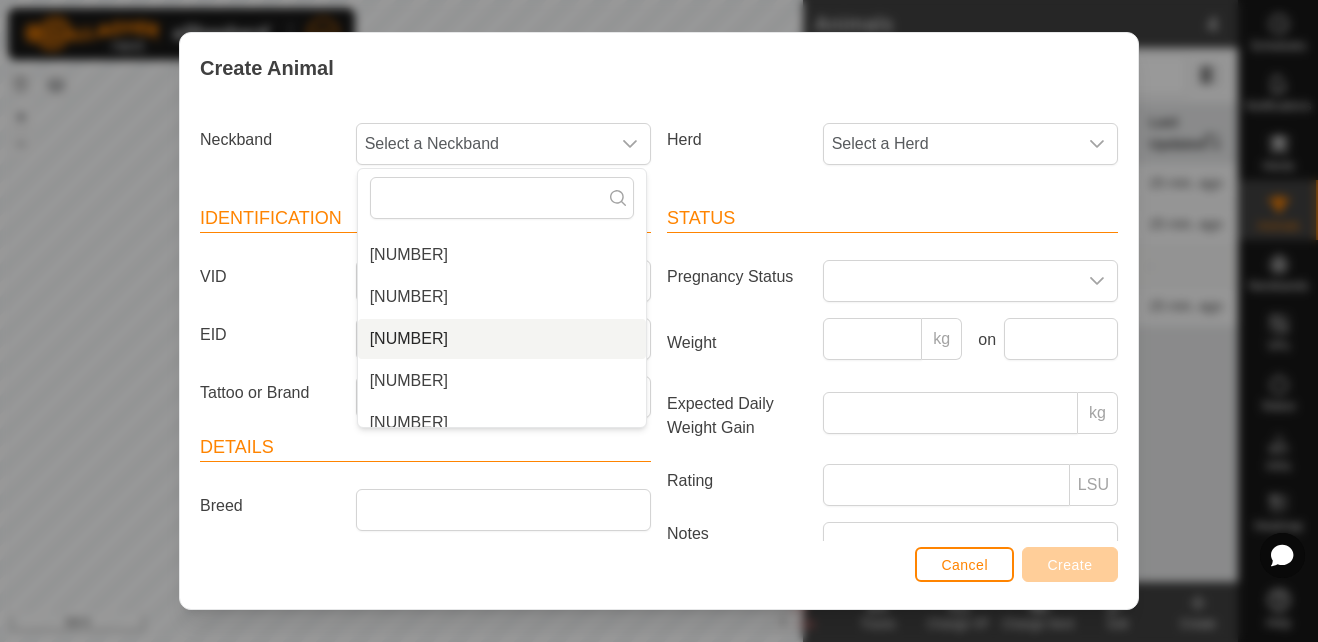 click on "[NUMBER]" at bounding box center [502, 339] 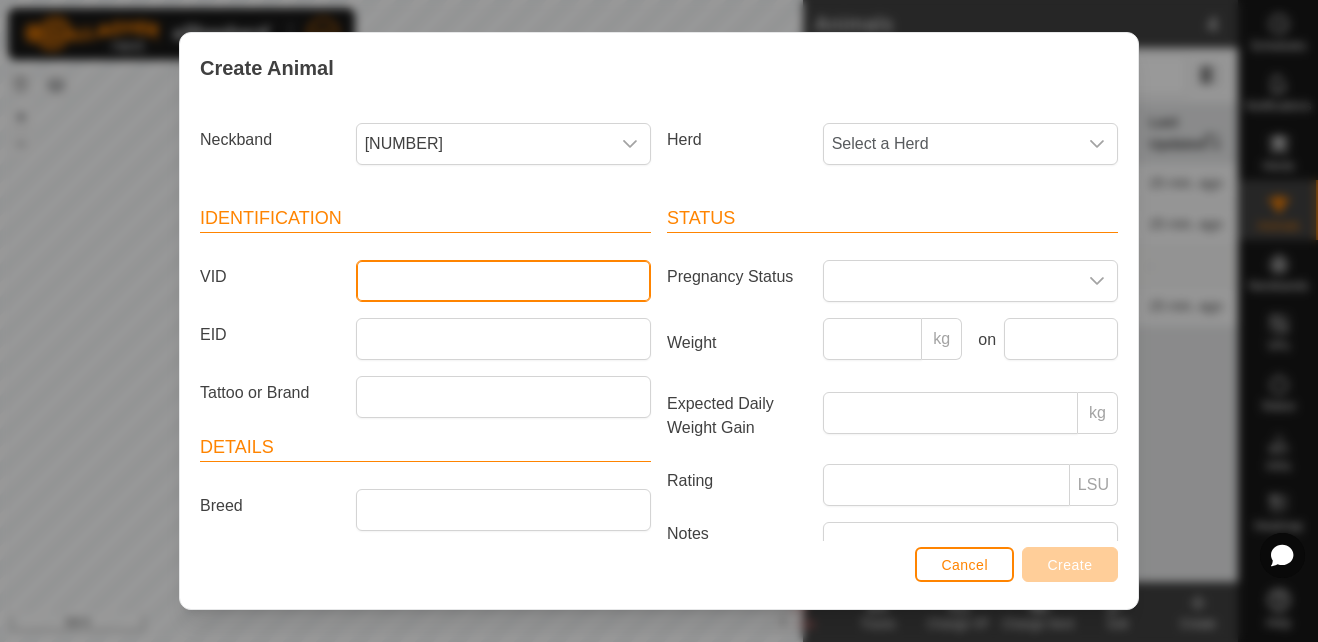 click on "VID" at bounding box center (503, 281) 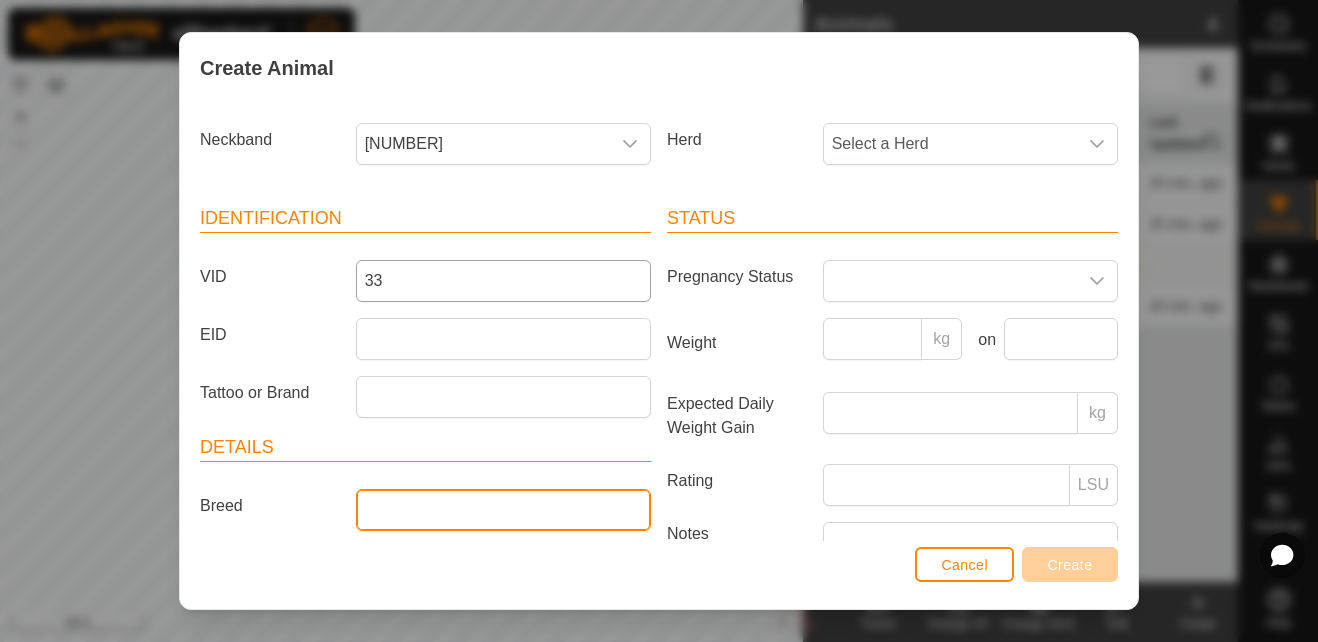 type on "[BREED]" 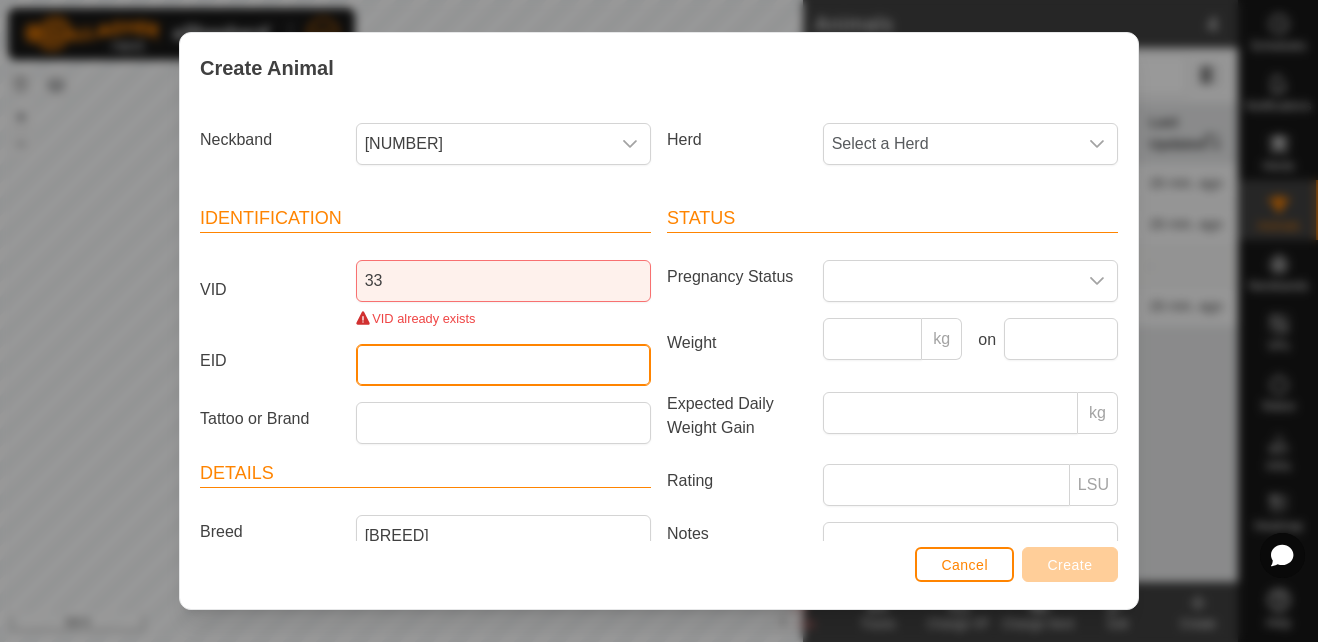 click on "Identification VID 33 VID already exists EID Tattoo or Brand Details Breed [BREED] Stock Class Birth Month Age -" at bounding box center [425, 458] 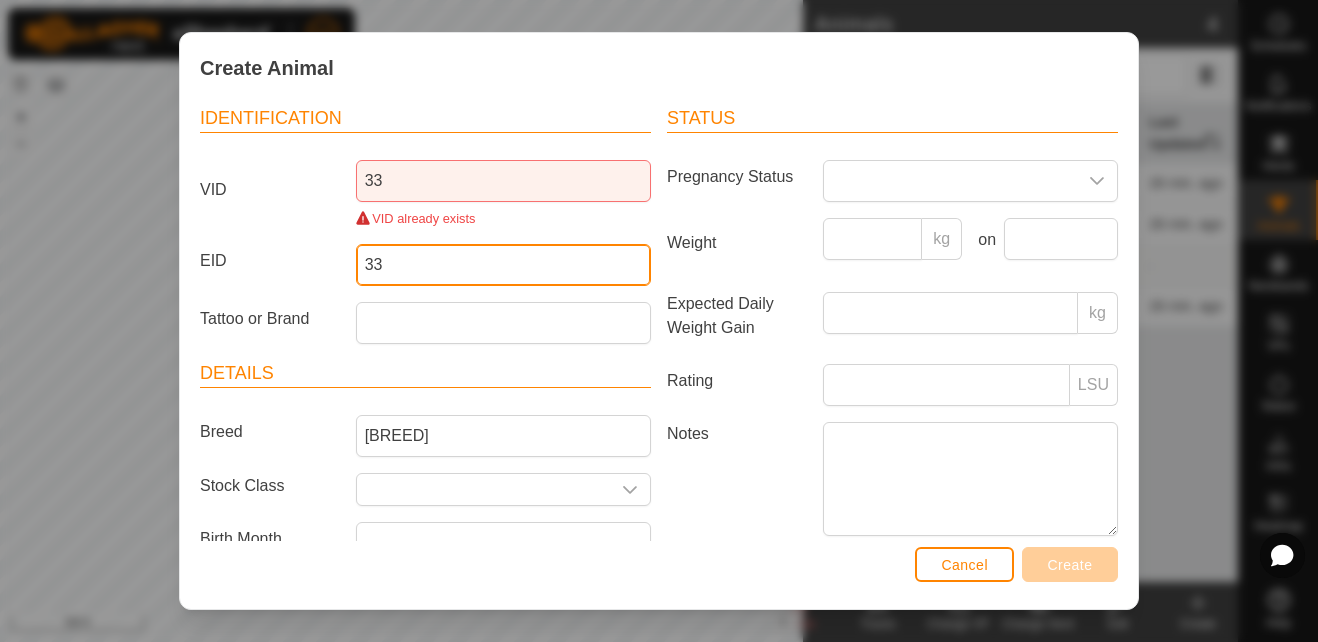 scroll, scrollTop: 195, scrollLeft: 0, axis: vertical 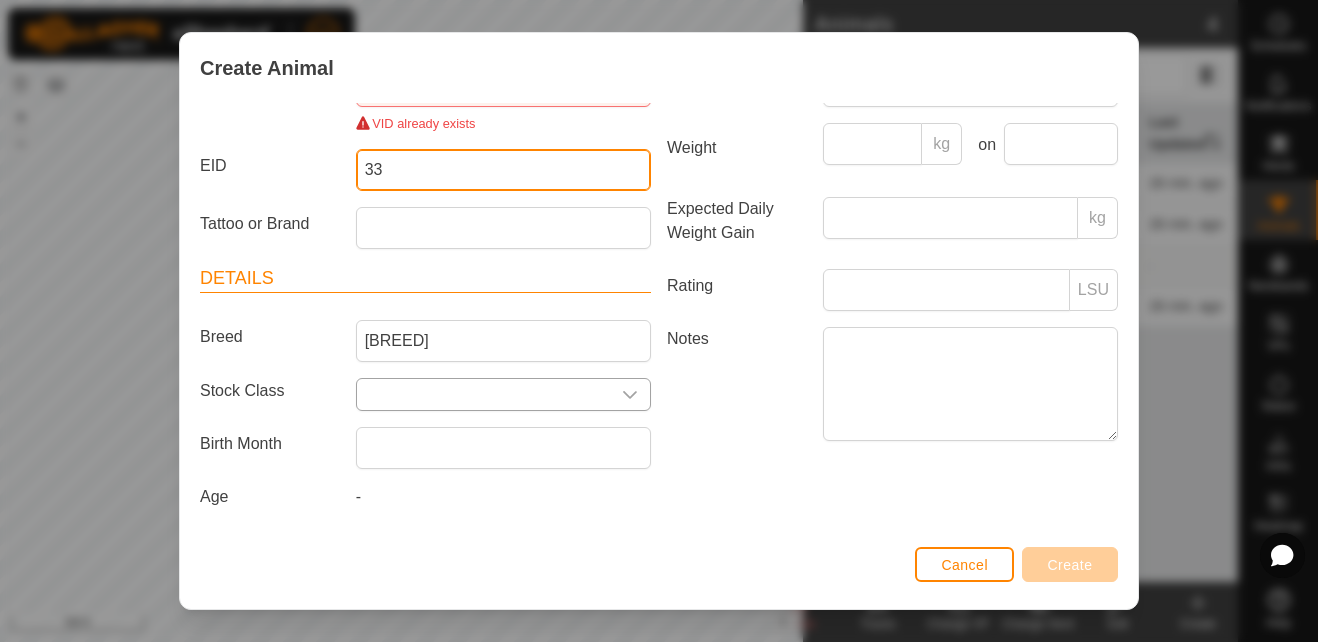 type on "33" 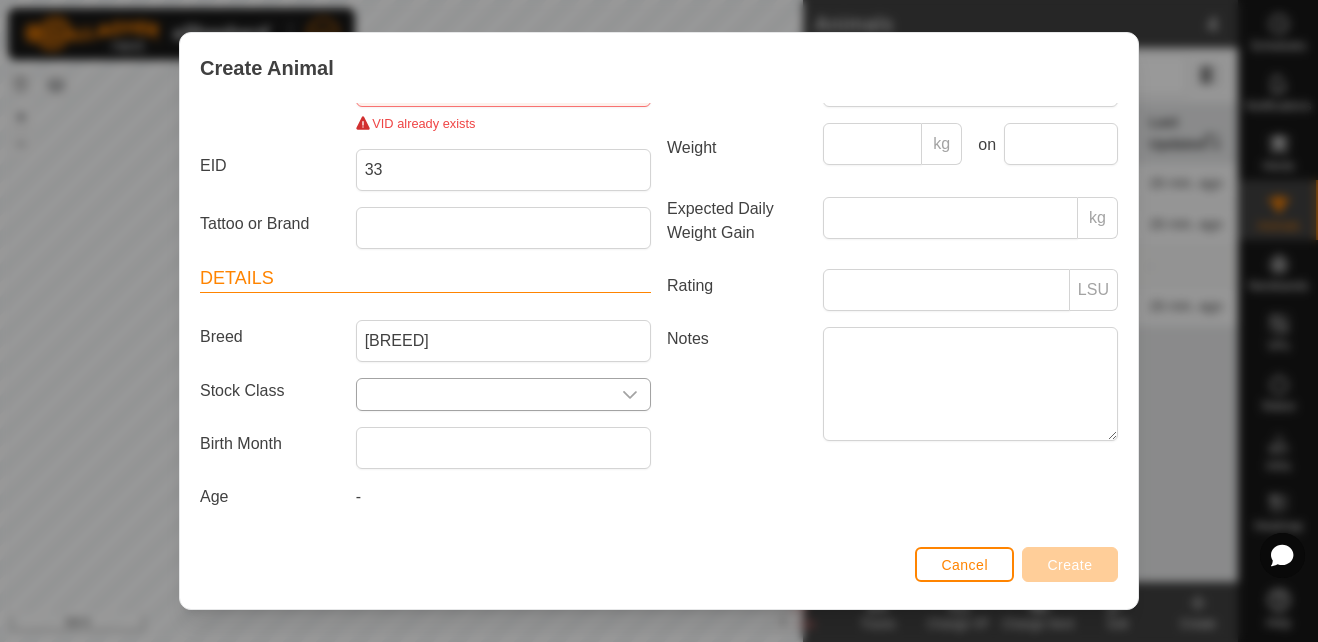 click 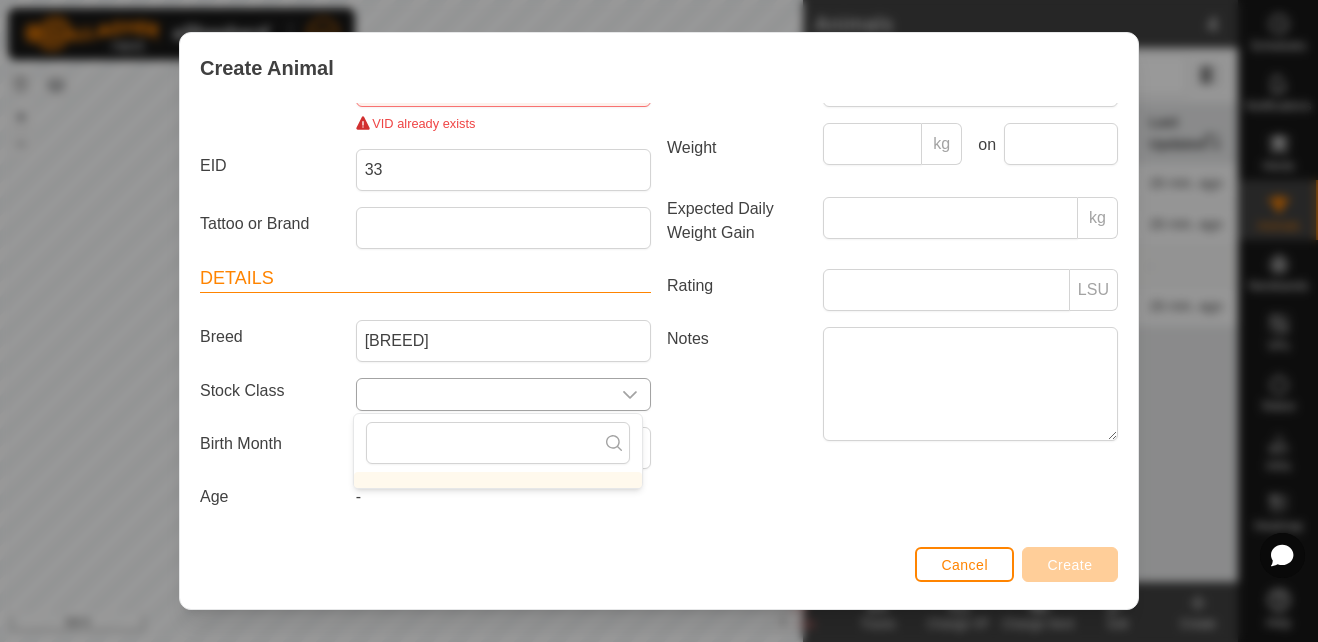 click 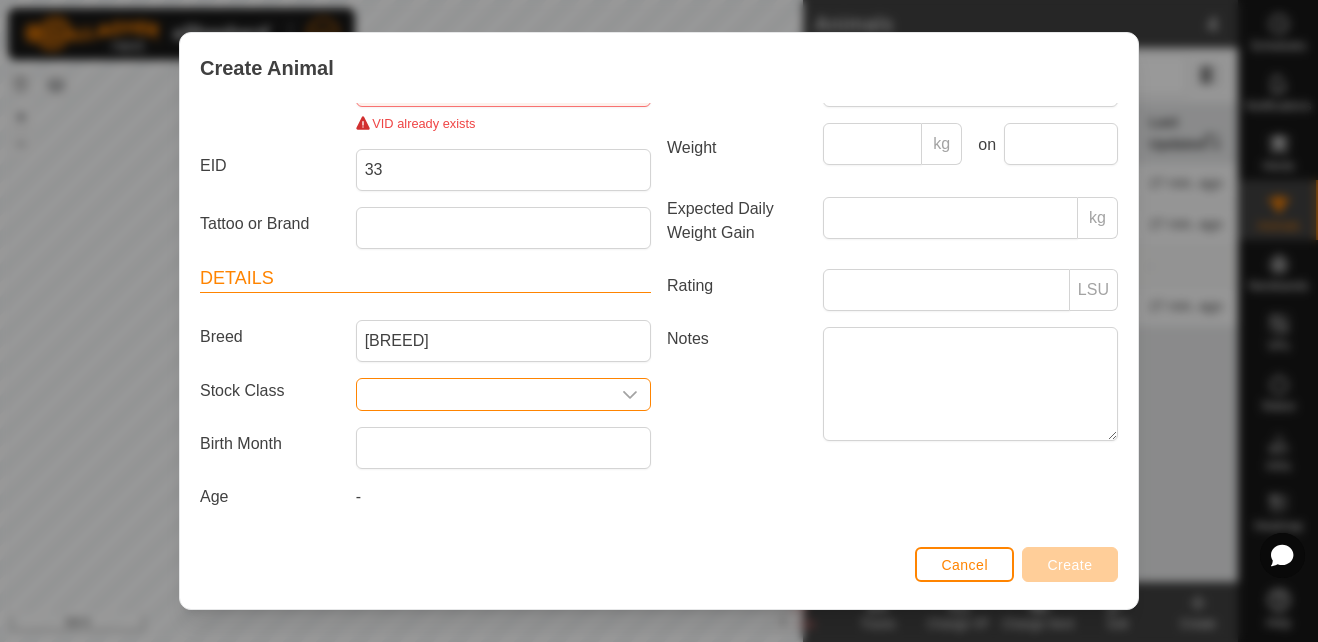 click on "VID already exists" at bounding box center [503, 123] 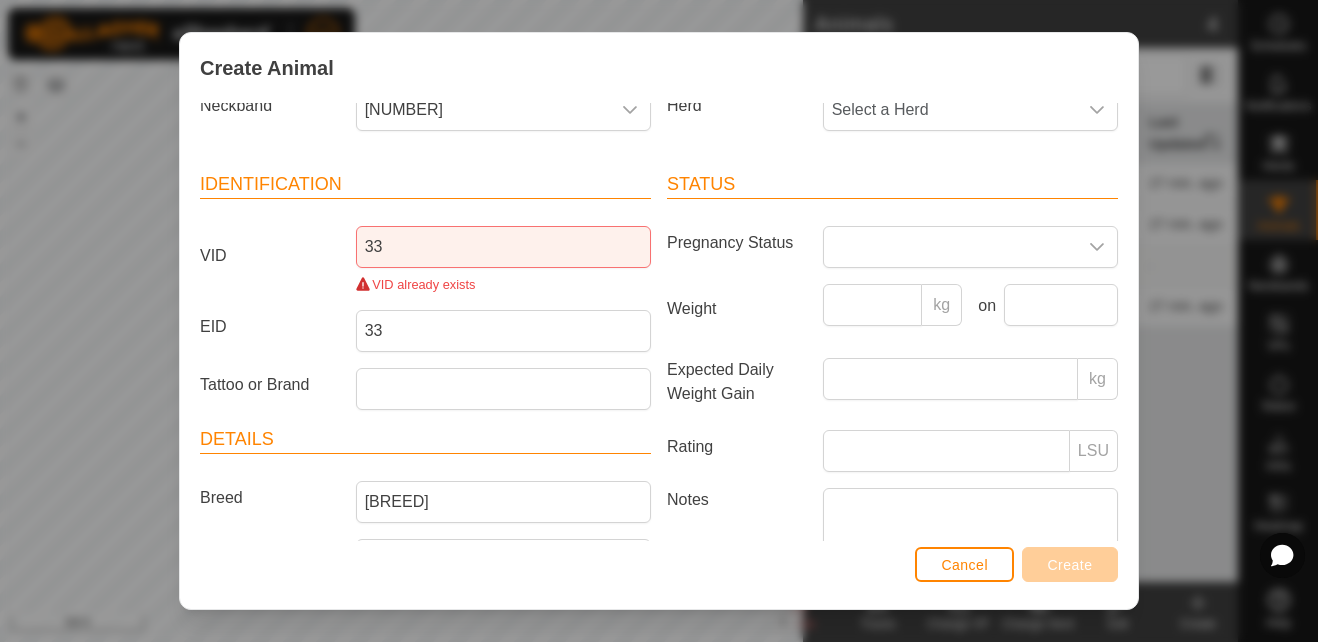 scroll, scrollTop: 0, scrollLeft: 0, axis: both 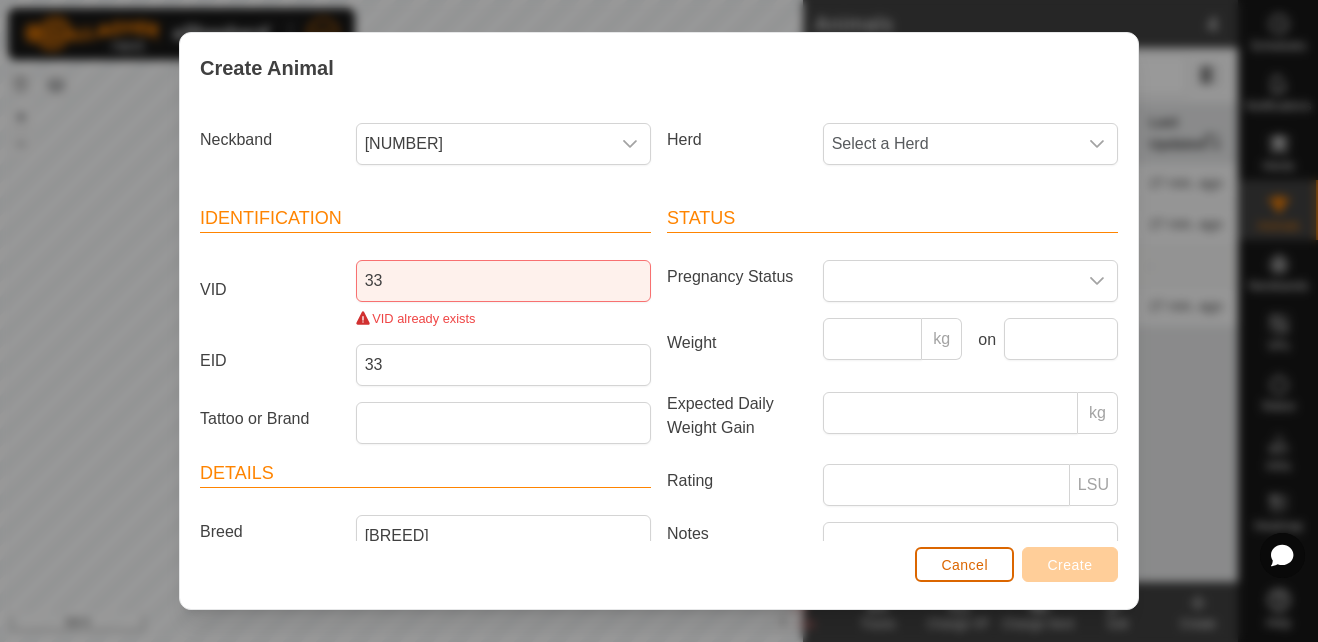 click on "Cancel" at bounding box center (964, 565) 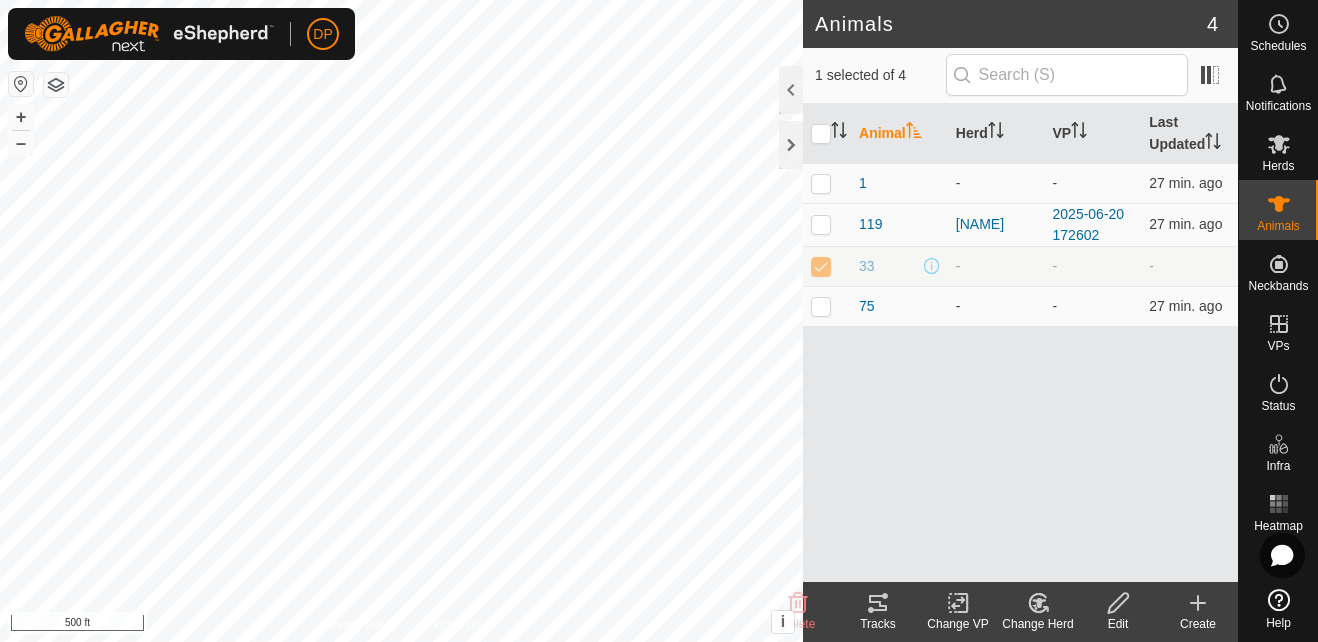 click 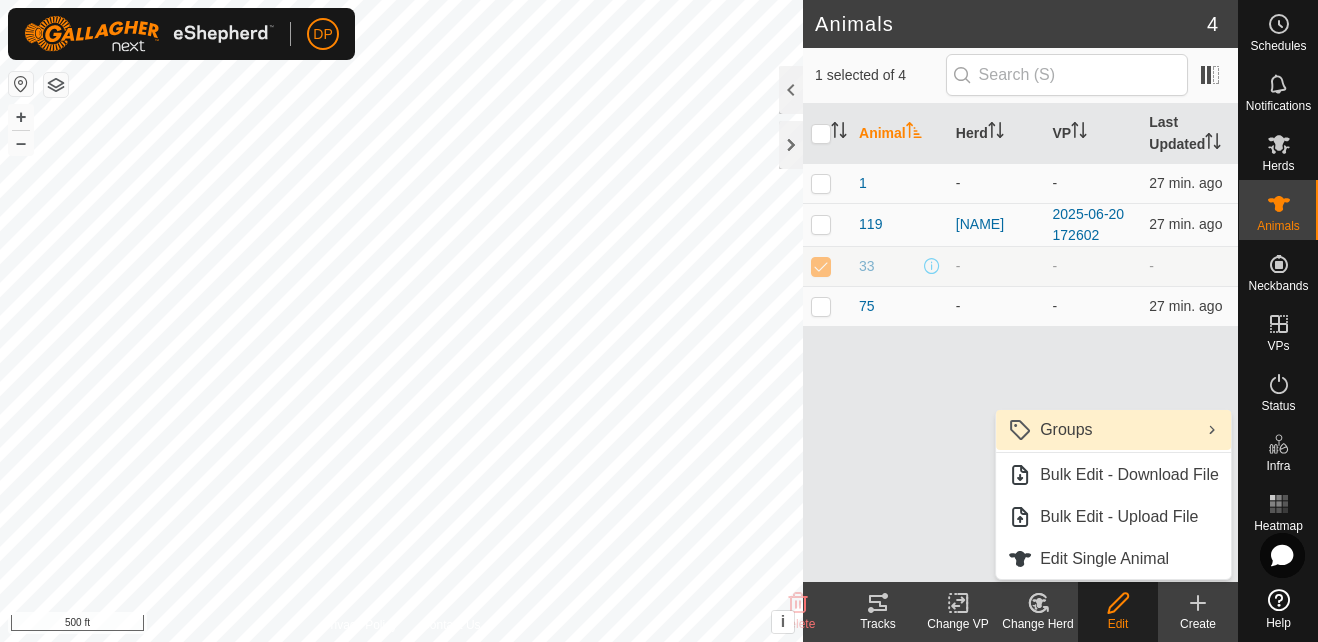 click on "Groups" at bounding box center [1113, 430] 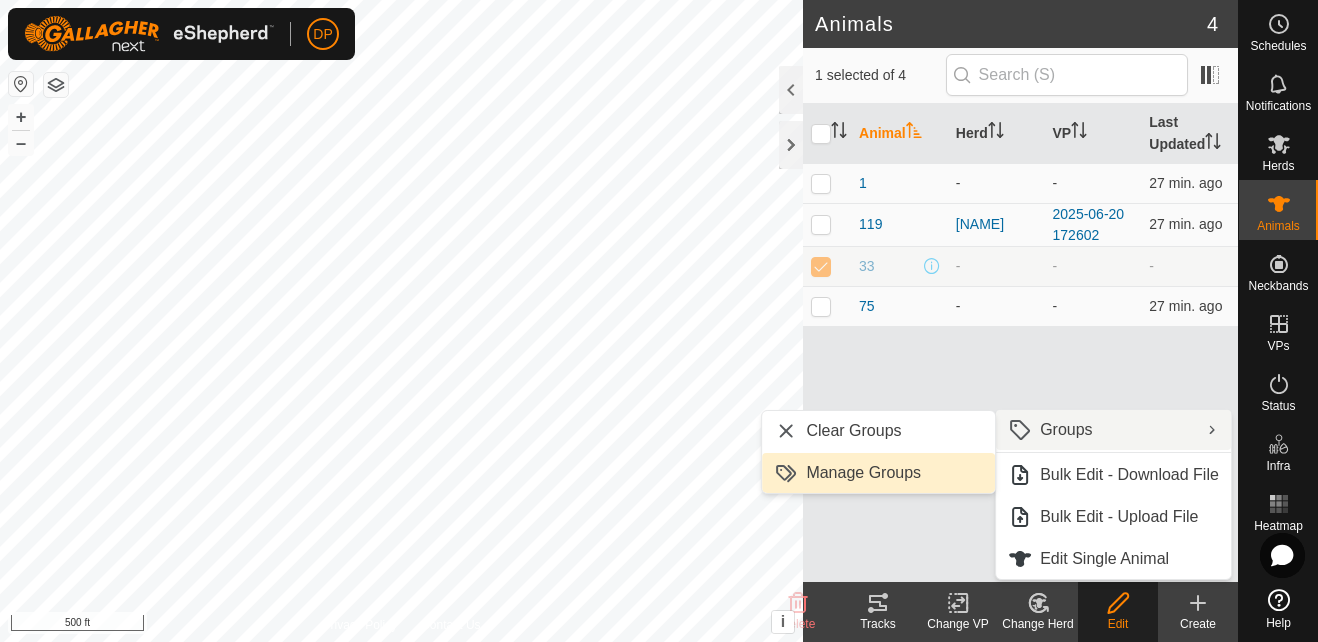 click on "Manage Groups" at bounding box center [878, 473] 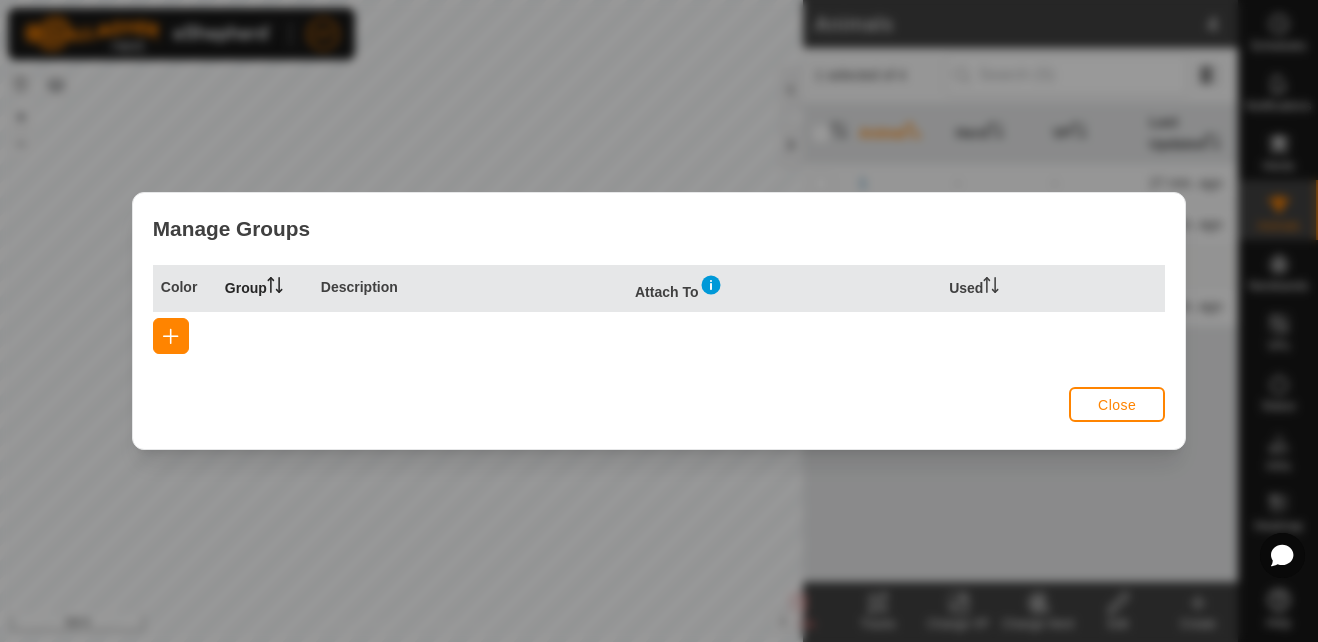 click on "Group" at bounding box center (265, 288) 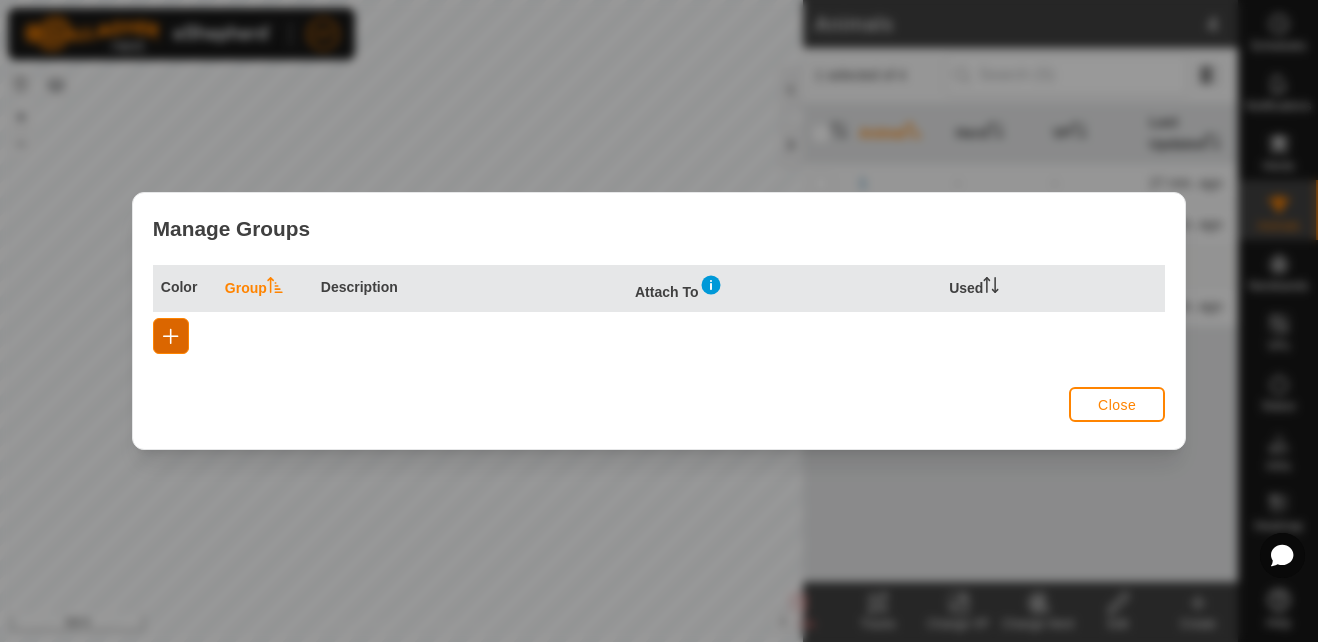 click 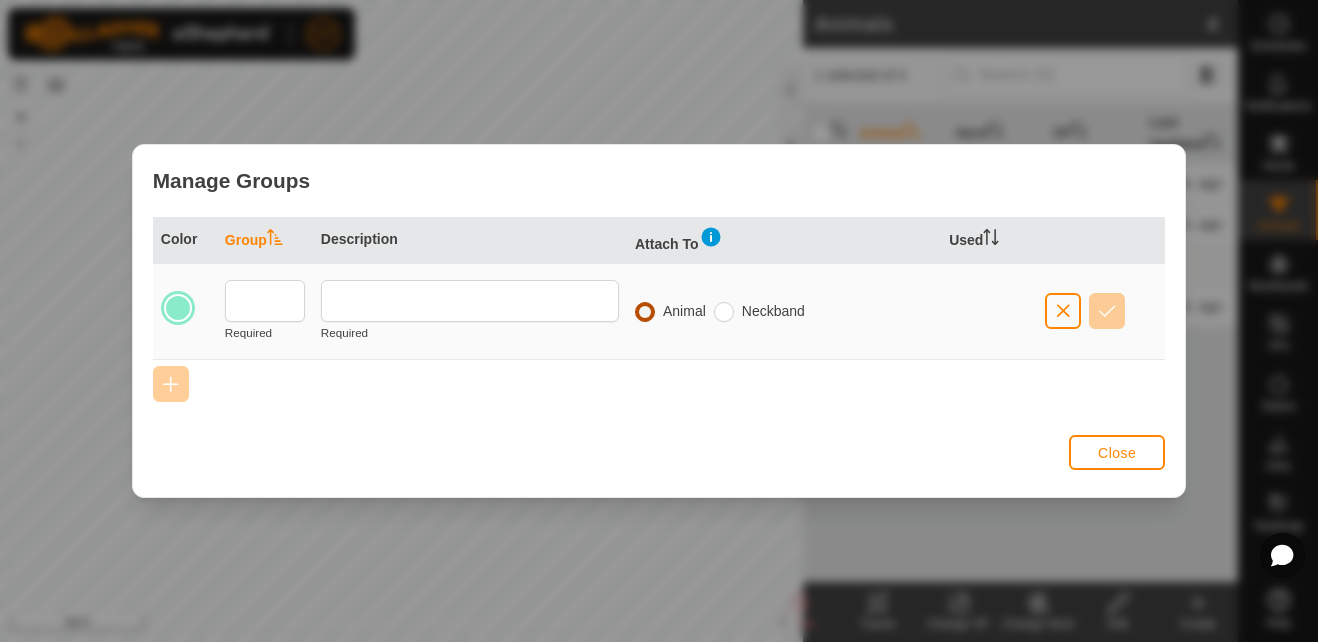 click at bounding box center [645, 312] 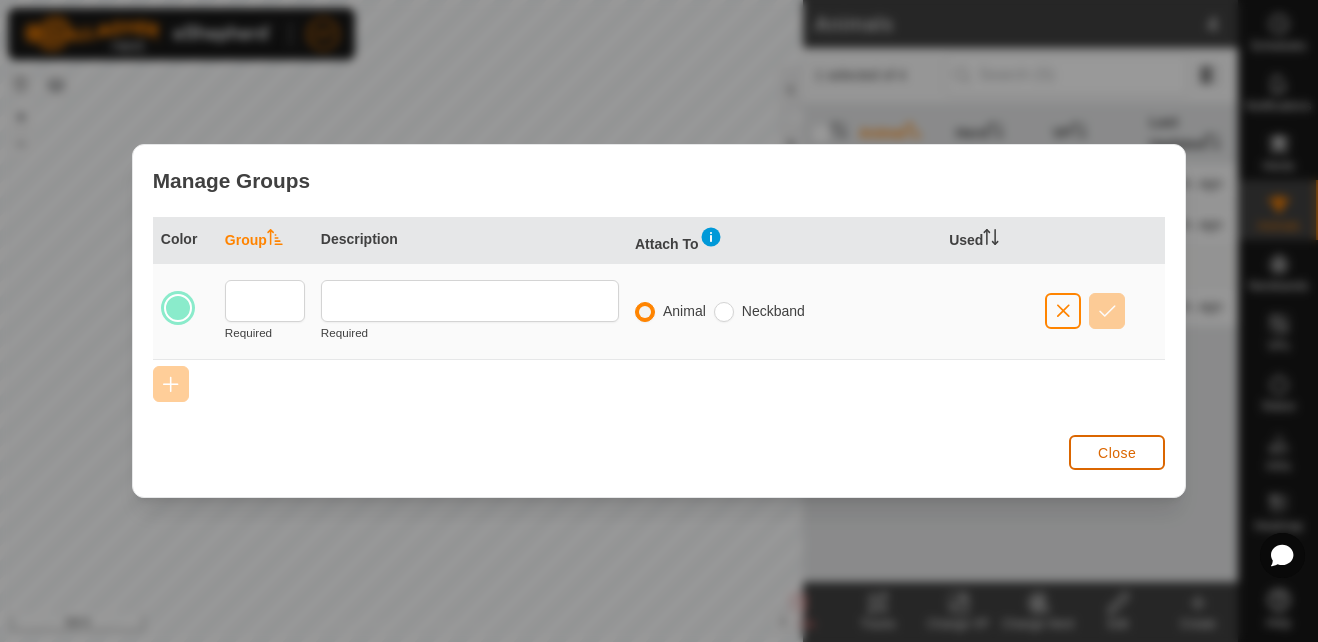 click on "Close" 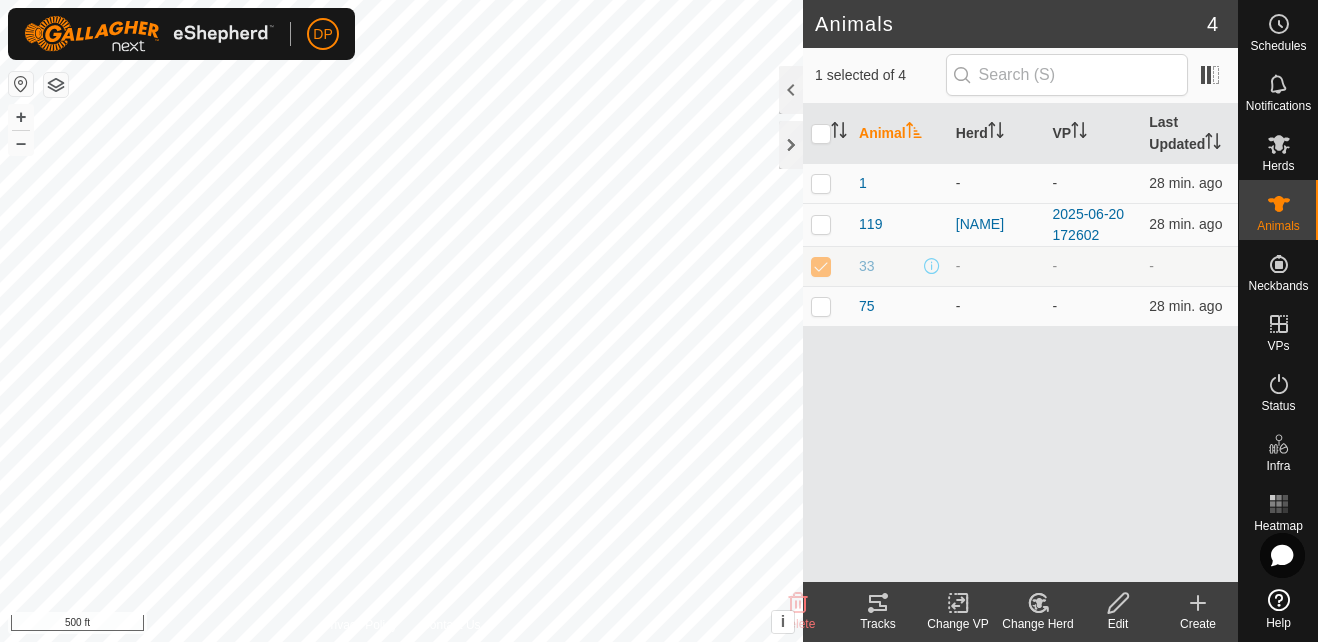 click on "-" at bounding box center [1093, 266] 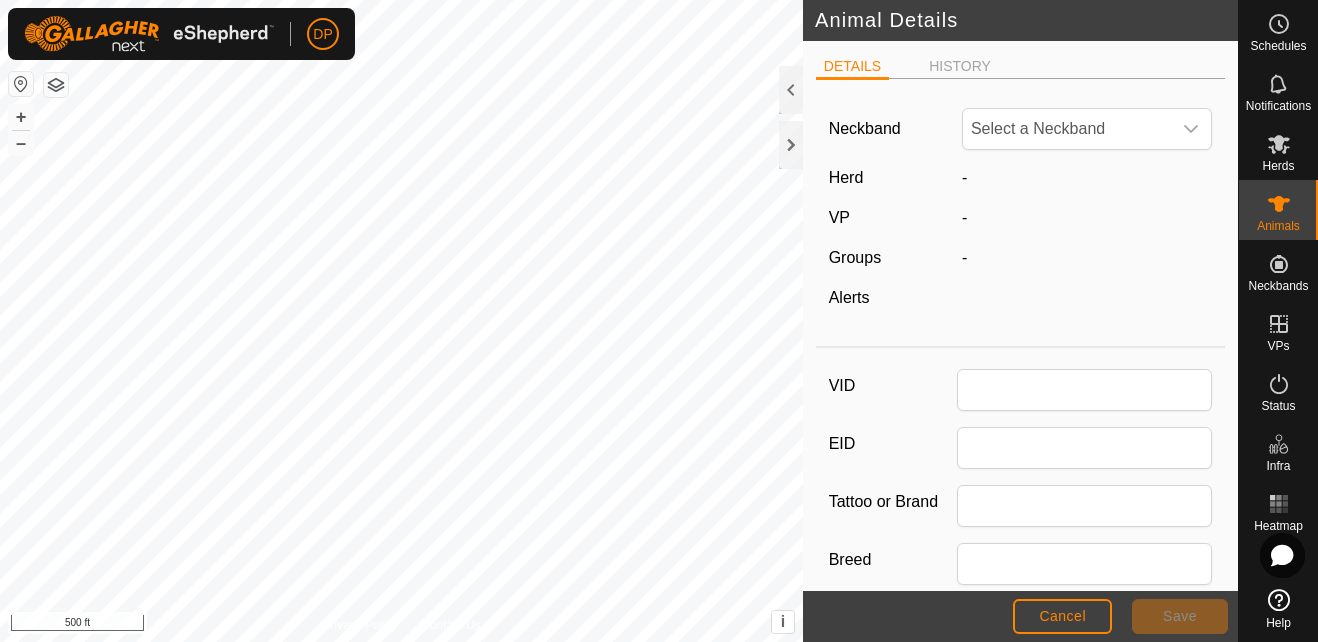 type on "33" 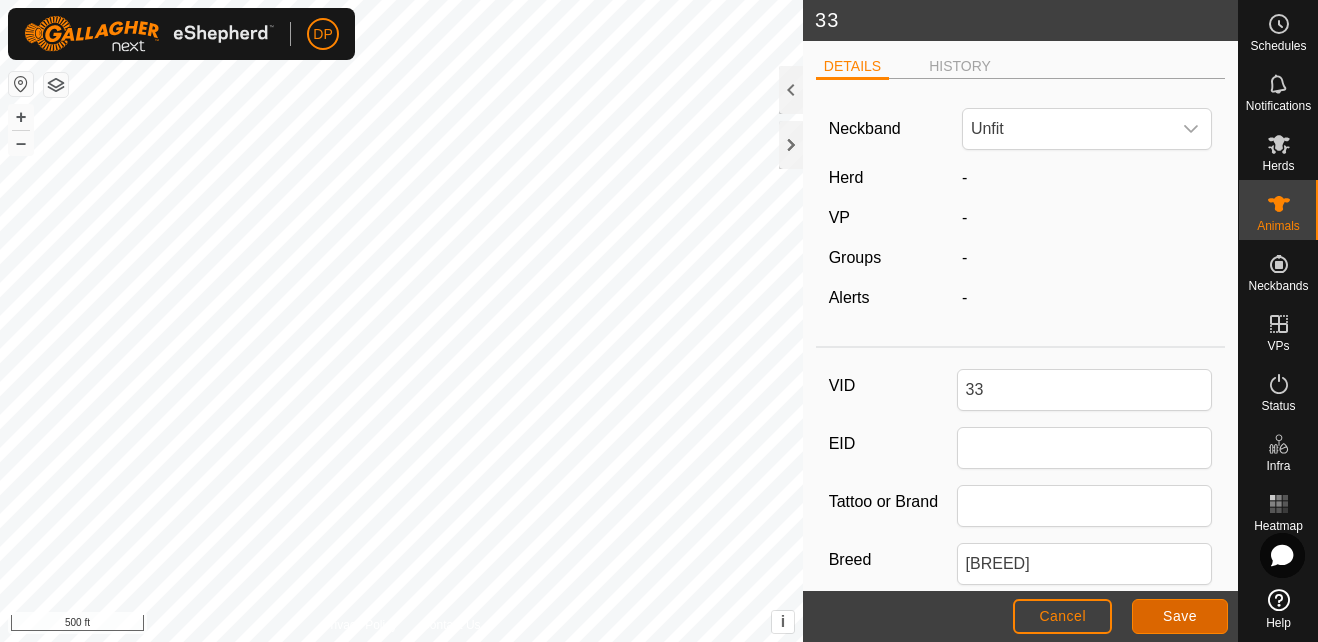 click on "Save" 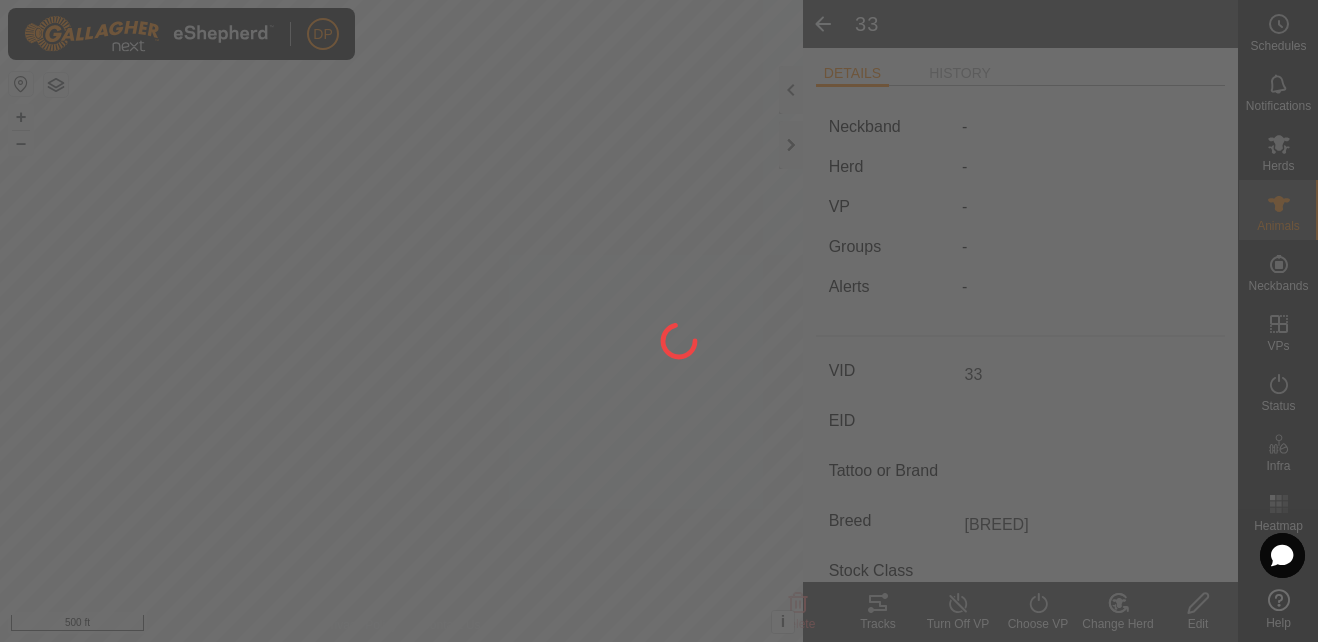 type on "-" 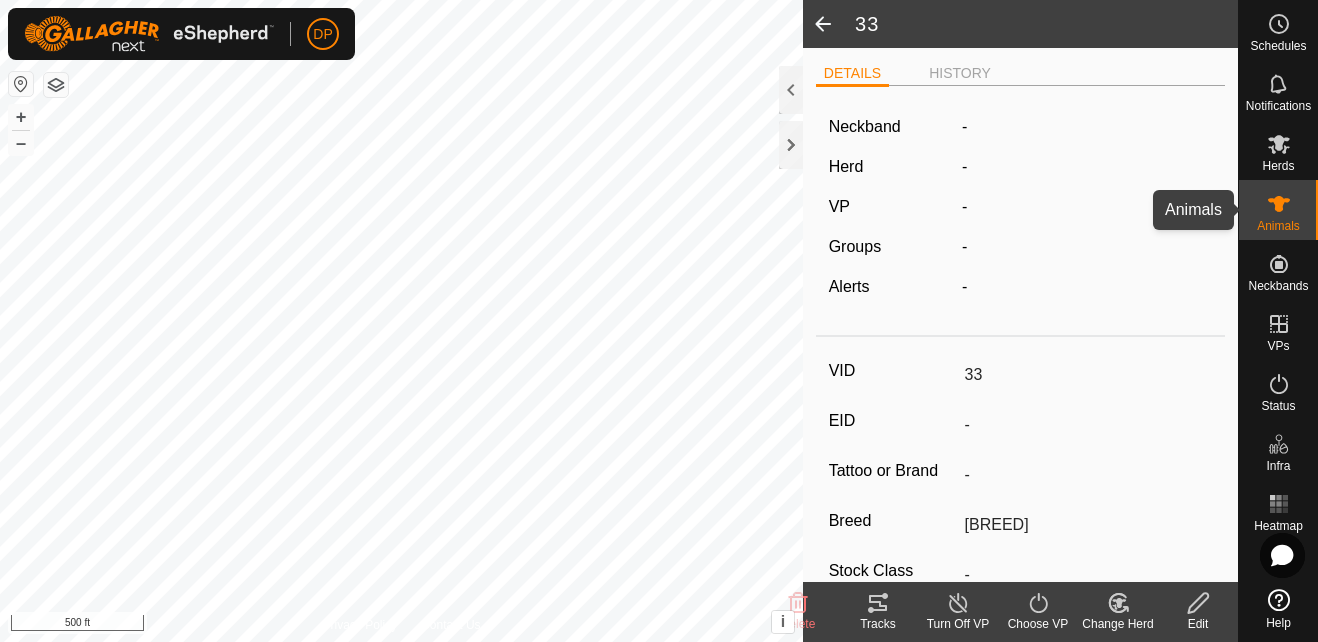 click 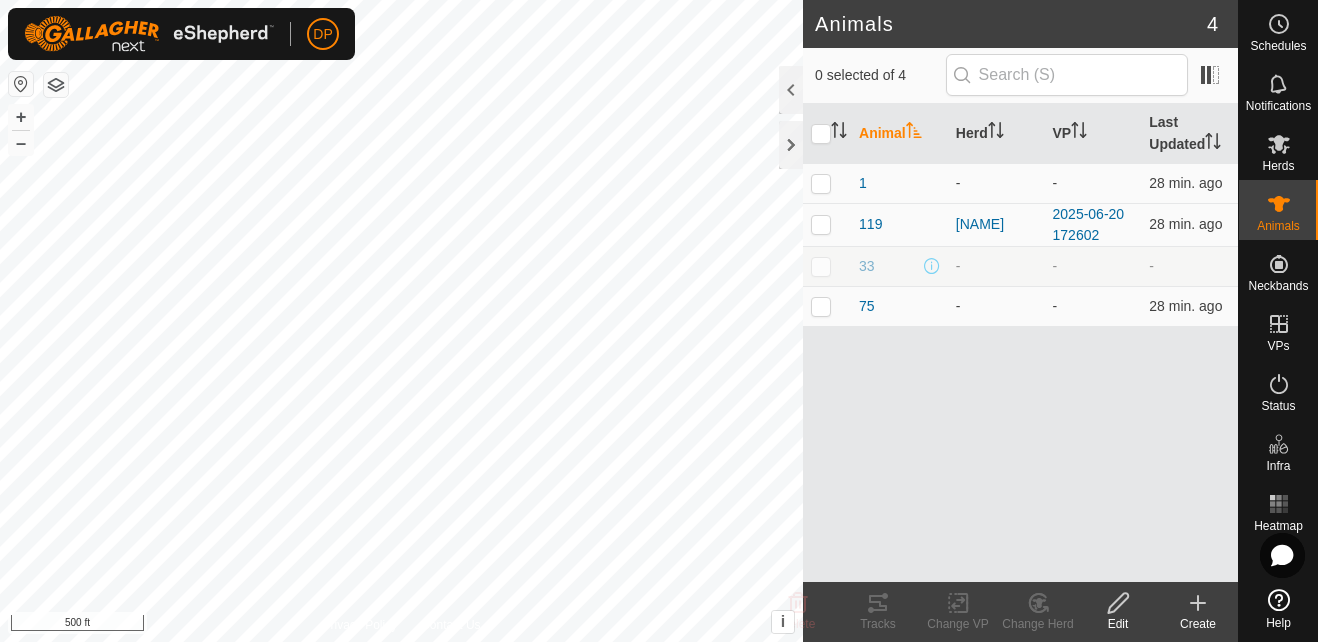 click at bounding box center (821, 266) 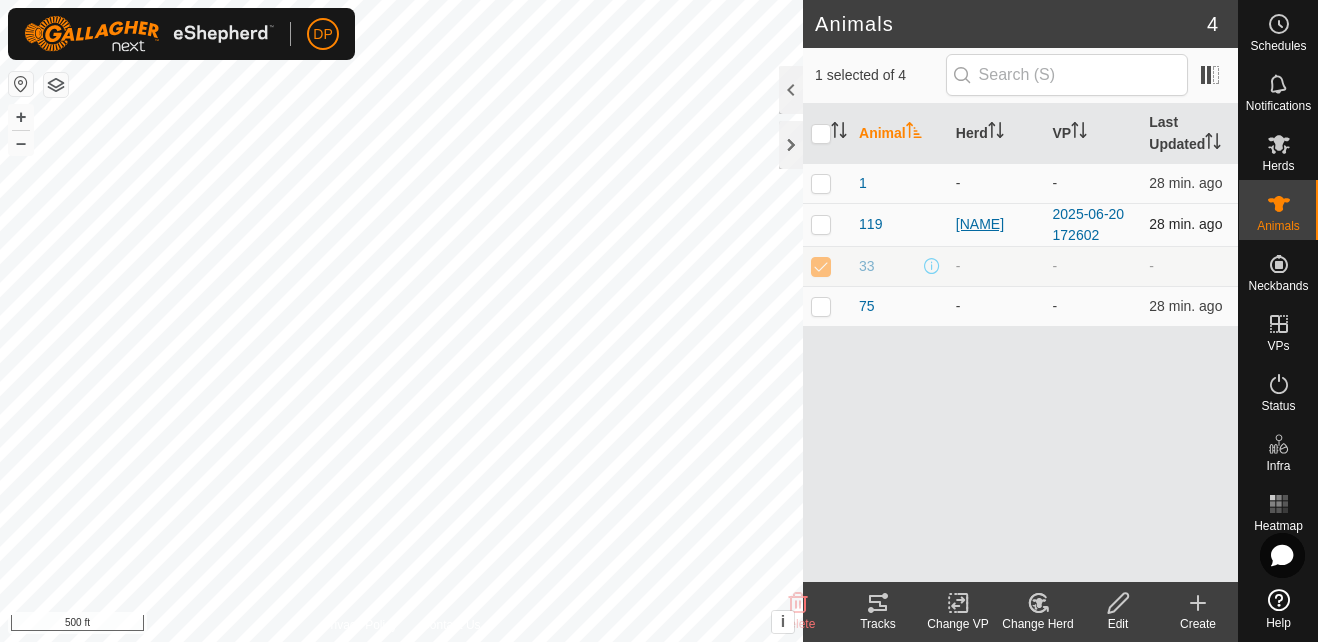 click on "[NAME]" at bounding box center (996, 224) 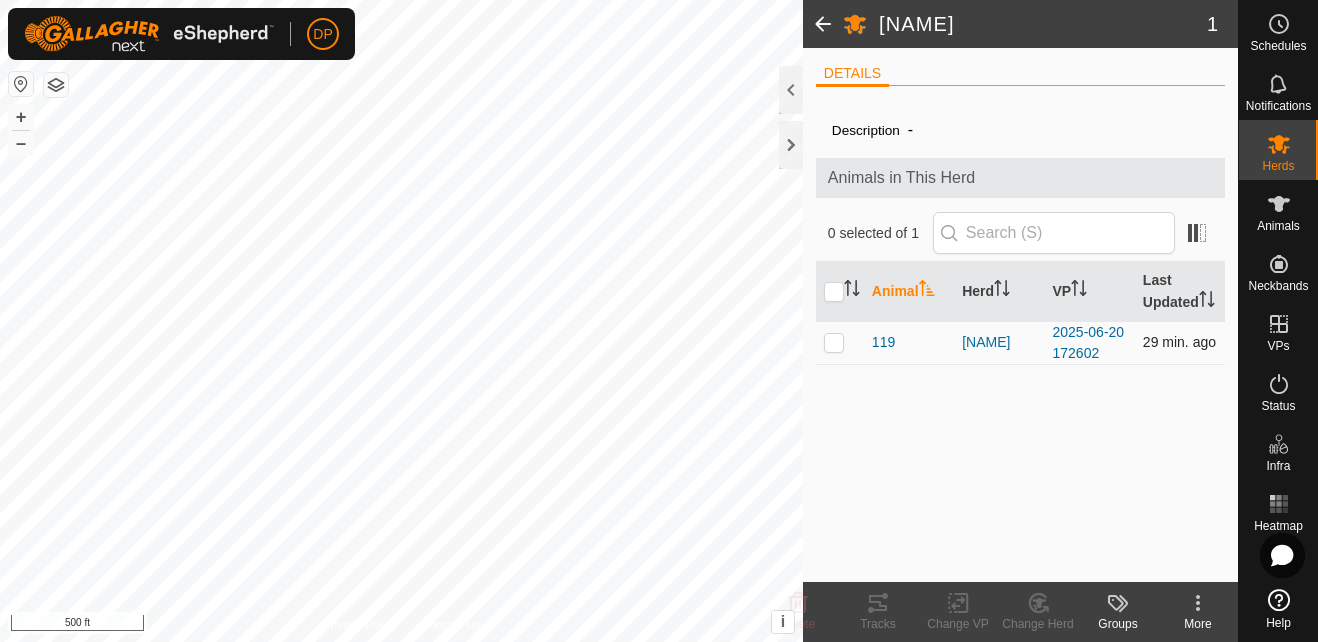 click at bounding box center (834, 342) 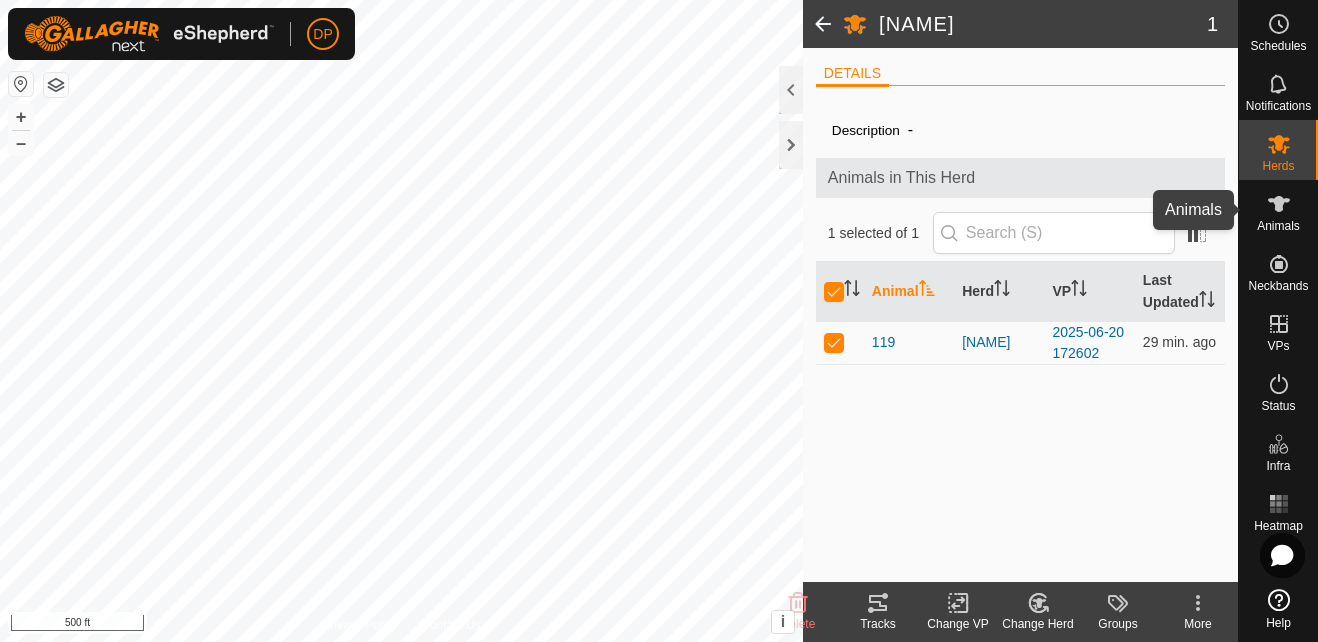 click 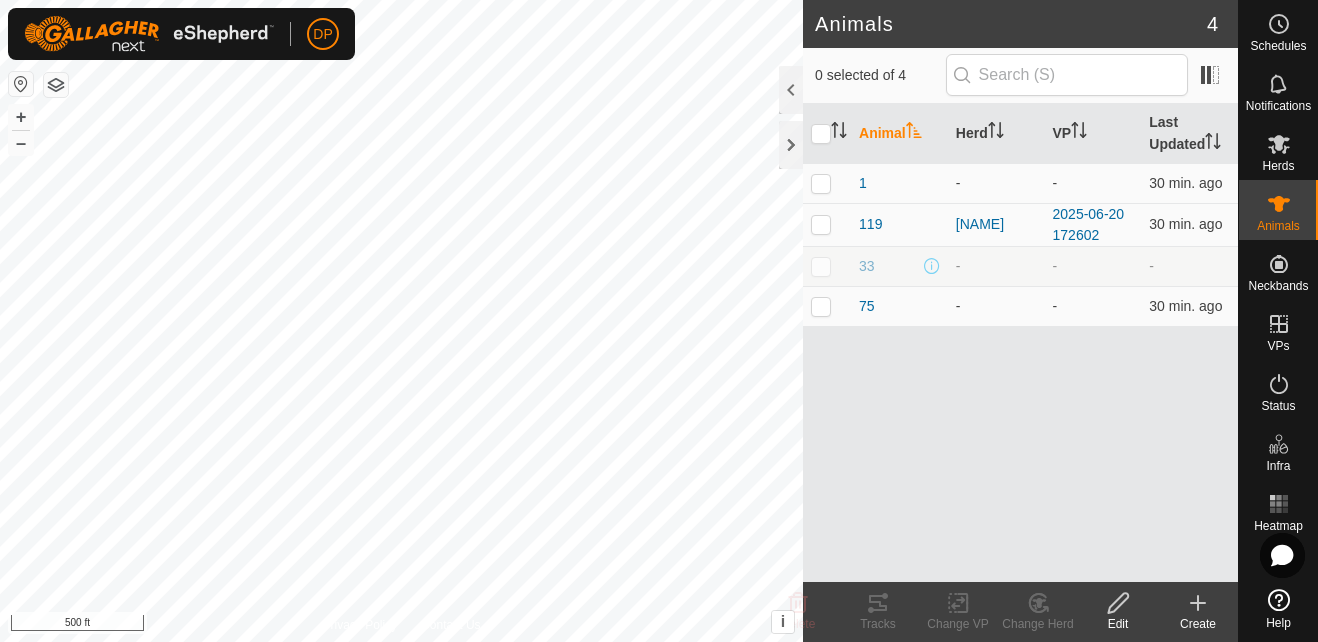 click on "-" at bounding box center (1093, 266) 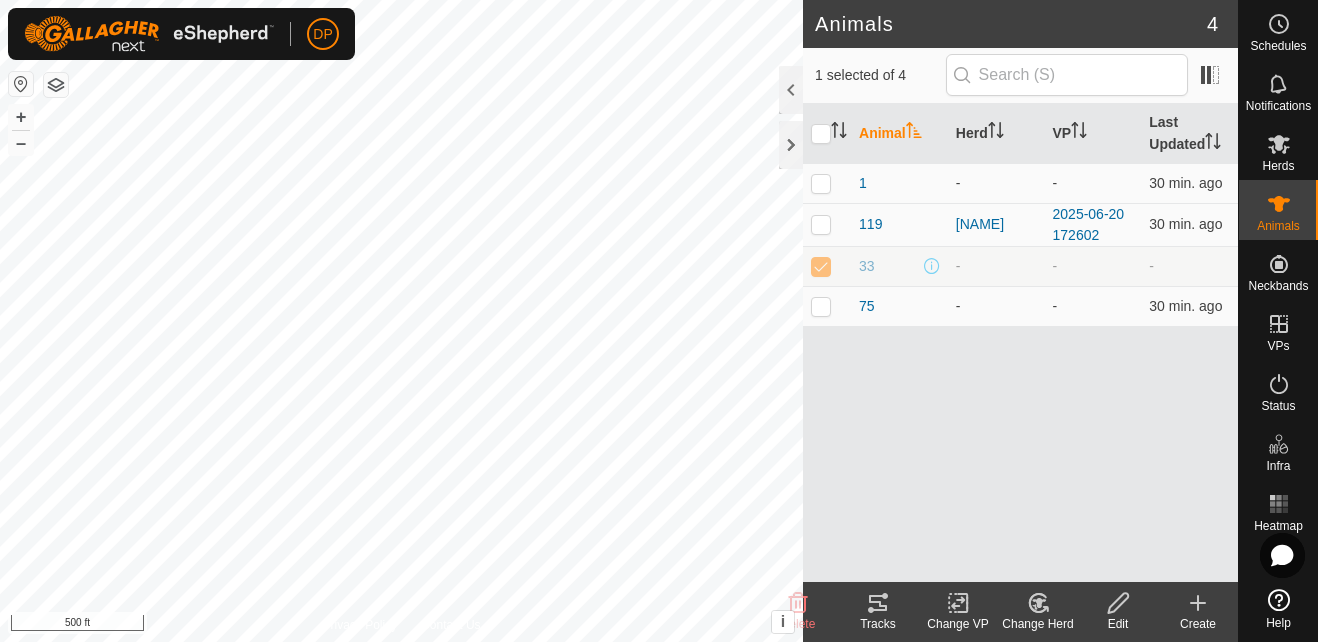 click 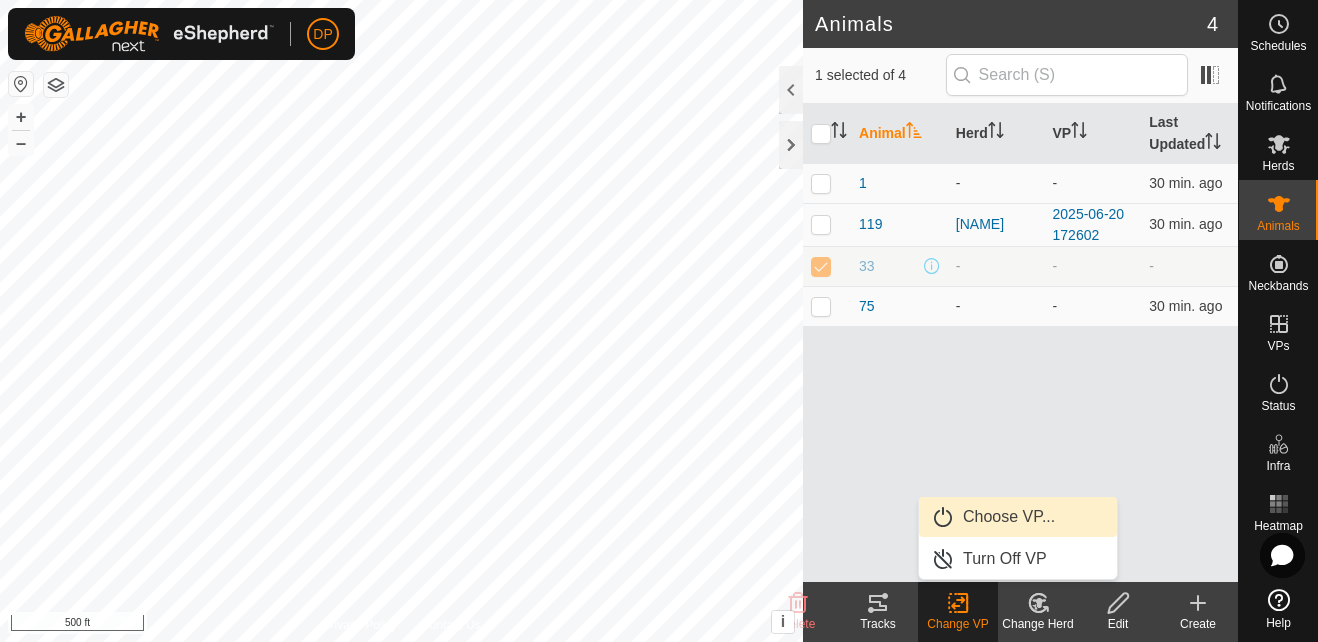 click on "Choose VP..." at bounding box center [1018, 517] 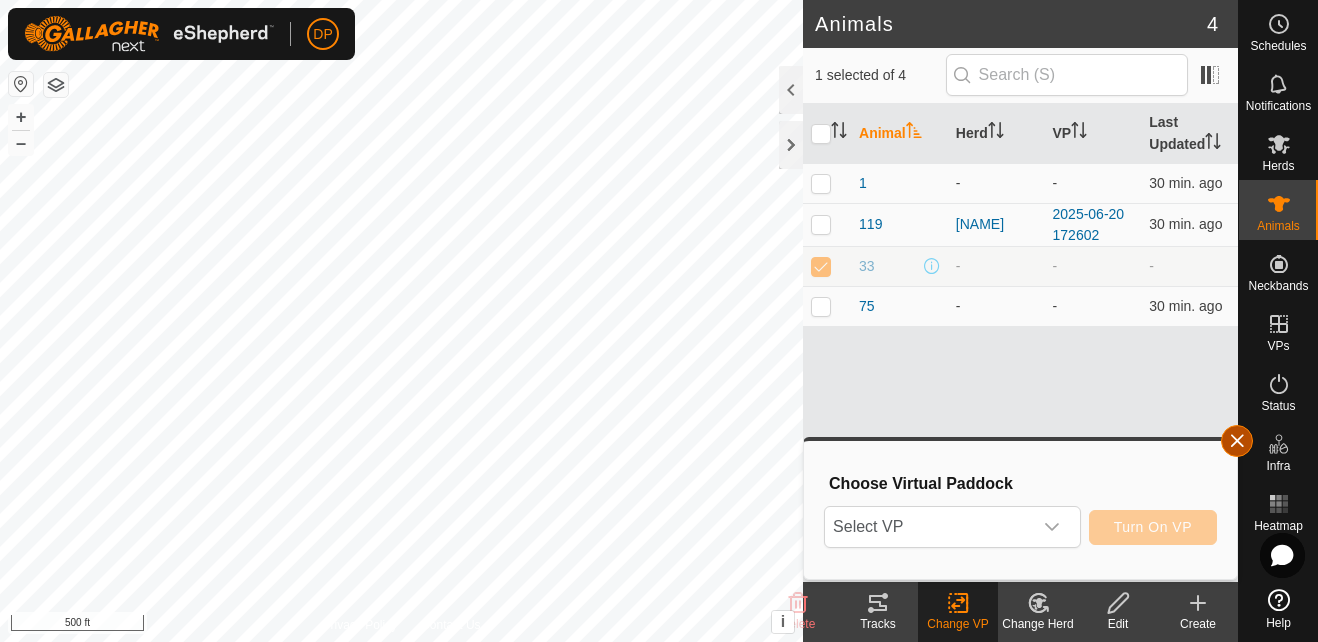 click at bounding box center (1237, 441) 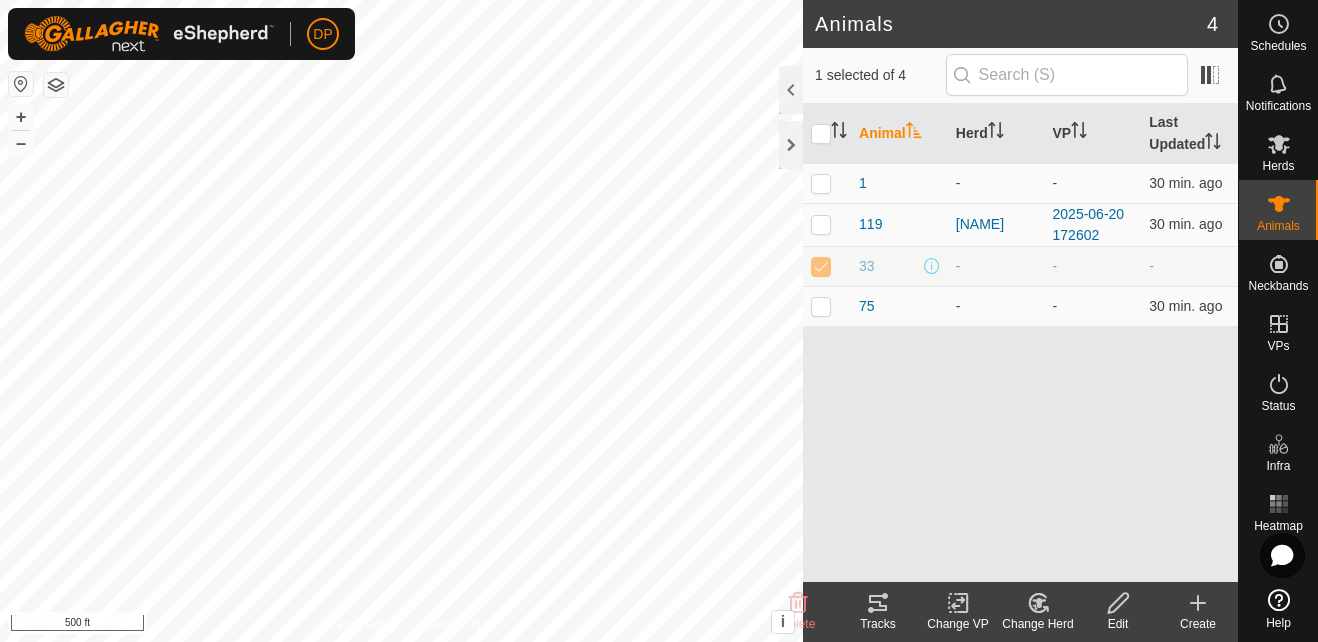 click 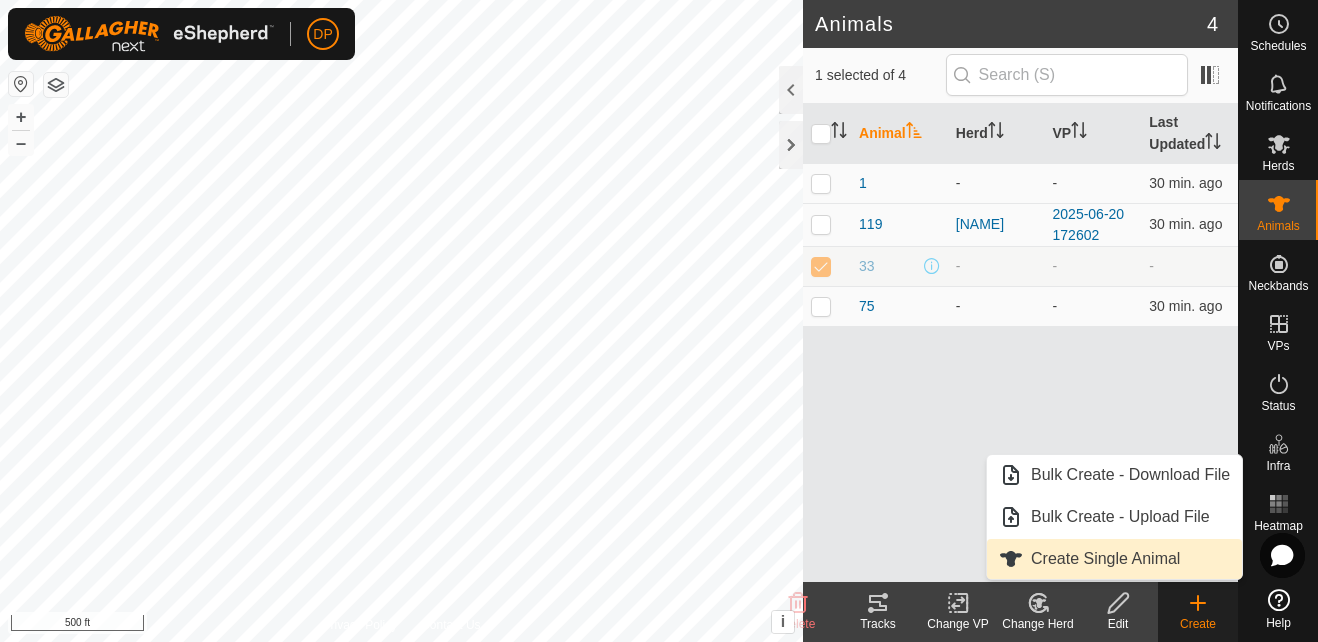 click on "Create Single Animal" at bounding box center (1114, 559) 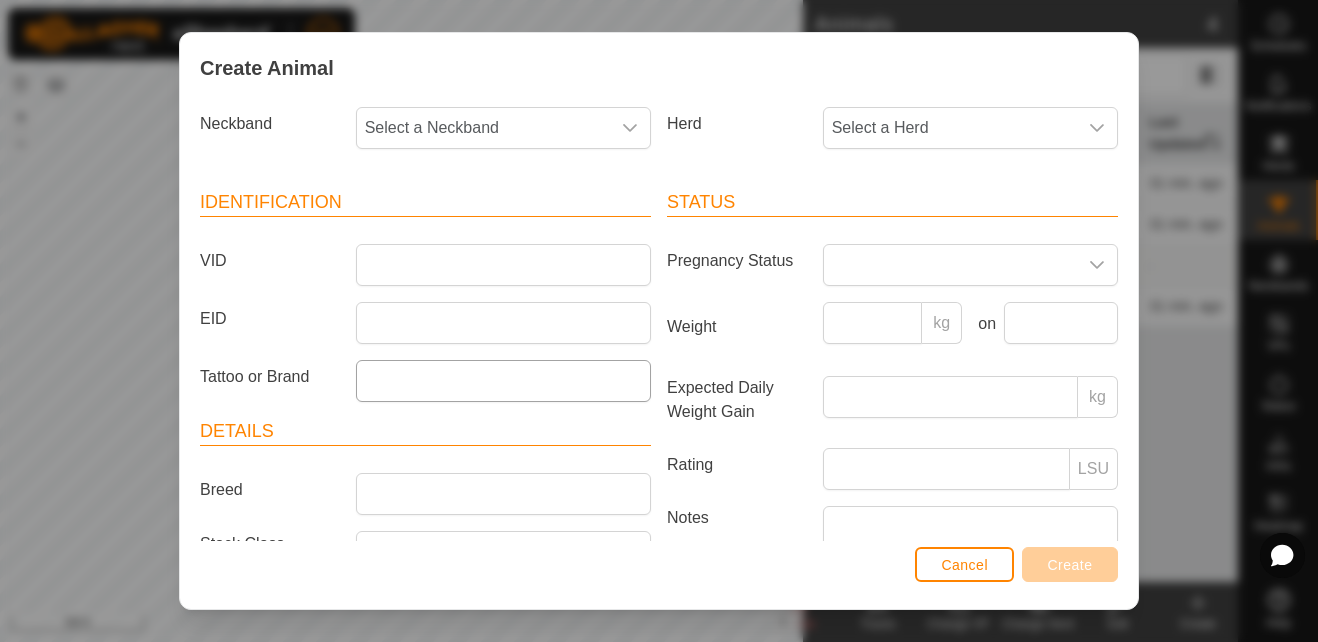scroll, scrollTop: 0, scrollLeft: 0, axis: both 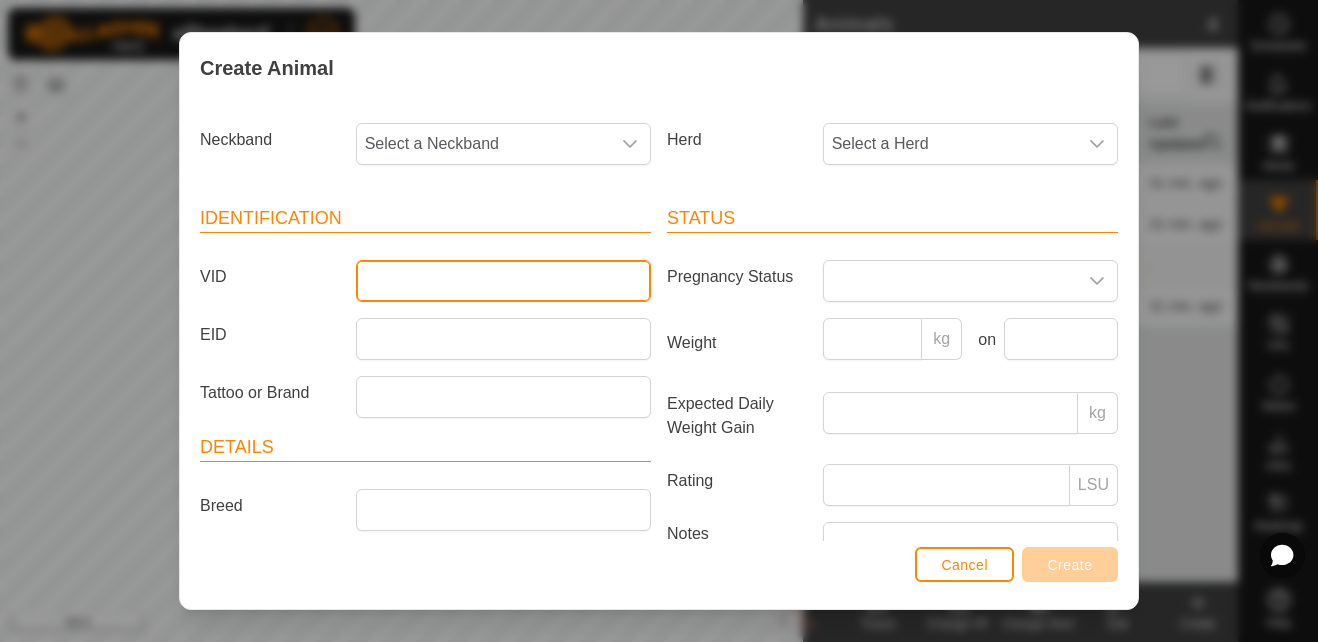 click on "VID" at bounding box center (503, 281) 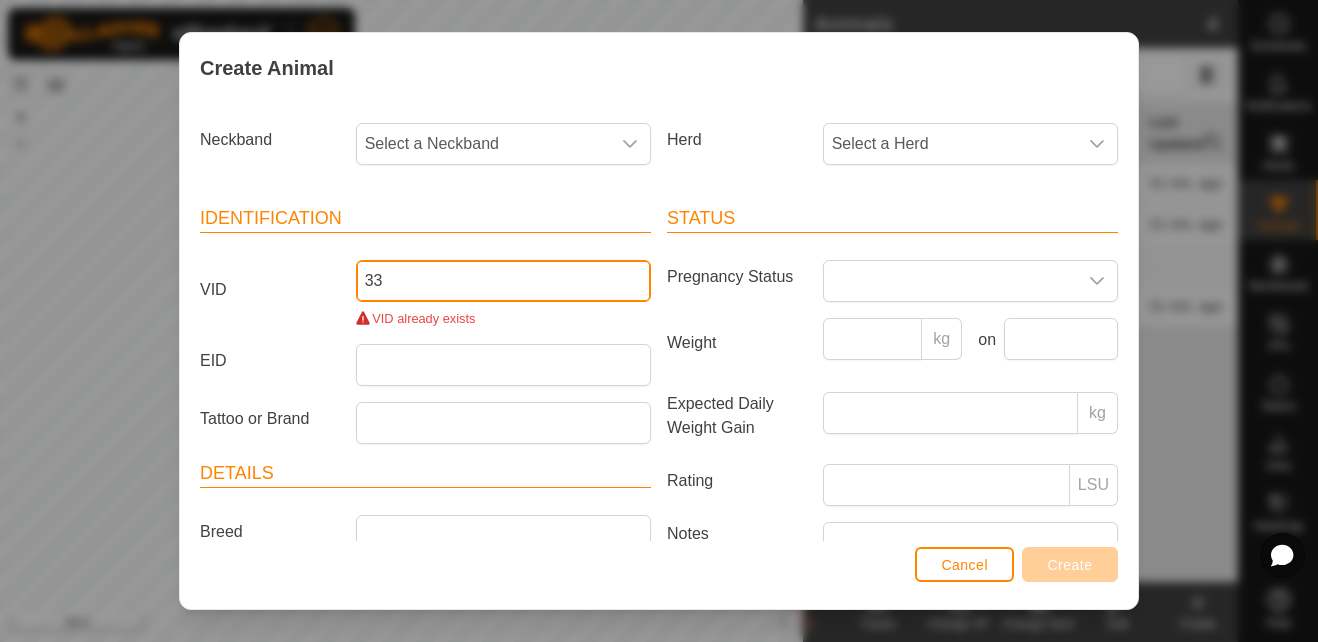 type on "33" 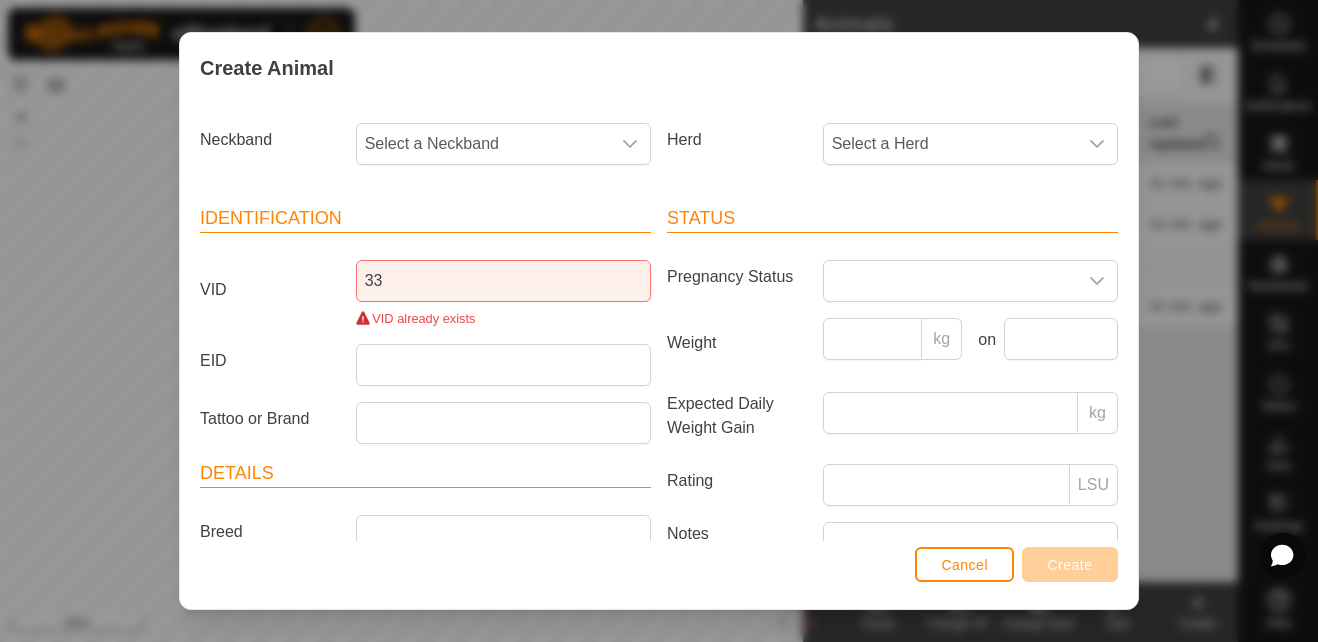 click on "VID already exists" at bounding box center [503, 318] 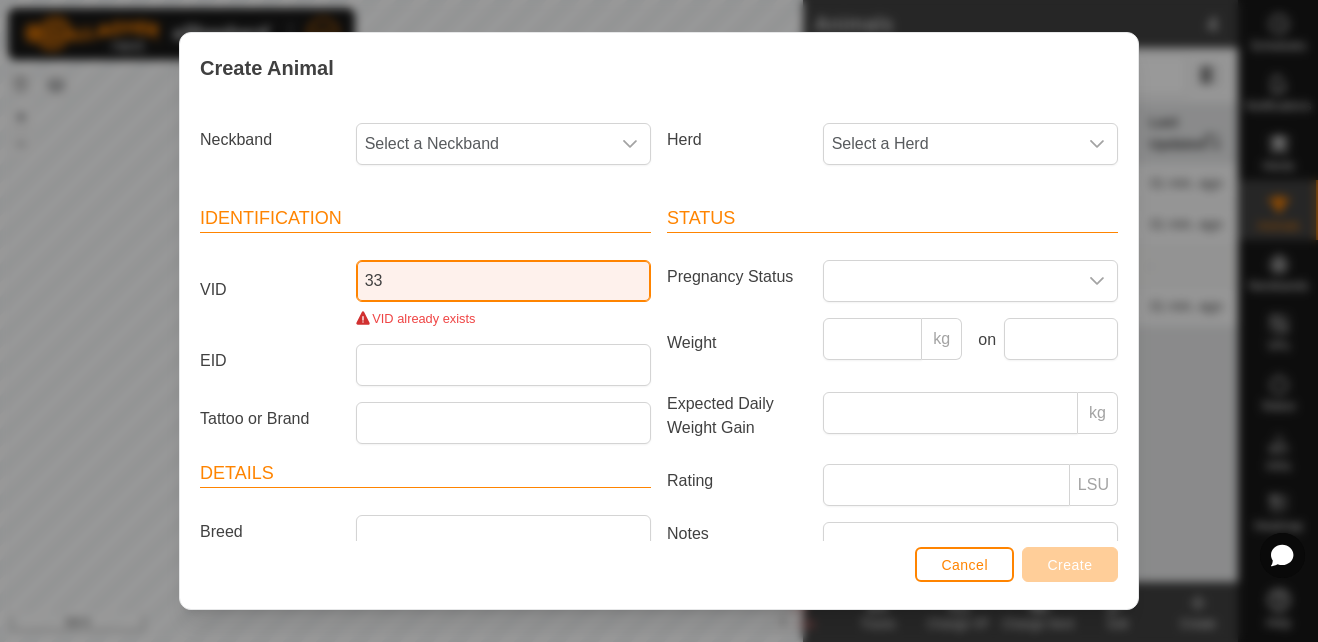 click on "33" at bounding box center (503, 281) 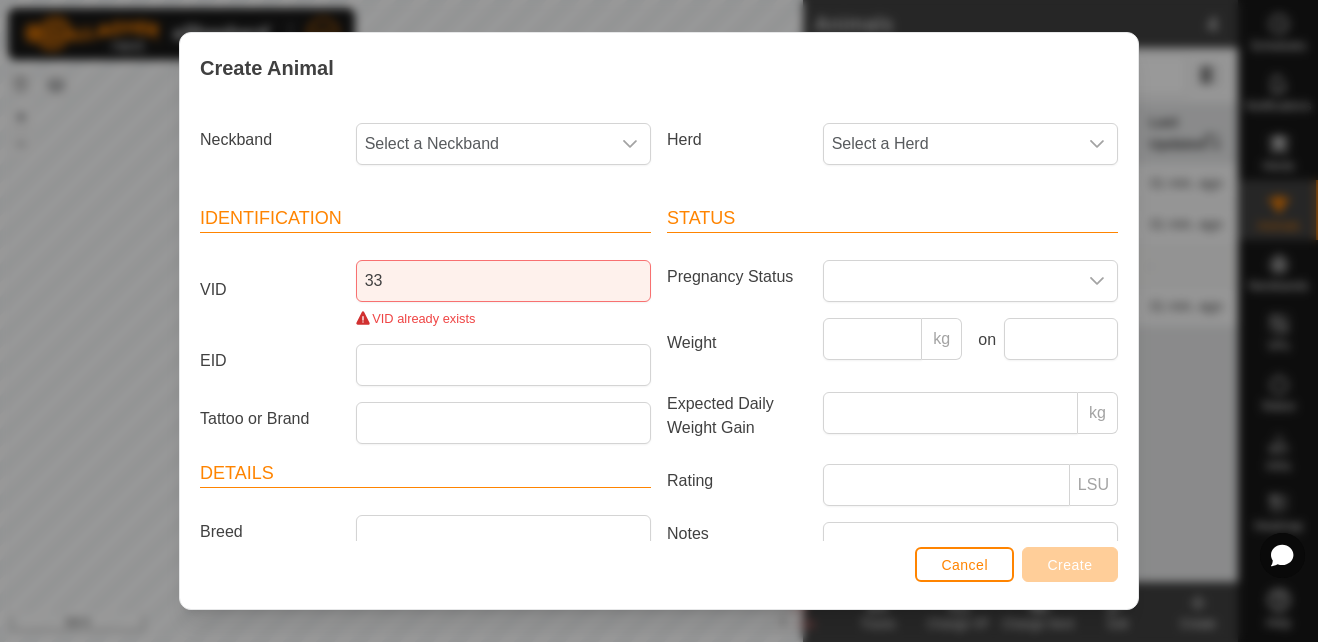 click on "VID" at bounding box center [270, 290] 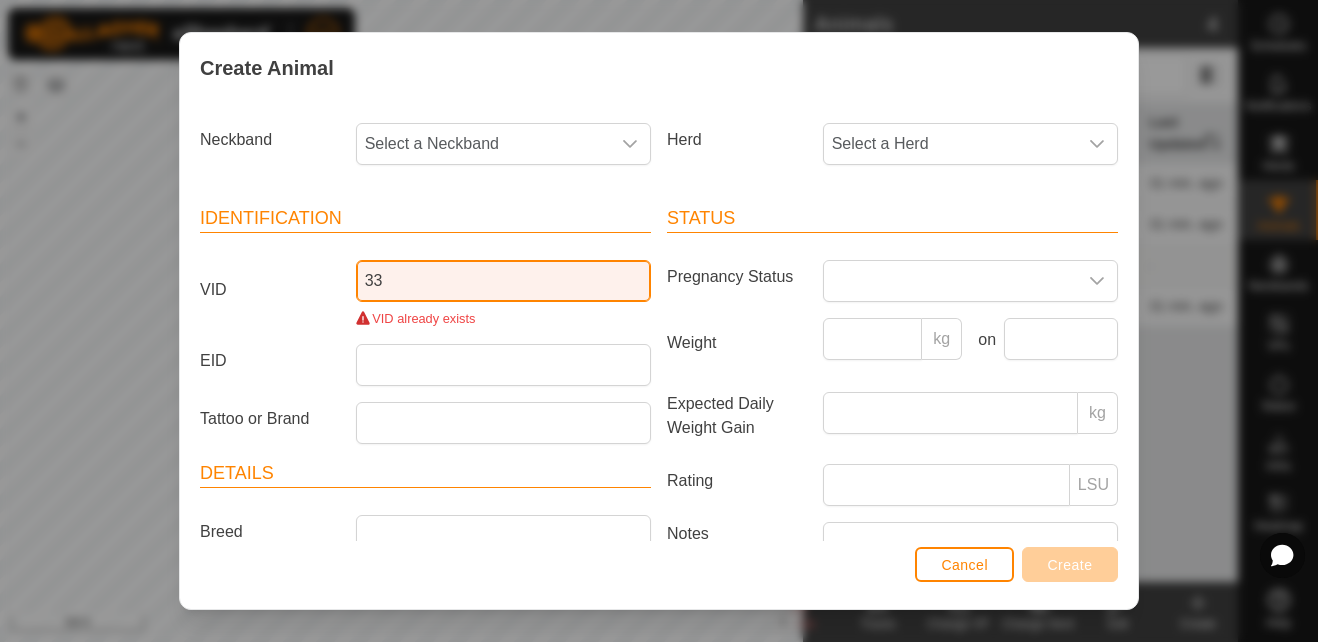 click on "33" at bounding box center (503, 281) 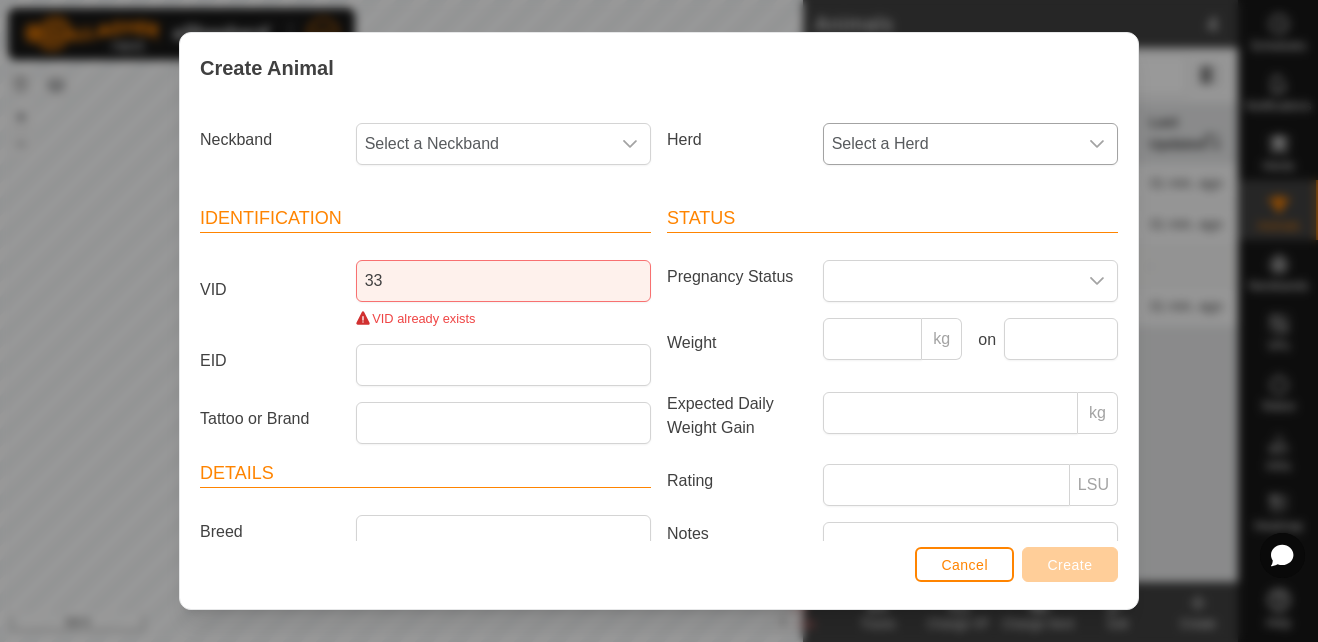 click 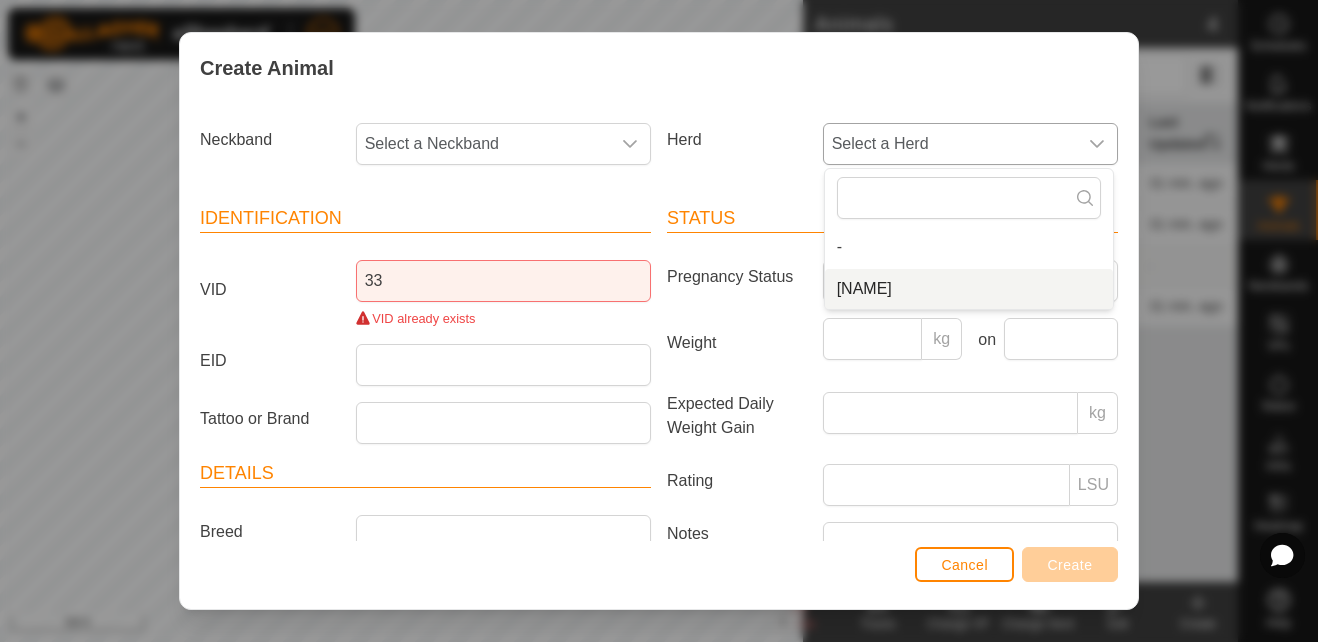 click on "[NAME]" at bounding box center [969, 289] 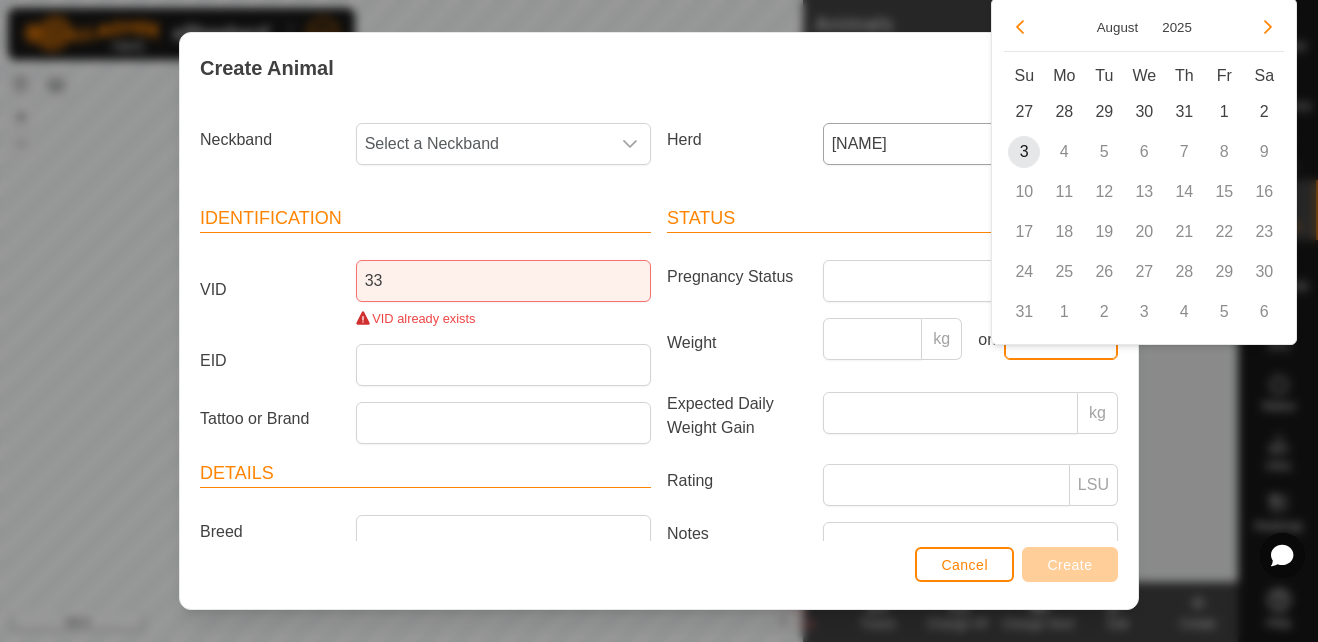 drag, startPoint x: 1018, startPoint y: 350, endPoint x: 953, endPoint y: 354, distance: 65.12296 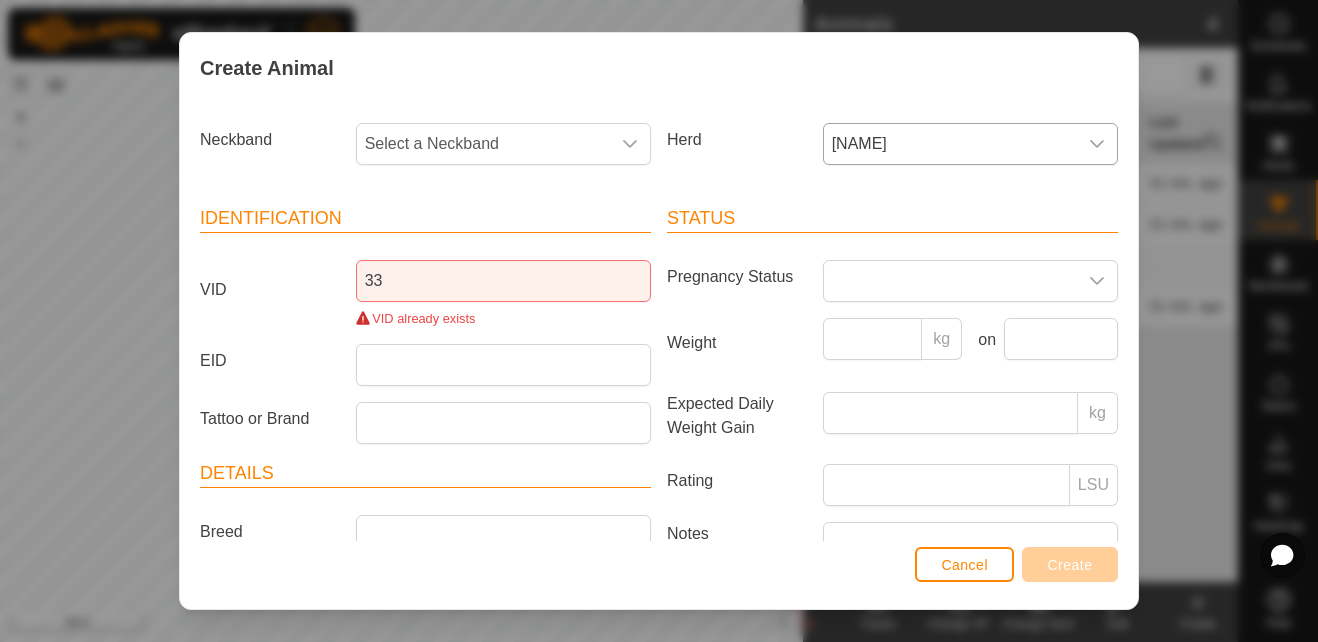 click on "kg" at bounding box center (893, 339) 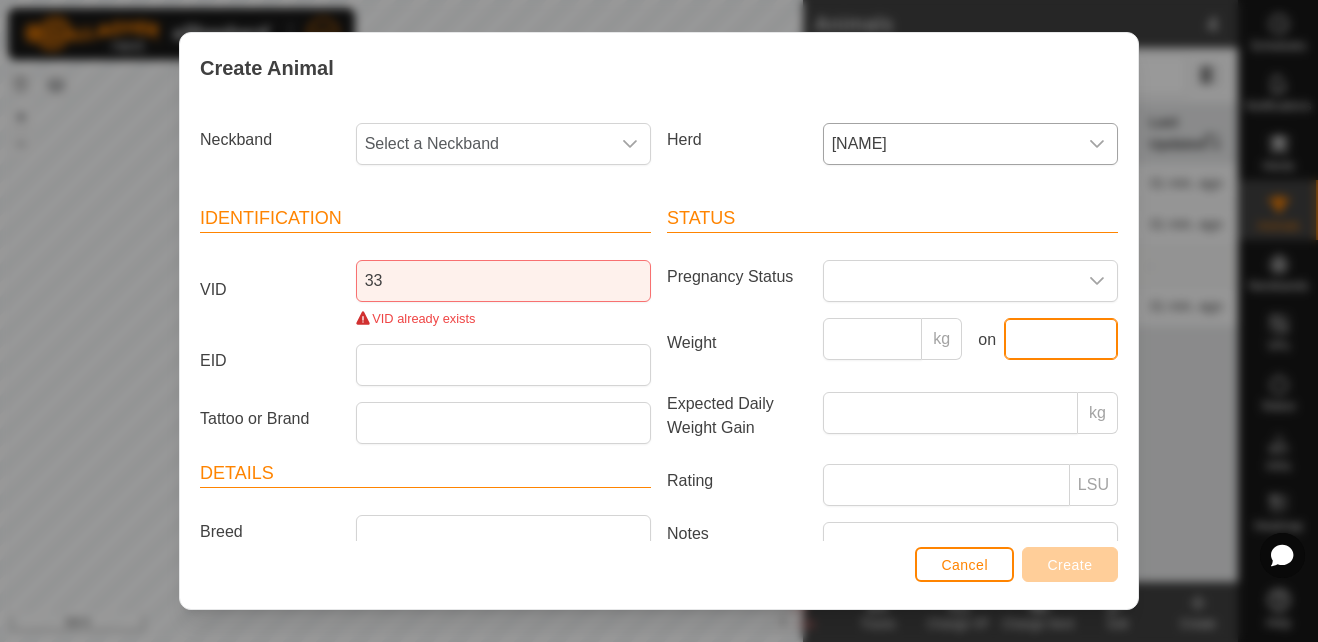click on "DP Schedules Notifications Herds Animals Neckbands VPs Status Infra Heatmap Help Animals 4 1 selected of 4 Animal Herd VP Last Updated 1 - - 31 min. ago 119 [NAME] 2025-06-20 172602 31 min. ago 33 - - - 75 - - 31 min. ago Delete Tracks Change VP Change Herd Edit Create Privacy Policy Contact Us + – ⇧ i This application includes HERE Maps. © 2024 HERE. All rights reserved. 500 ft Create Animal Neckband Select a Neckband Herd [NAME] Identification VID 33 VID already exists EID Tattoo or Brand Details Breed Stock Class Birth Month Age - Status Pregnancy Status Weight kg on Expected Daily Weight Gain kg Rating LSU Notes Cancel Create" at bounding box center (659, 321) 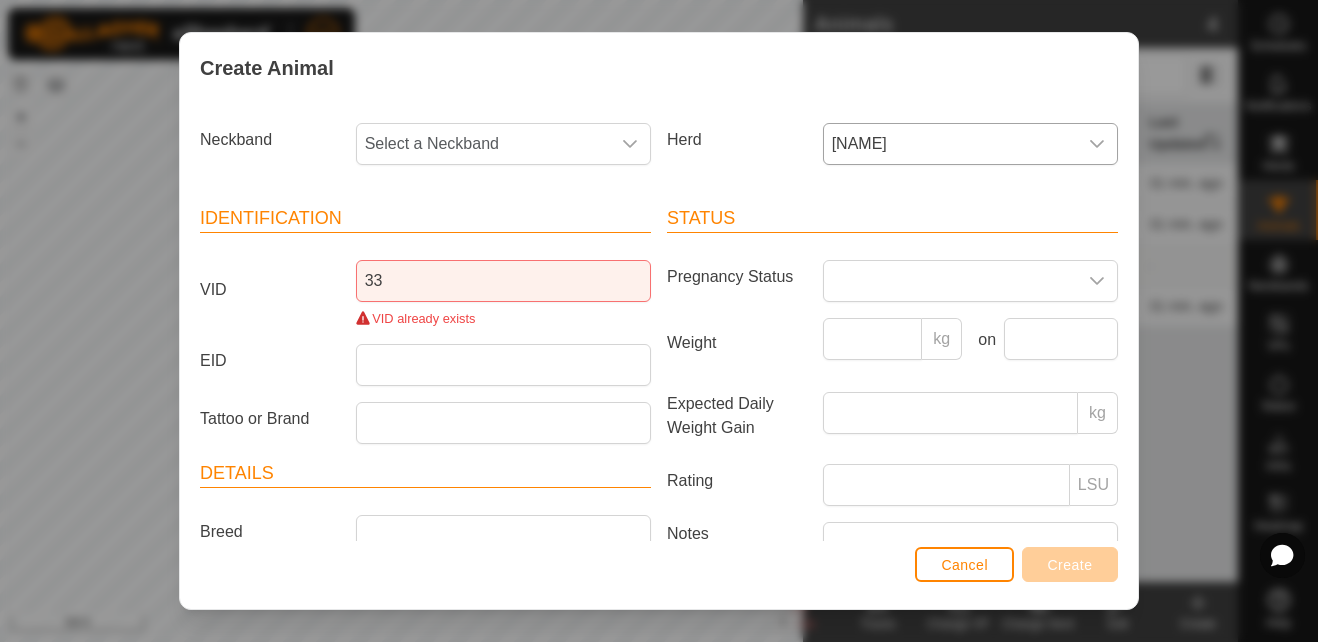 click on "kg on" at bounding box center (970, 347) 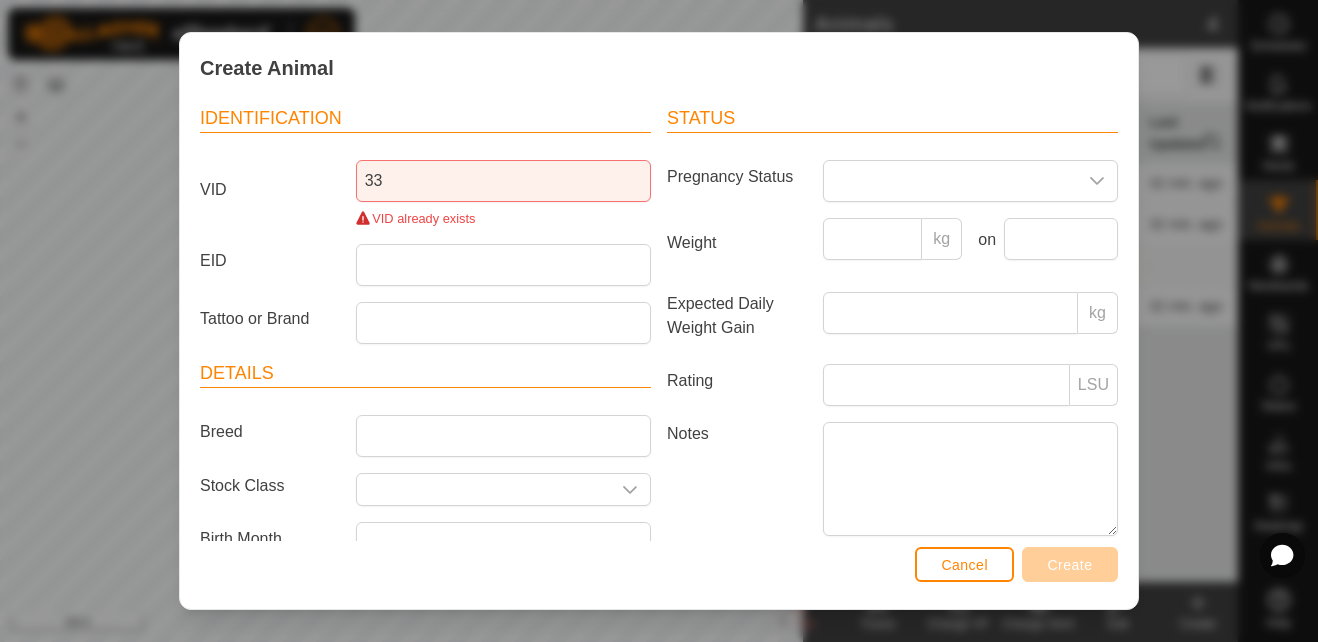 scroll, scrollTop: 195, scrollLeft: 0, axis: vertical 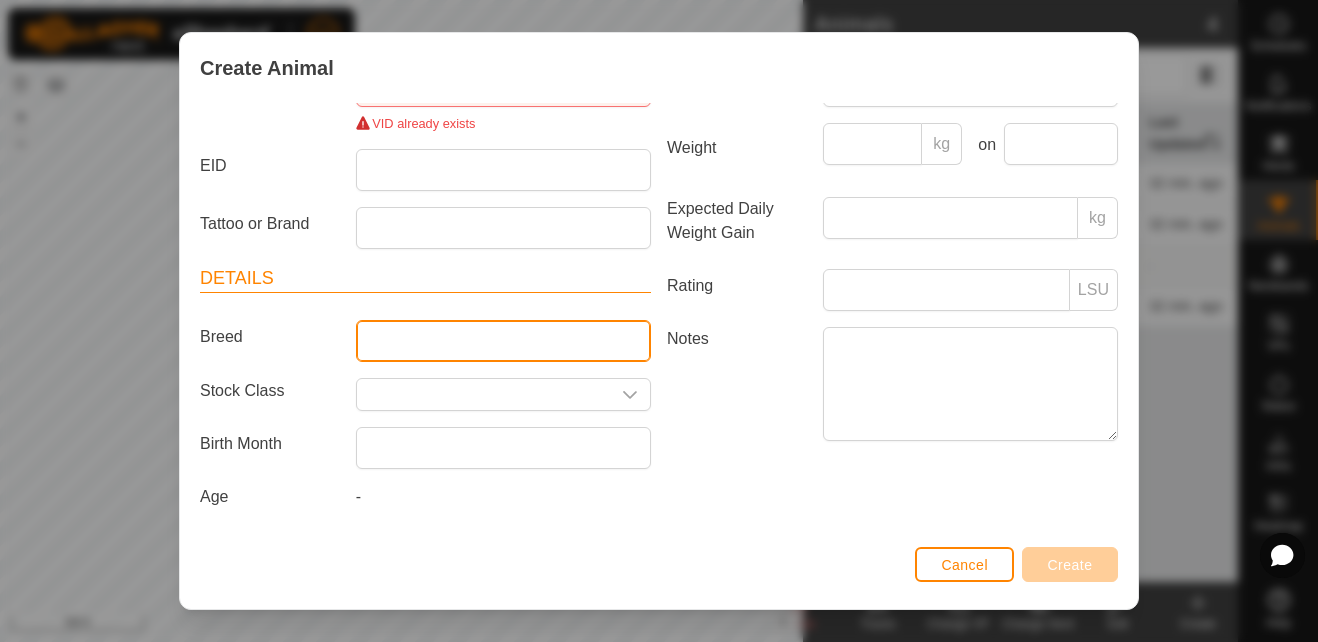 click on "Breed" at bounding box center (503, 341) 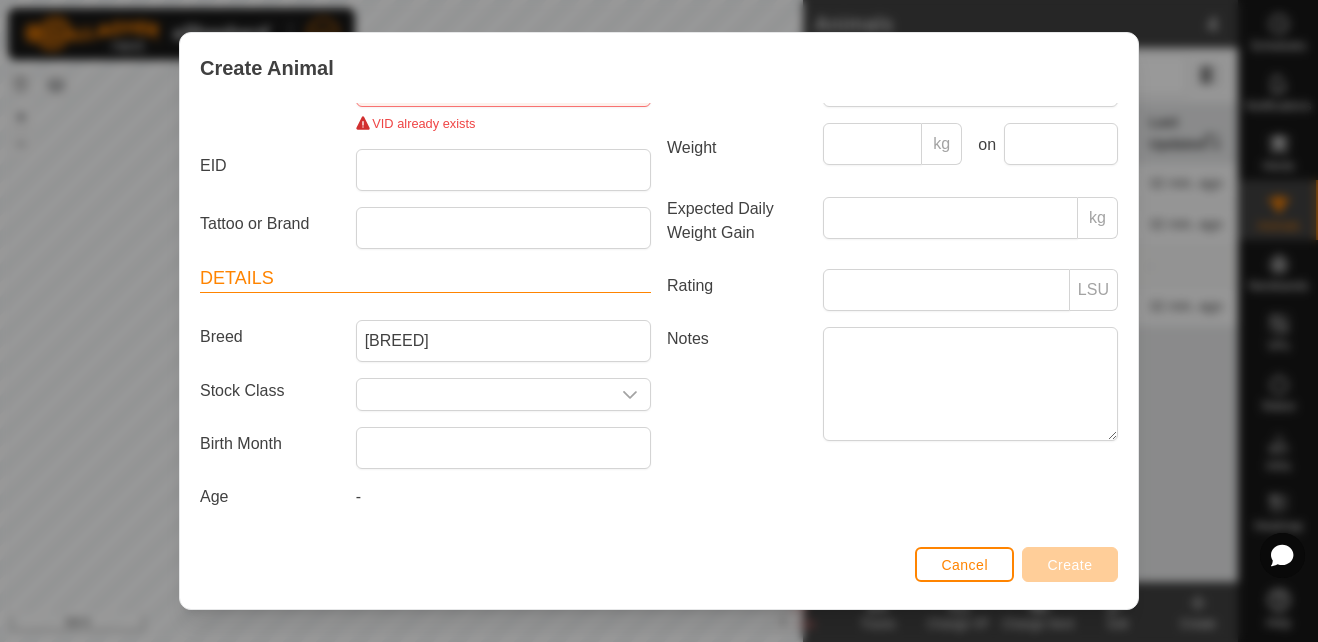 click on "Status Pregnancy Status   Weight kg on Expected Daily Weight Gain kg Rating LSU Notes" at bounding box center [892, 263] 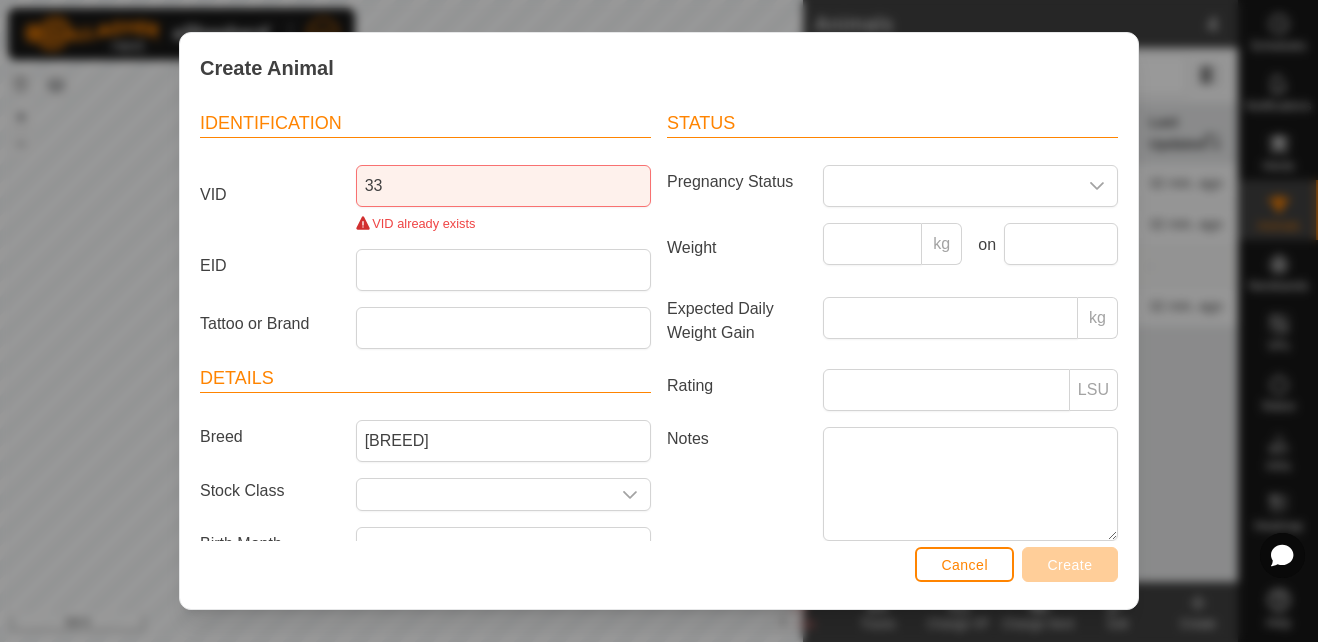 scroll, scrollTop: 0, scrollLeft: 0, axis: both 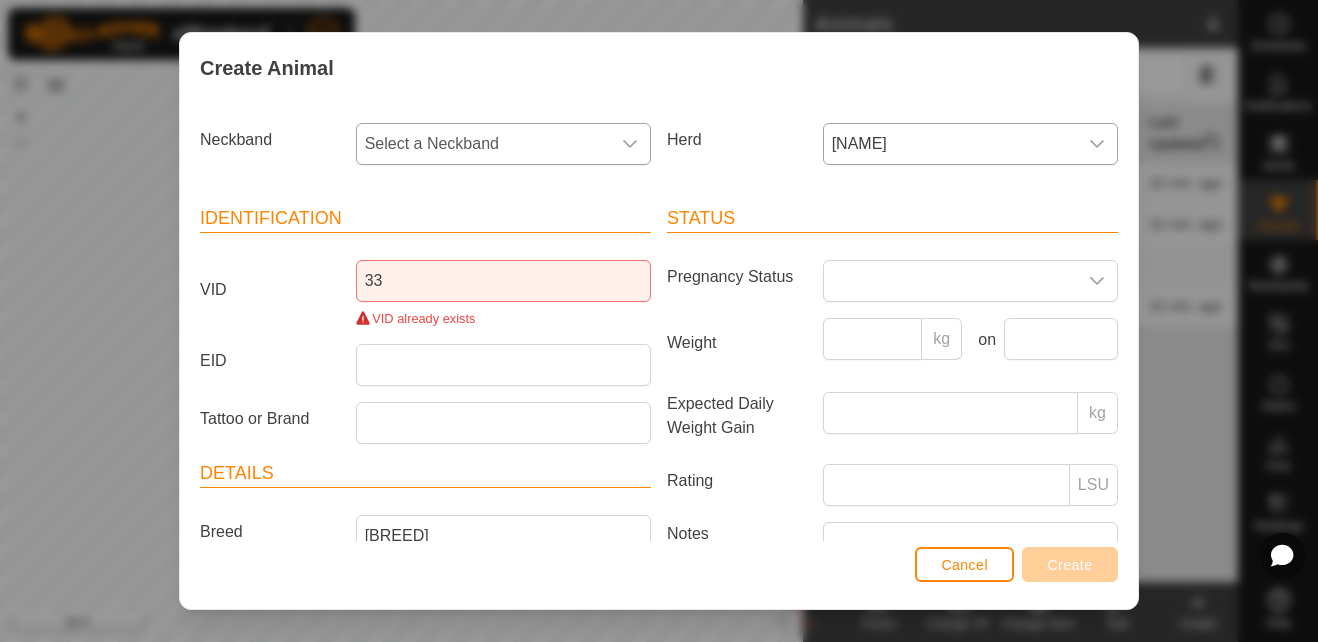 click 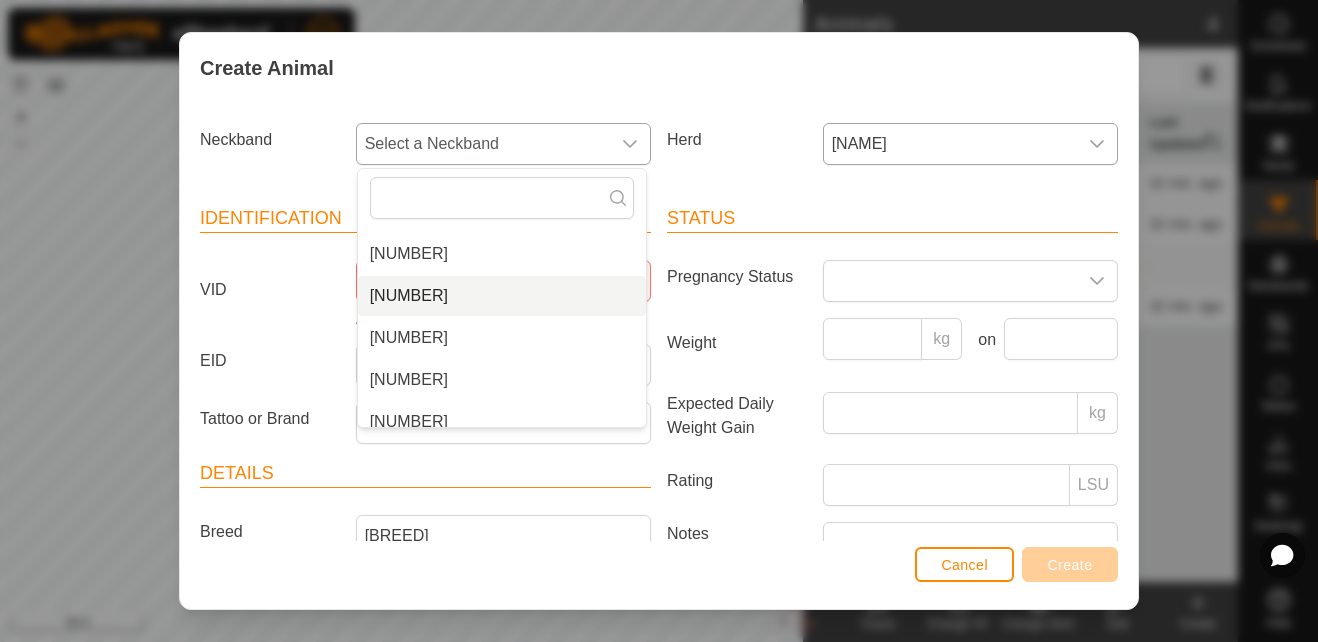 scroll, scrollTop: 2134, scrollLeft: 0, axis: vertical 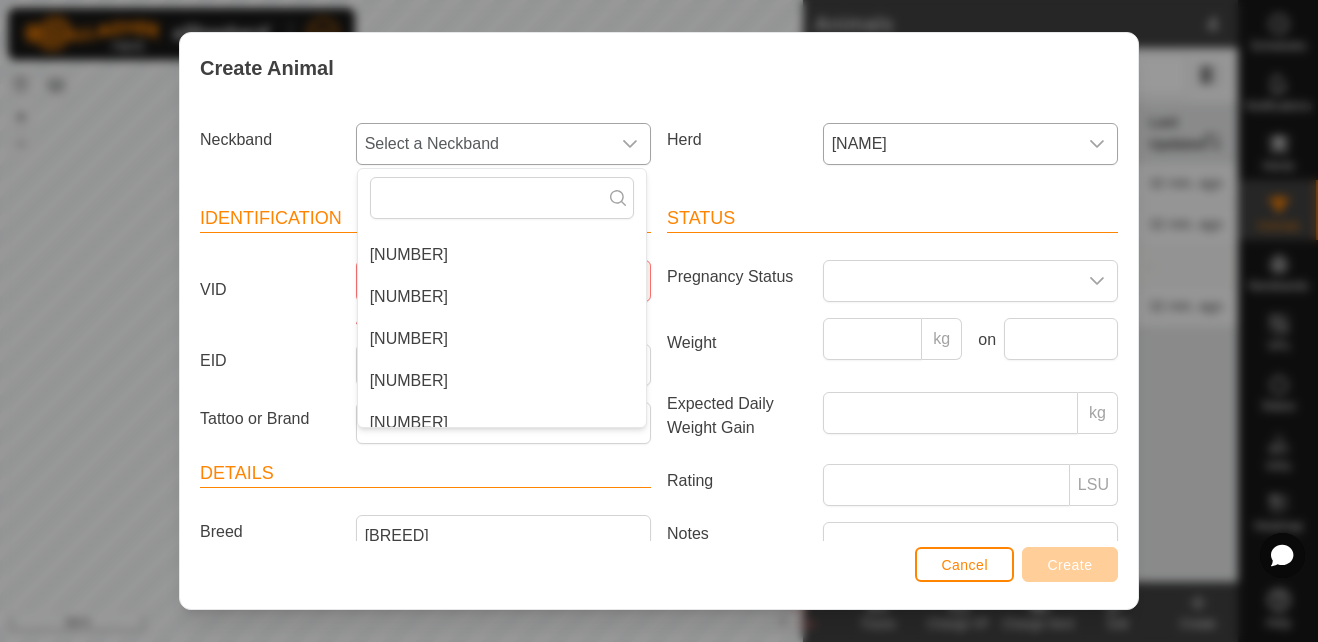click on "[NUMBER]" at bounding box center (502, 339) 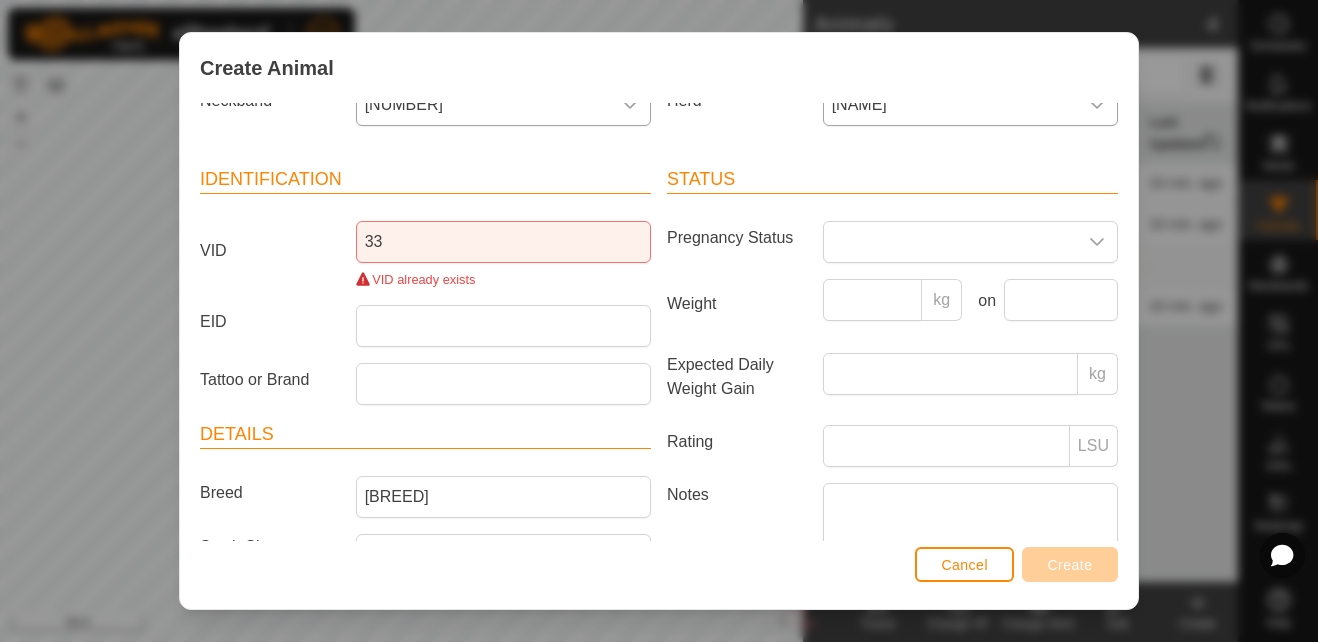 scroll, scrollTop: 0, scrollLeft: 0, axis: both 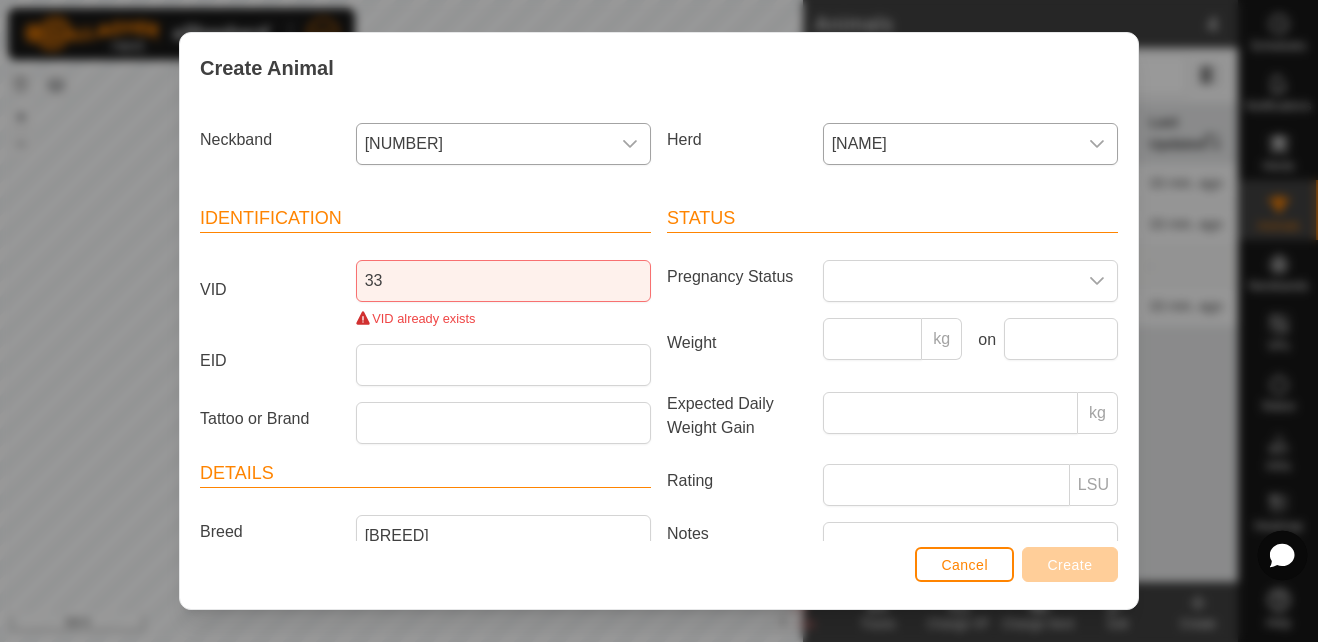 click 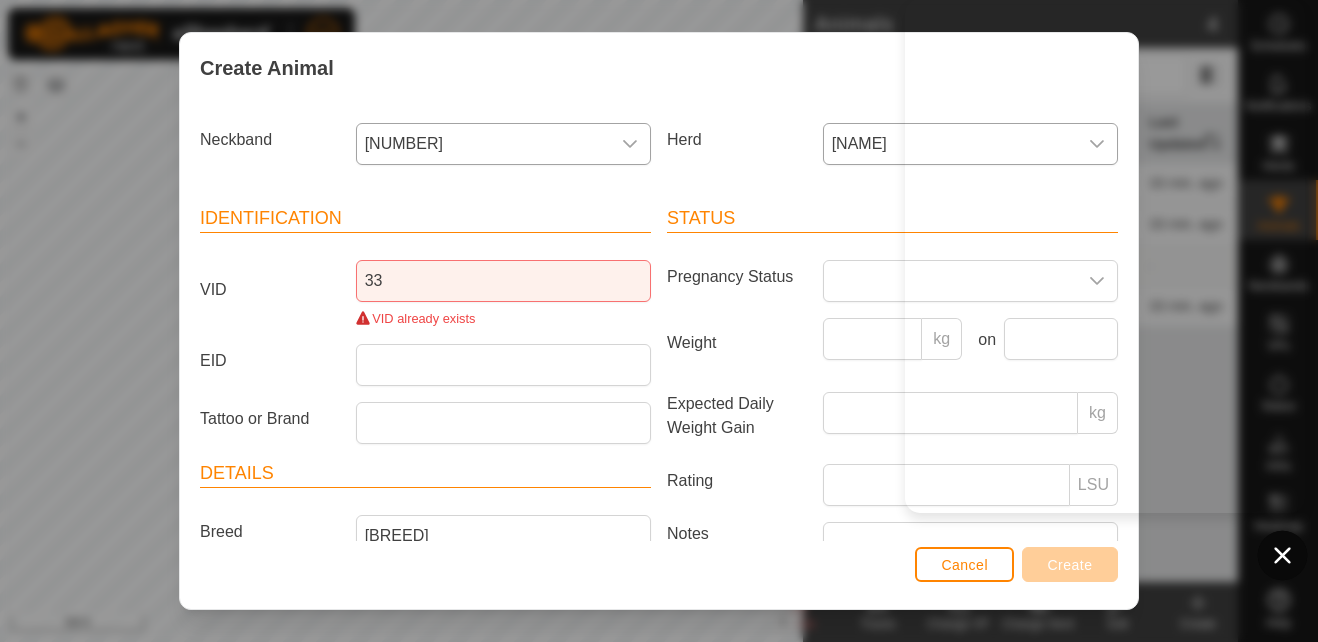 click 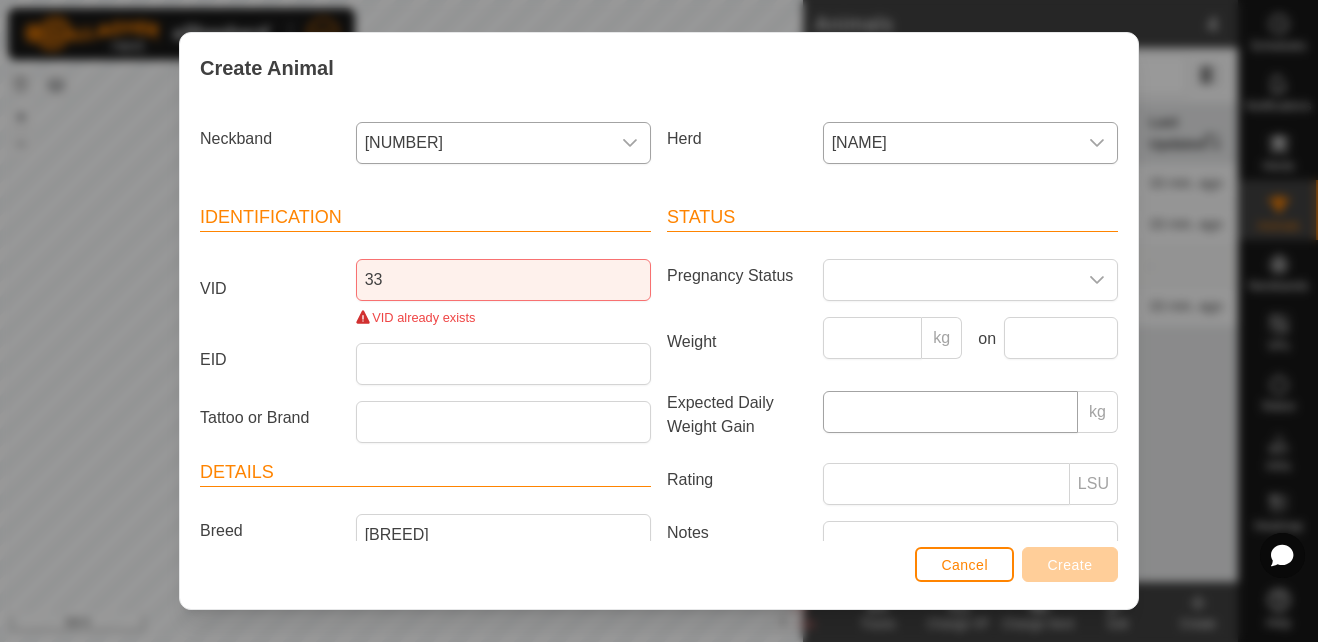 scroll, scrollTop: 0, scrollLeft: 0, axis: both 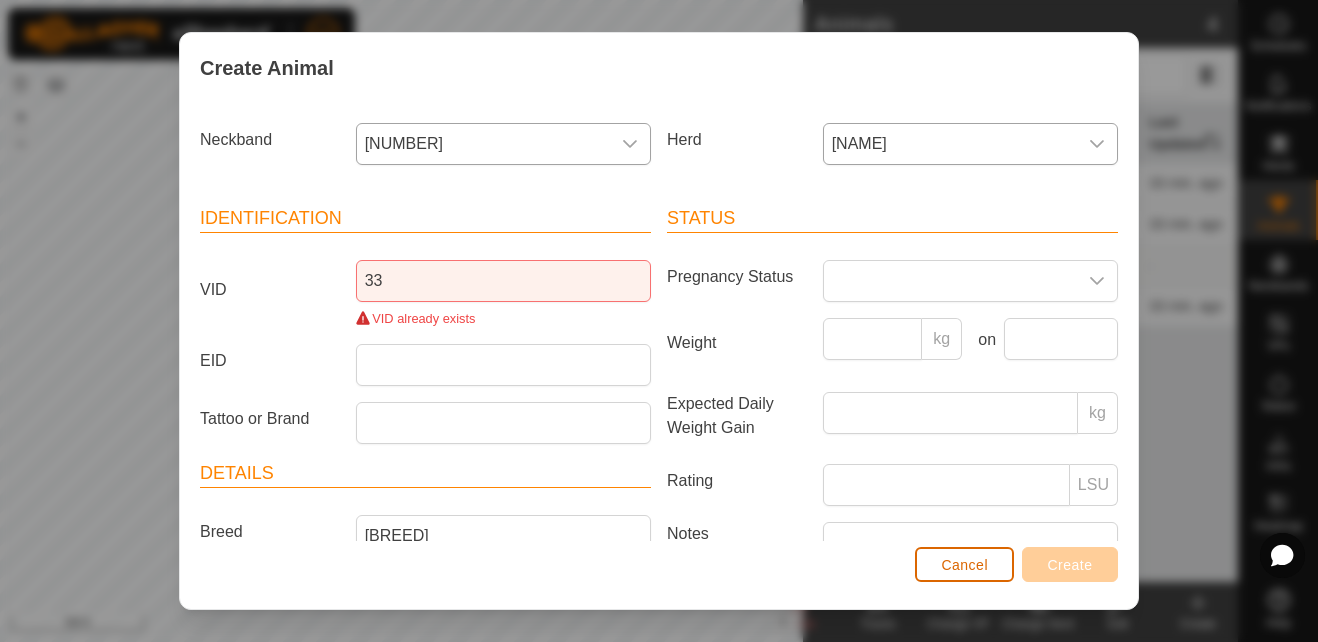 click on "Cancel" at bounding box center (964, 565) 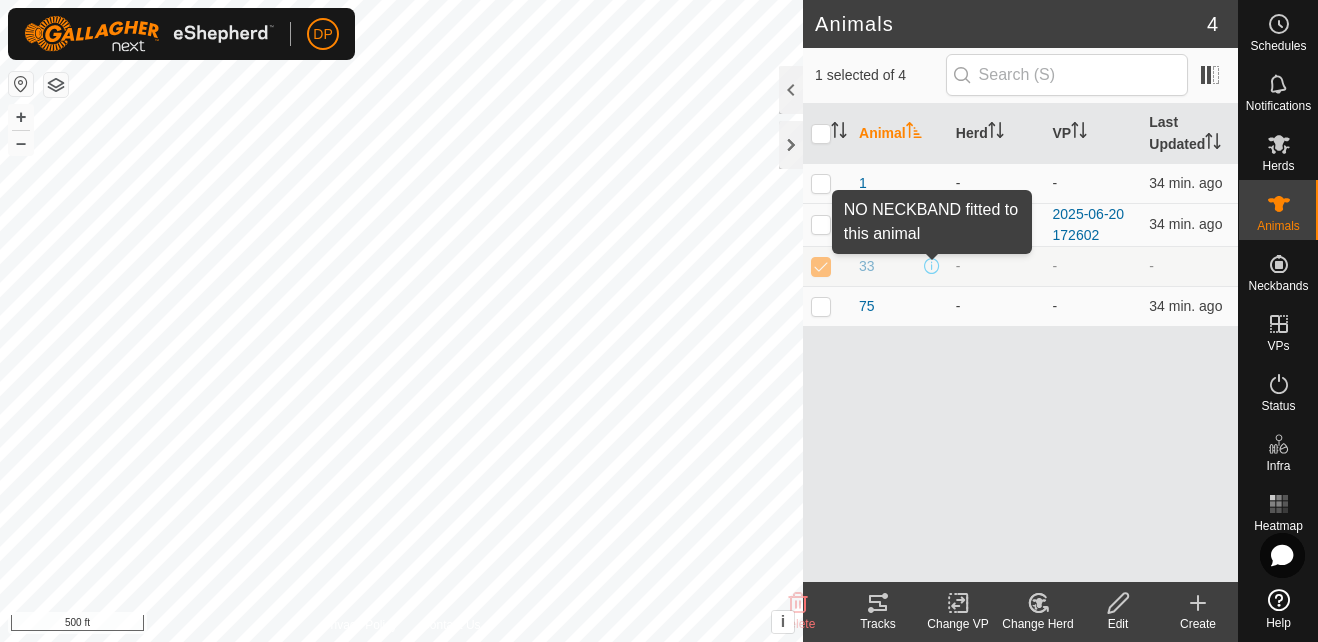 click at bounding box center (932, 266) 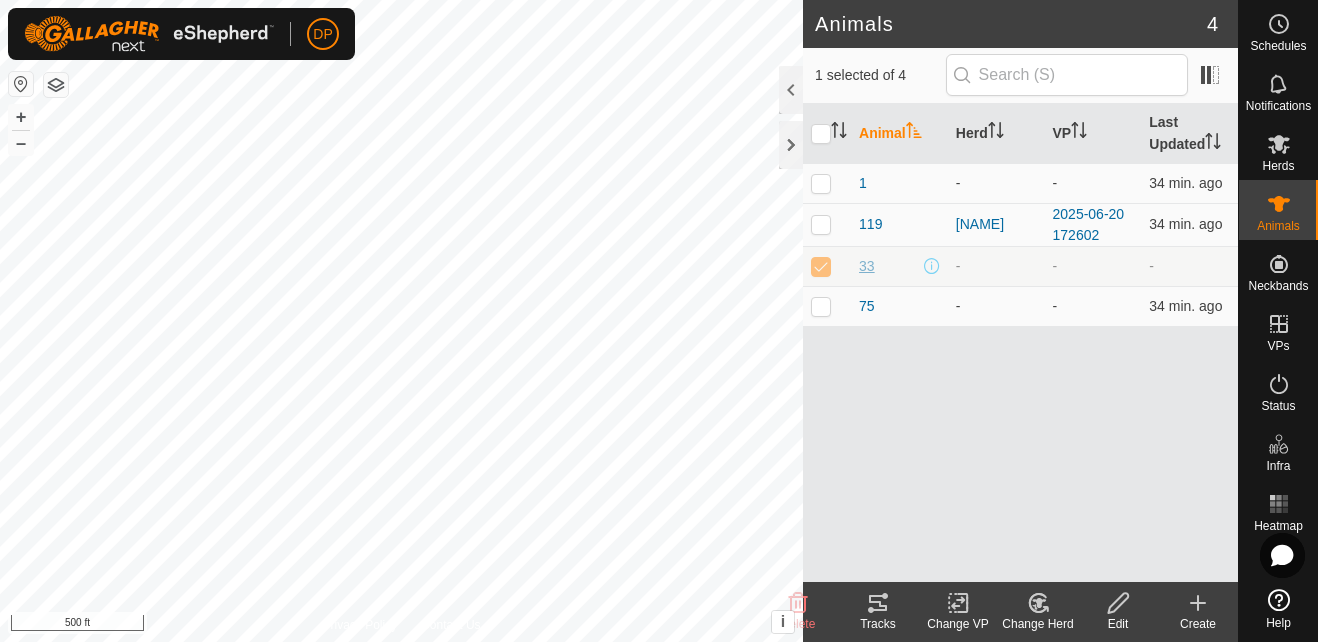 click on "33" at bounding box center (867, 266) 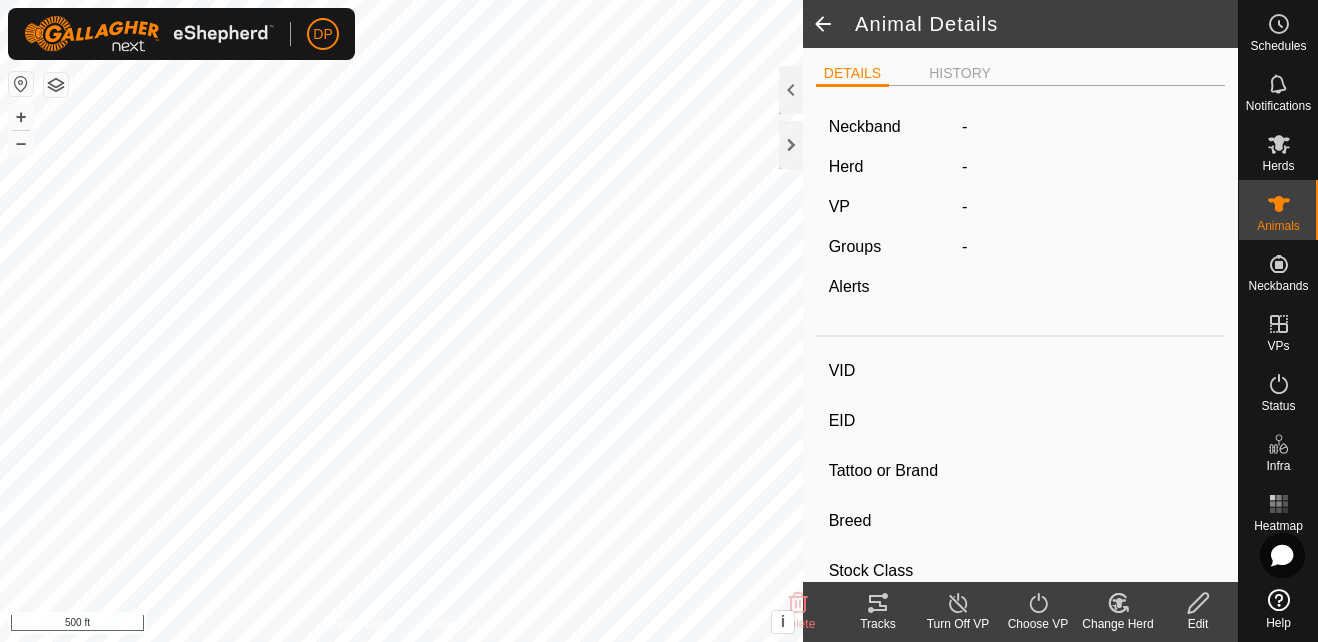 type on "33" 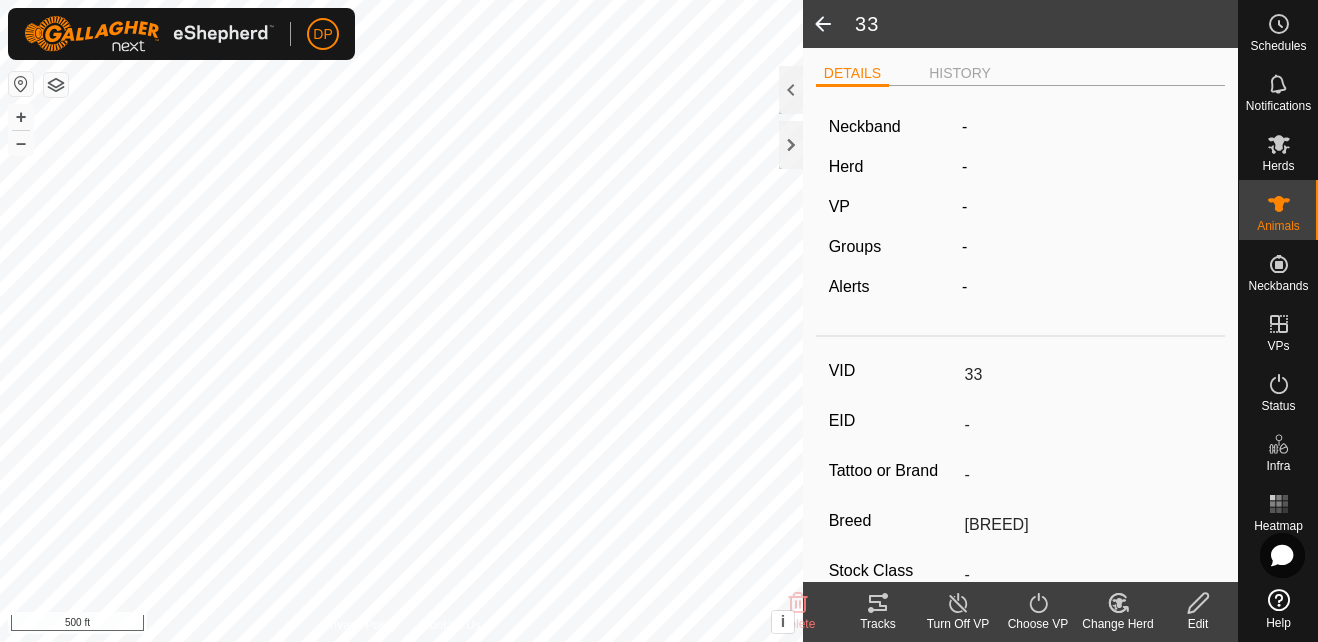 click on "Herd" 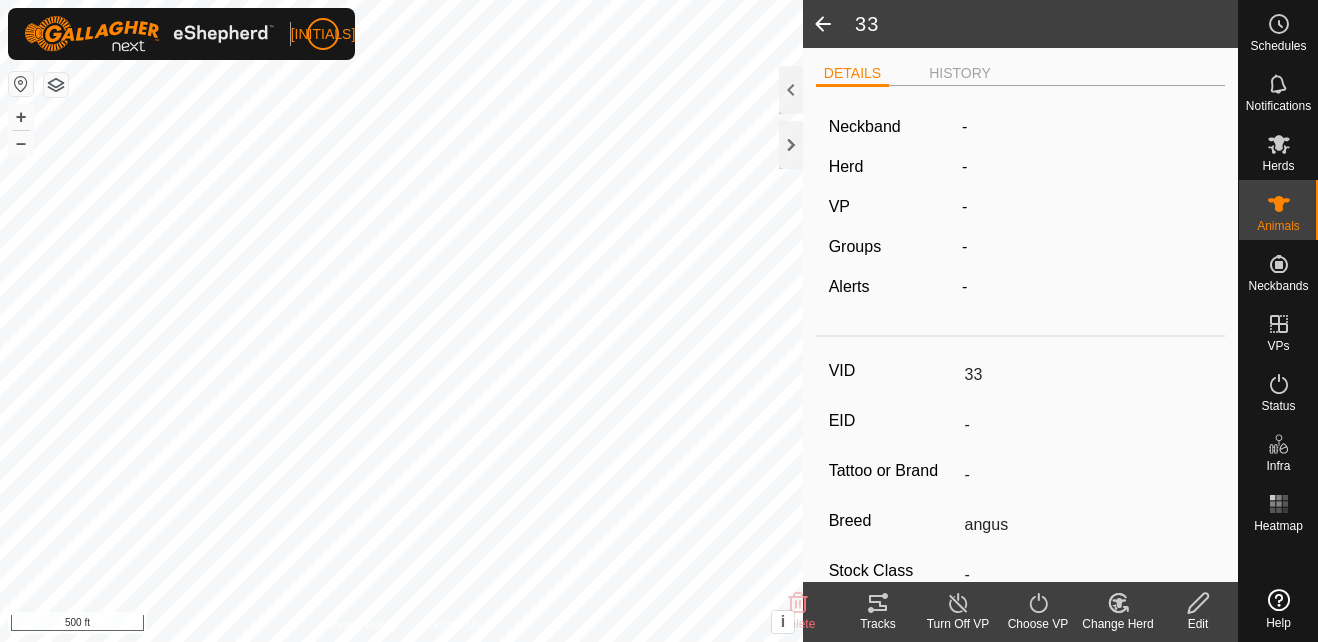 scroll, scrollTop: 0, scrollLeft: 0, axis: both 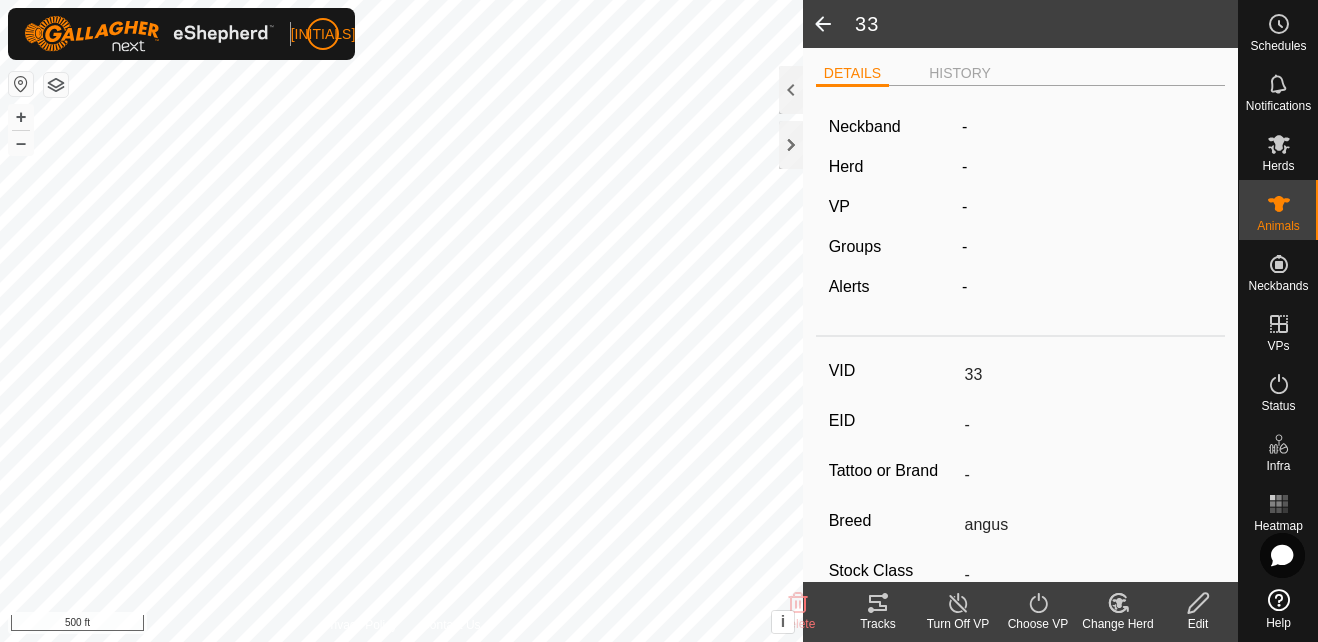 click on "-" 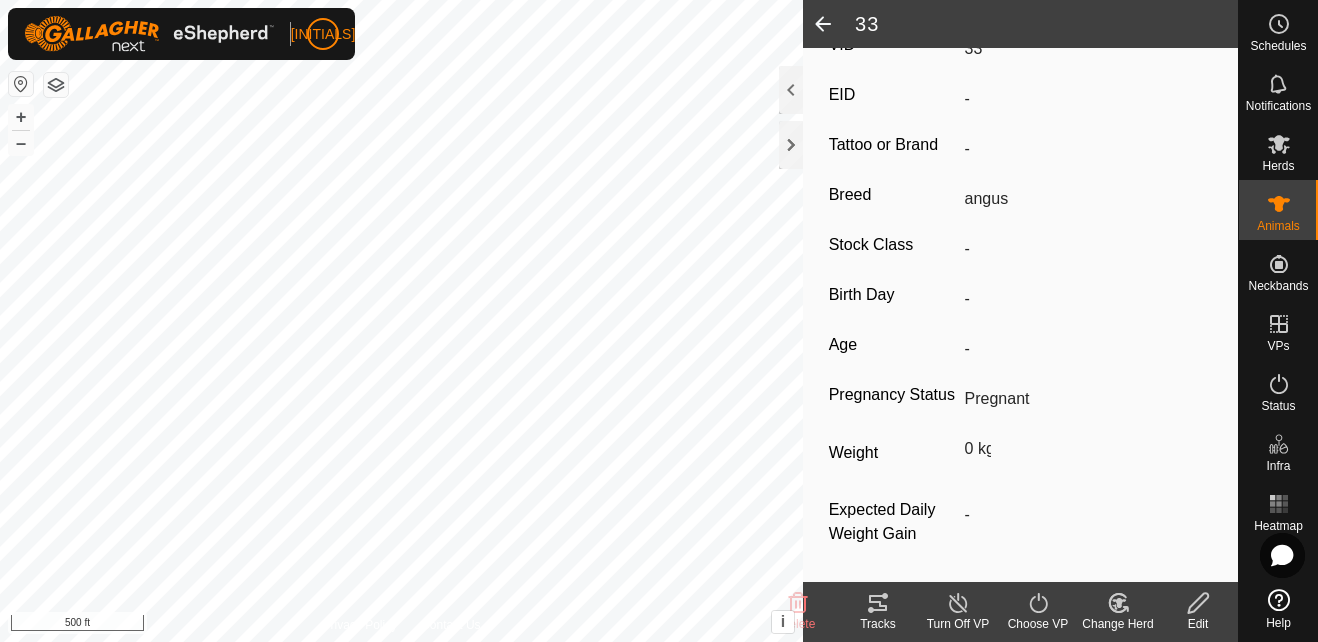 scroll, scrollTop: 349, scrollLeft: 0, axis: vertical 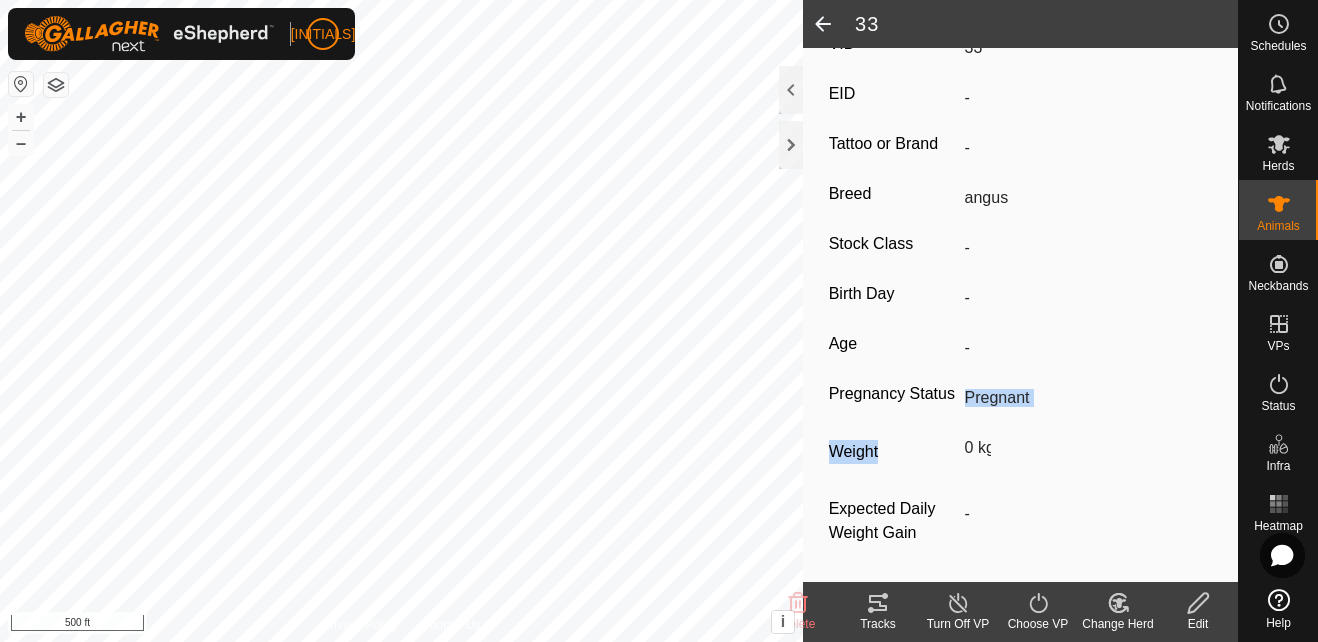 drag, startPoint x: 1097, startPoint y: 405, endPoint x: 1016, endPoint y: 418, distance: 82.036575 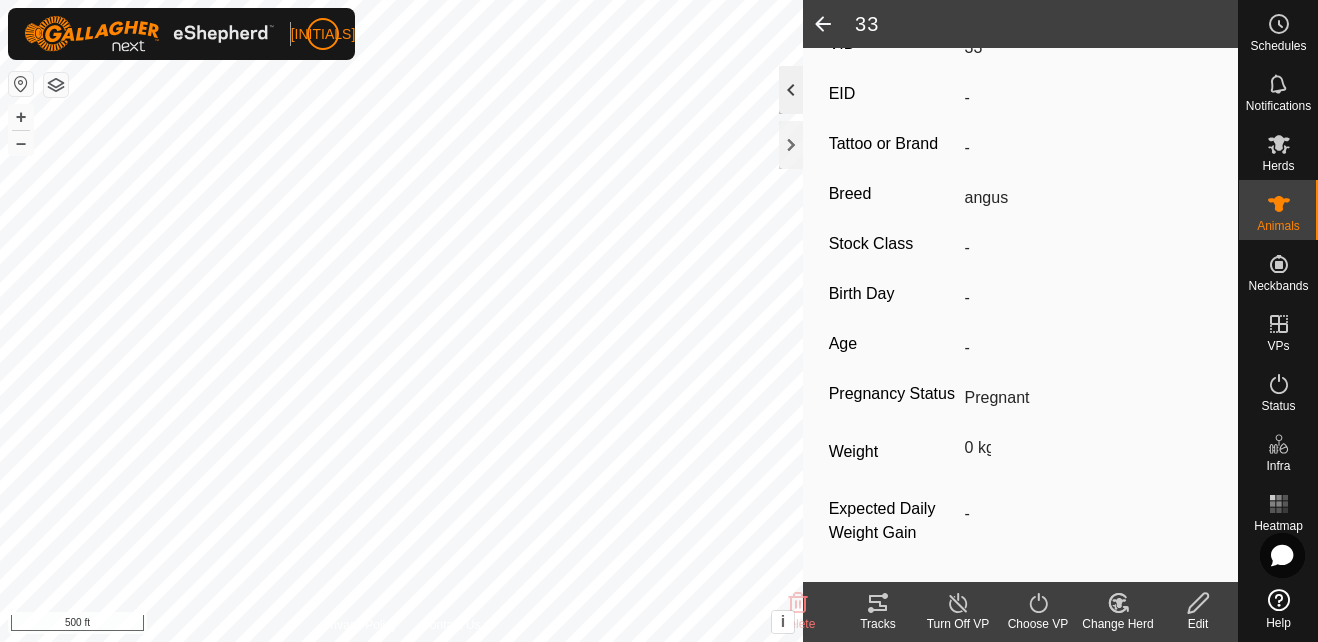 click 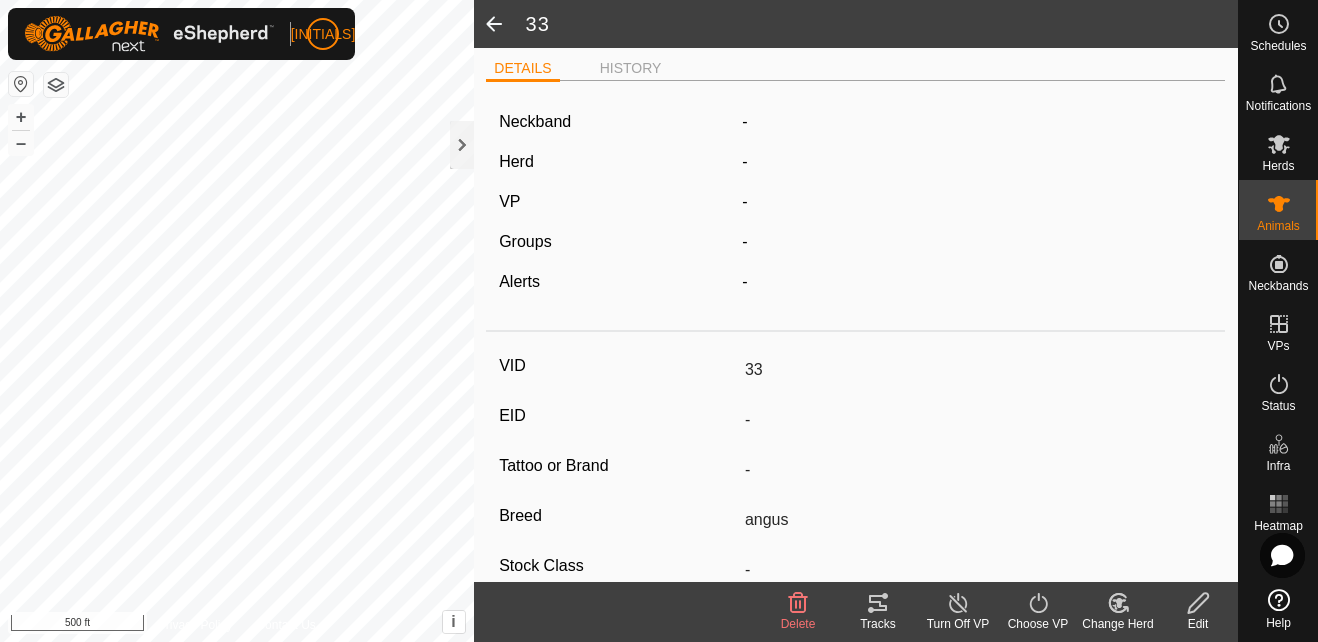 scroll, scrollTop: 0, scrollLeft: 0, axis: both 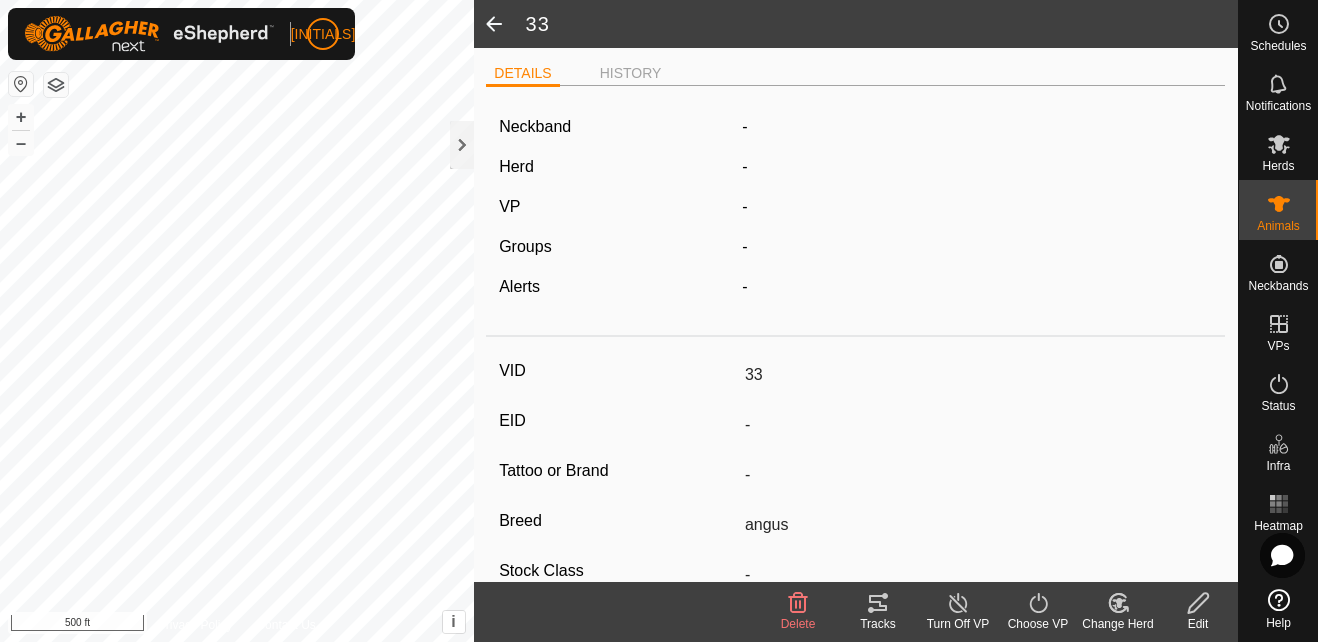 click 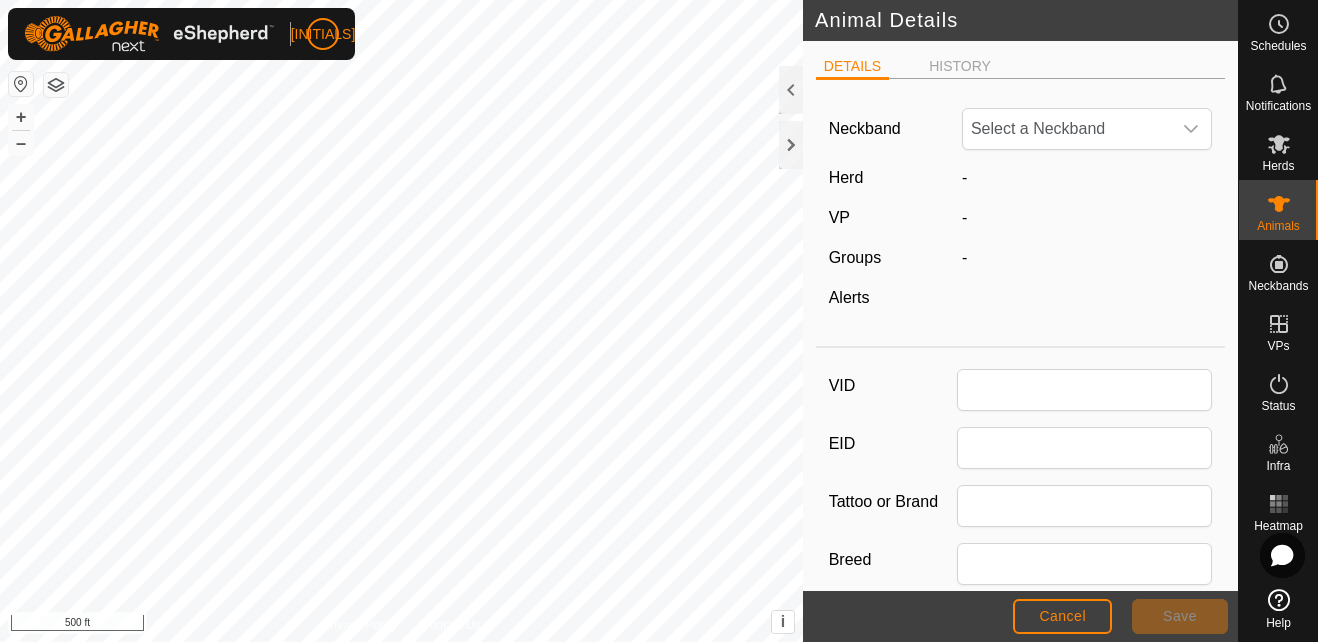 type on "33" 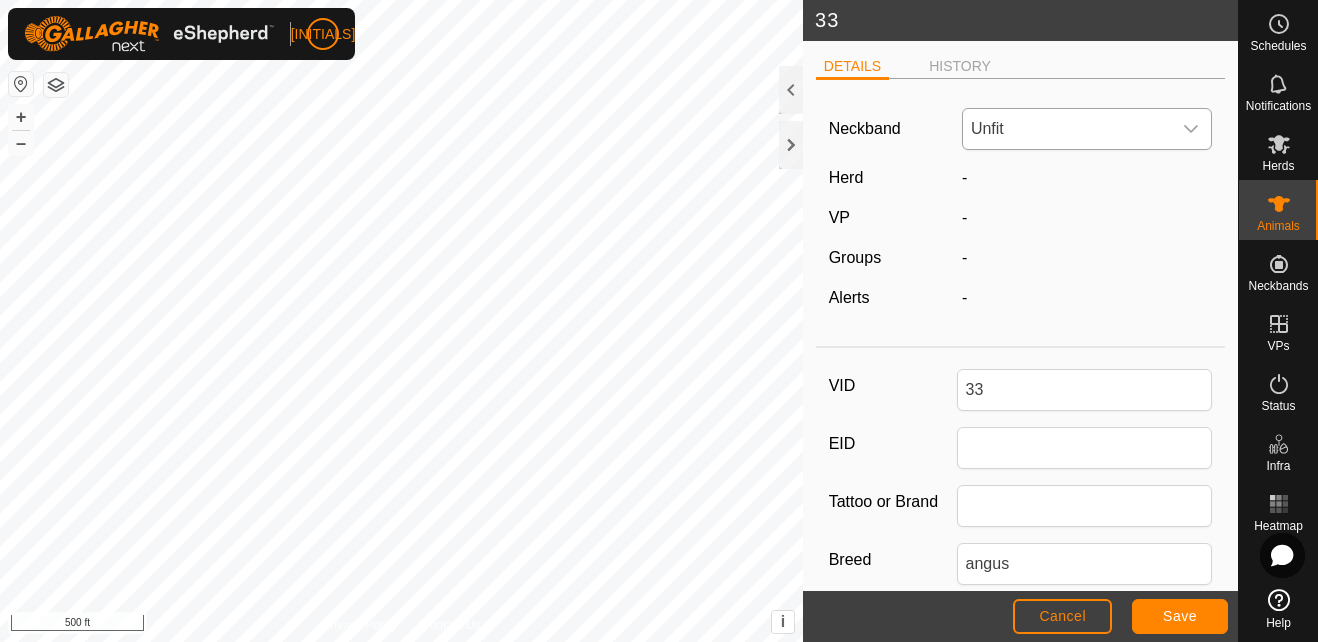 click 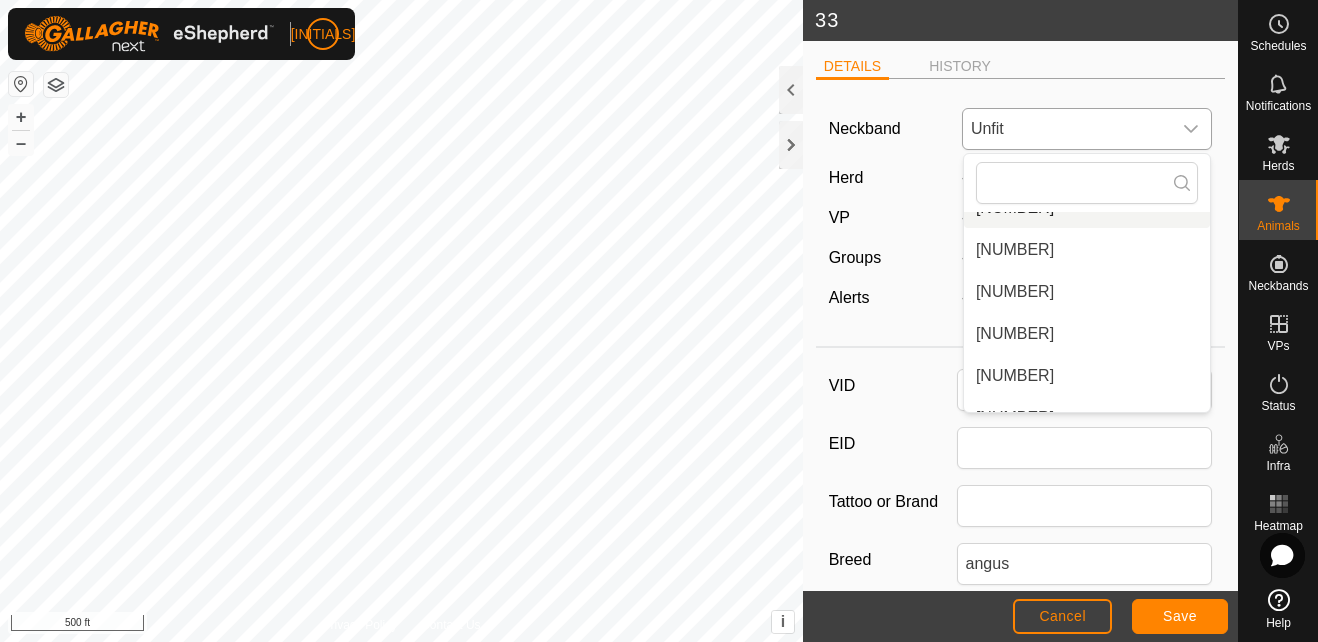 scroll, scrollTop: 2200, scrollLeft: 0, axis: vertical 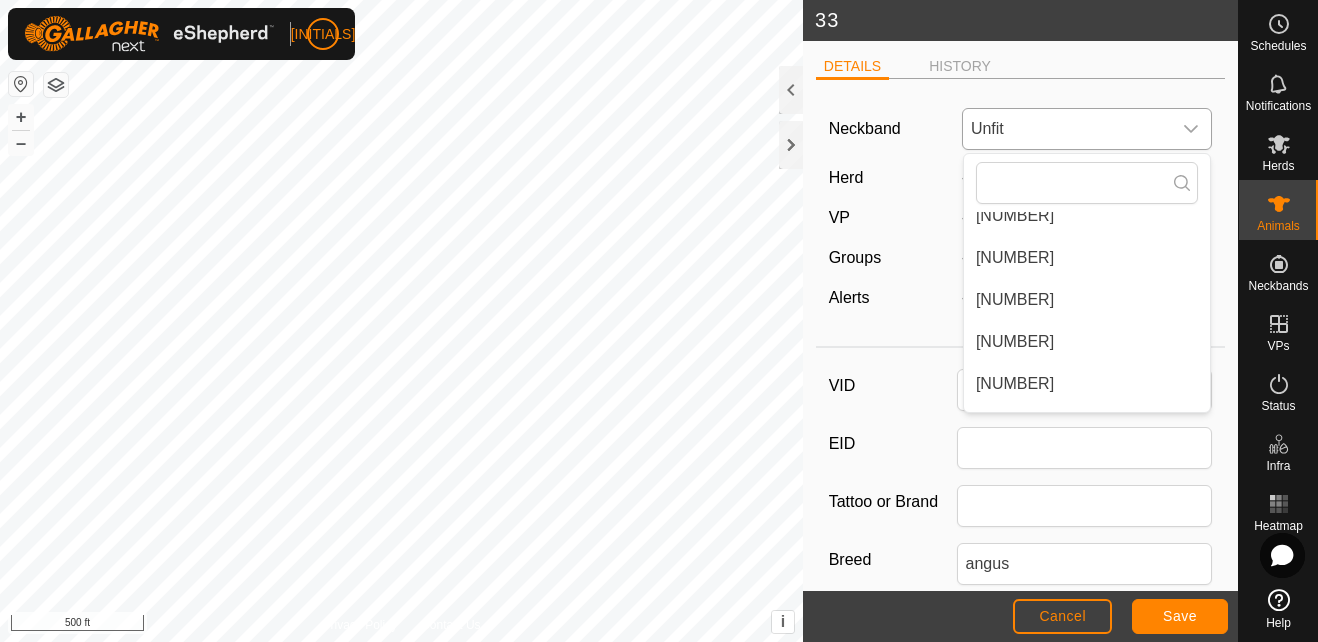 click on "[NUMBER]" at bounding box center [1087, 258] 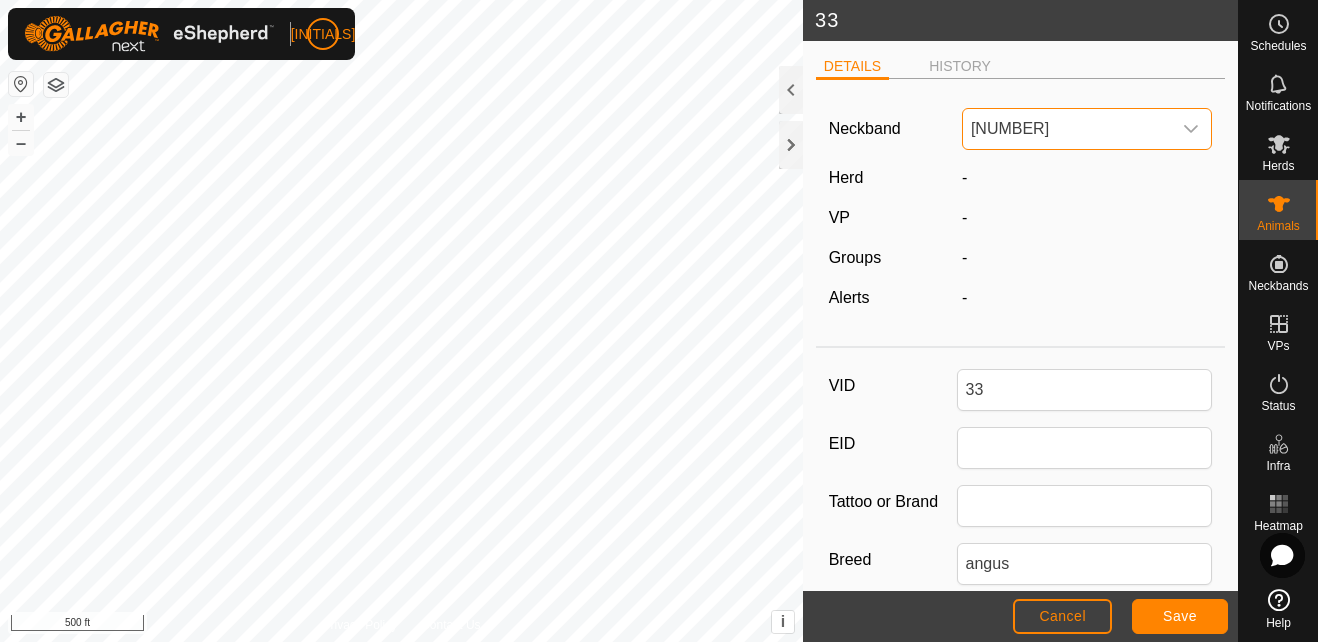 scroll, scrollTop: 0, scrollLeft: 0, axis: both 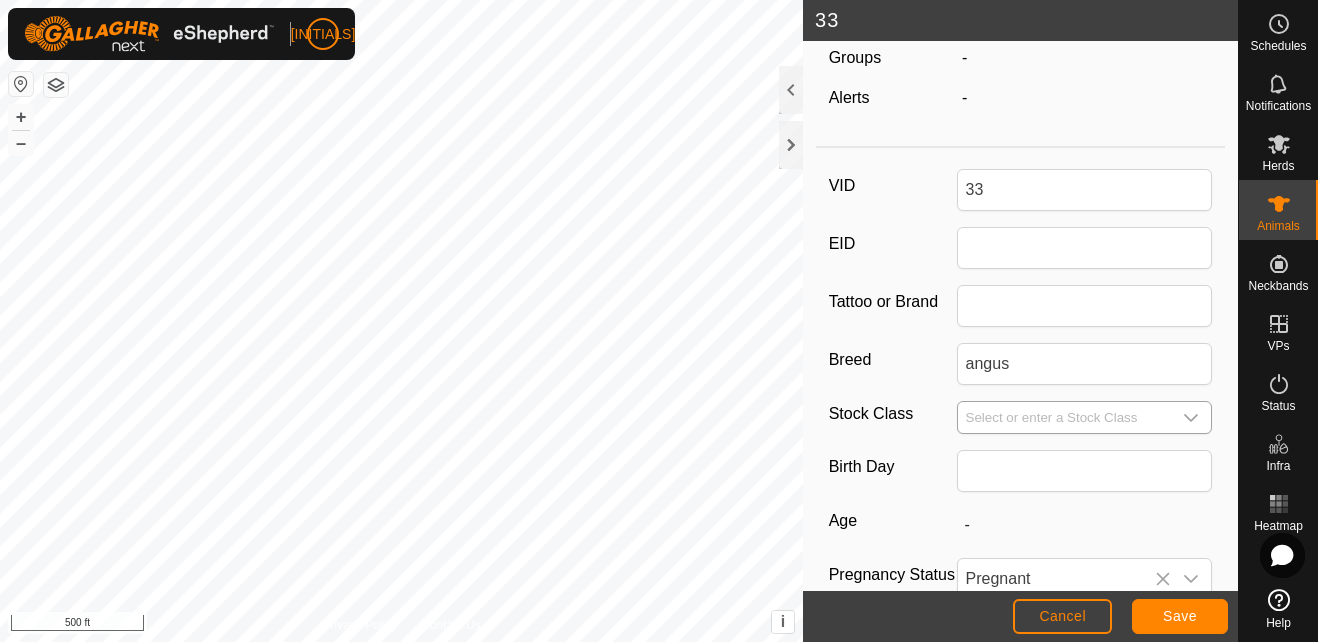 click 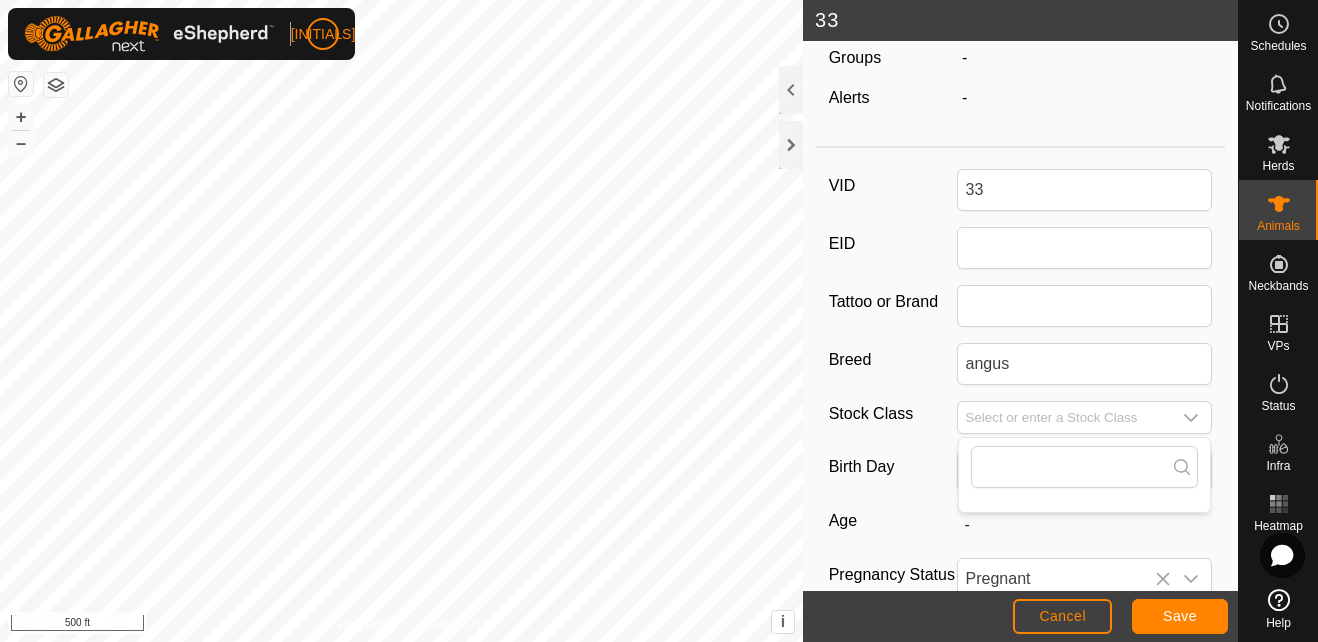 click on "Stock Class" 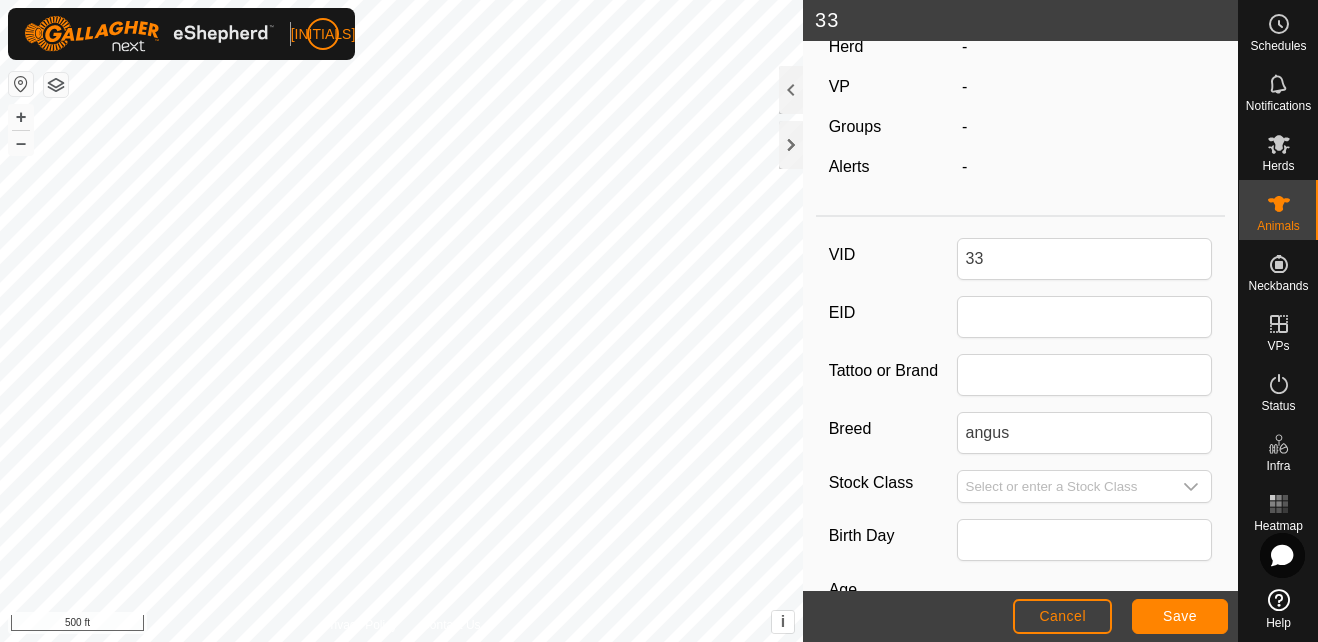 scroll, scrollTop: 100, scrollLeft: 0, axis: vertical 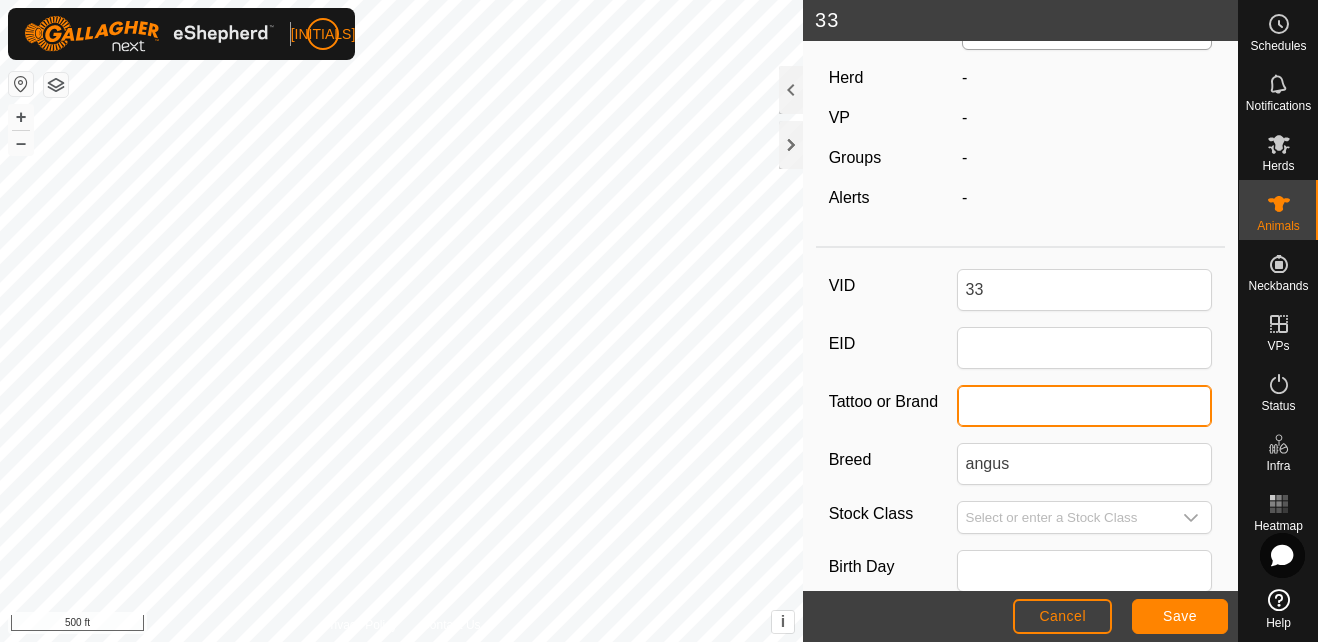 click on "Tattoo or Brand" at bounding box center [1085, 406] 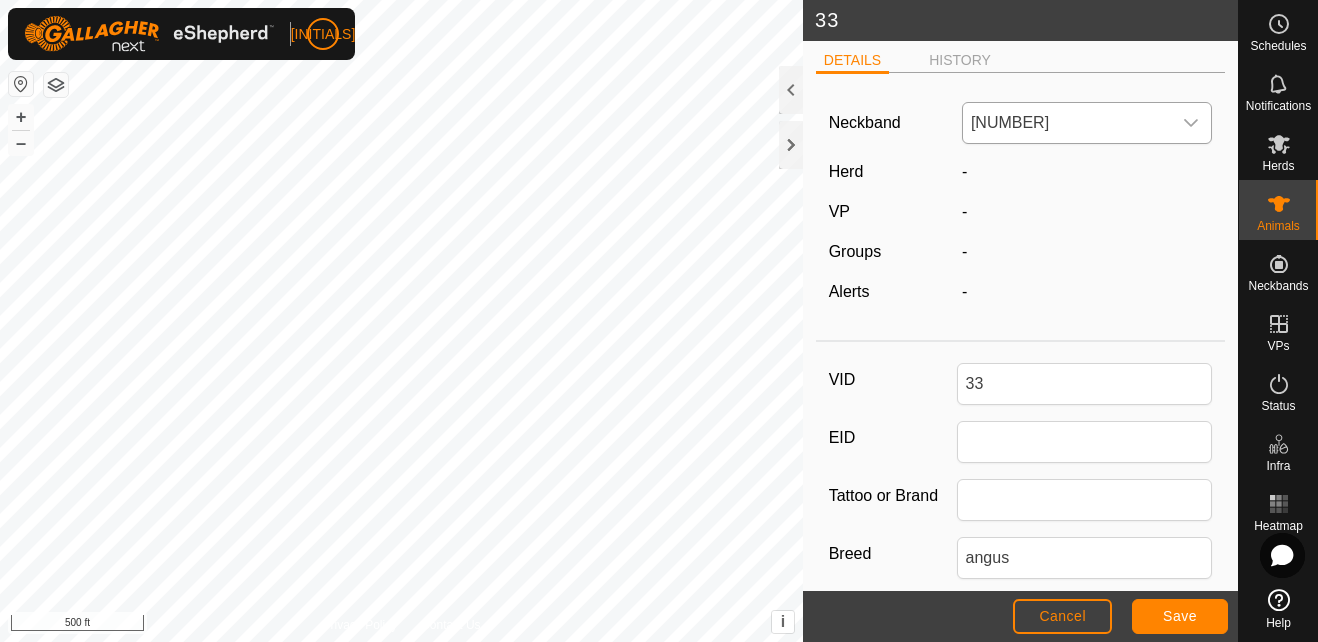 scroll, scrollTop: 0, scrollLeft: 0, axis: both 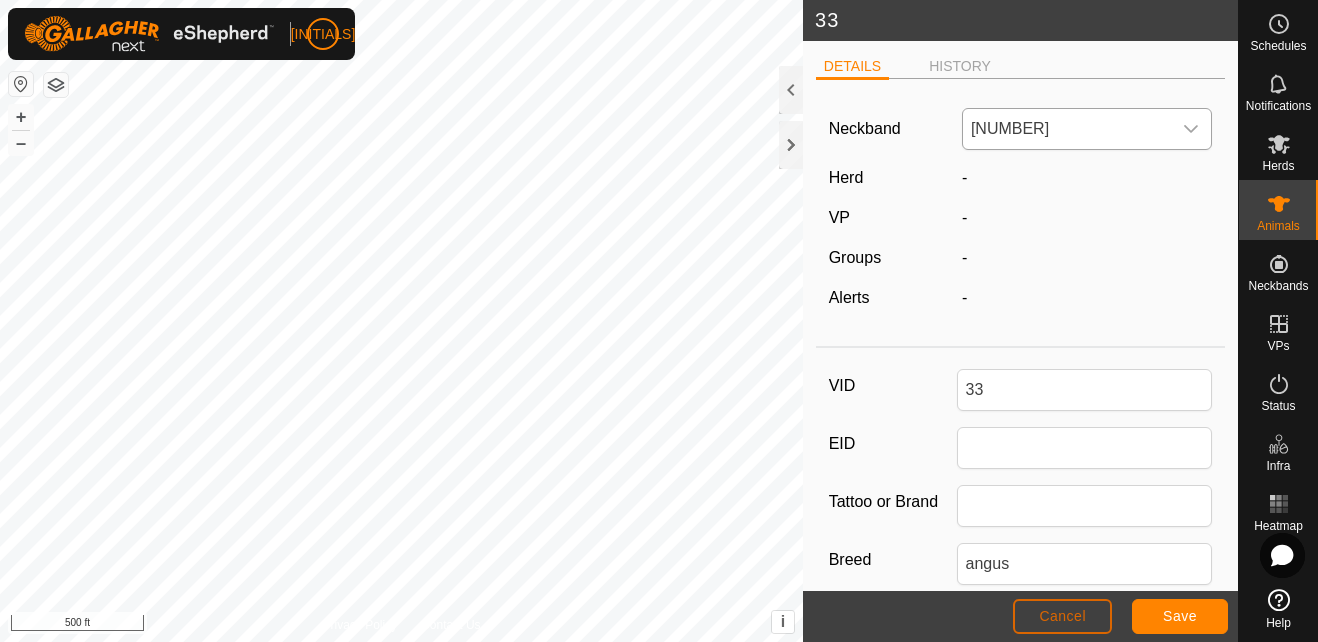 click on "Cancel" 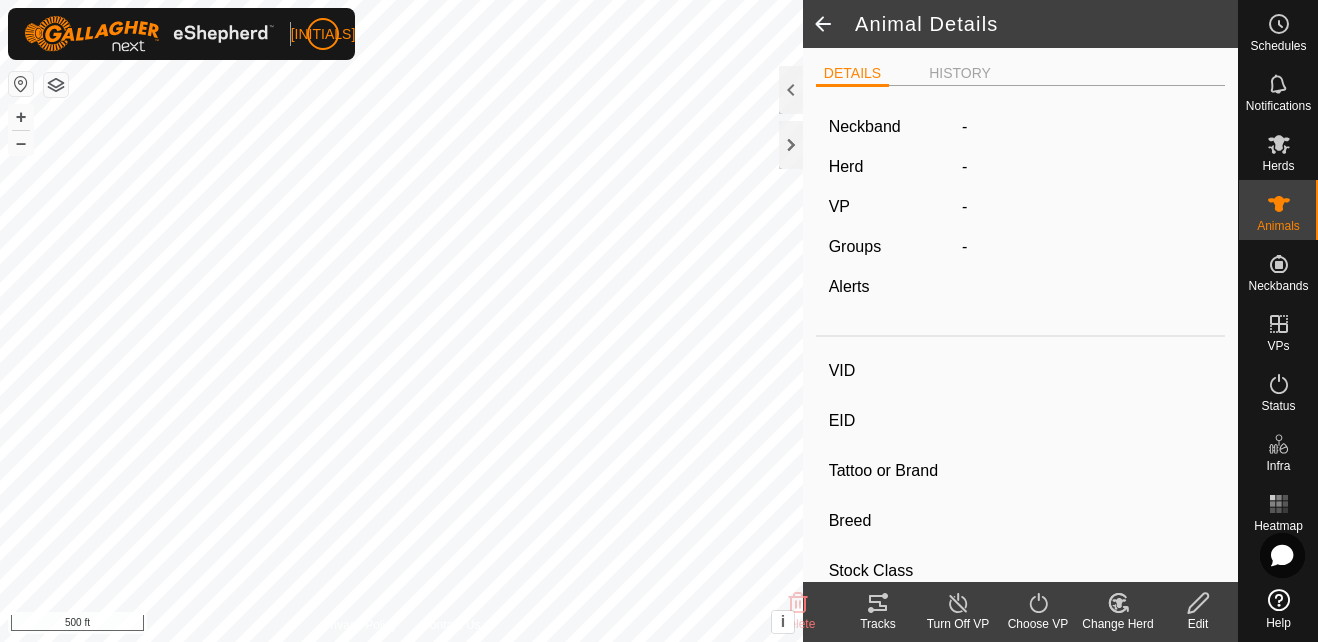 type on "33" 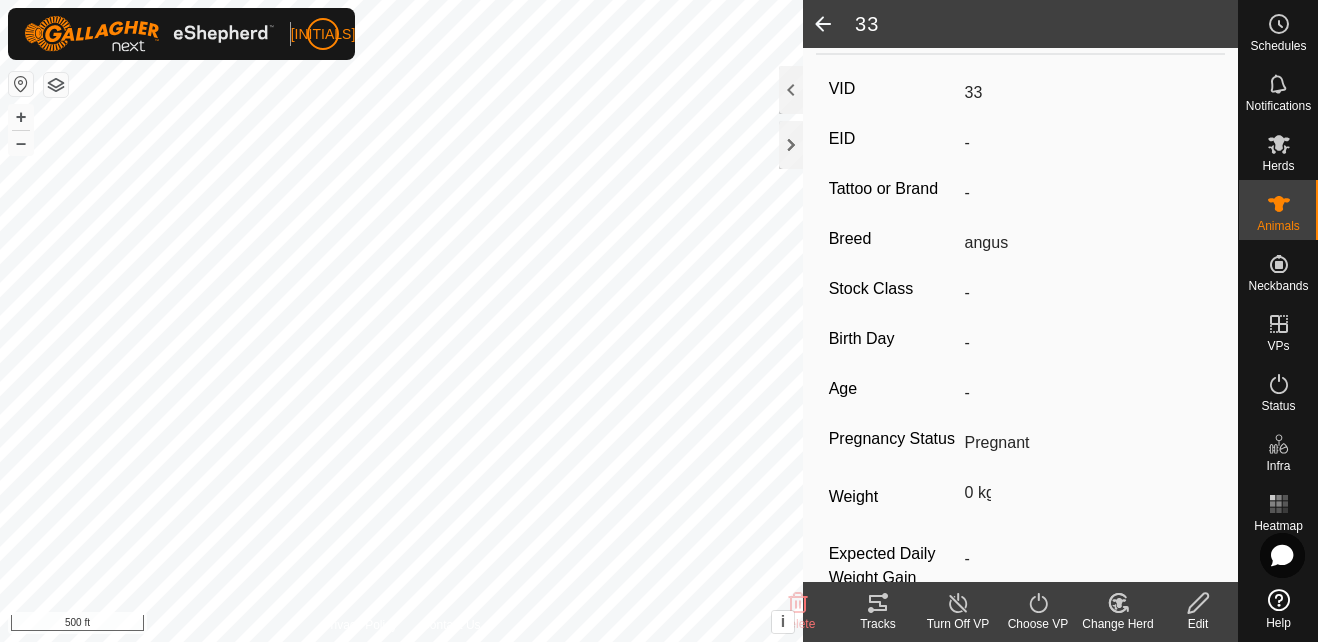 scroll, scrollTop: 249, scrollLeft: 0, axis: vertical 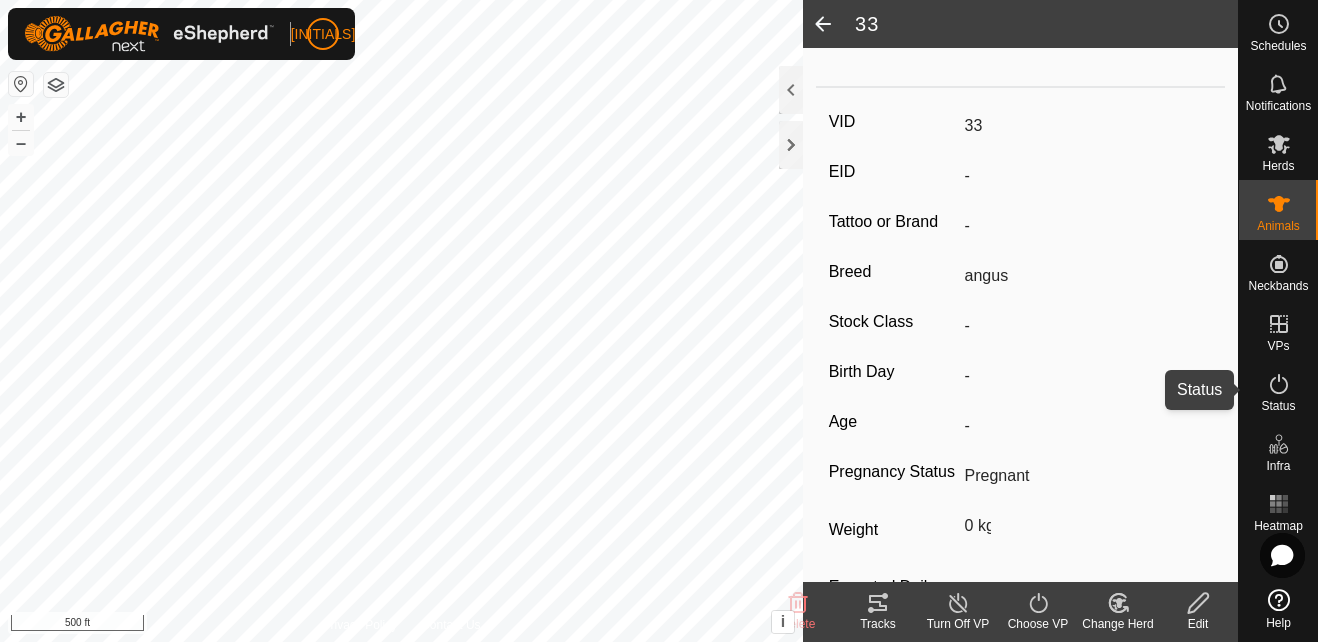 click 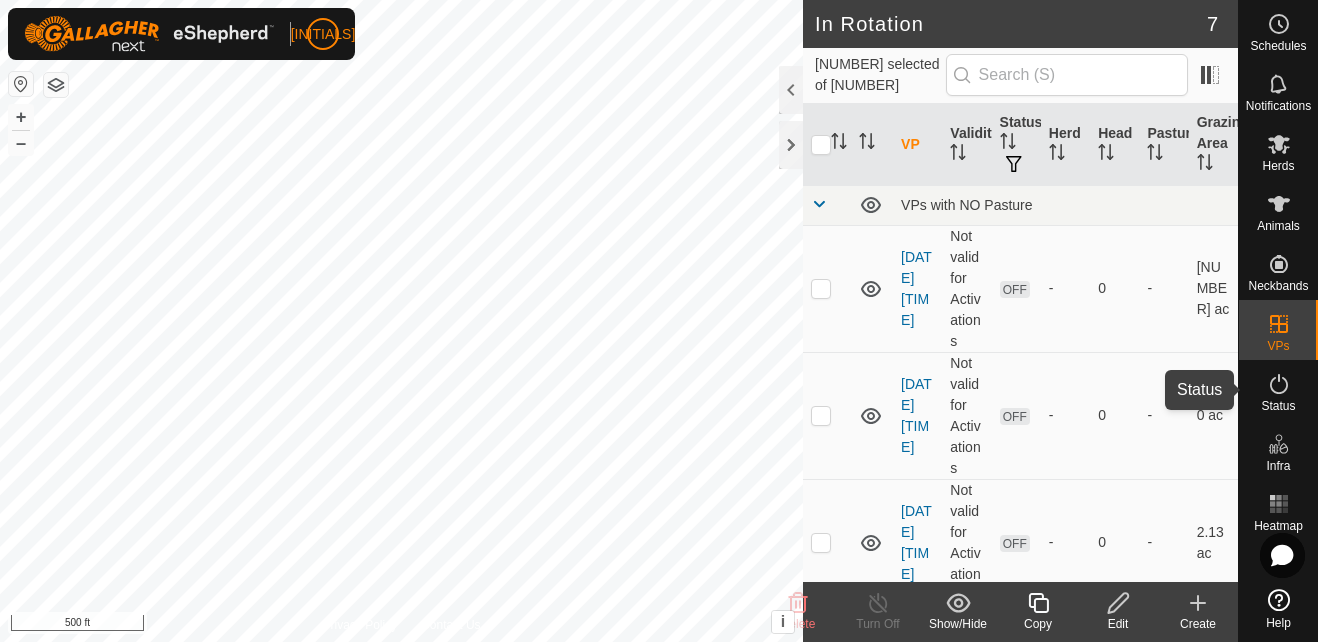 drag, startPoint x: 1290, startPoint y: 382, endPoint x: 1275, endPoint y: 392, distance: 18.027756 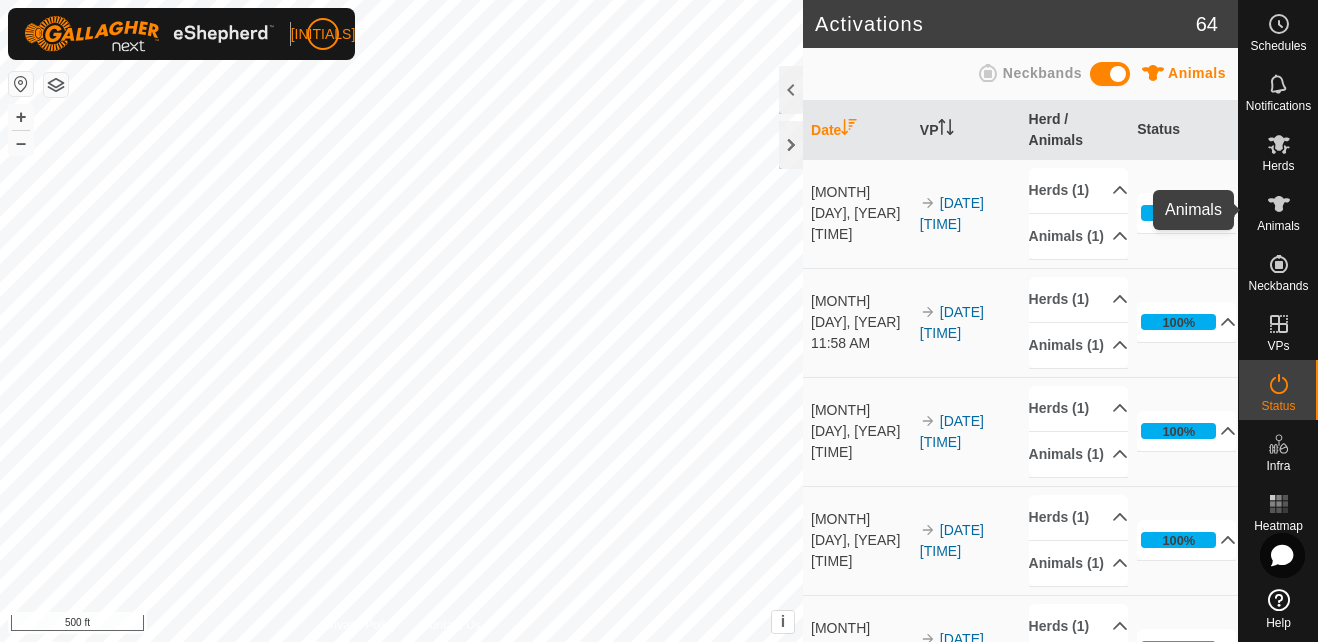 click at bounding box center [1279, 204] 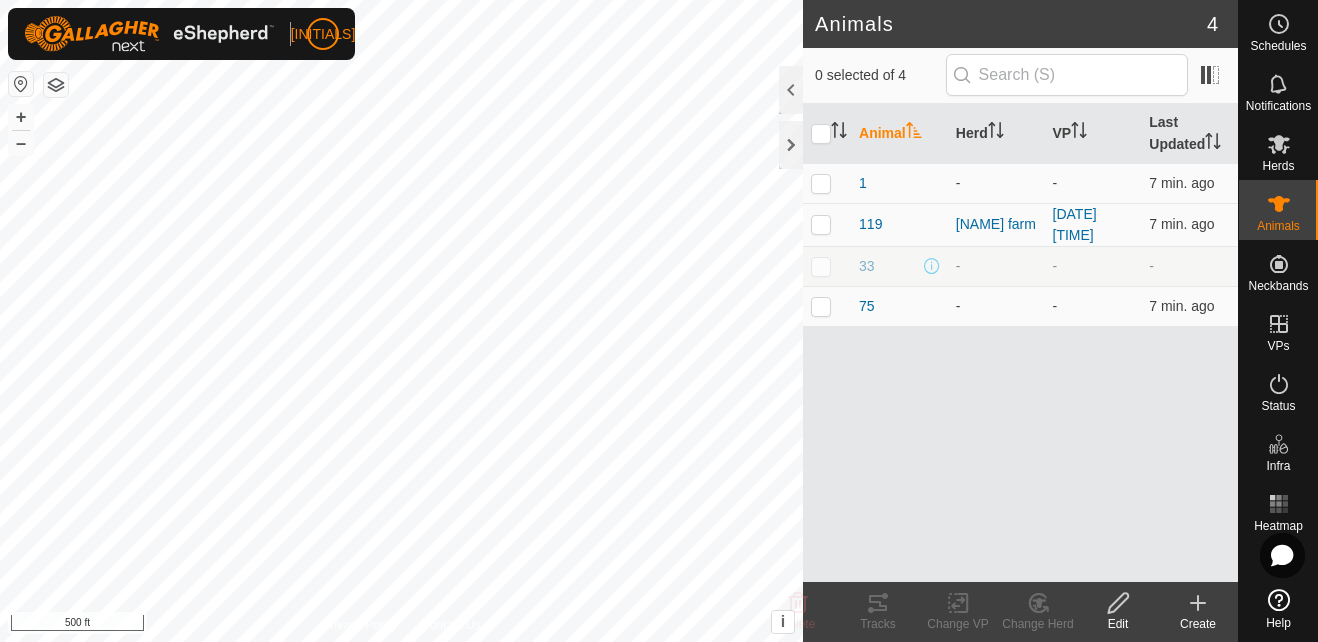 click at bounding box center [821, 266] 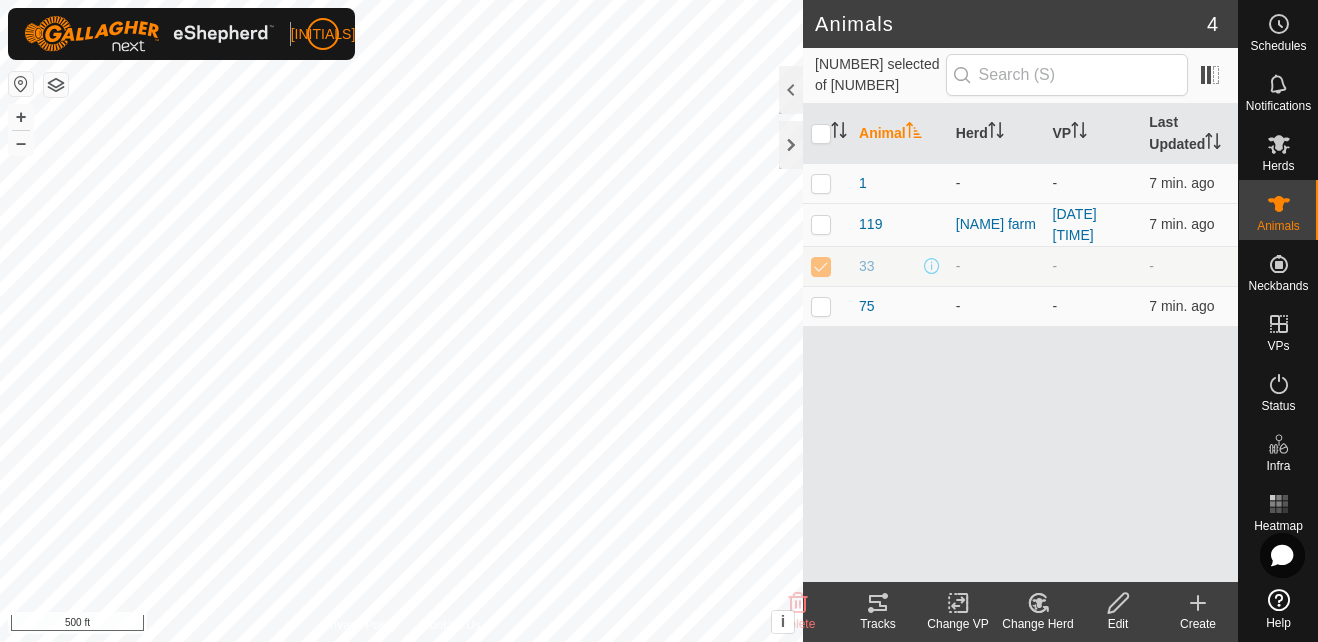 click 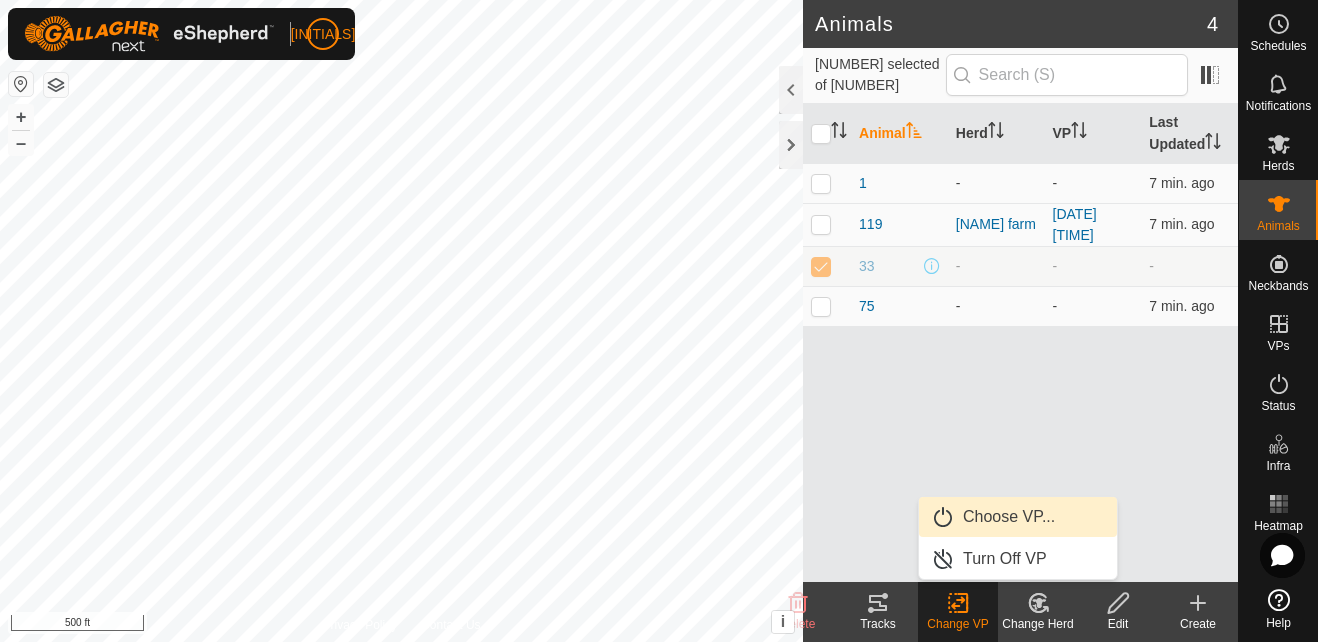 click on "Choose VP..." at bounding box center (1018, 517) 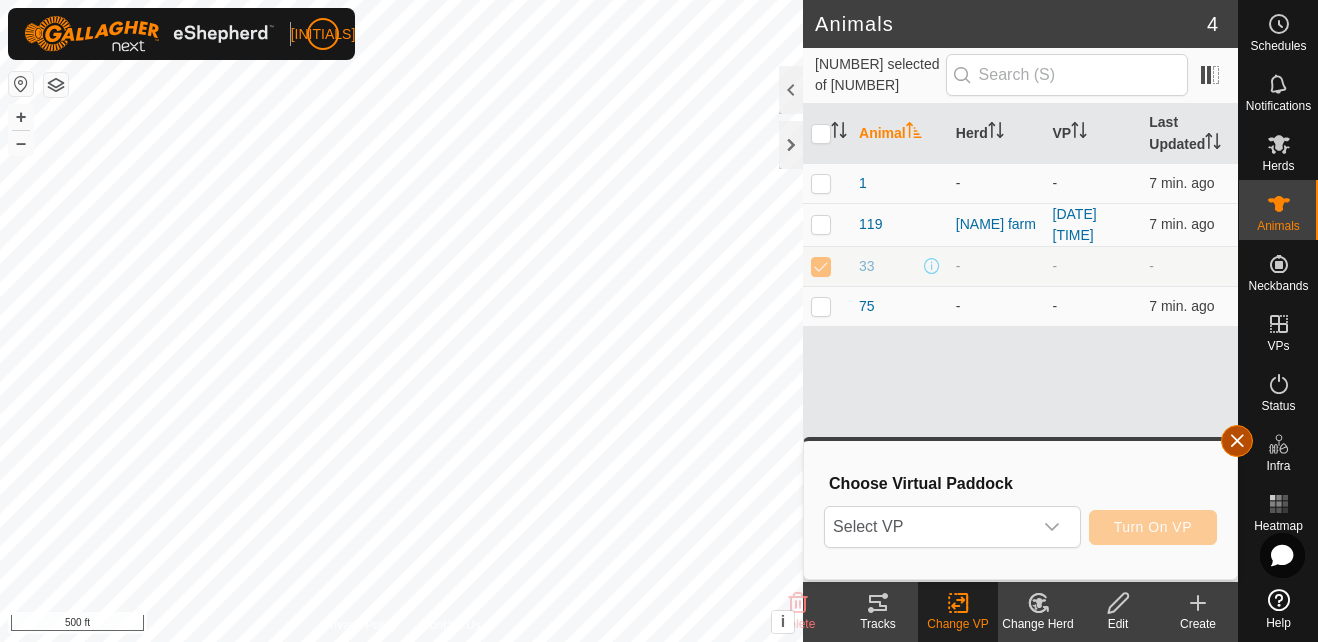 click at bounding box center [1237, 441] 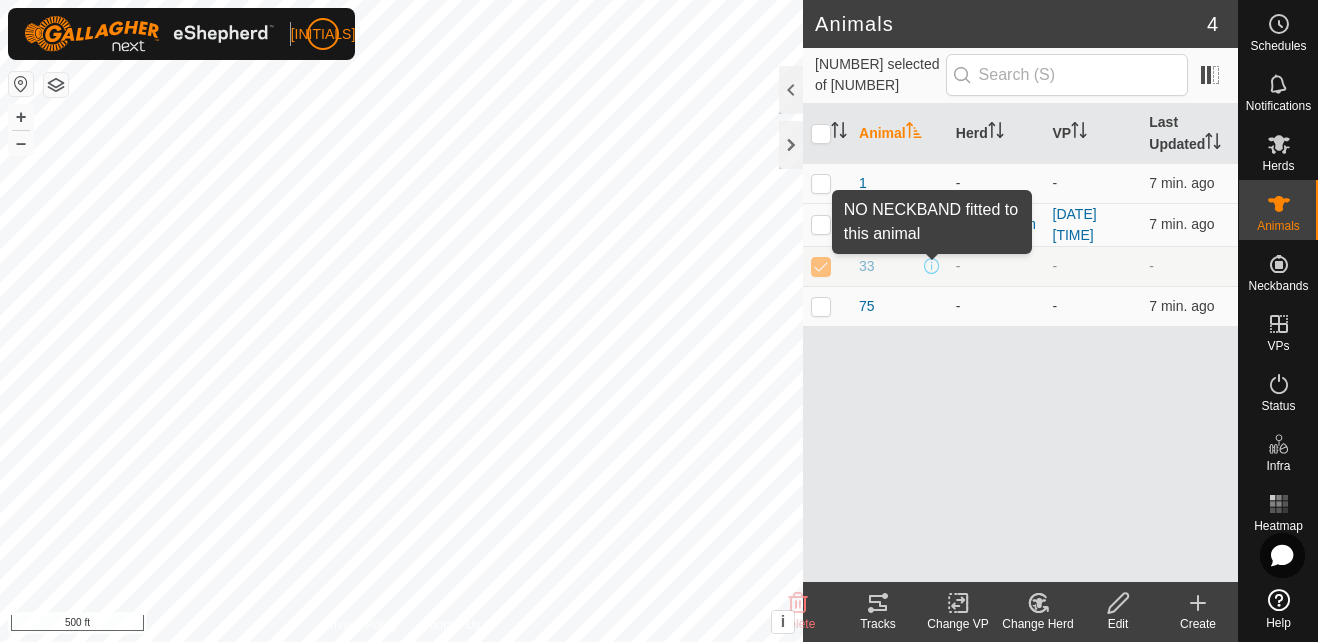 click at bounding box center (932, 266) 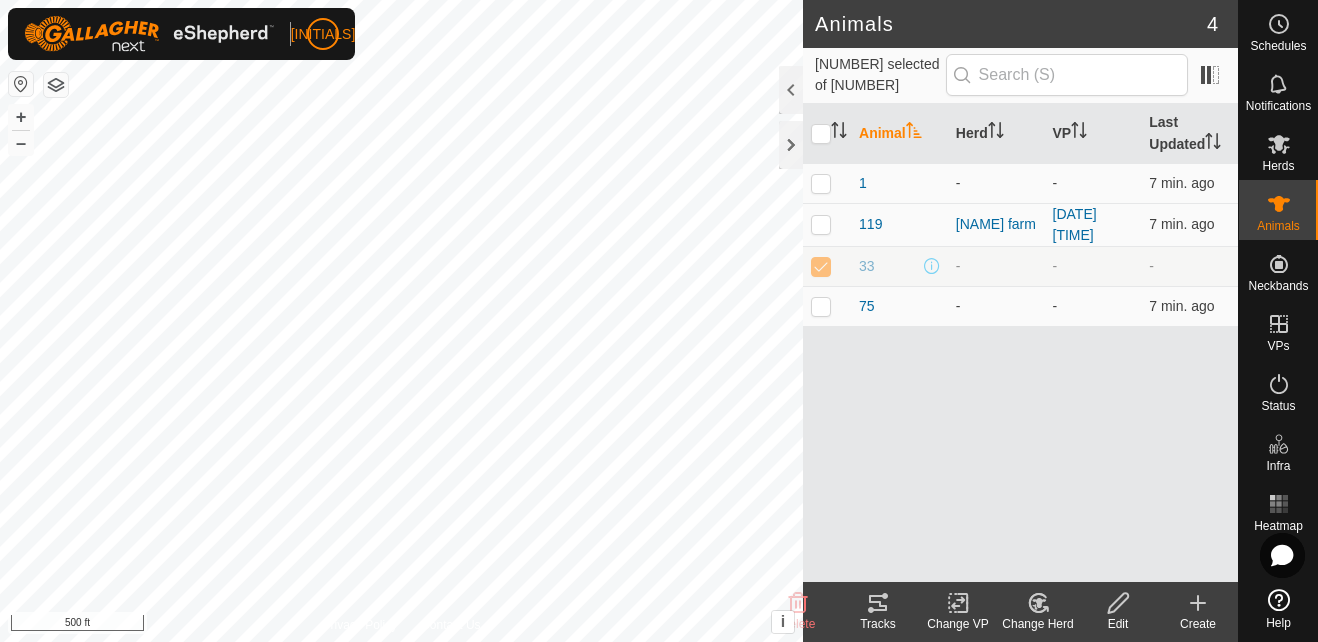click at bounding box center (821, 266) 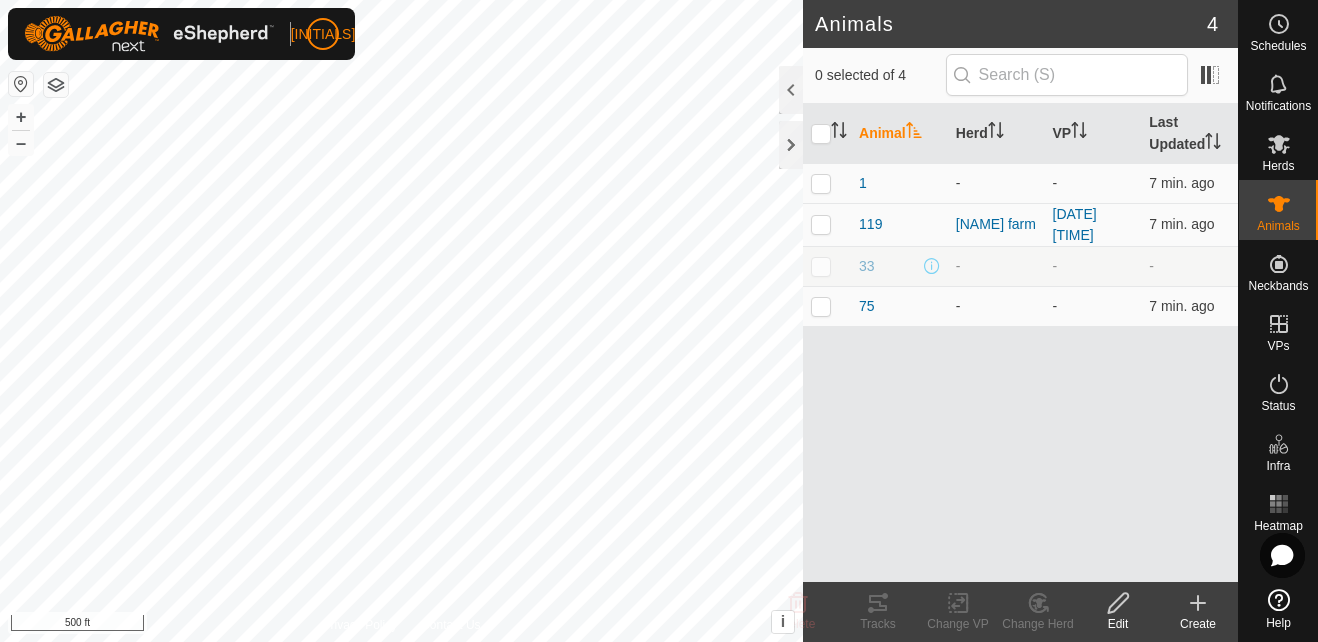 click at bounding box center (821, 266) 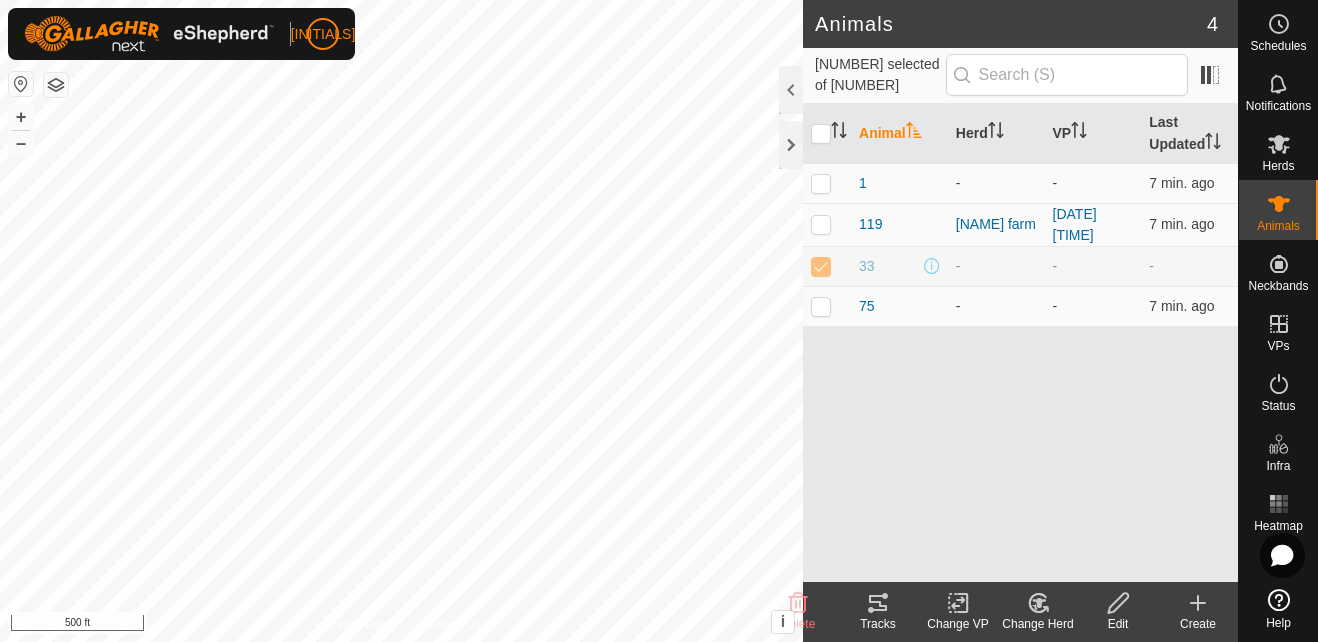click at bounding box center [821, 266] 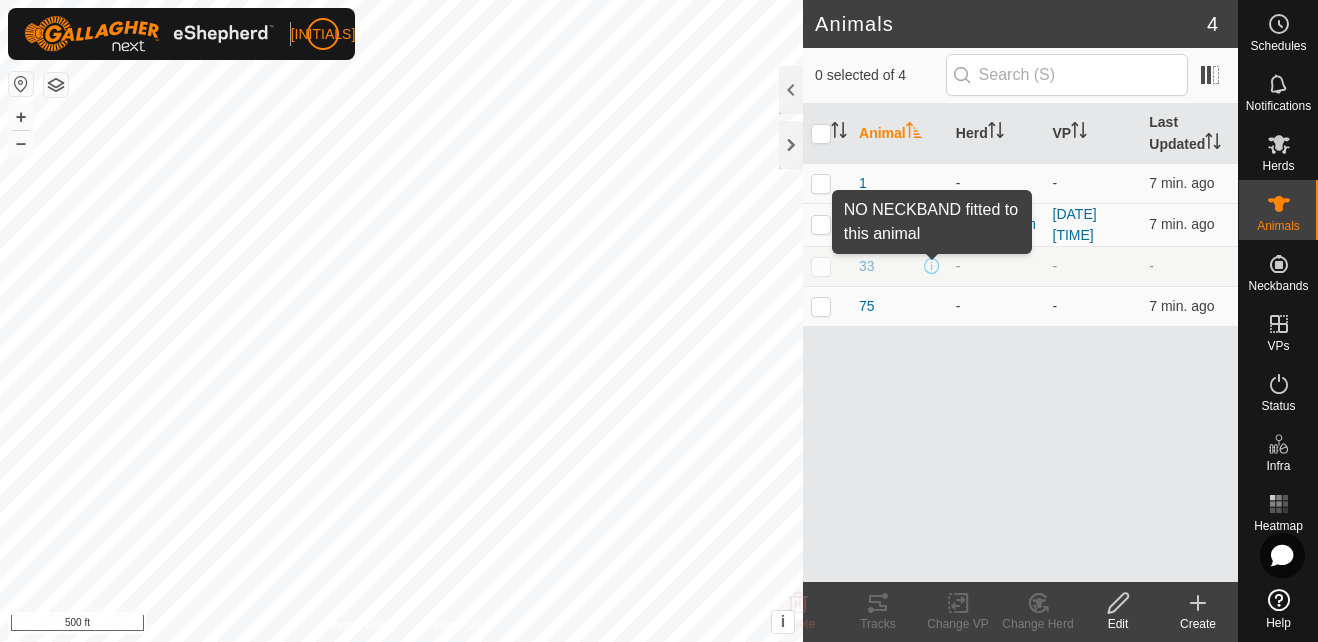 click at bounding box center (932, 266) 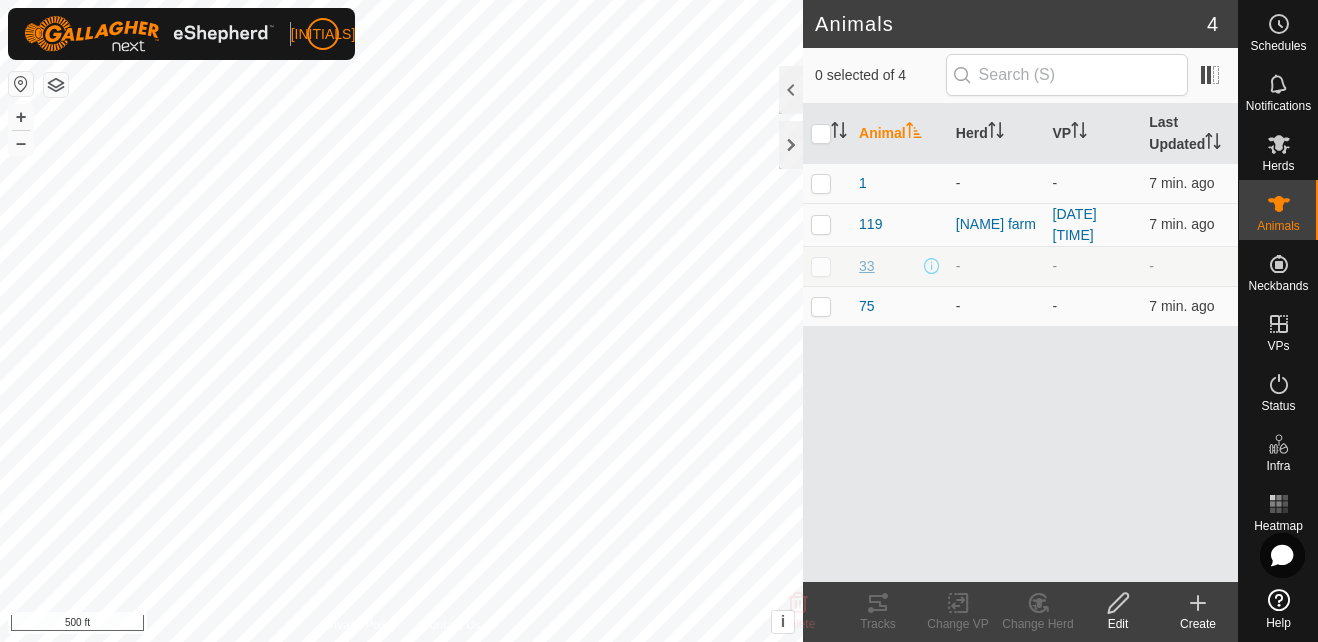click on "33" at bounding box center [867, 266] 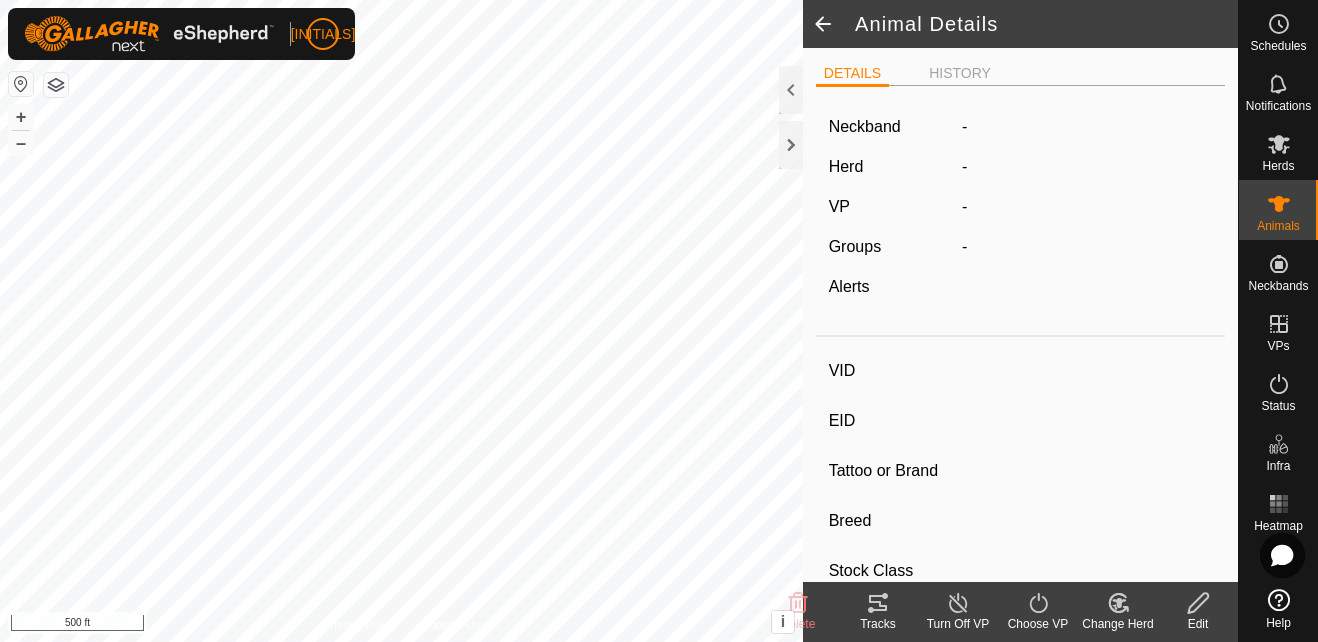 type on "33" 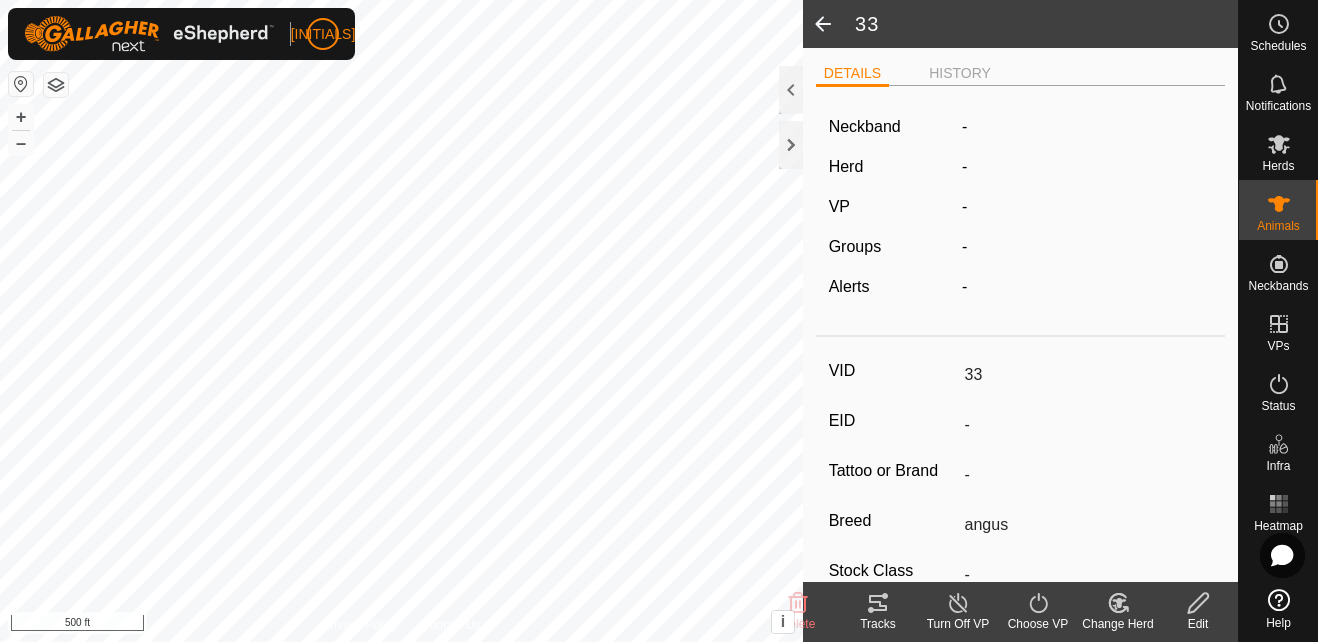 click 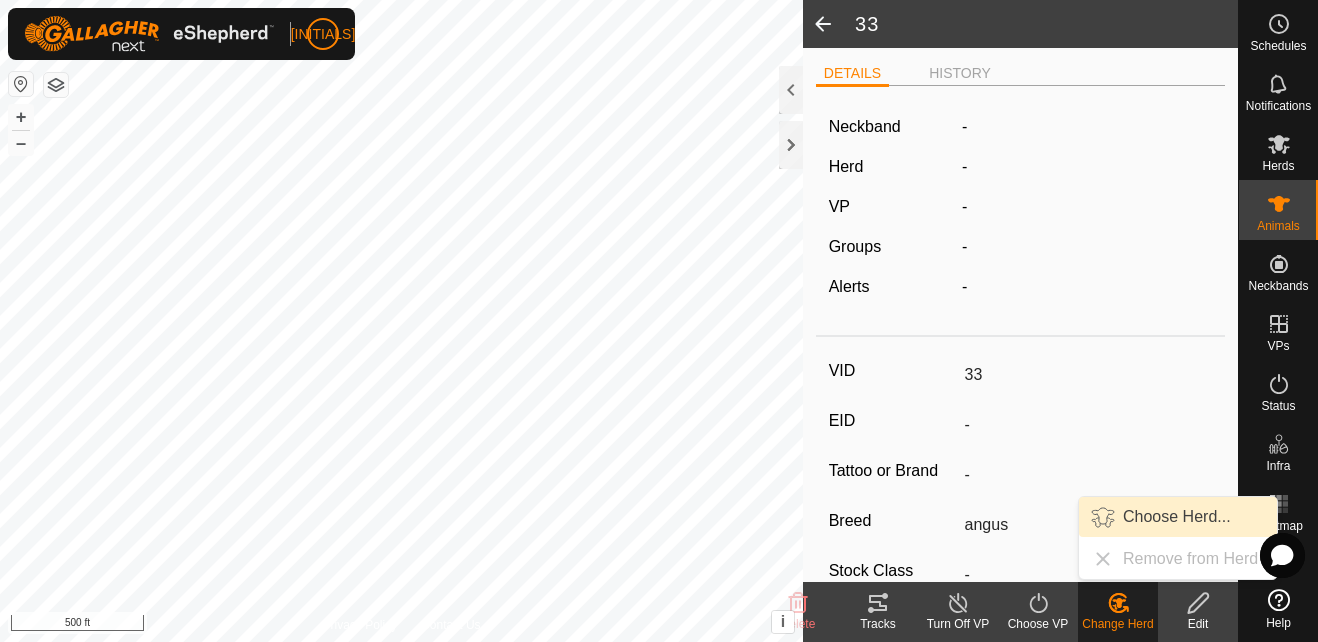 click on "Choose Herd..." at bounding box center [1178, 517] 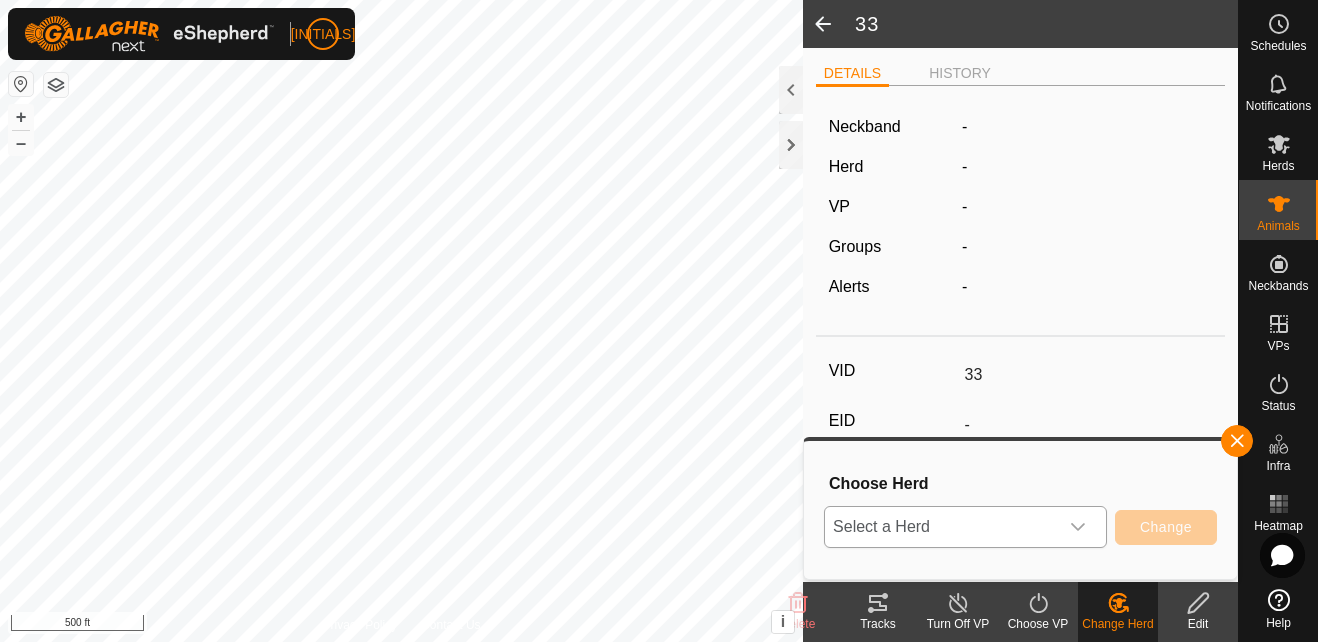 click 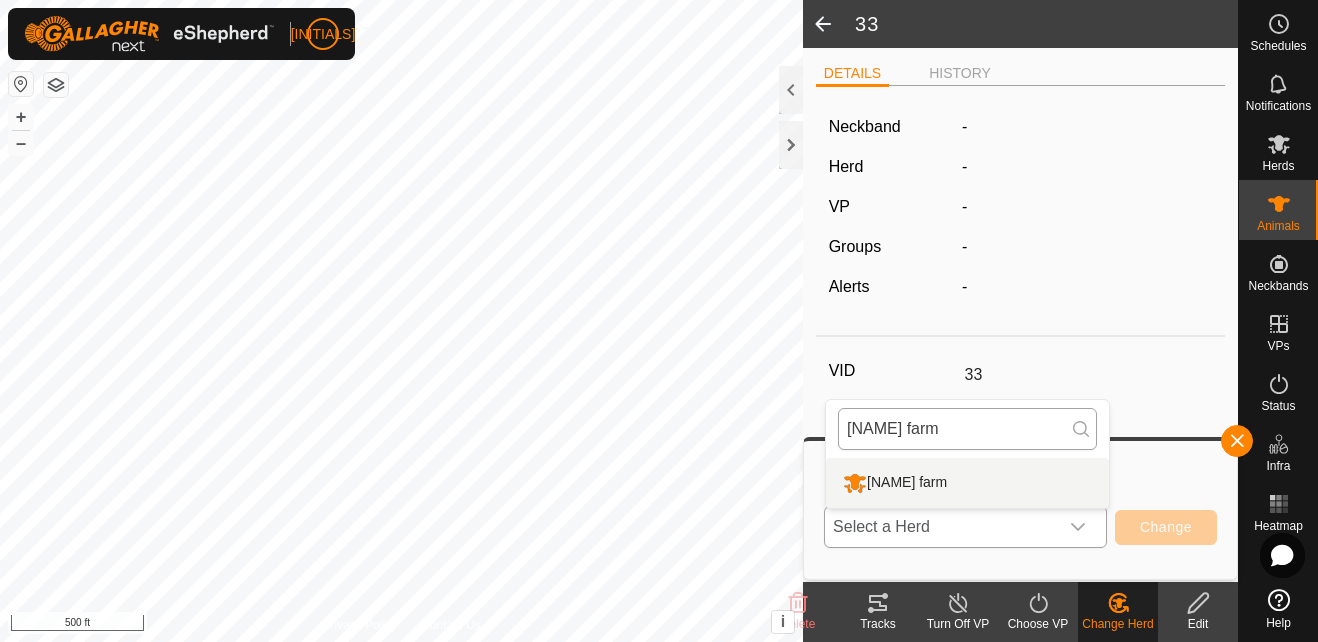 click on "[NAME]" at bounding box center [967, 429] 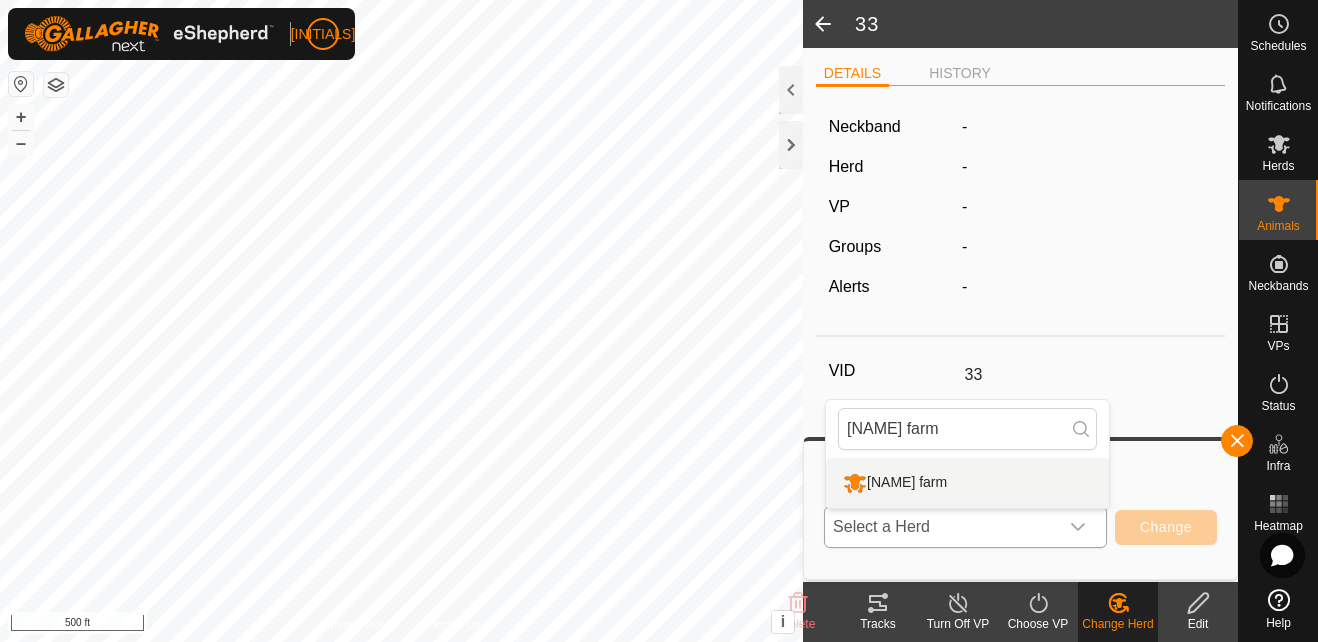 type on "[NAME]" 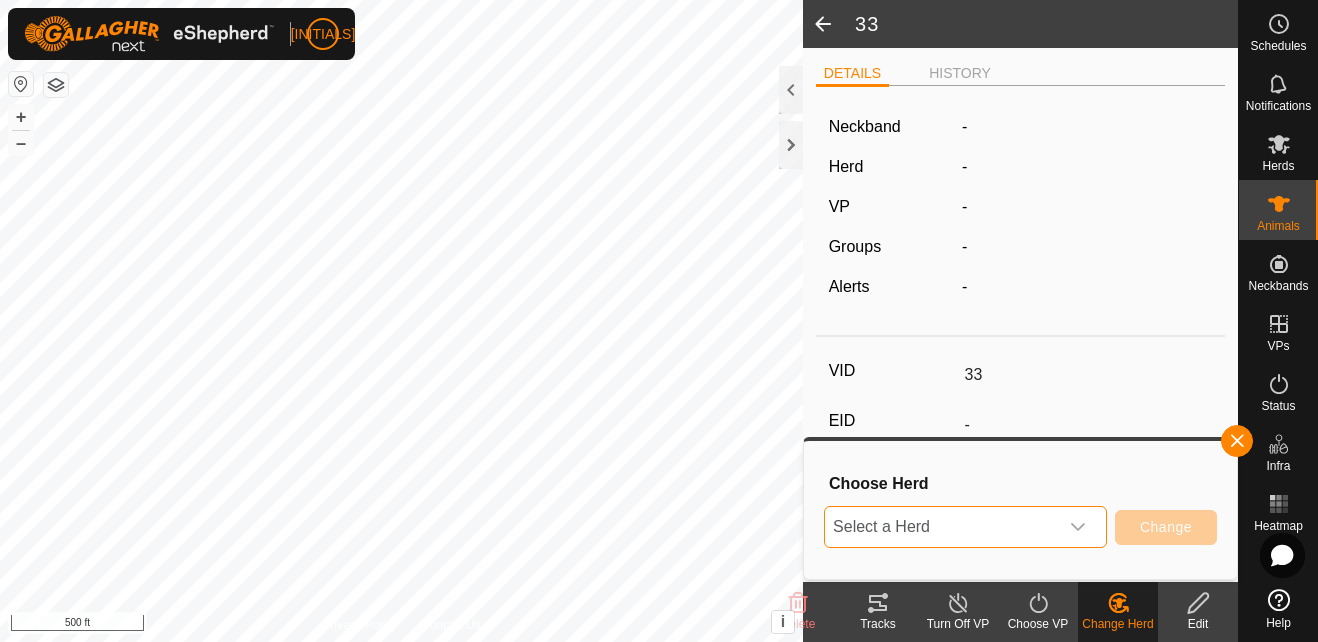 click on "Select a Herd" at bounding box center [941, 527] 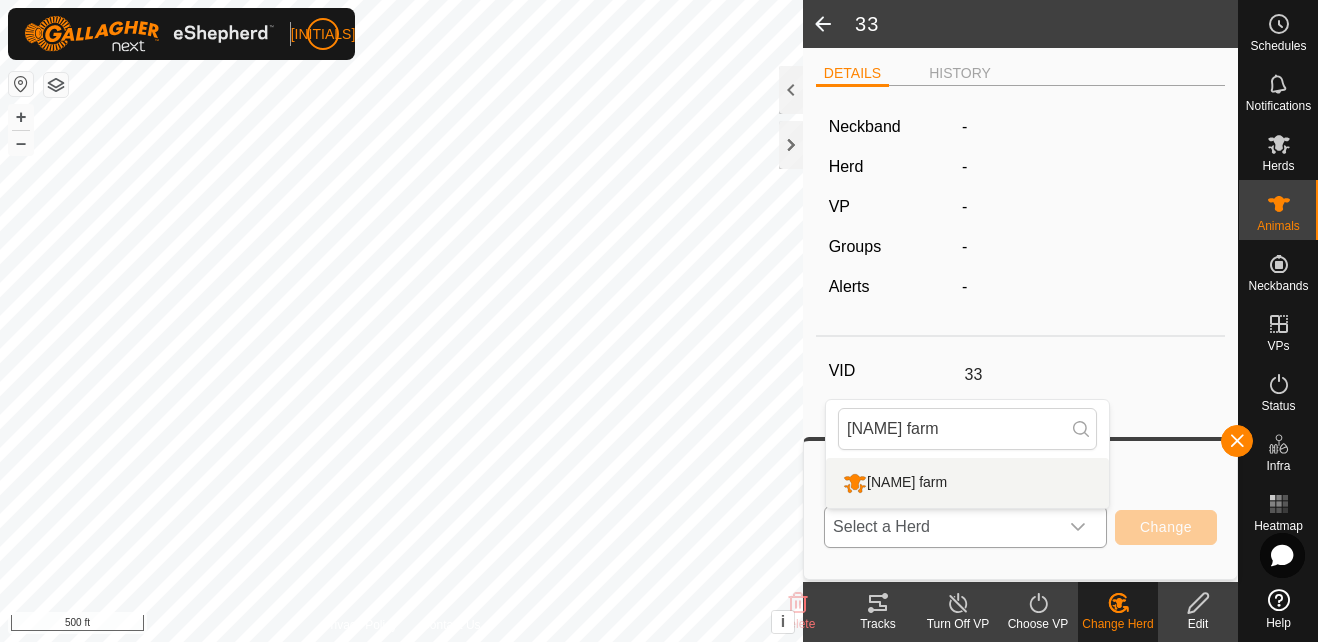 click on "[NAME]" at bounding box center [967, 483] 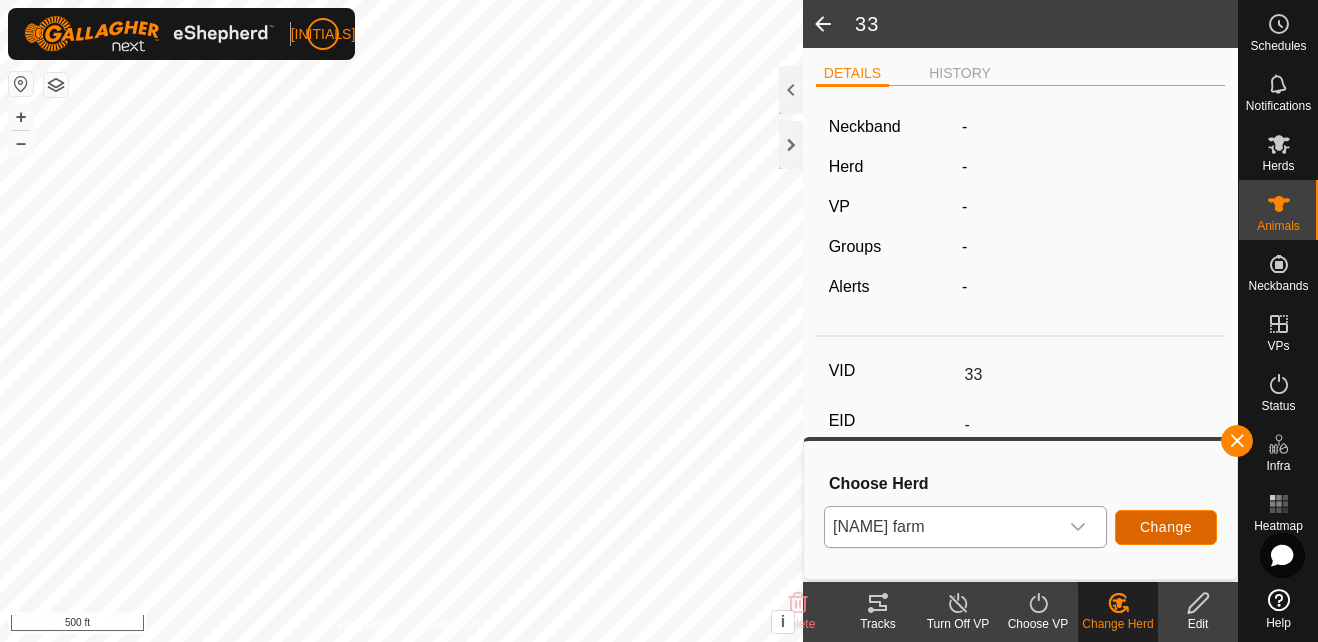 click on "Change" at bounding box center (1166, 527) 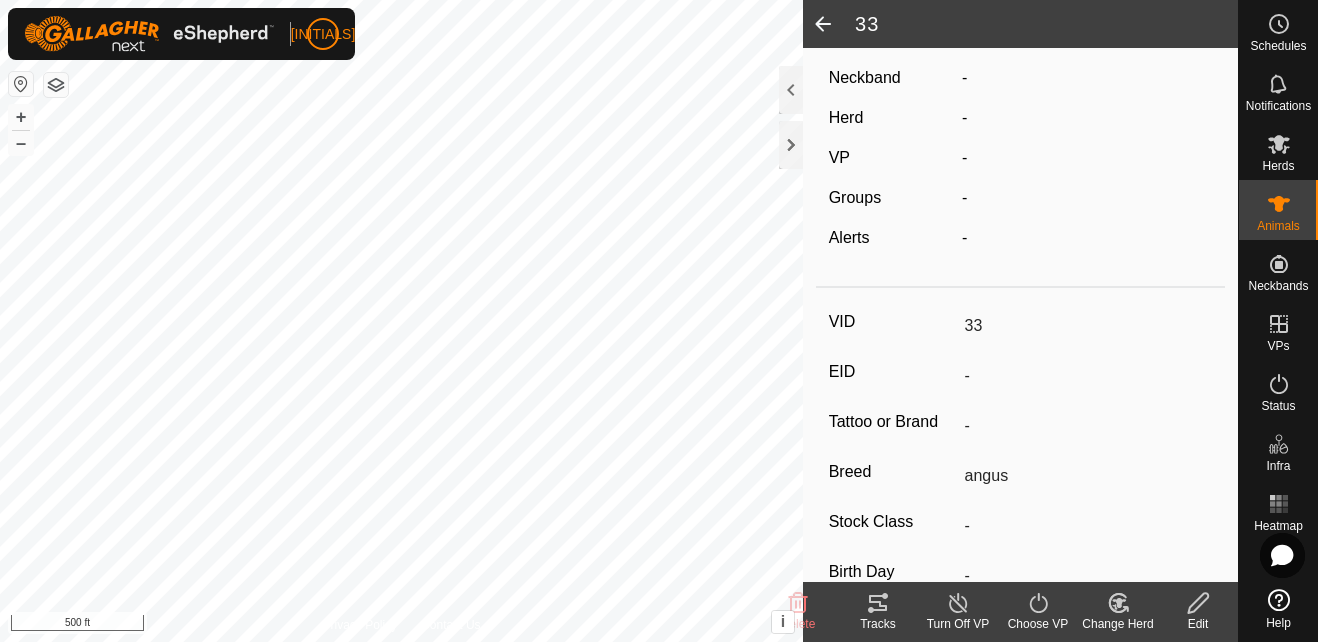 scroll, scrollTop: 0, scrollLeft: 0, axis: both 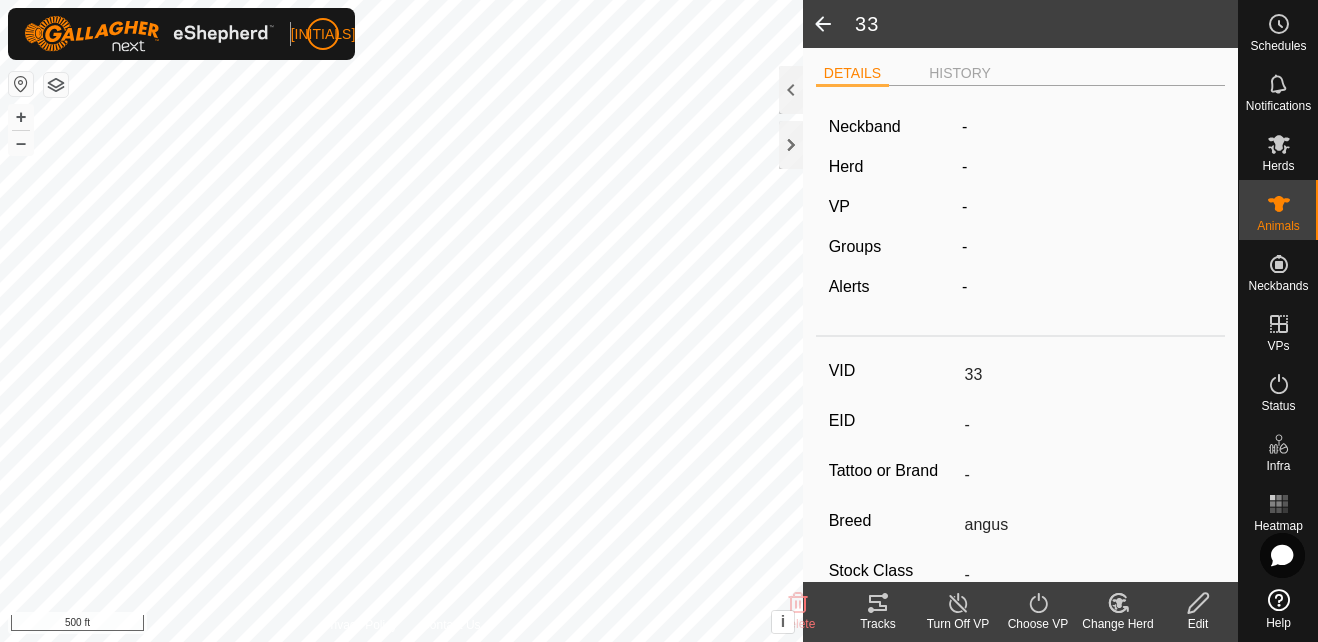 click on "DETAILS" 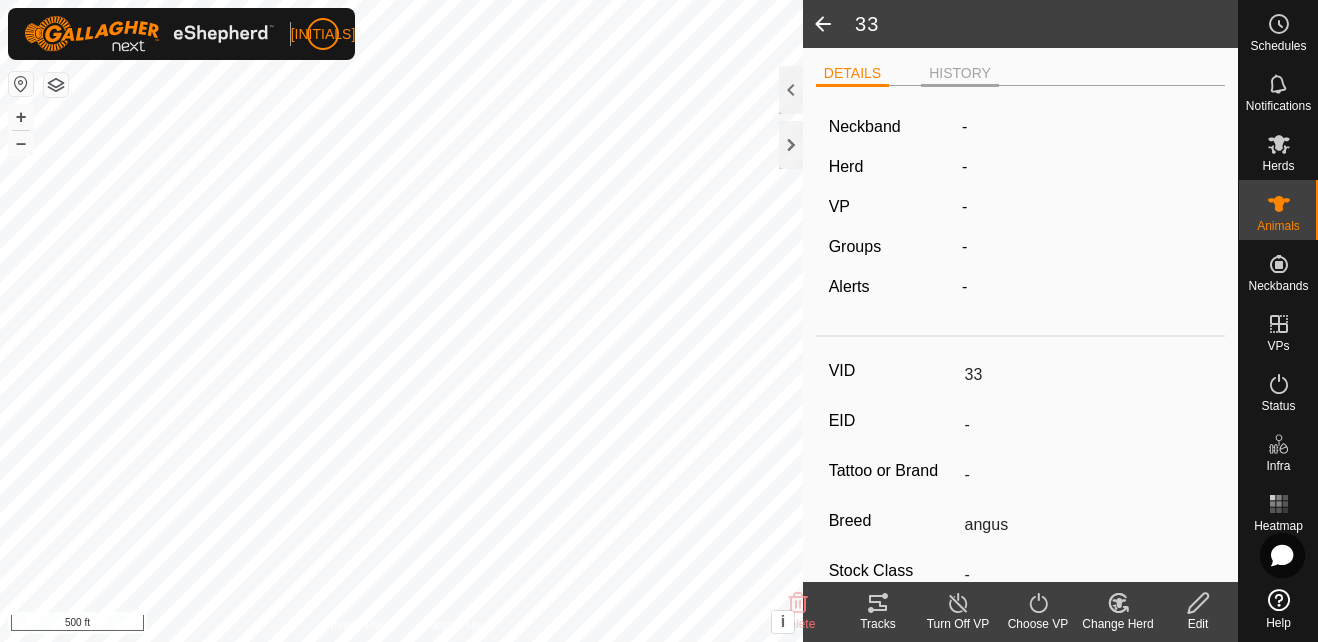 click on "HISTORY" 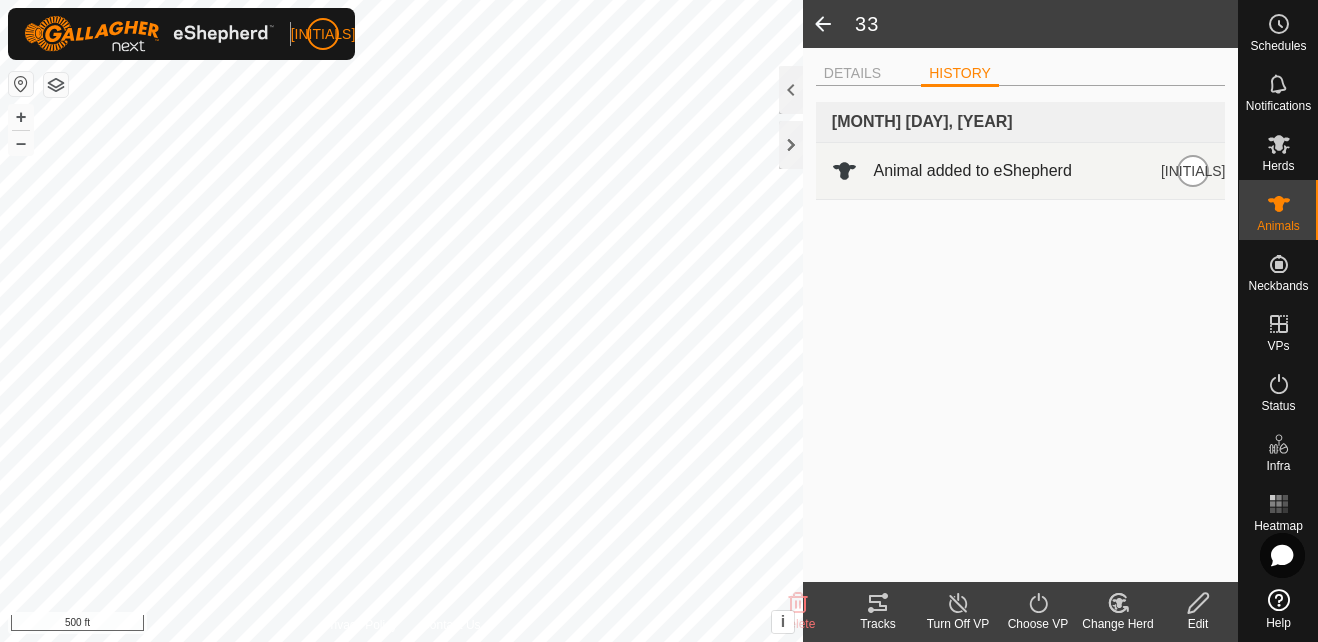 click on "Animal added to eShepherd" at bounding box center (972, 171) 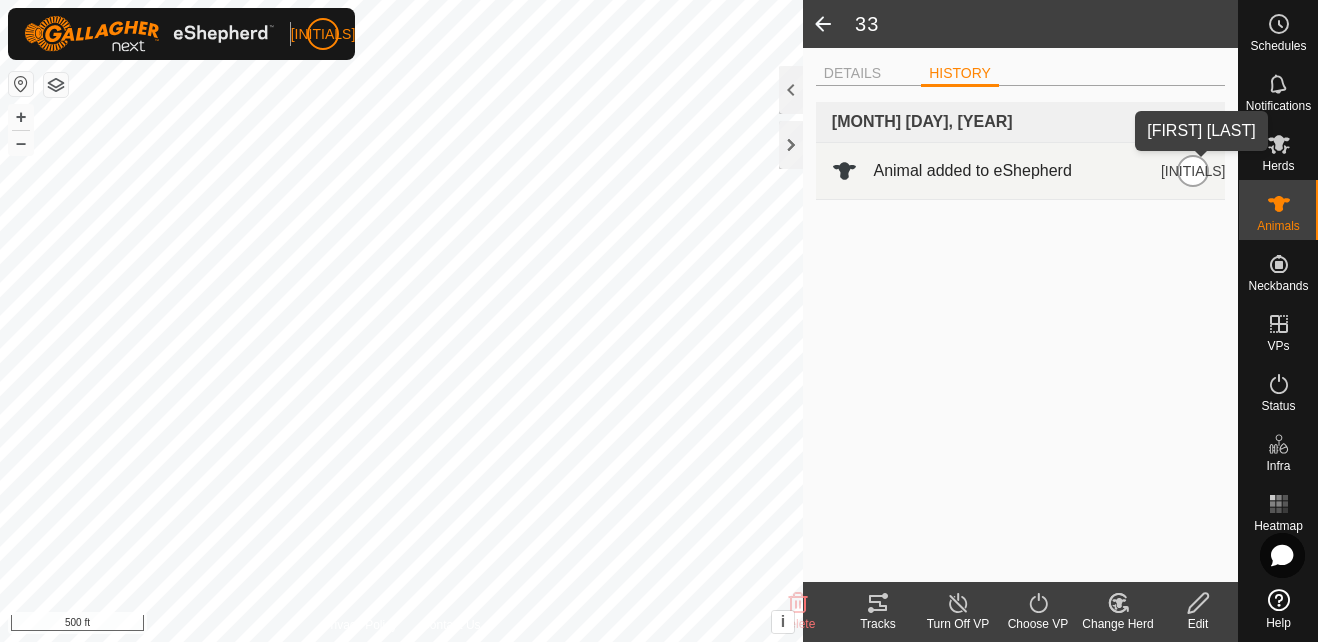 click on "DP" at bounding box center [1193, 171] 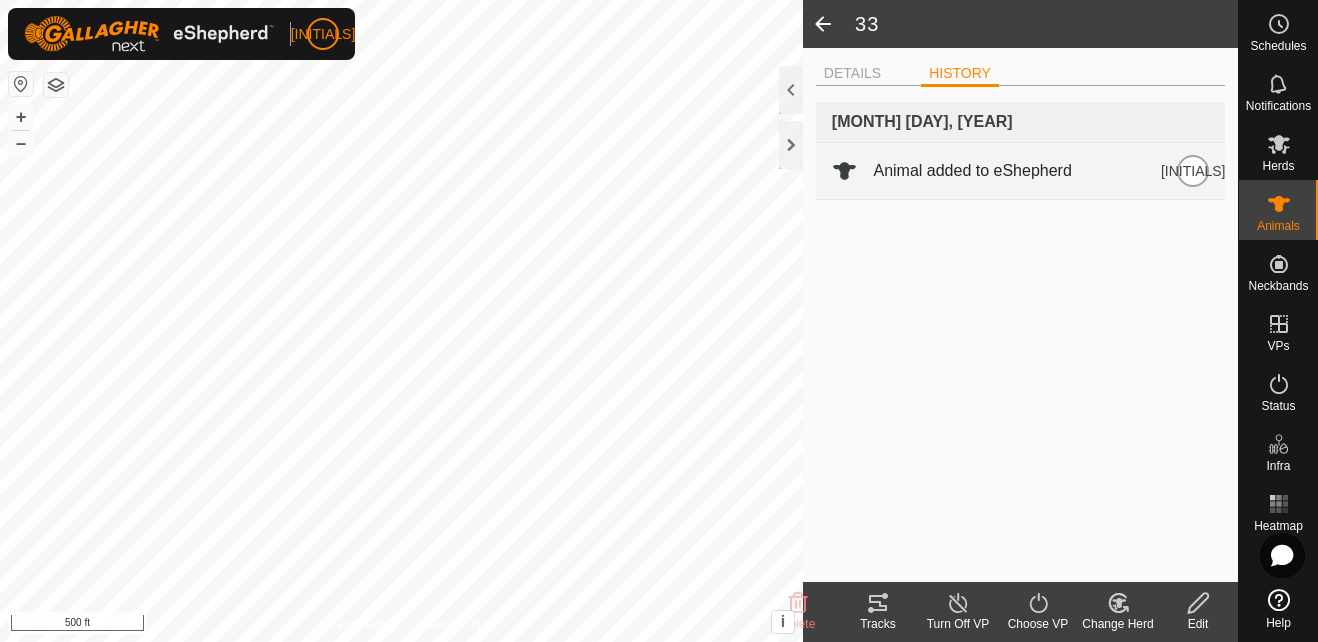 click on "Animal added to eShepherd" at bounding box center [972, 171] 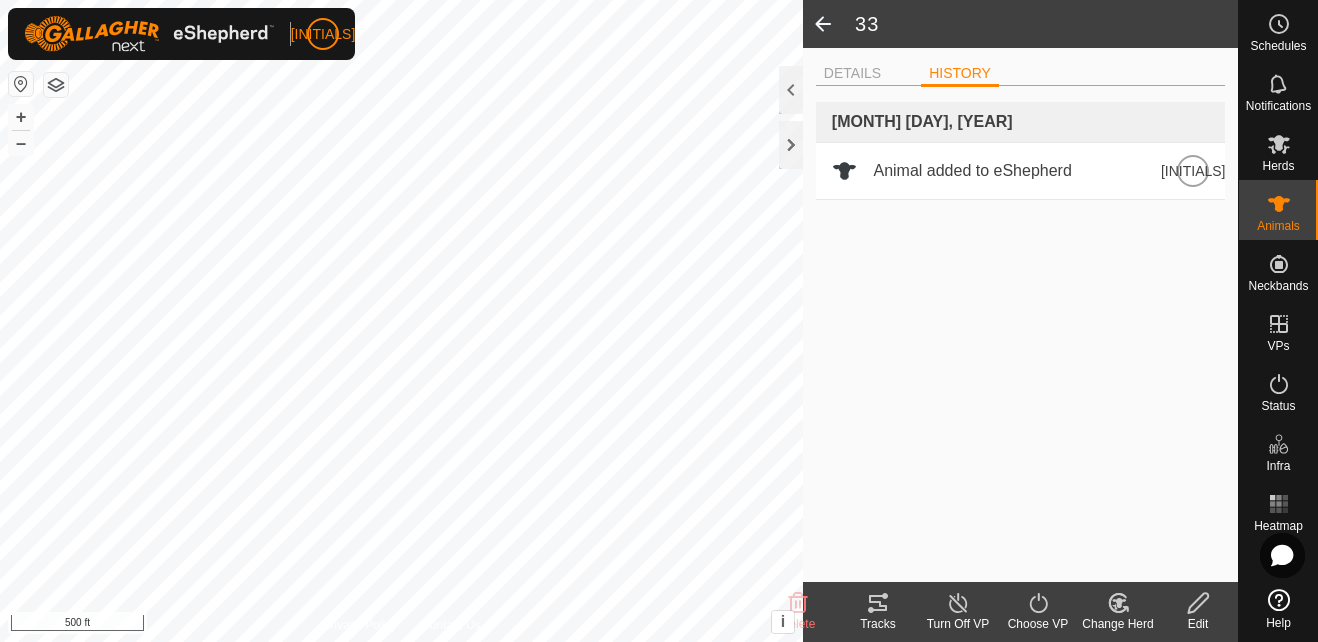 click 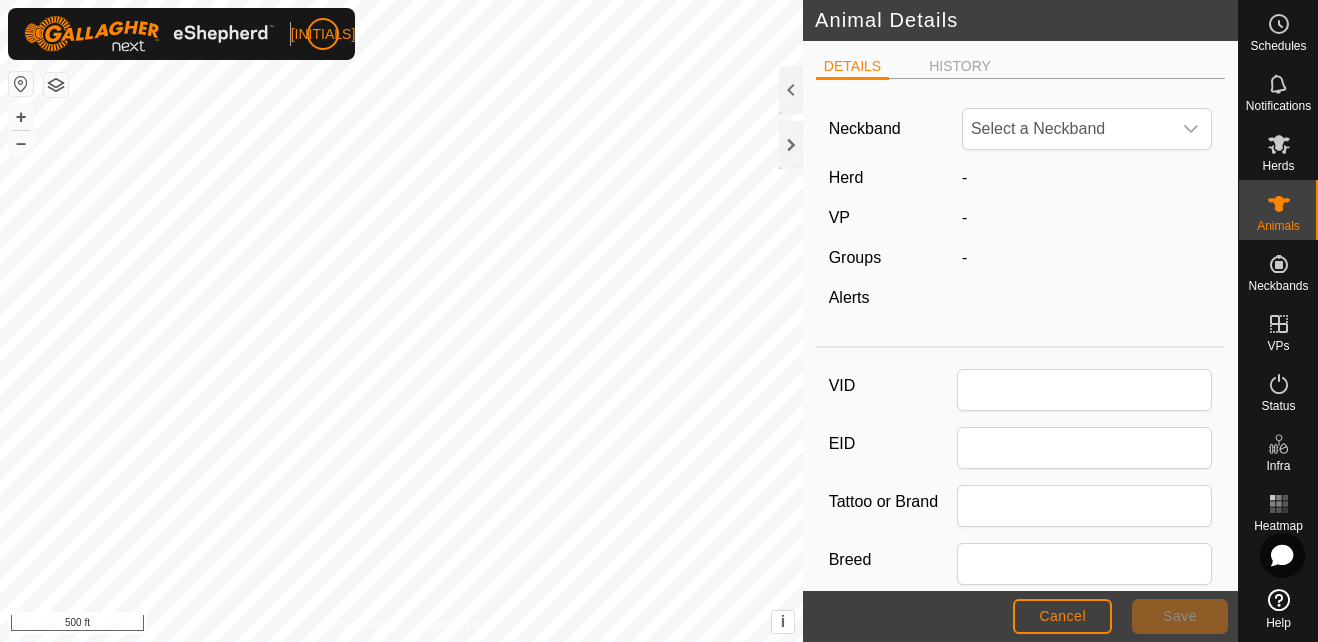 type on "33" 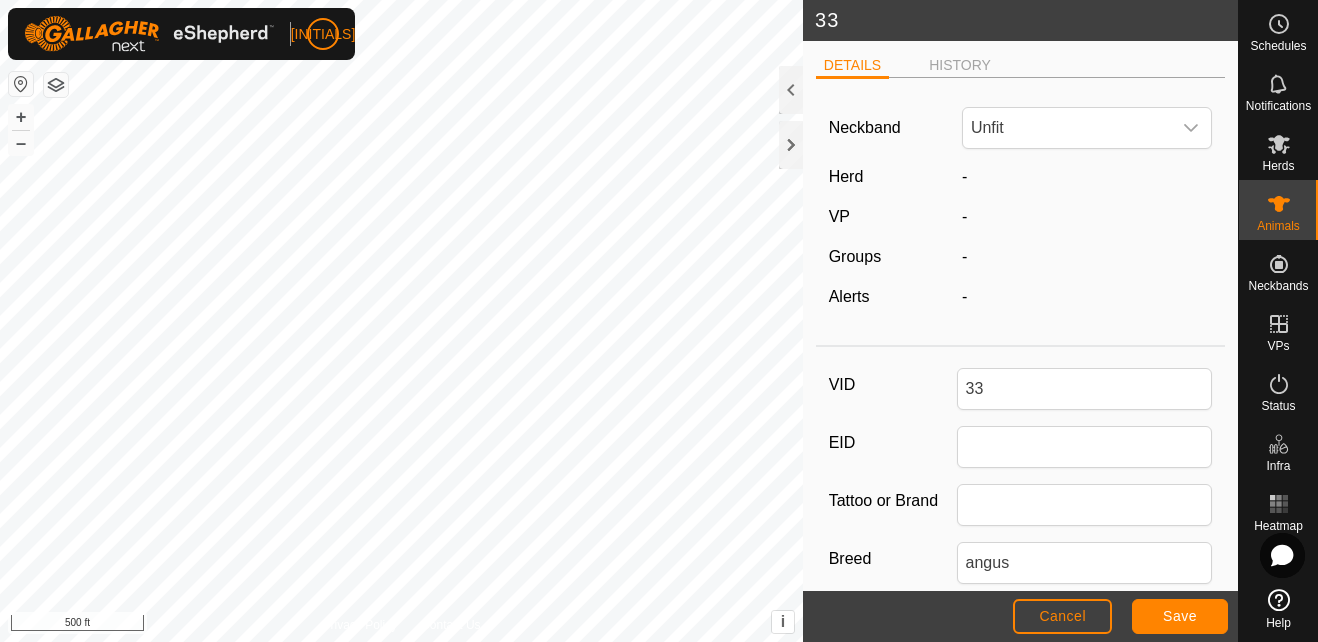 scroll, scrollTop: 0, scrollLeft: 0, axis: both 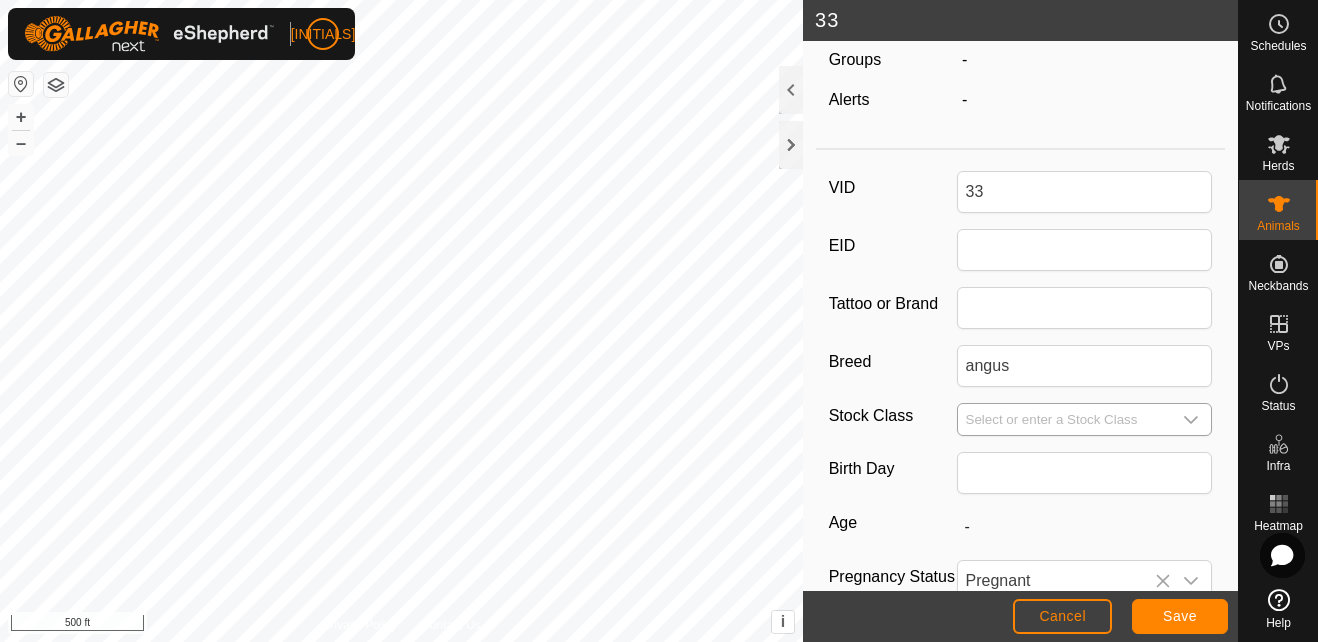 click 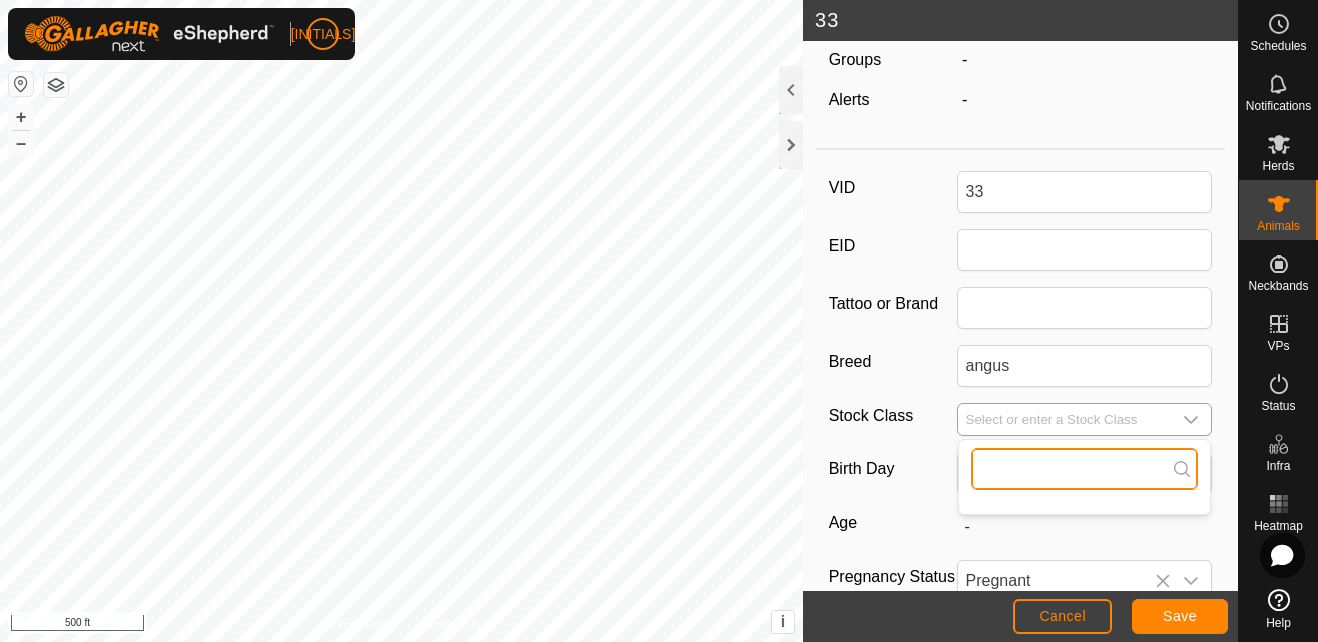 click at bounding box center (1085, 469) 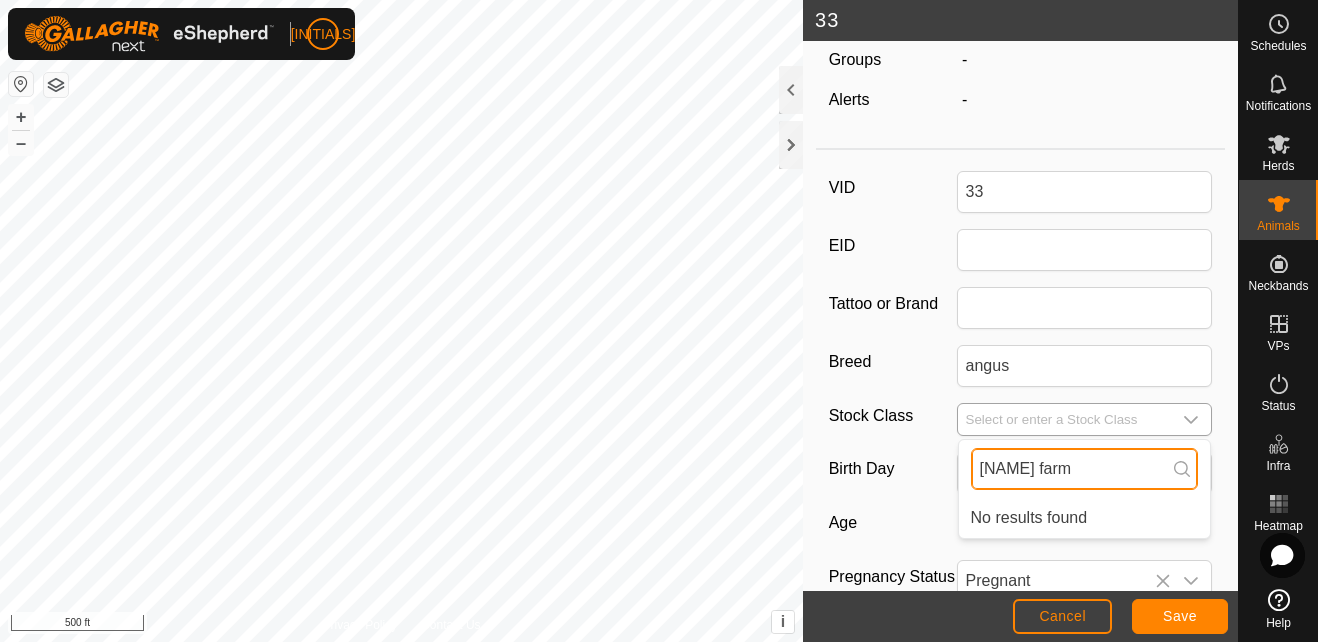 type on "[NAME]" 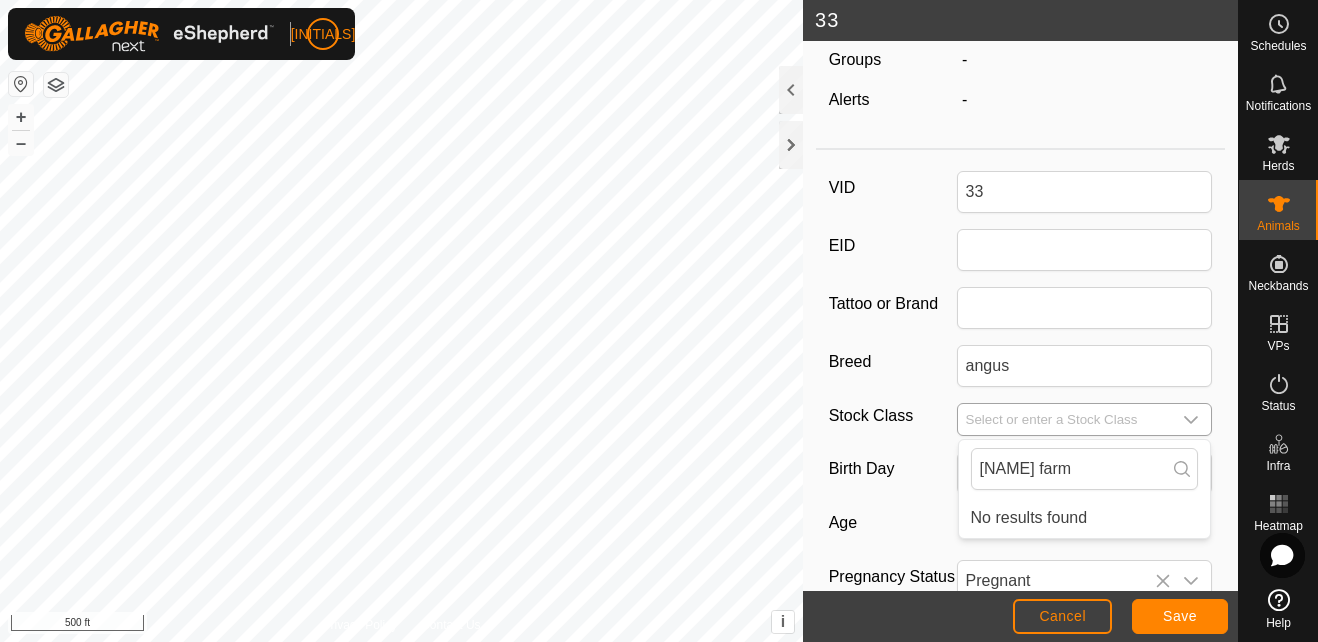 click 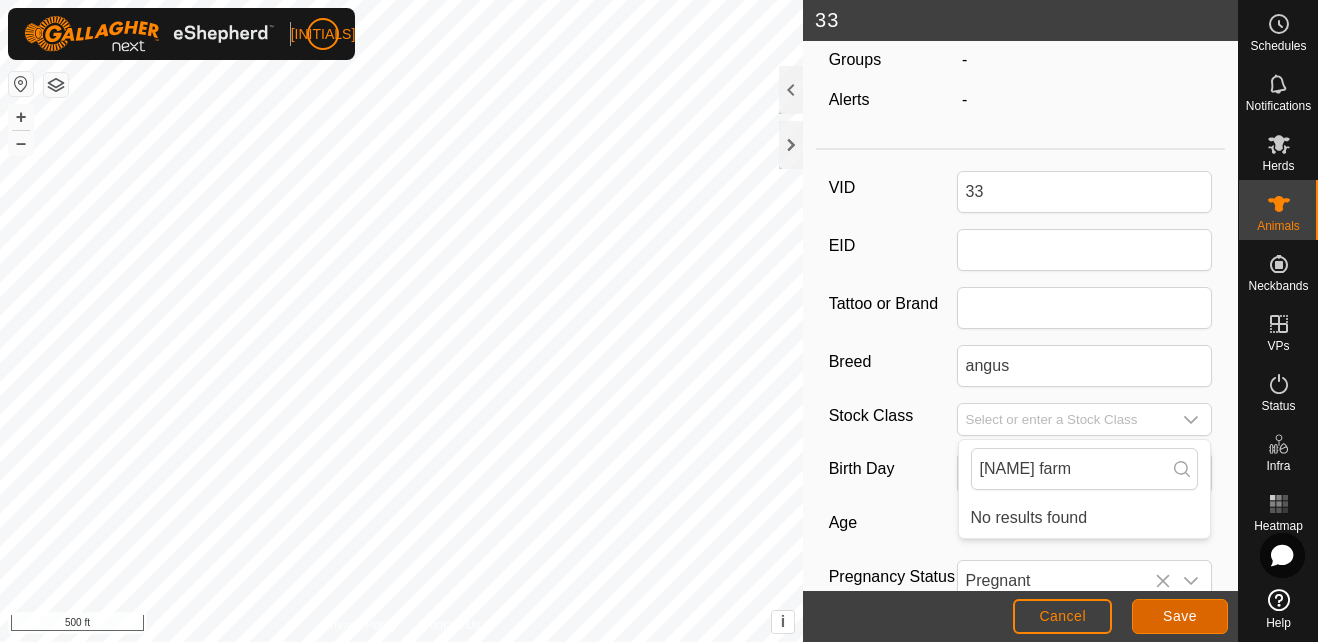 click on "Save" 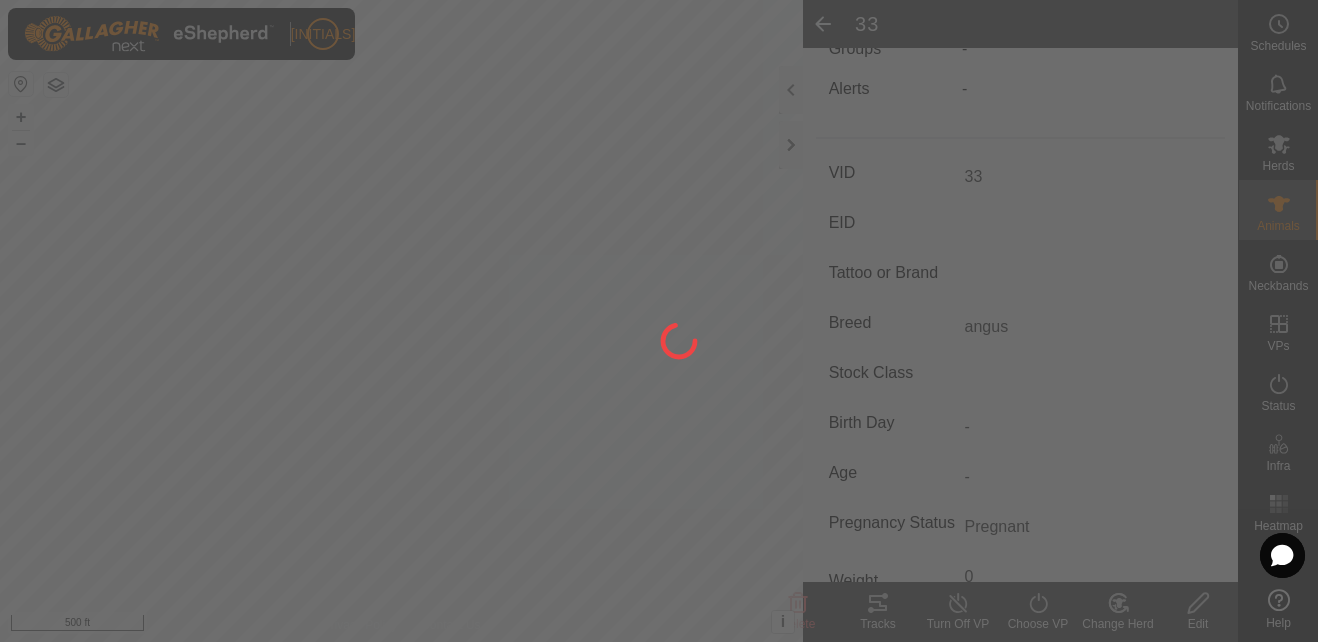 scroll, scrollTop: 180, scrollLeft: 0, axis: vertical 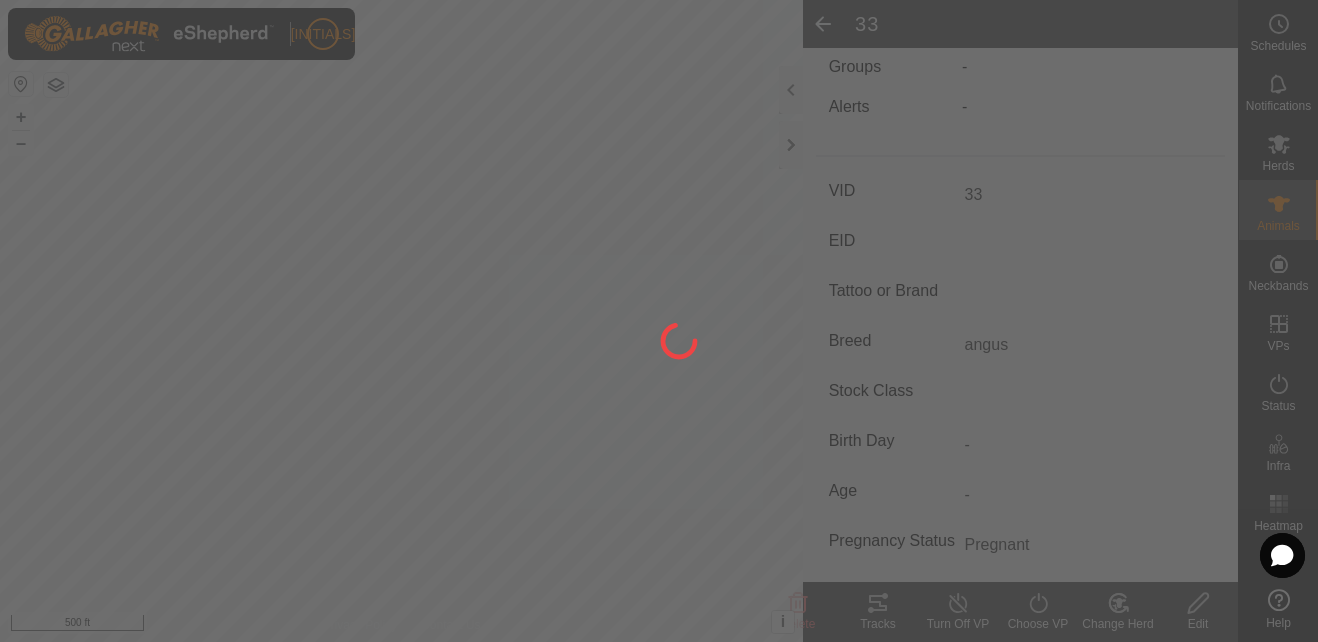 type on "-" 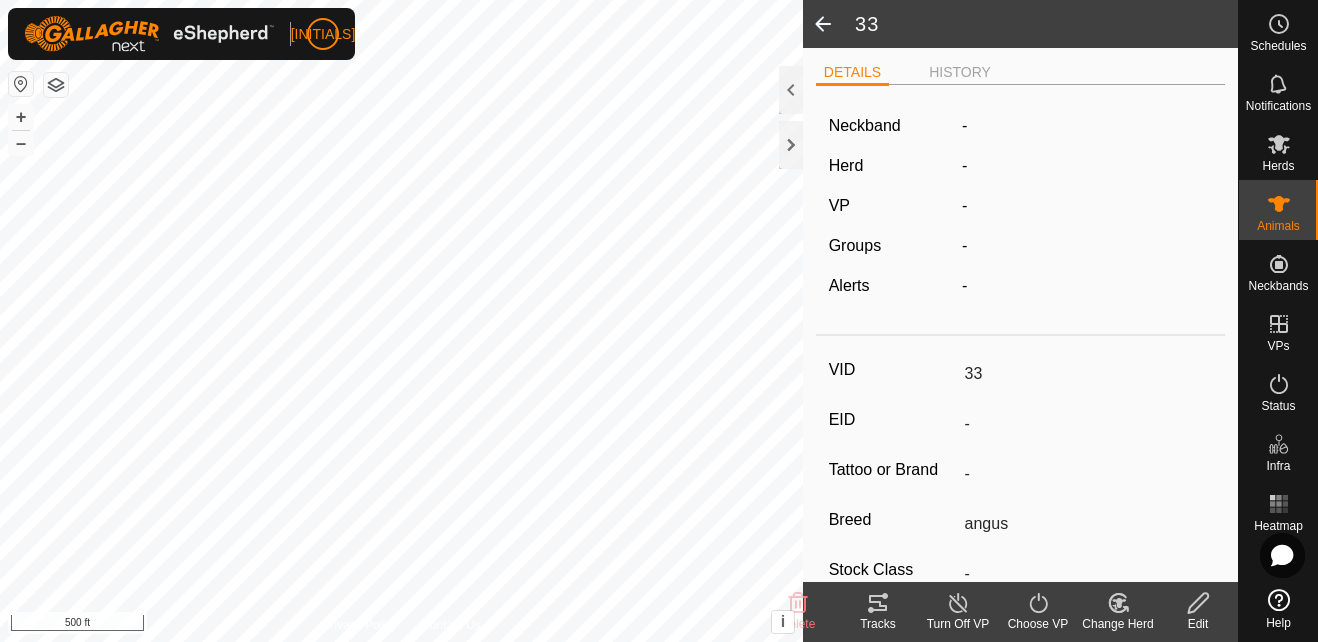 scroll, scrollTop: 0, scrollLeft: 0, axis: both 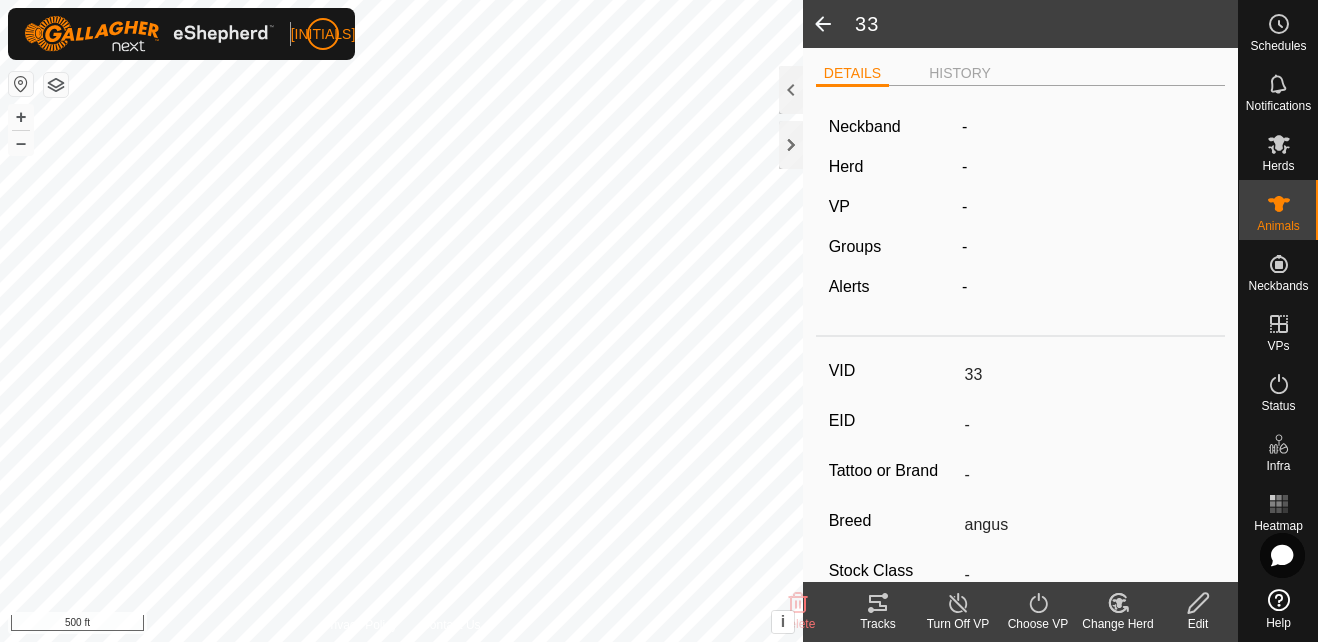 click on "-" 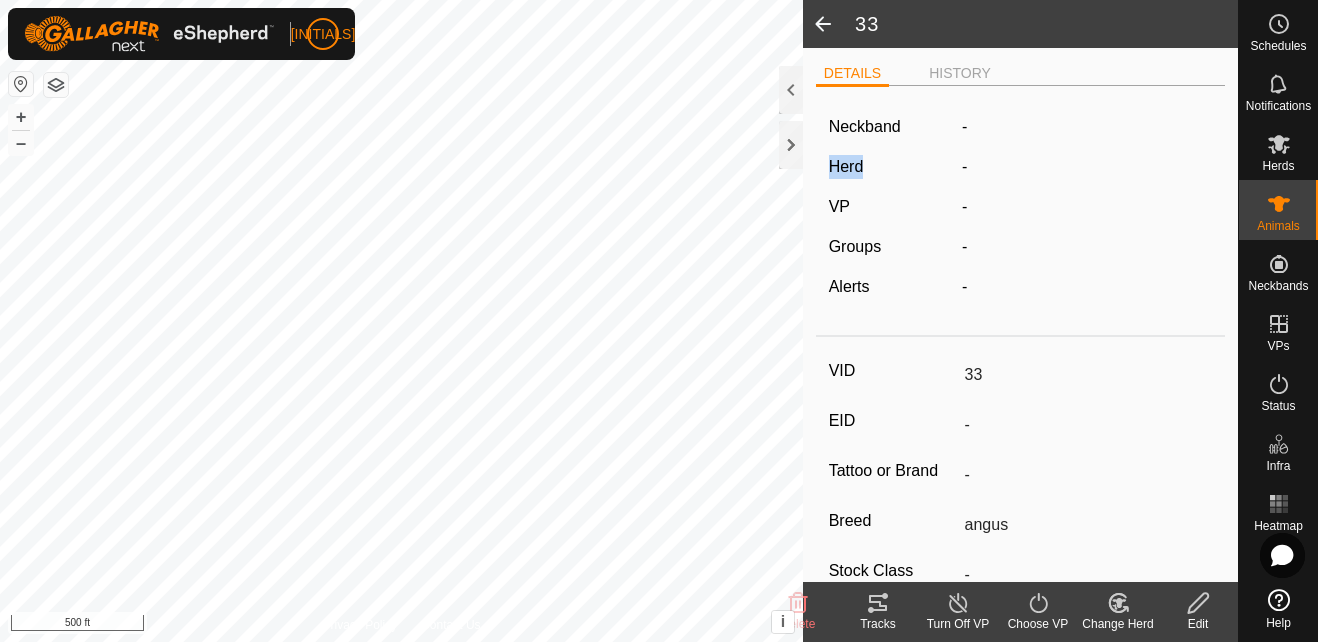 click on "Herd" 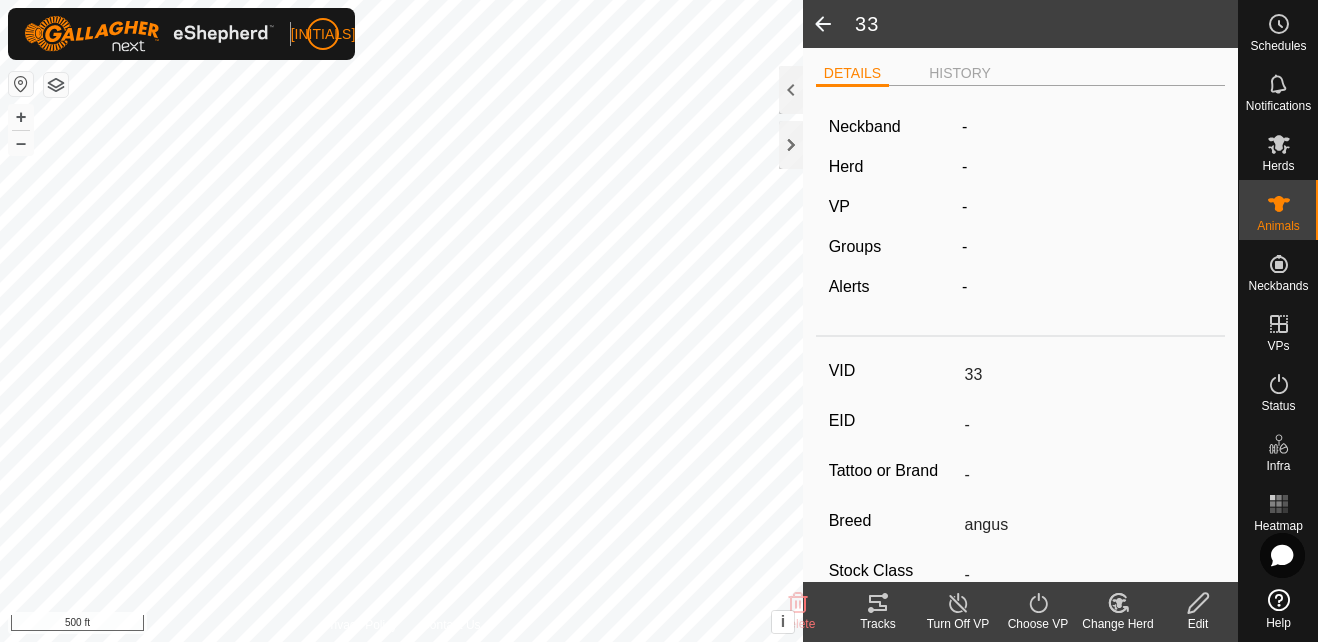 drag, startPoint x: 839, startPoint y: 162, endPoint x: 954, endPoint y: 167, distance: 115.10864 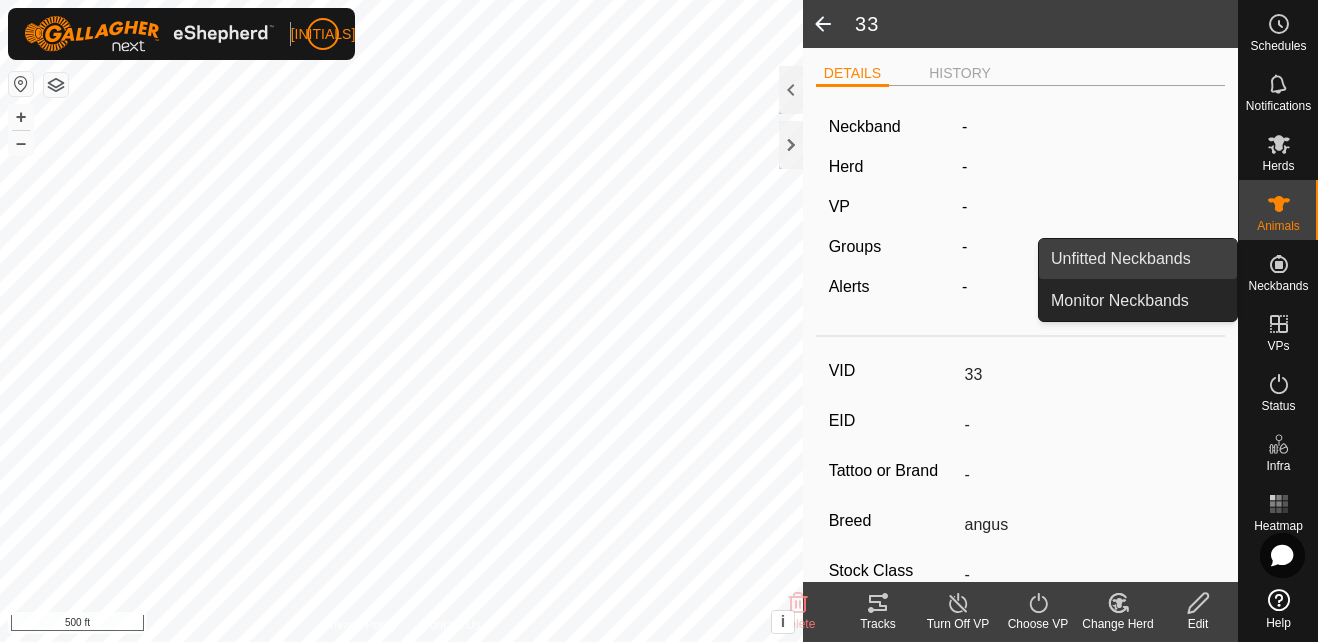 click on "Unfitted Neckbands" at bounding box center (1138, 259) 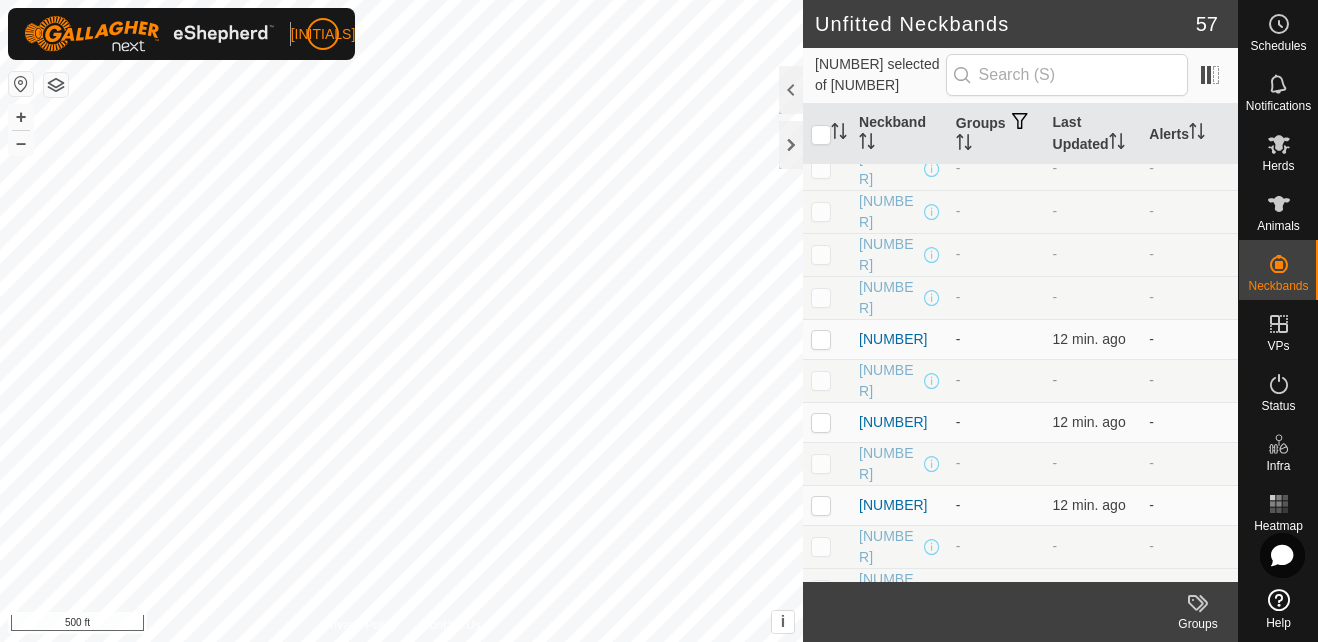 scroll, scrollTop: 2034, scrollLeft: 0, axis: vertical 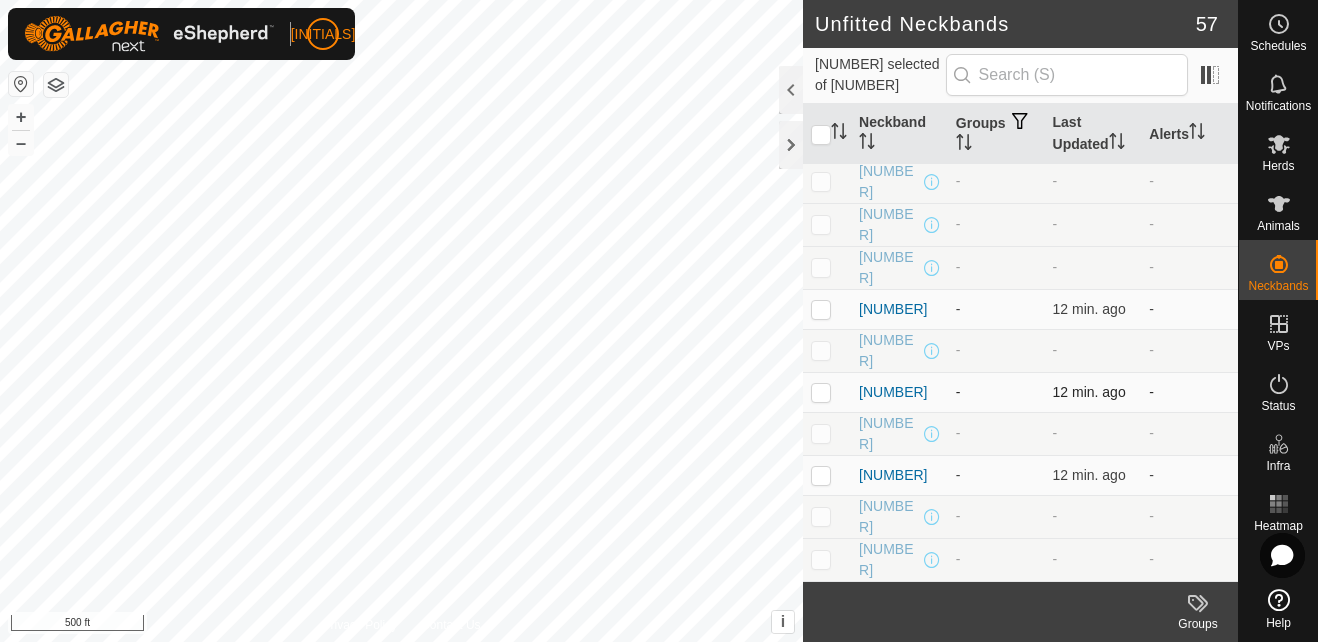 click at bounding box center [821, 392] 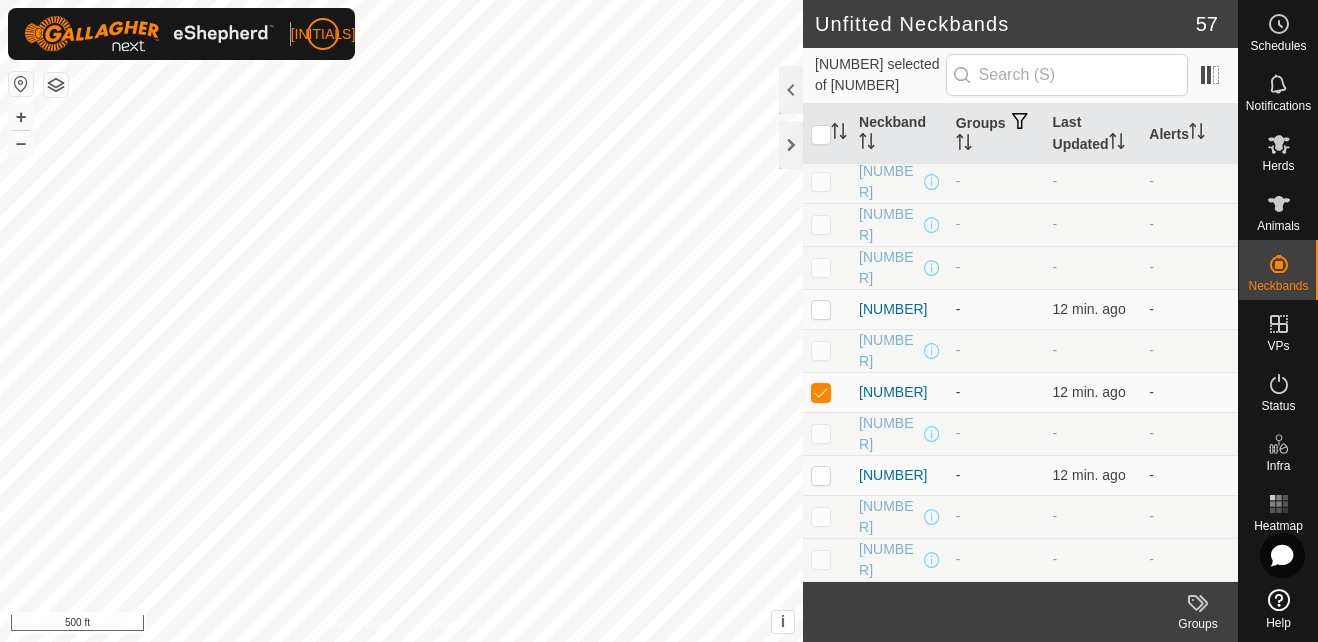 click 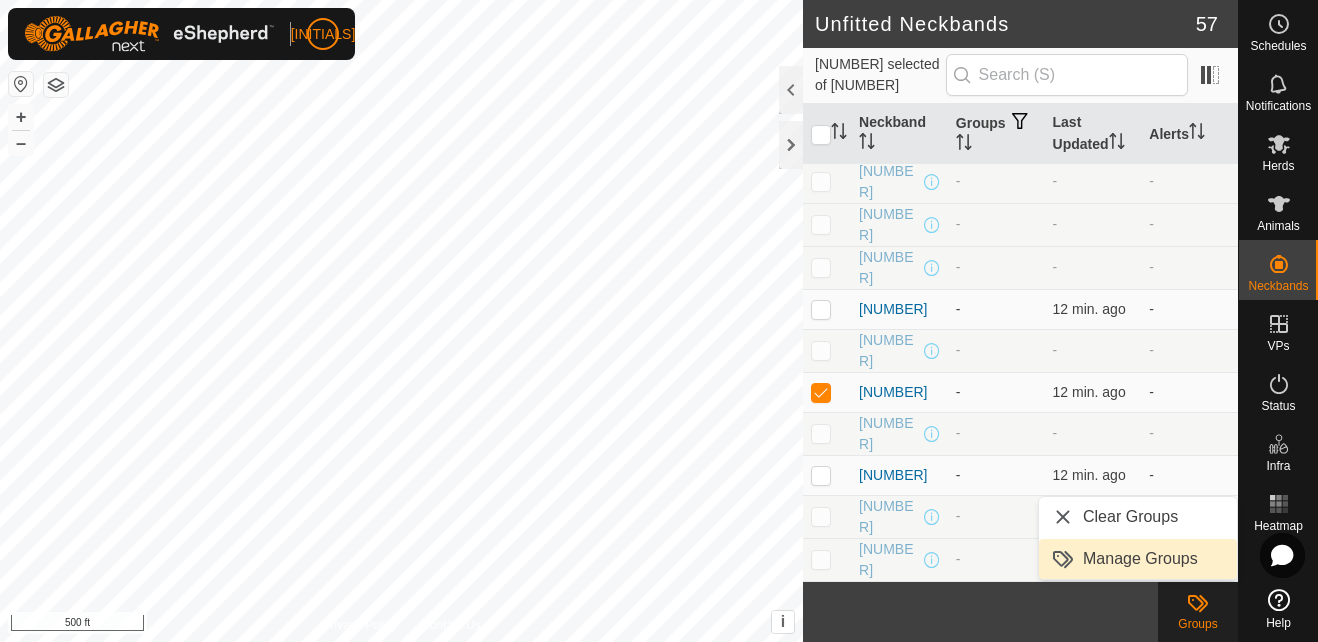 click on "Manage Groups" at bounding box center (1138, 559) 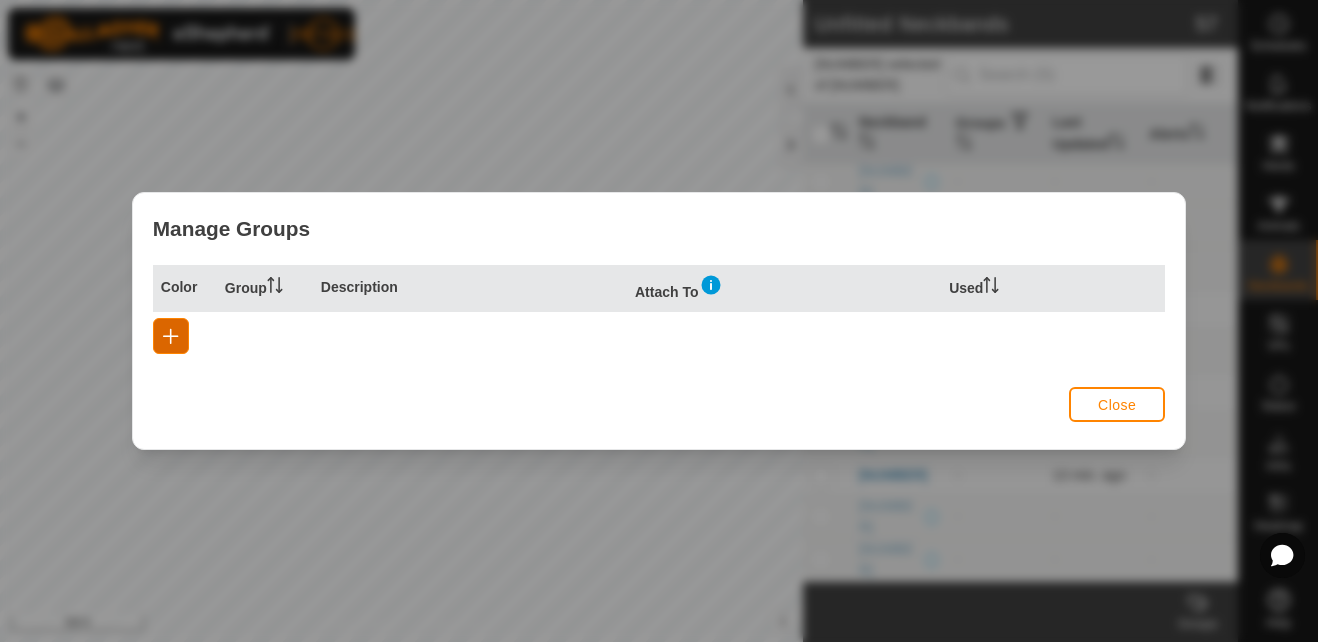 click 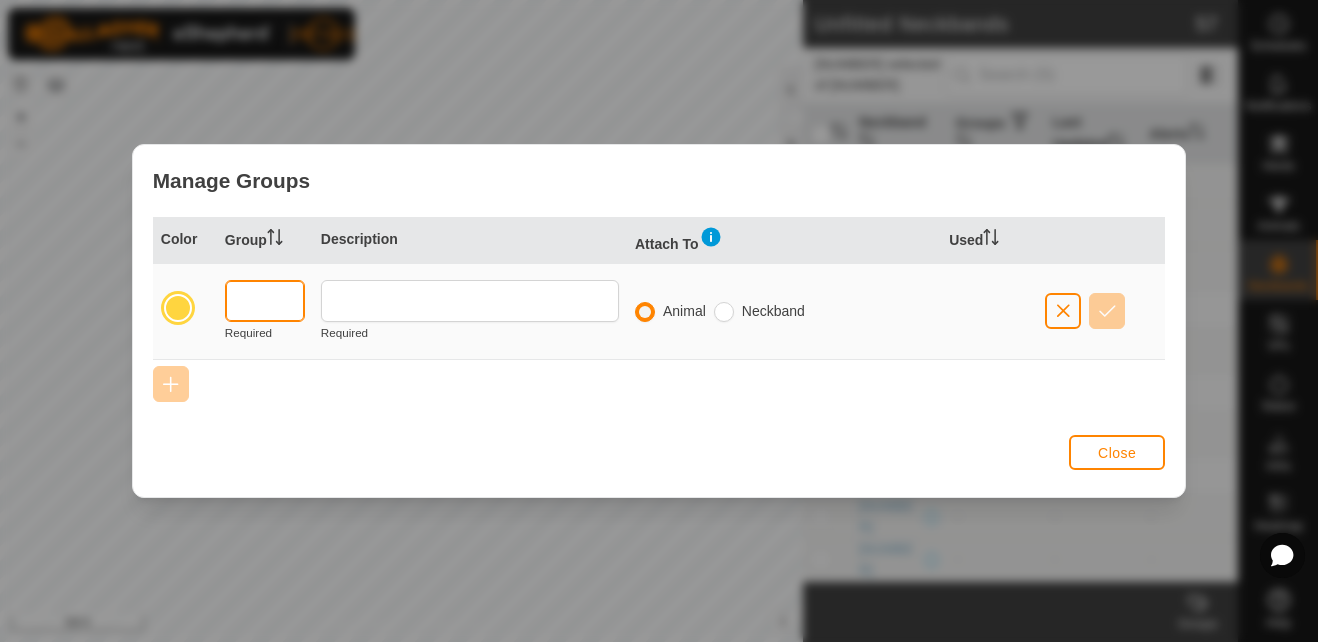 click at bounding box center [265, 301] 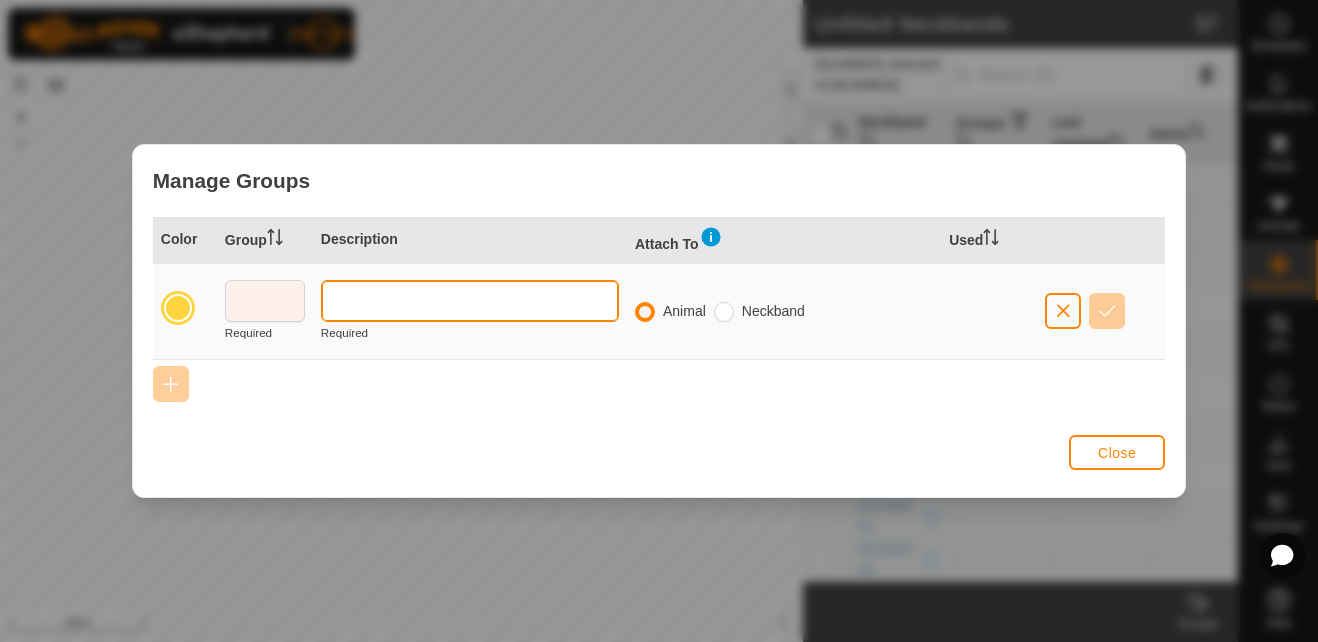 click at bounding box center [470, 301] 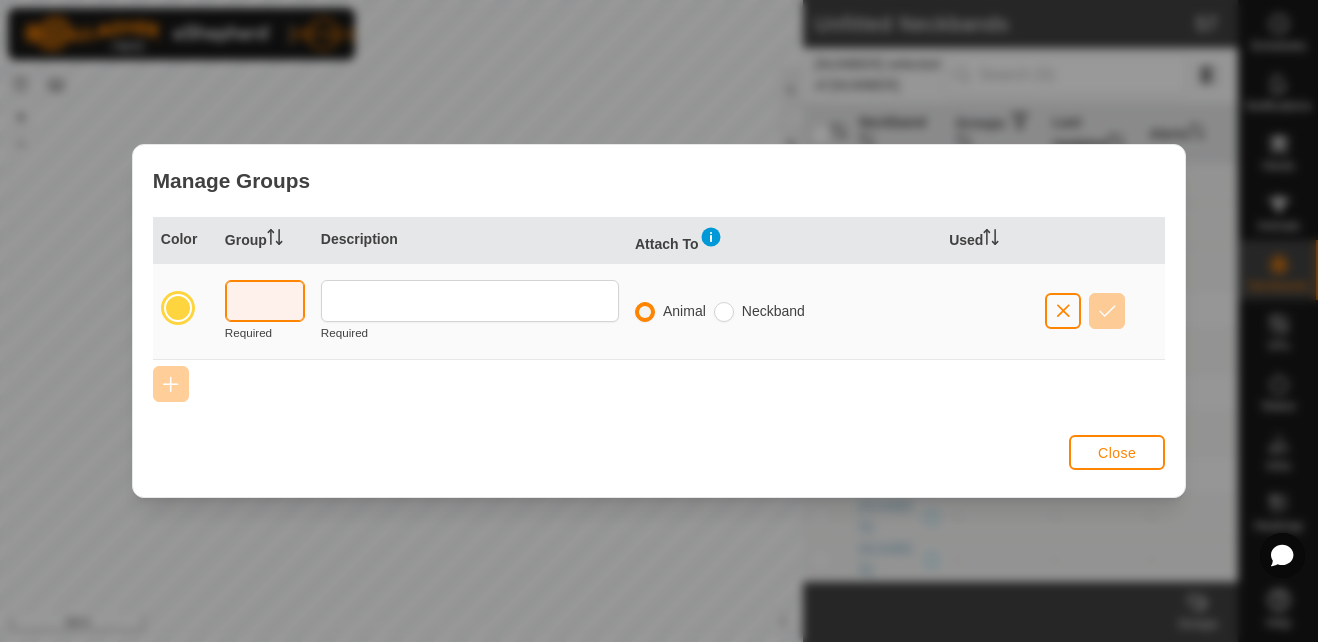 click at bounding box center (265, 301) 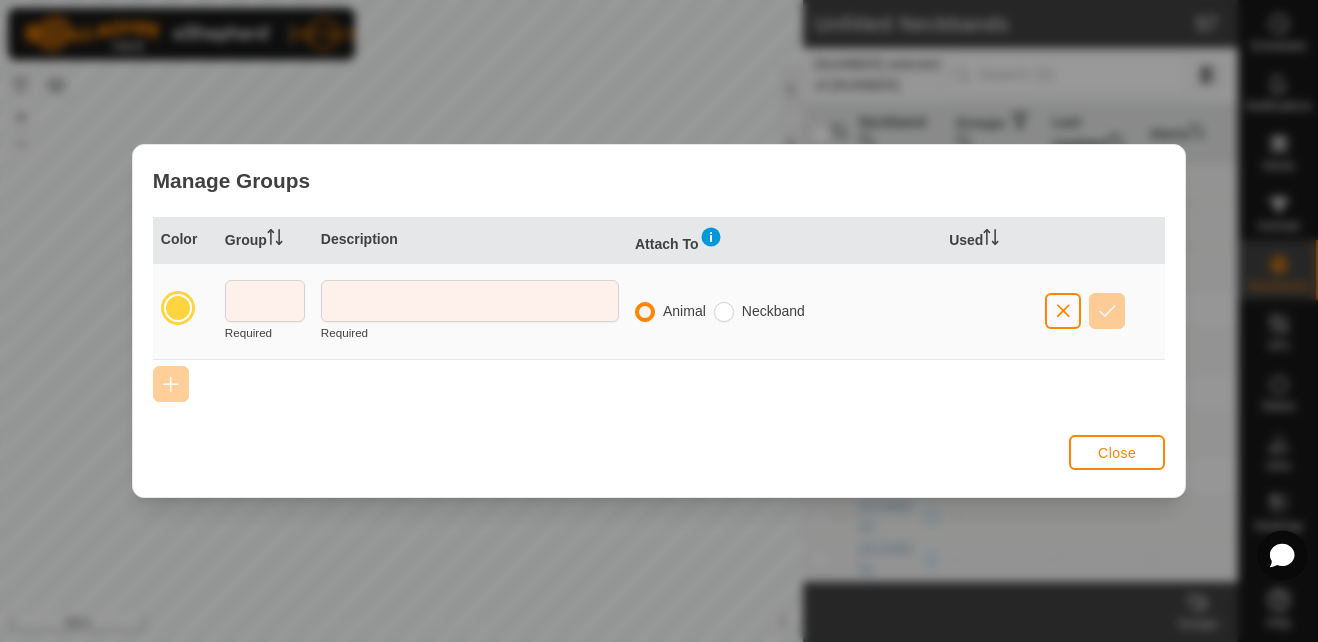 click 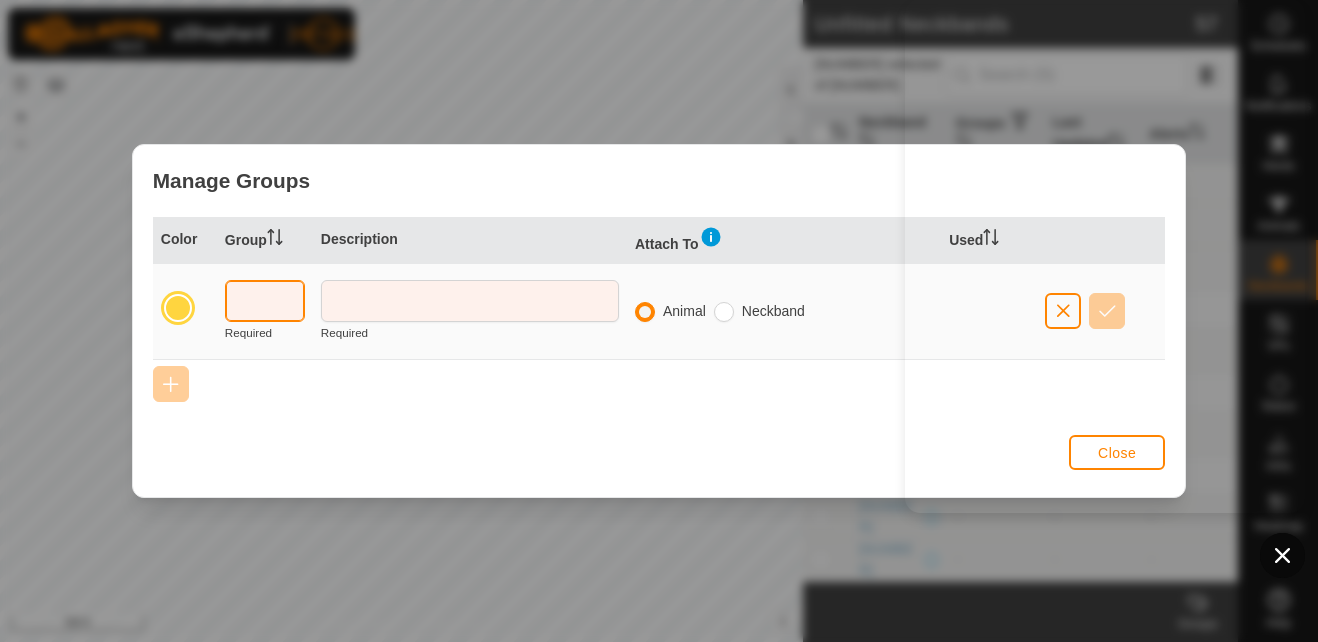 click at bounding box center (265, 301) 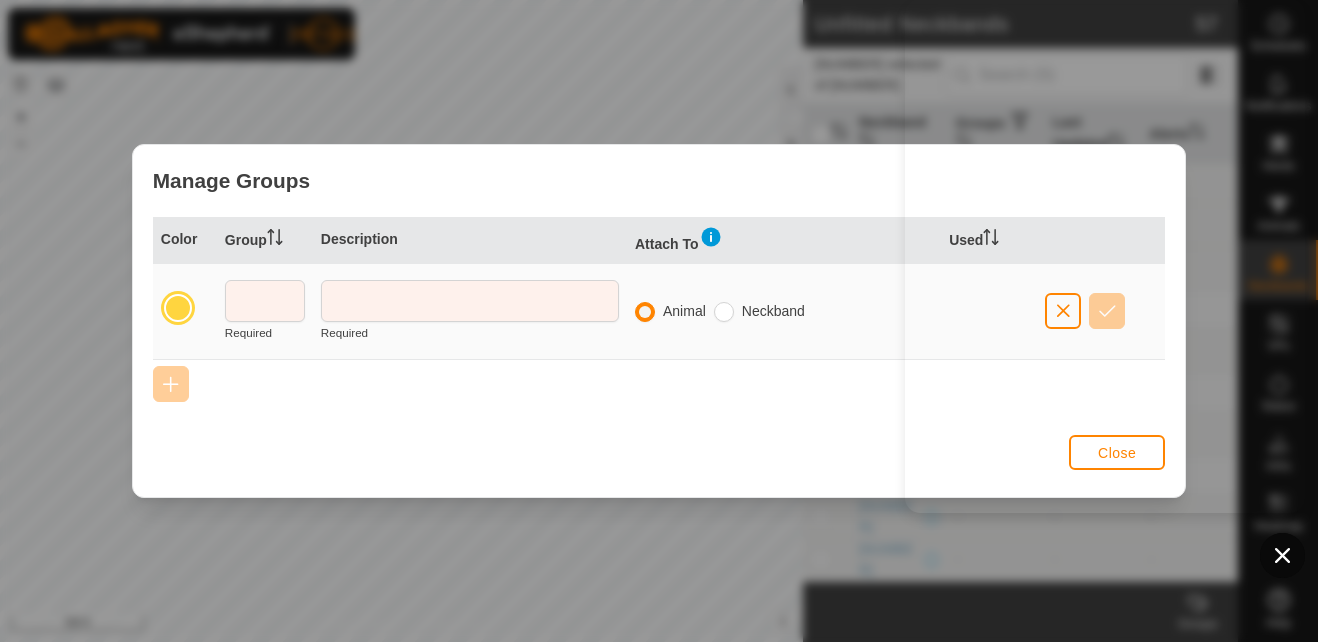 click on "Description" at bounding box center (470, 240) 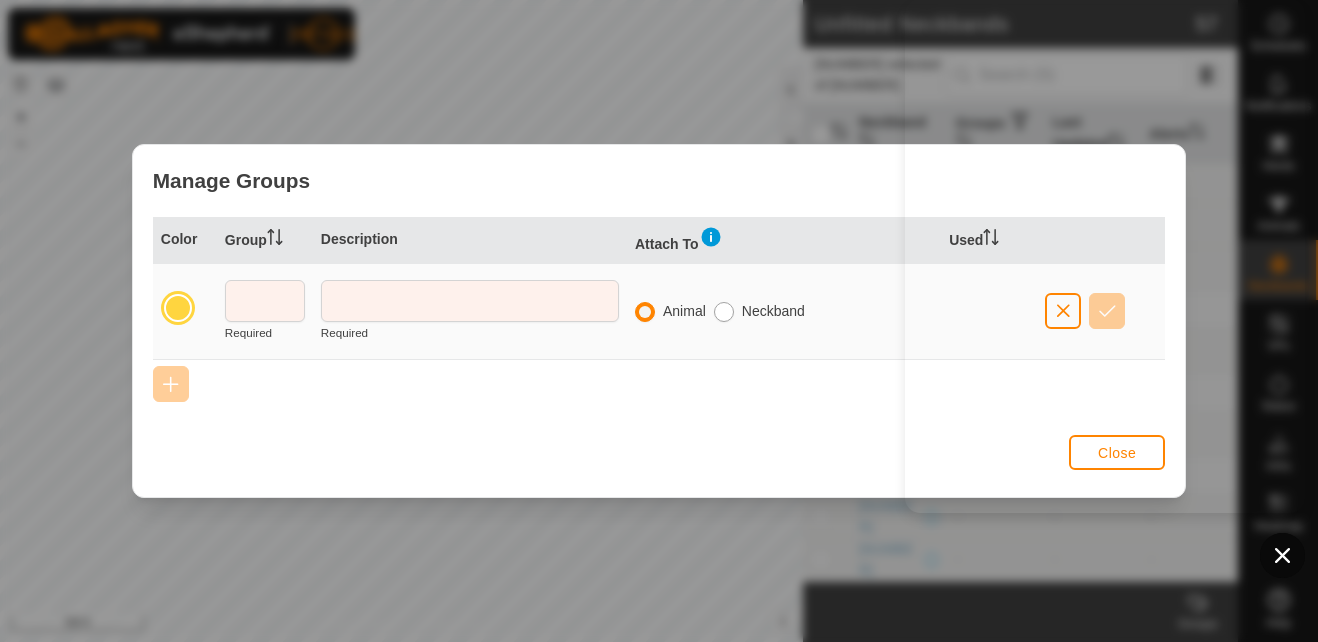 click at bounding box center [724, 312] 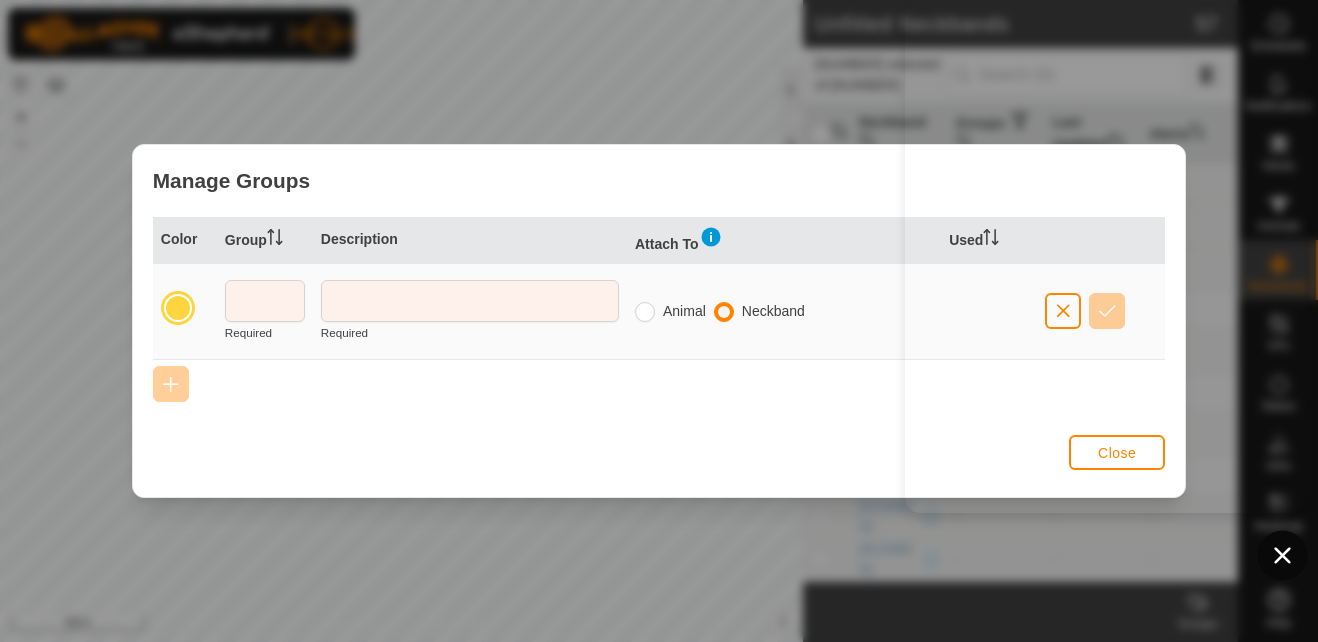click at bounding box center (1283, 556) 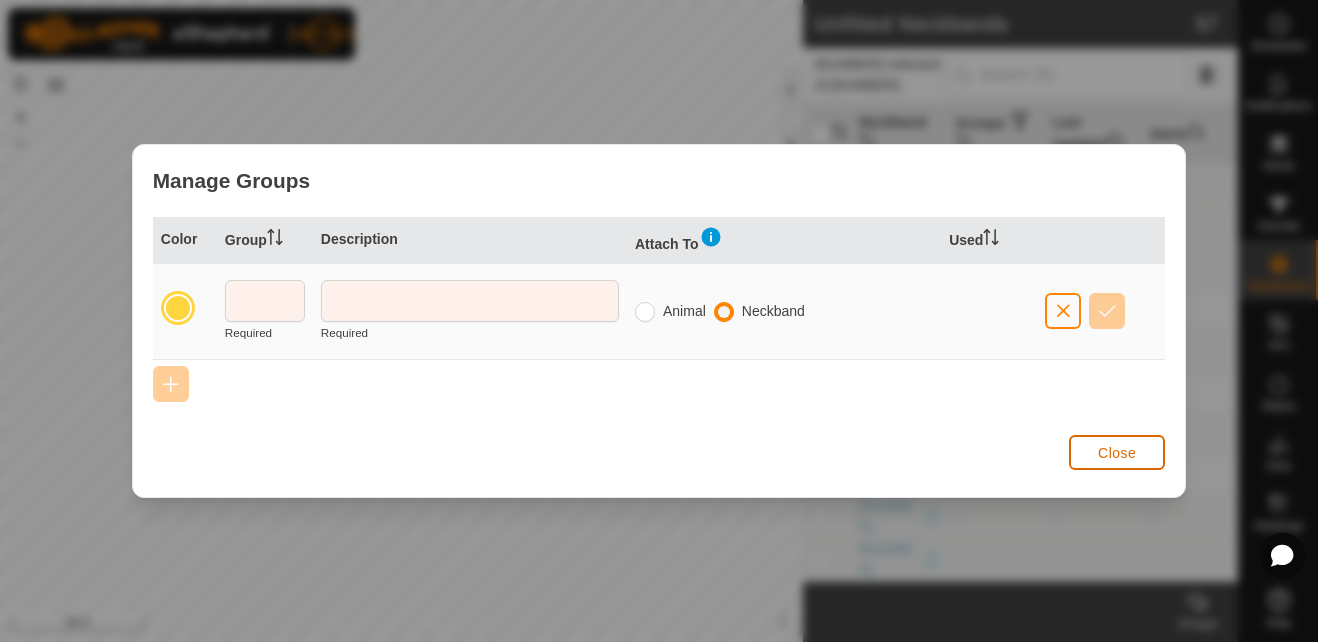 click on "Close" 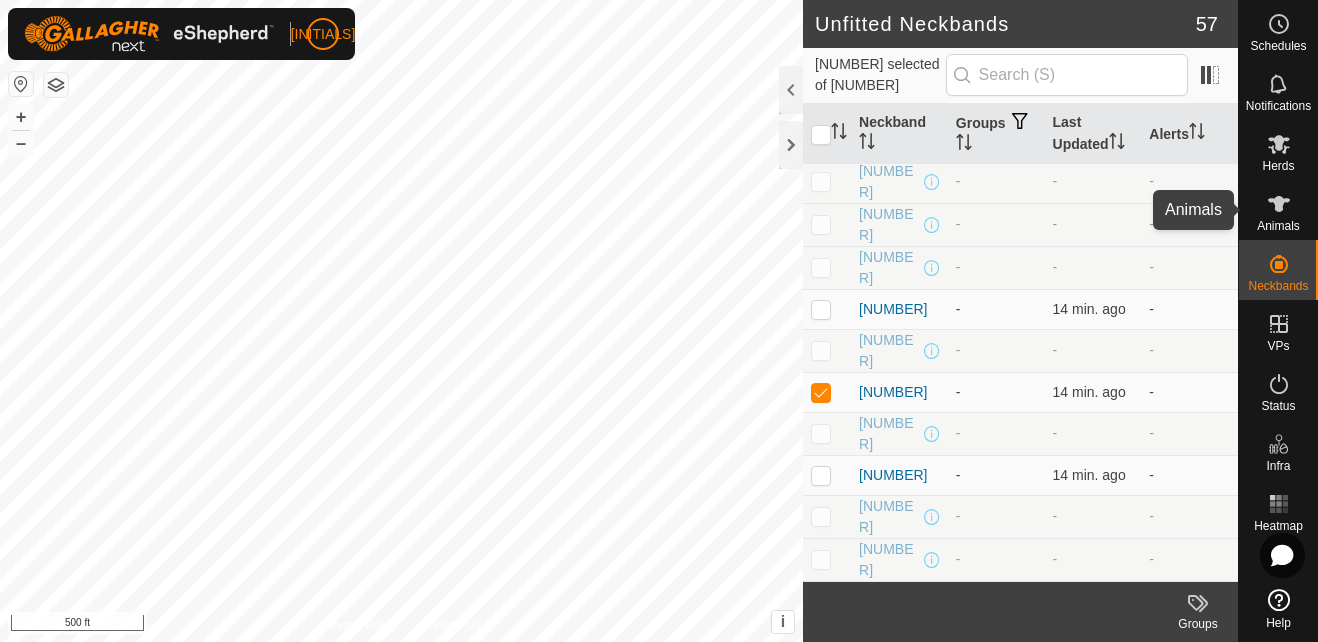 click 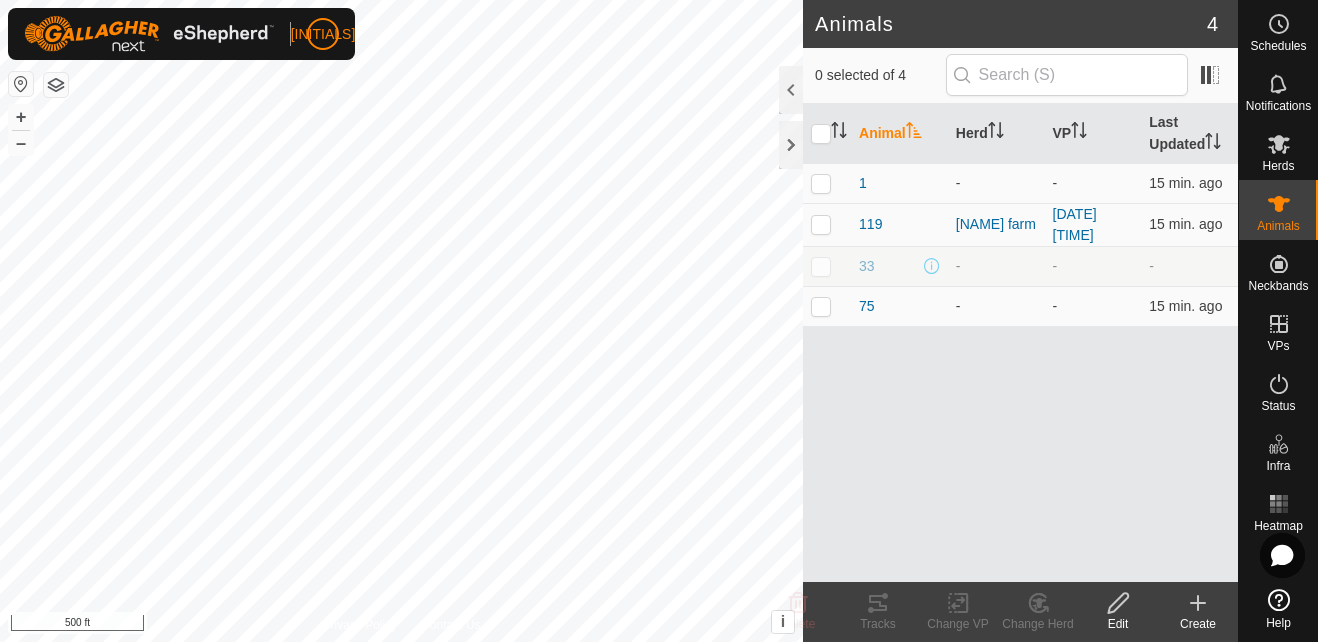 click at bounding box center [821, 266] 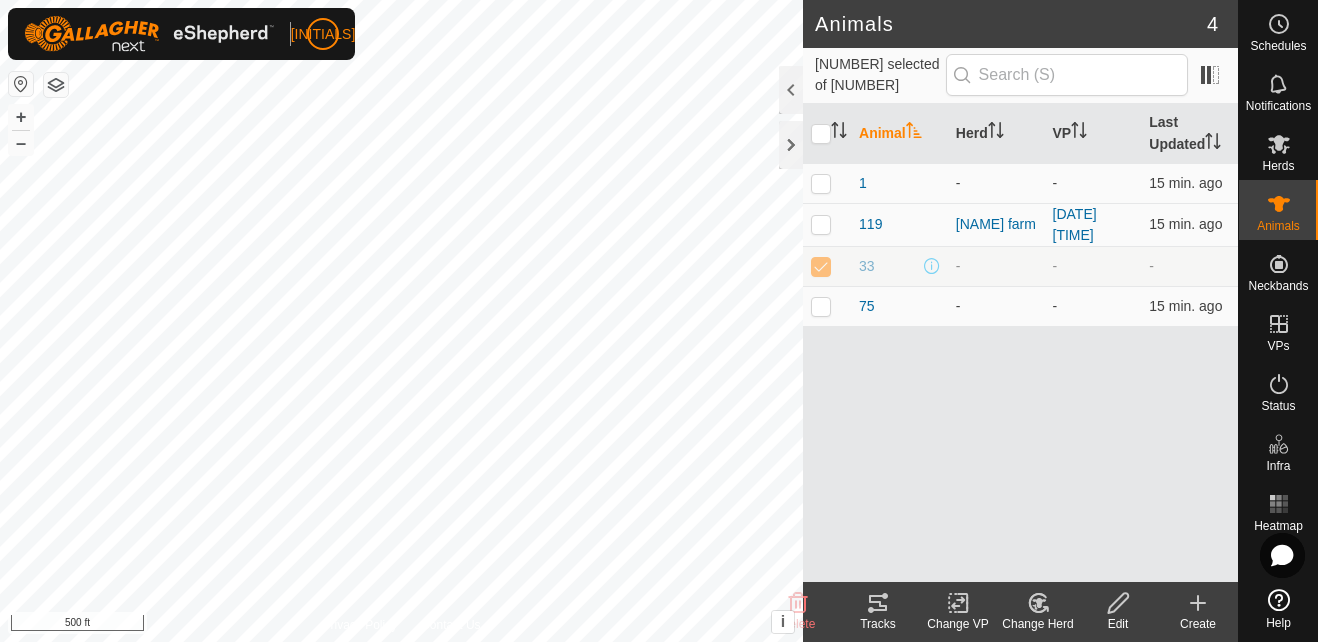 click at bounding box center [821, 266] 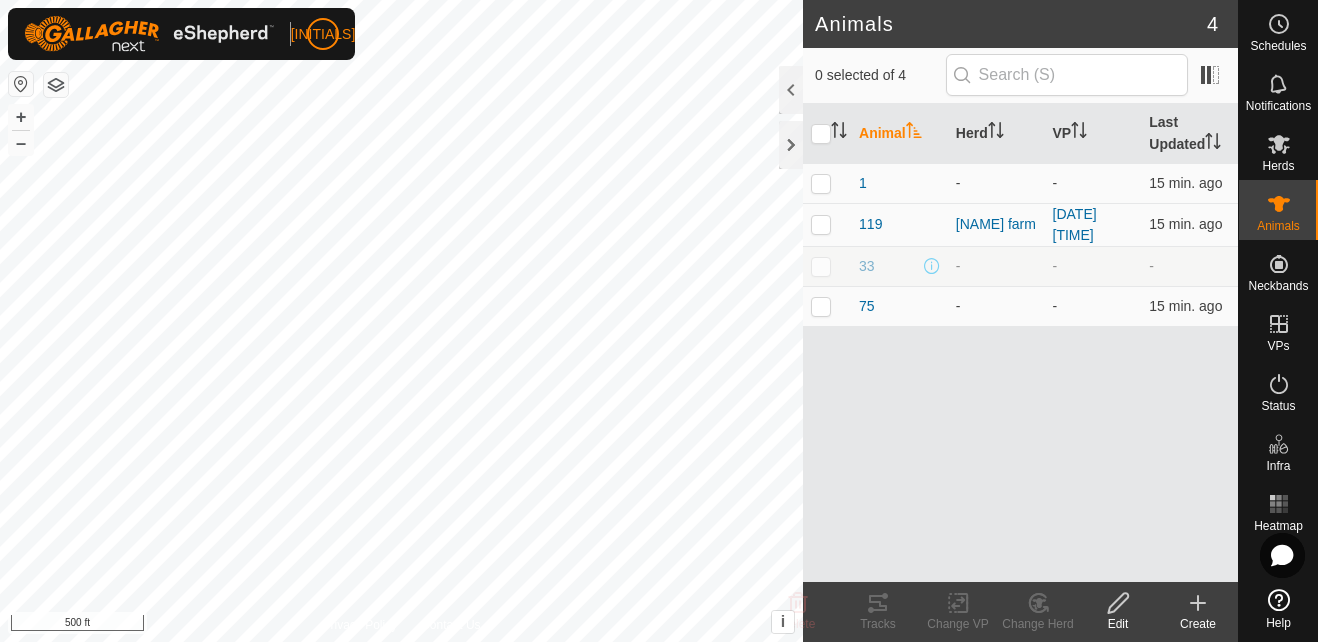click at bounding box center [821, 266] 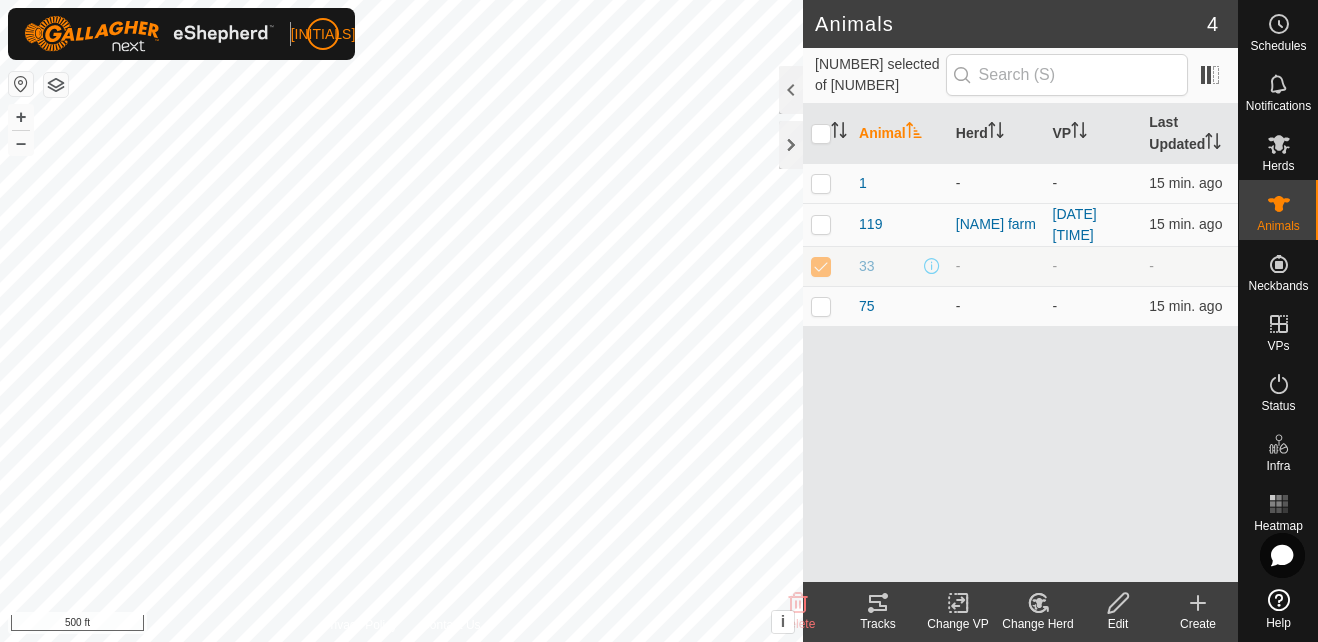drag, startPoint x: 894, startPoint y: 399, endPoint x: 945, endPoint y: 402, distance: 51.088158 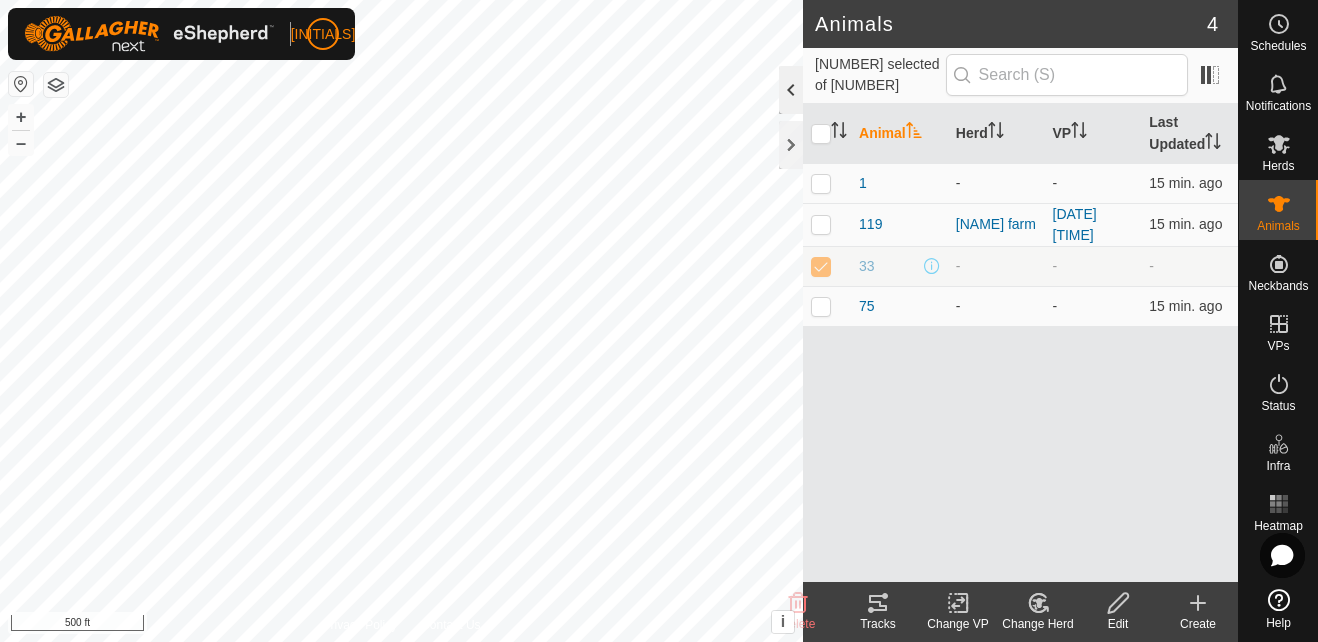 click 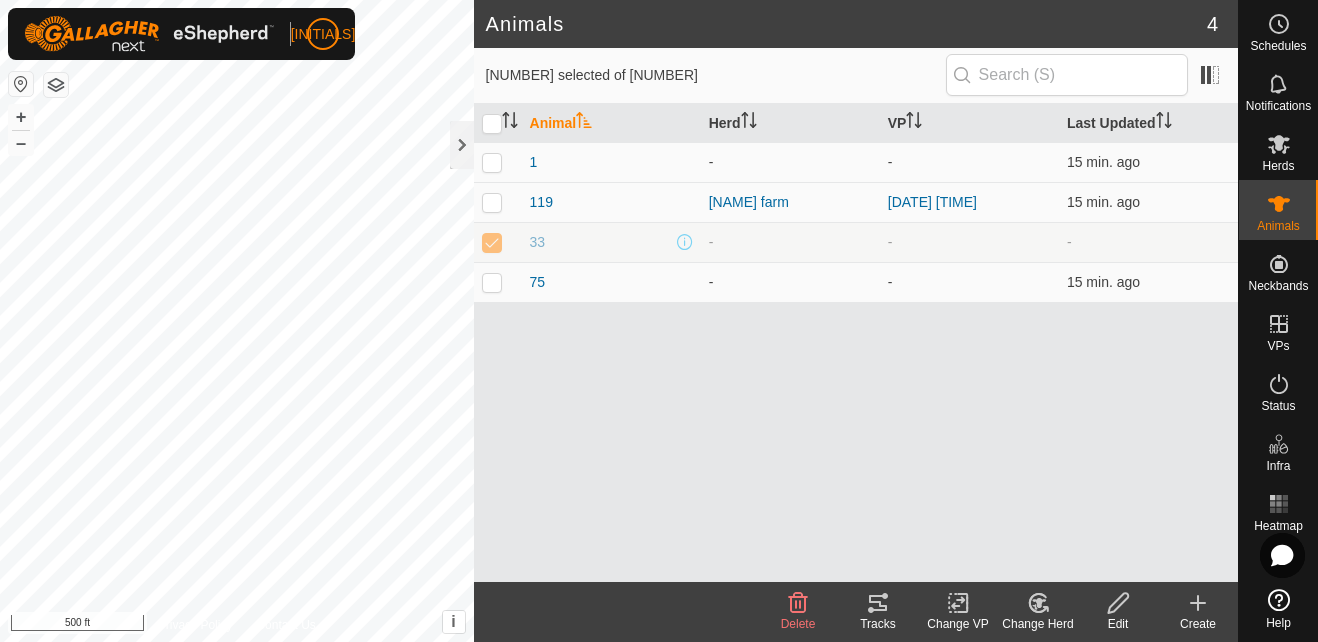click 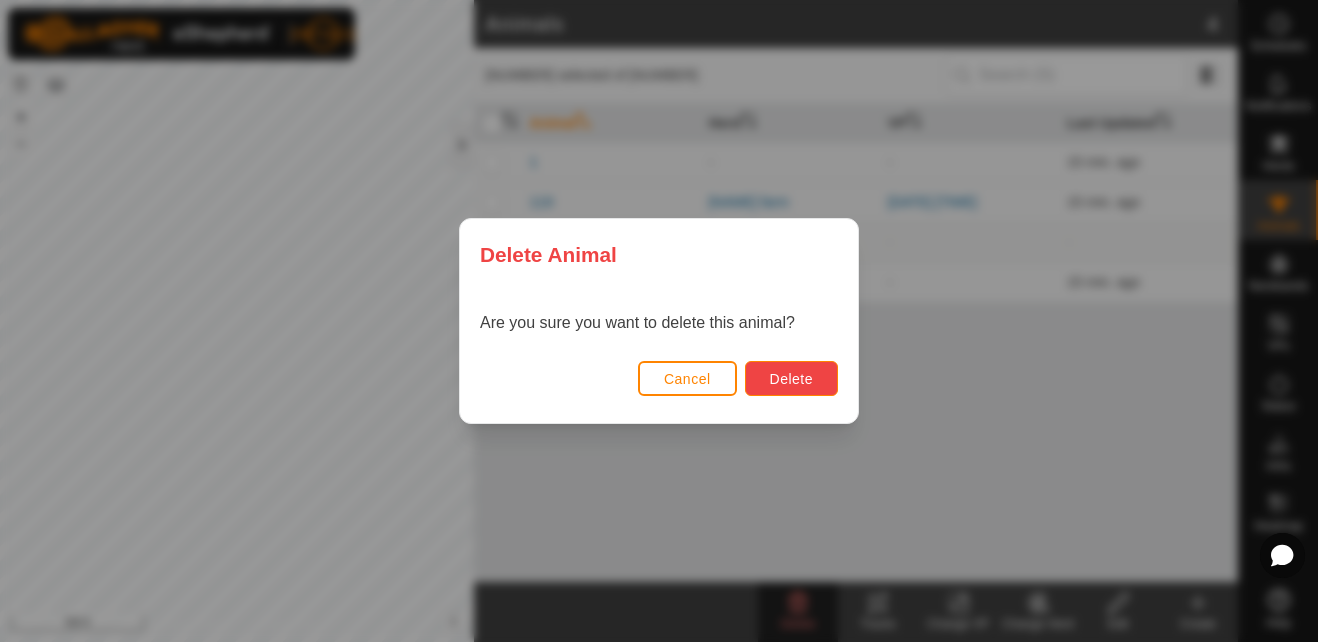 click on "Delete" at bounding box center [791, 379] 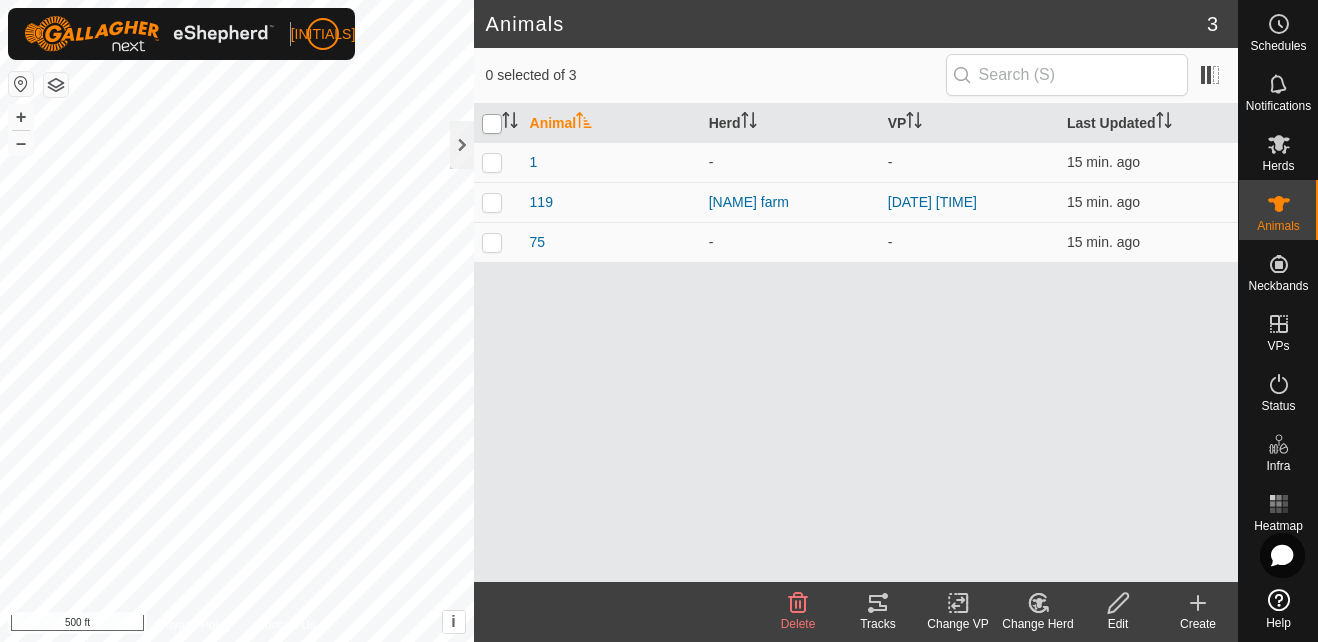 click at bounding box center (492, 124) 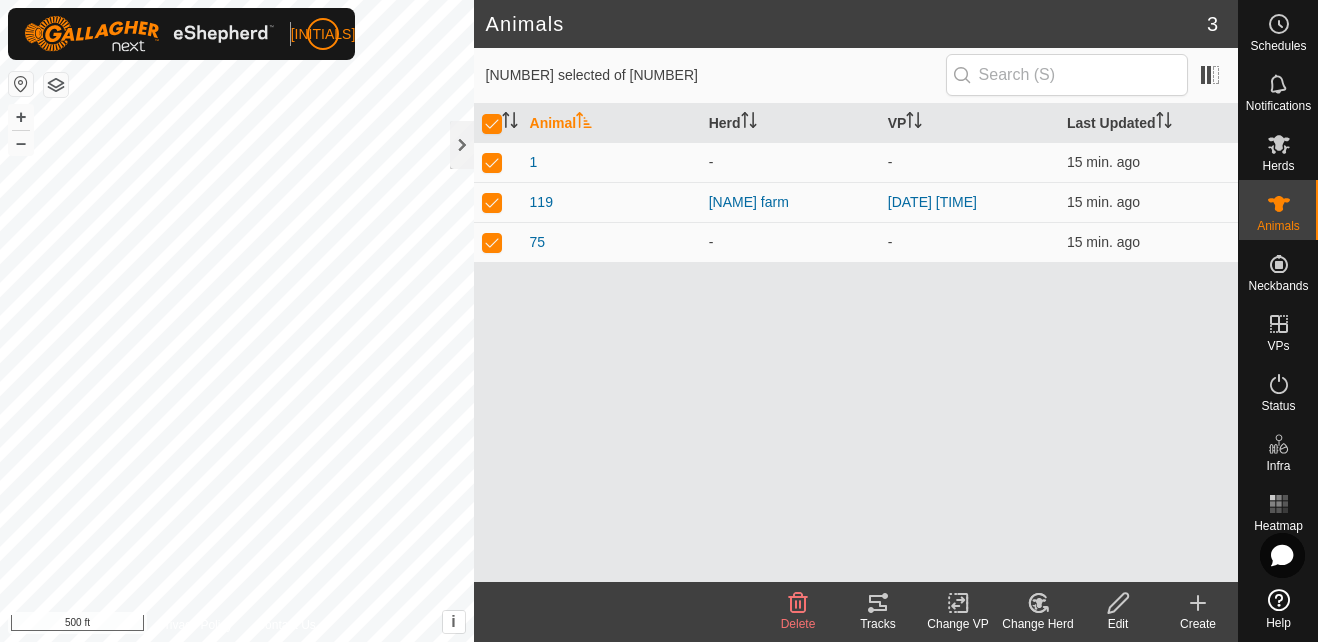 click 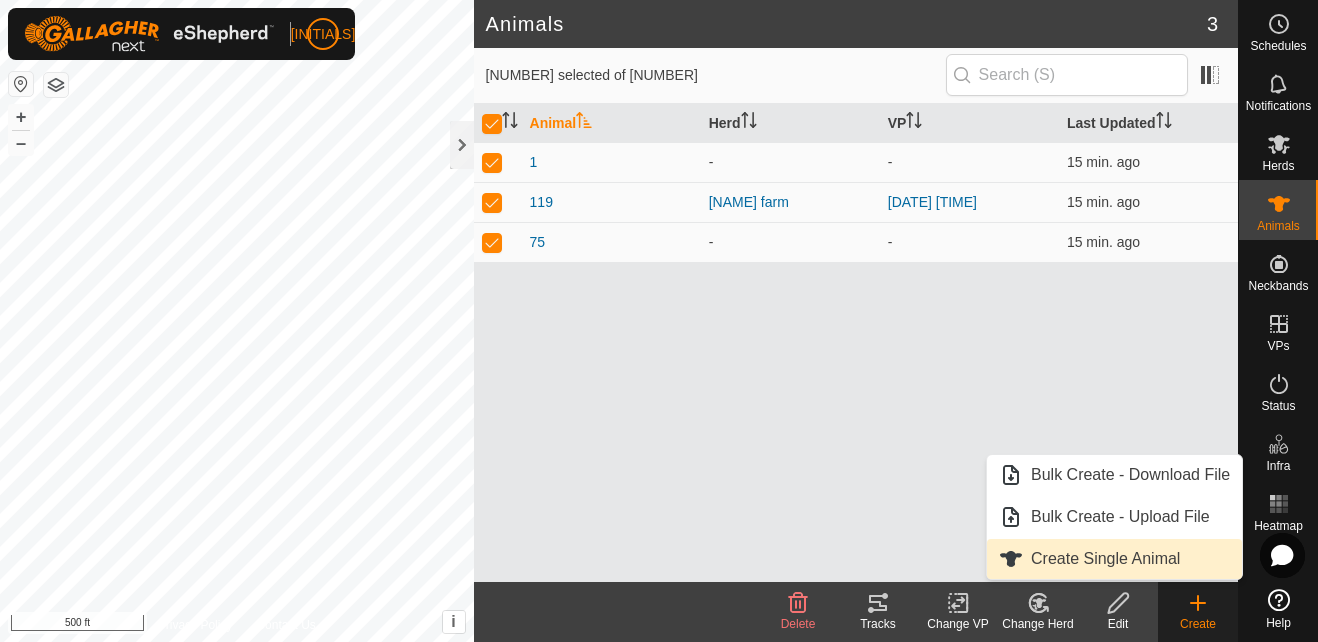 click on "Create Single Animal" at bounding box center [1114, 559] 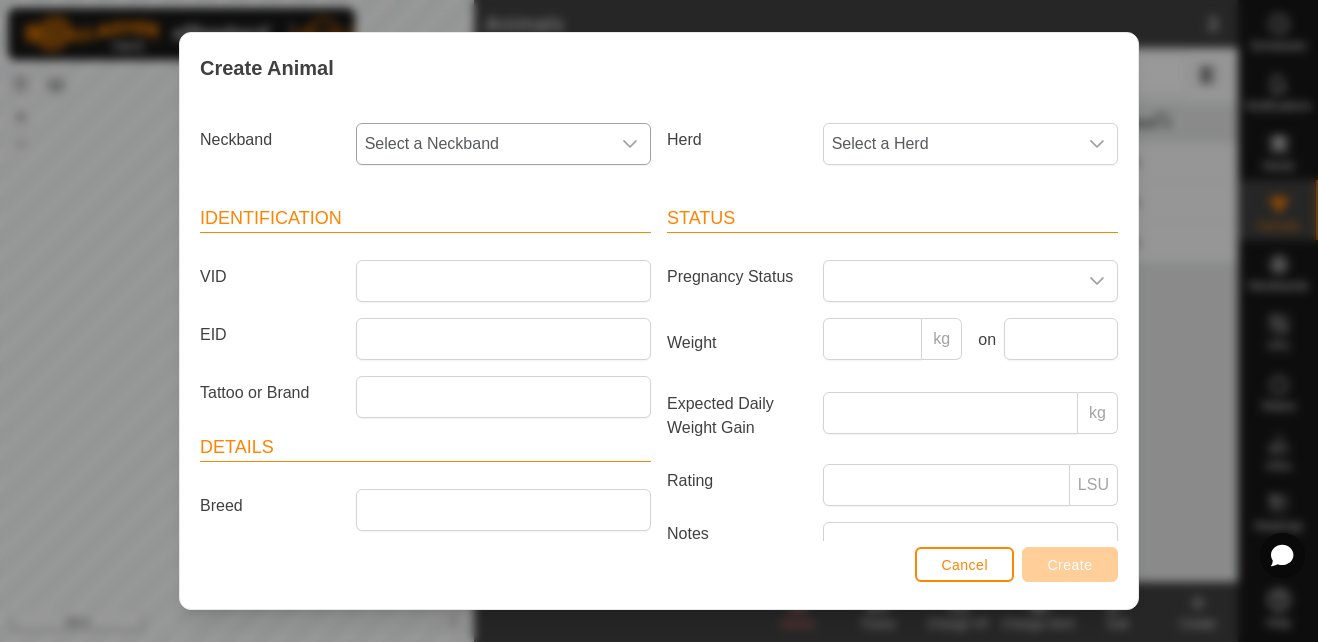 click 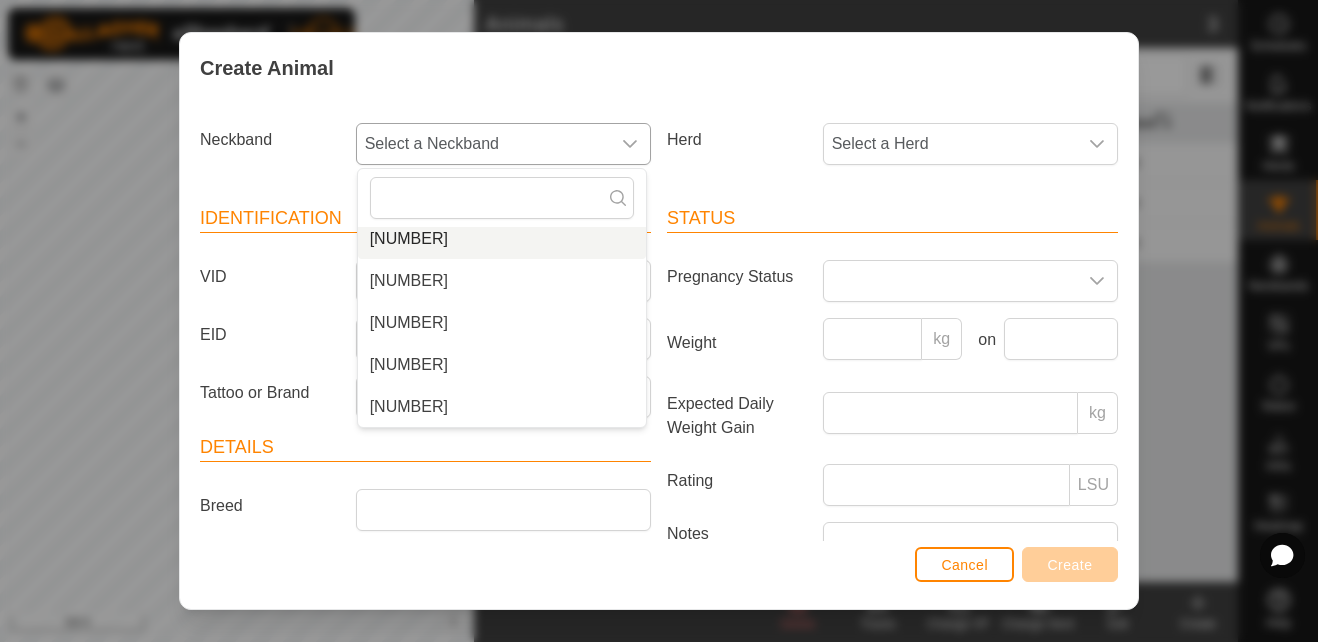 scroll, scrollTop: 2226, scrollLeft: 0, axis: vertical 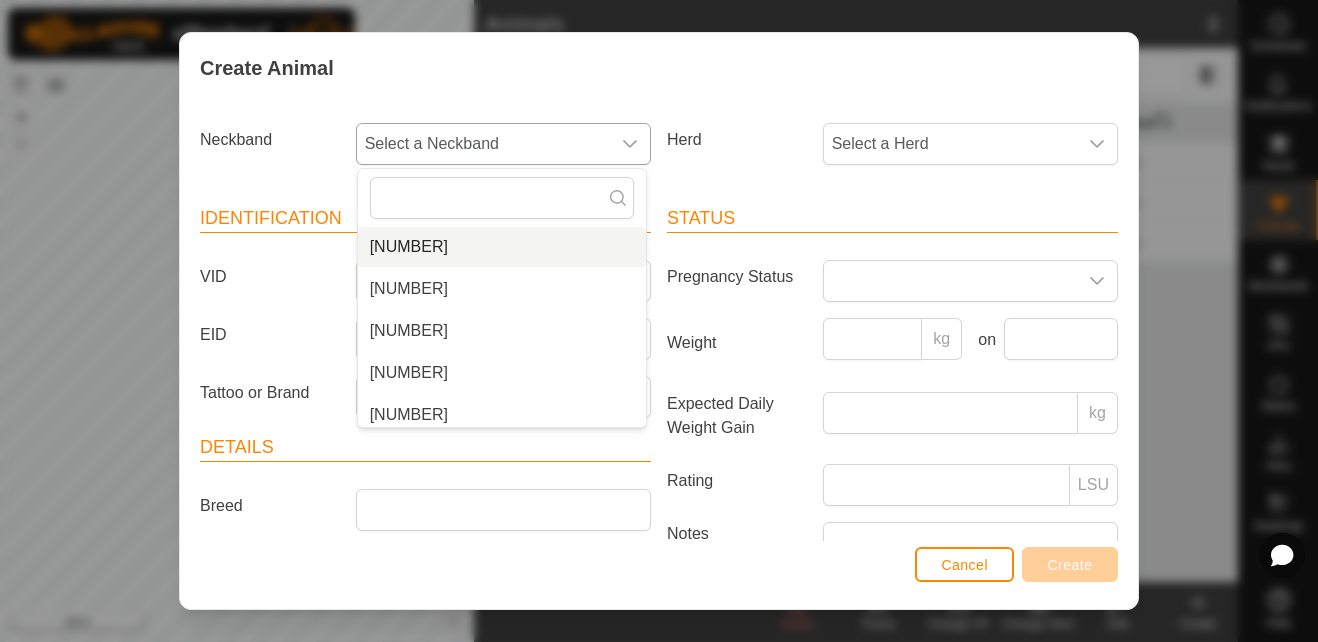 click on "[NUMBER]" at bounding box center (502, 247) 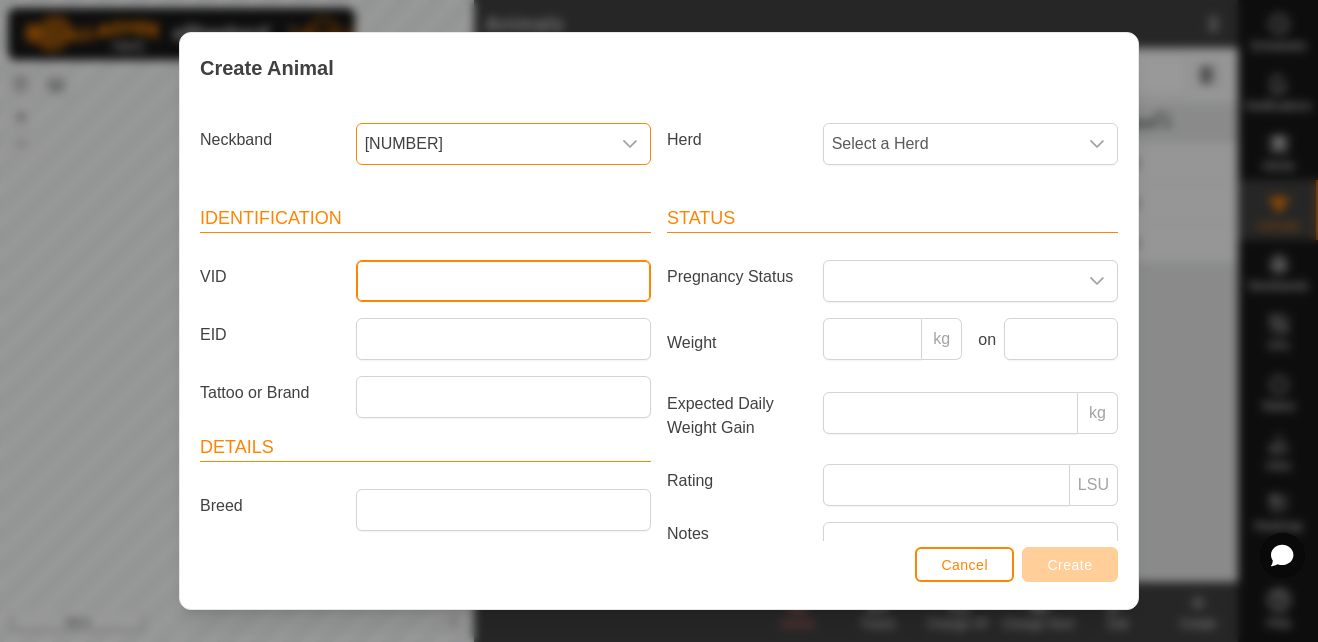 click on "VID" at bounding box center (503, 281) 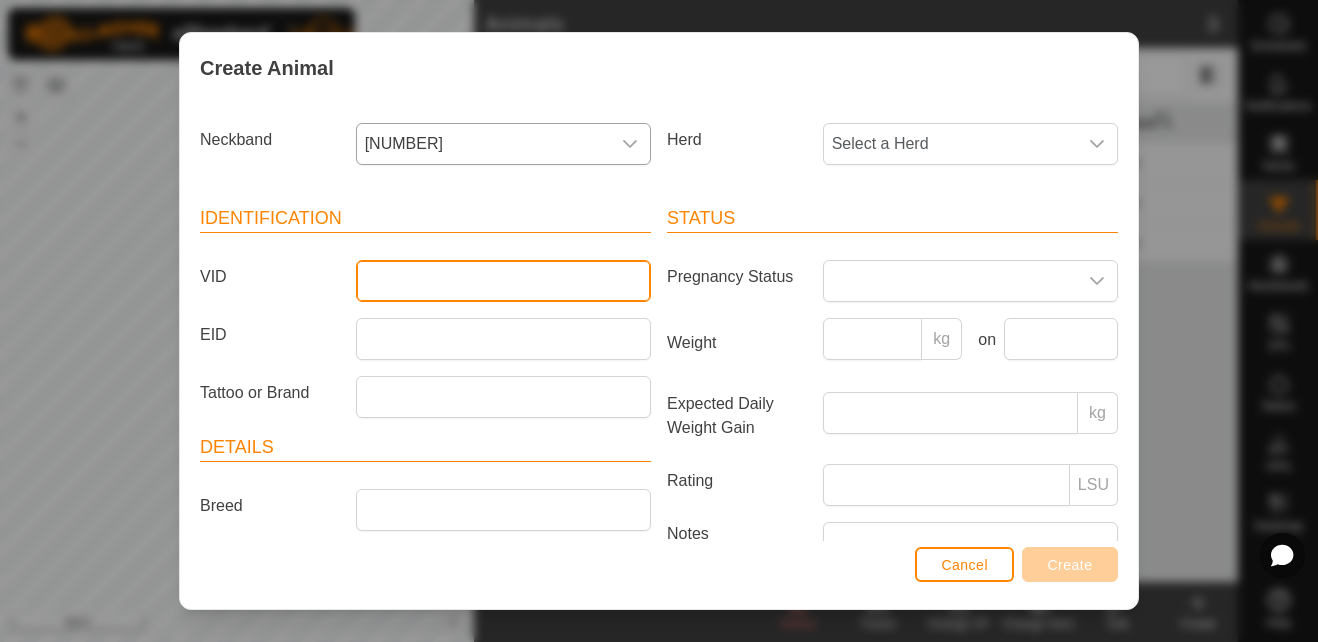 type on "33" 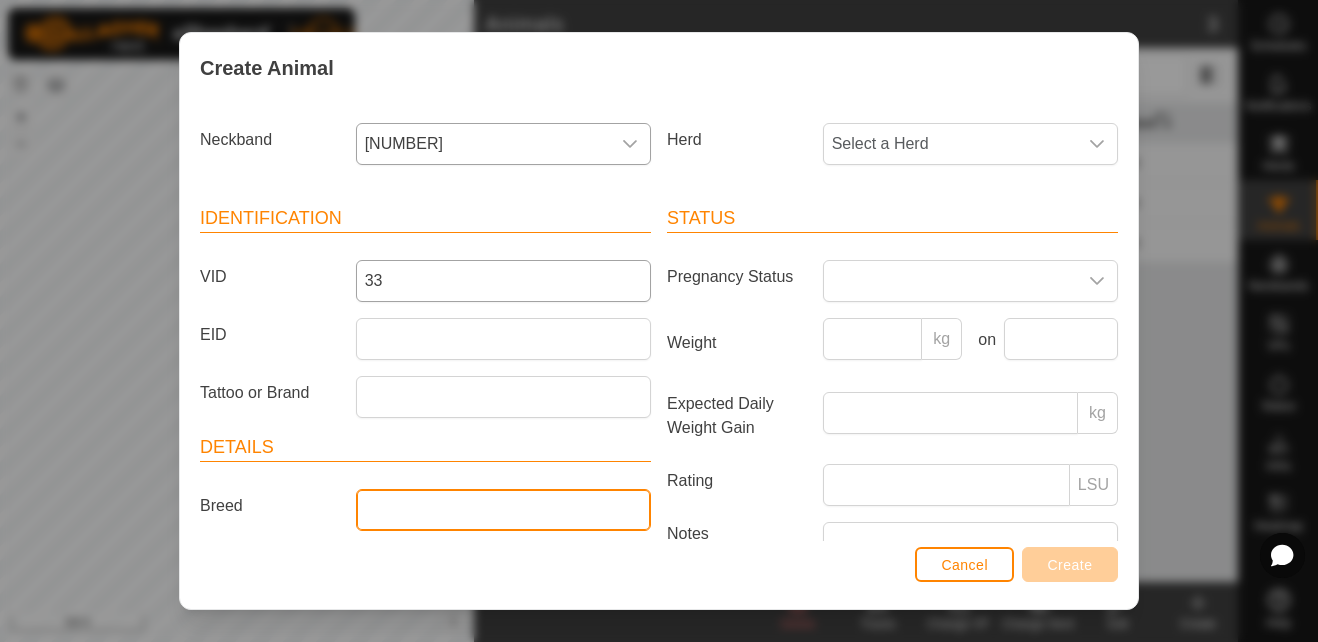 type on "[BREED]" 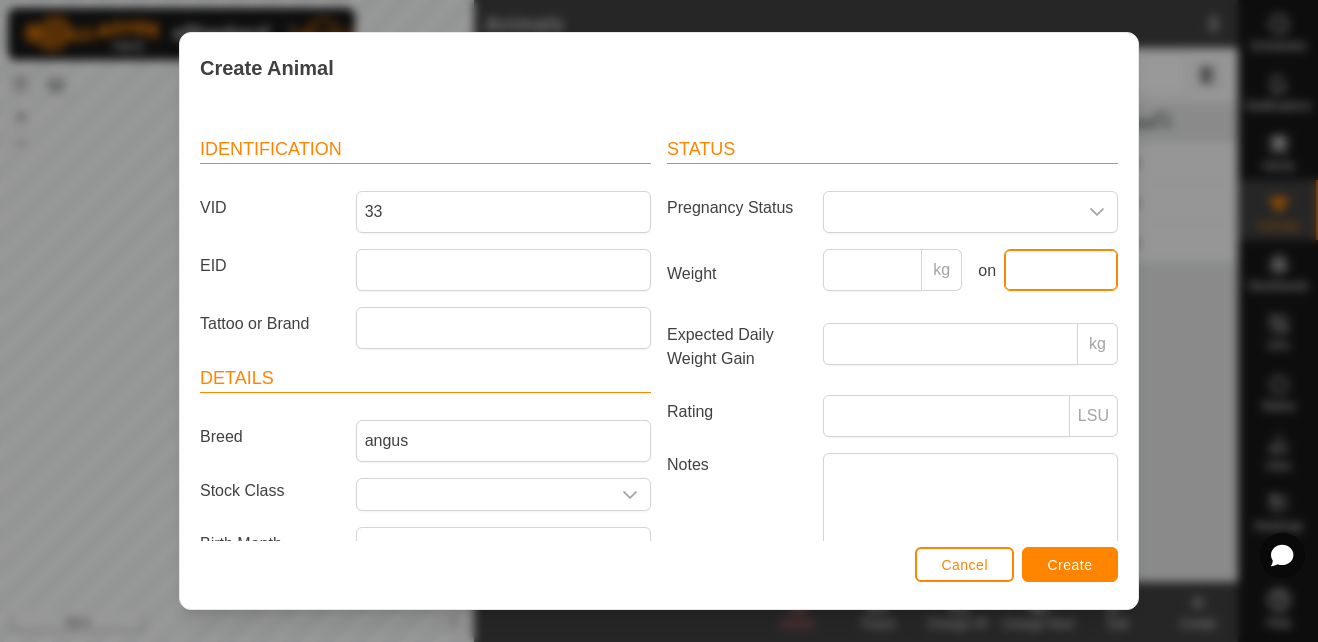 scroll, scrollTop: 0, scrollLeft: 0, axis: both 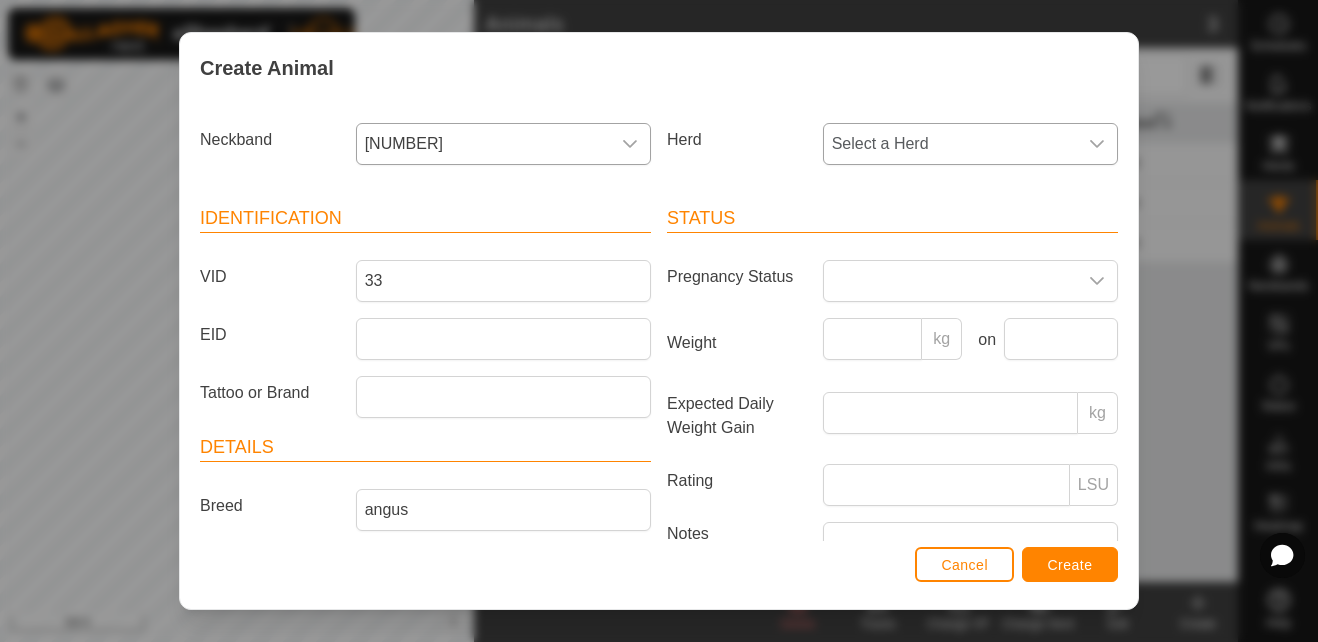 click 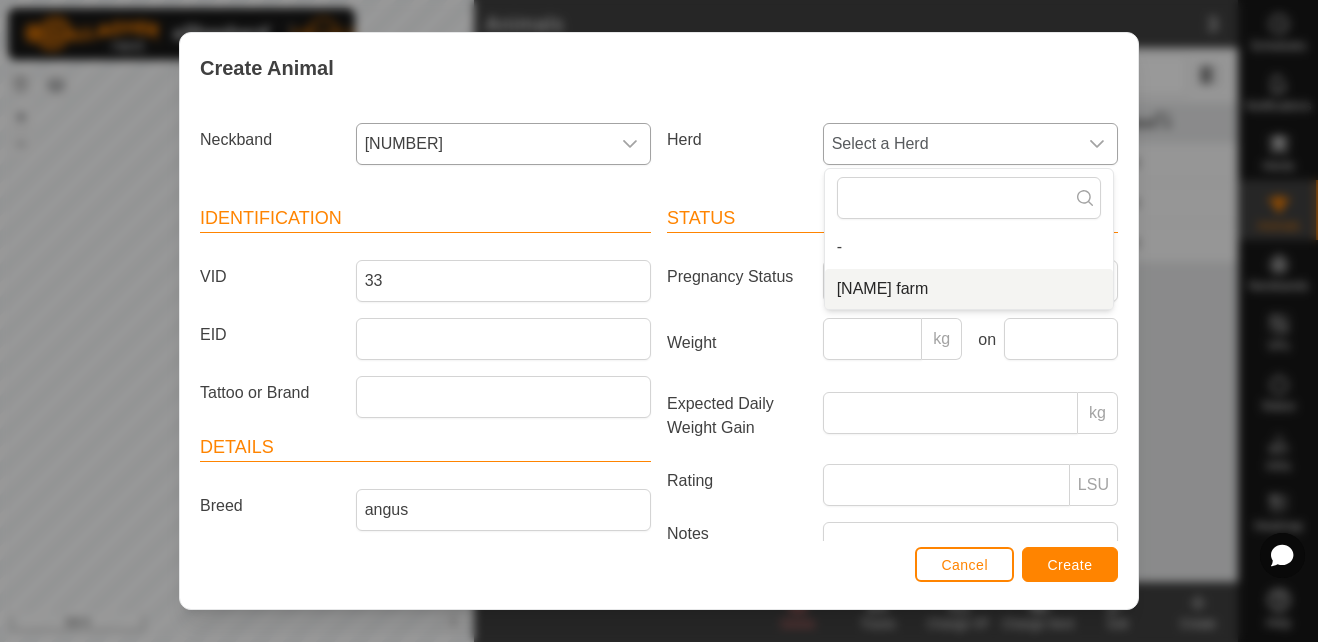 click on "[NAME]" at bounding box center [969, 289] 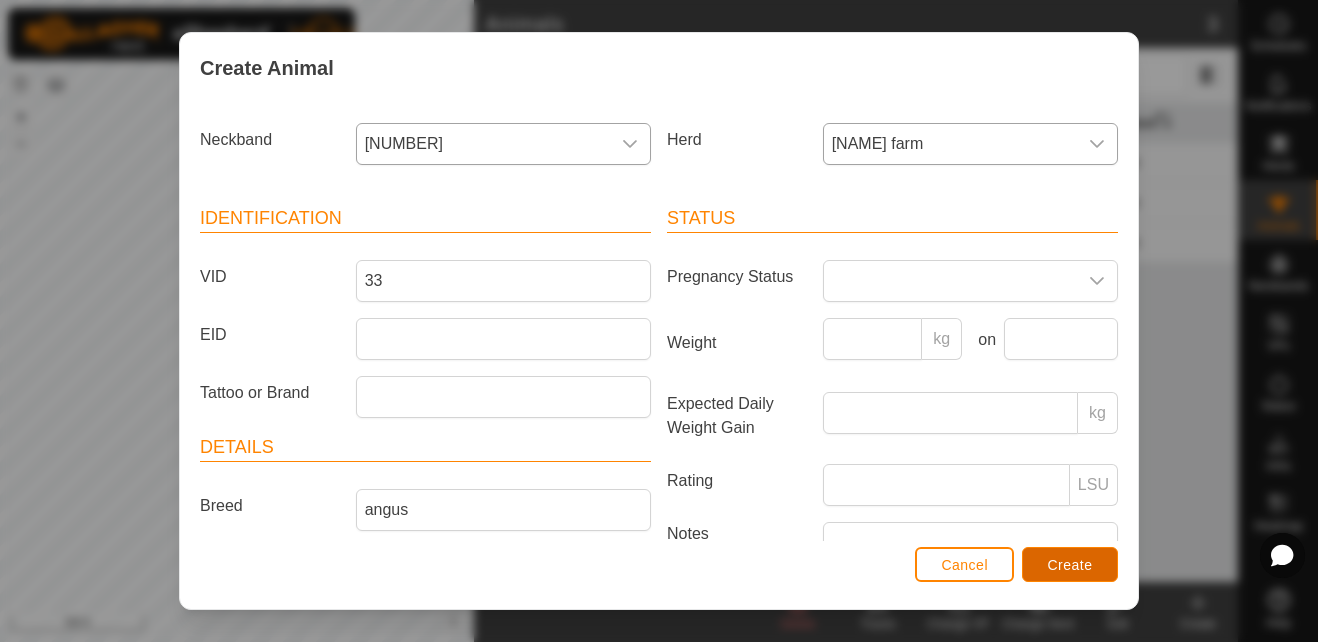 click on "Create" at bounding box center (1070, 565) 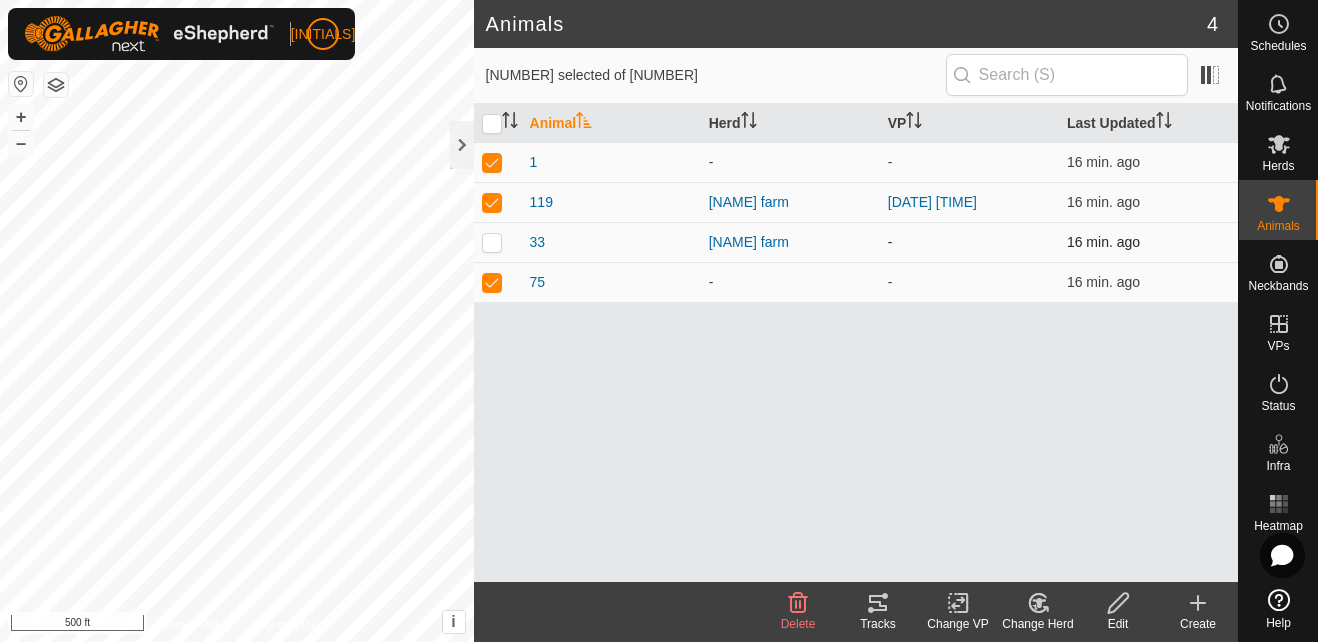 click at bounding box center [492, 242] 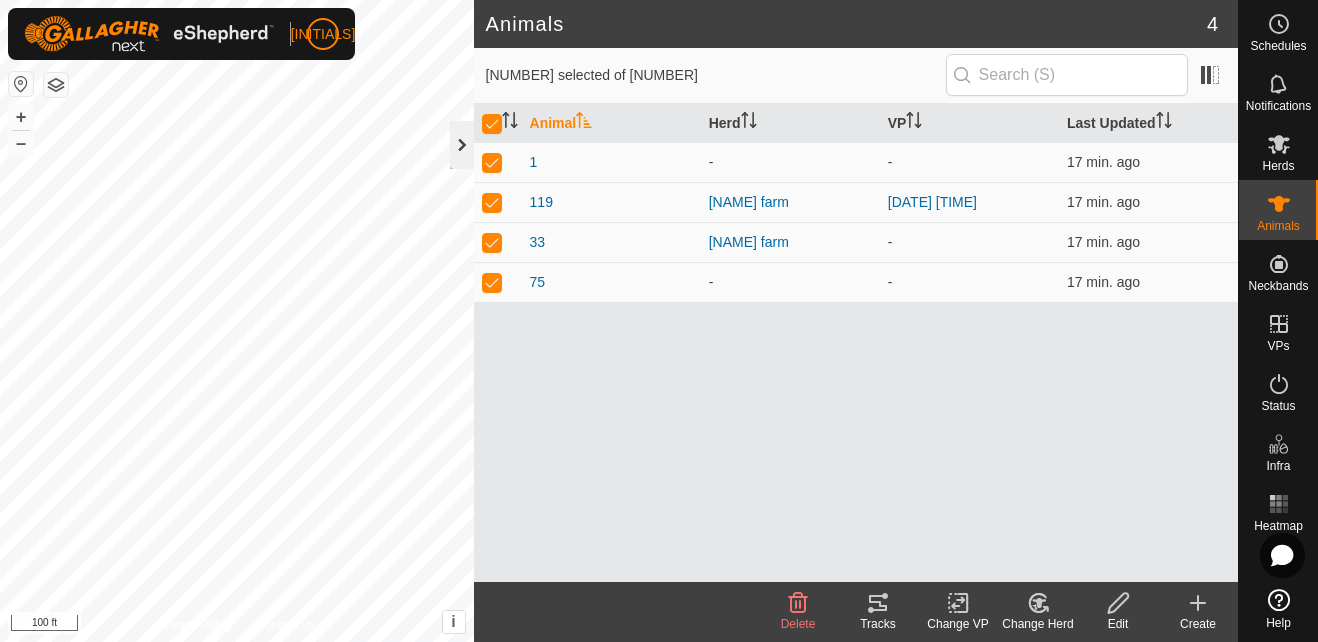 click 